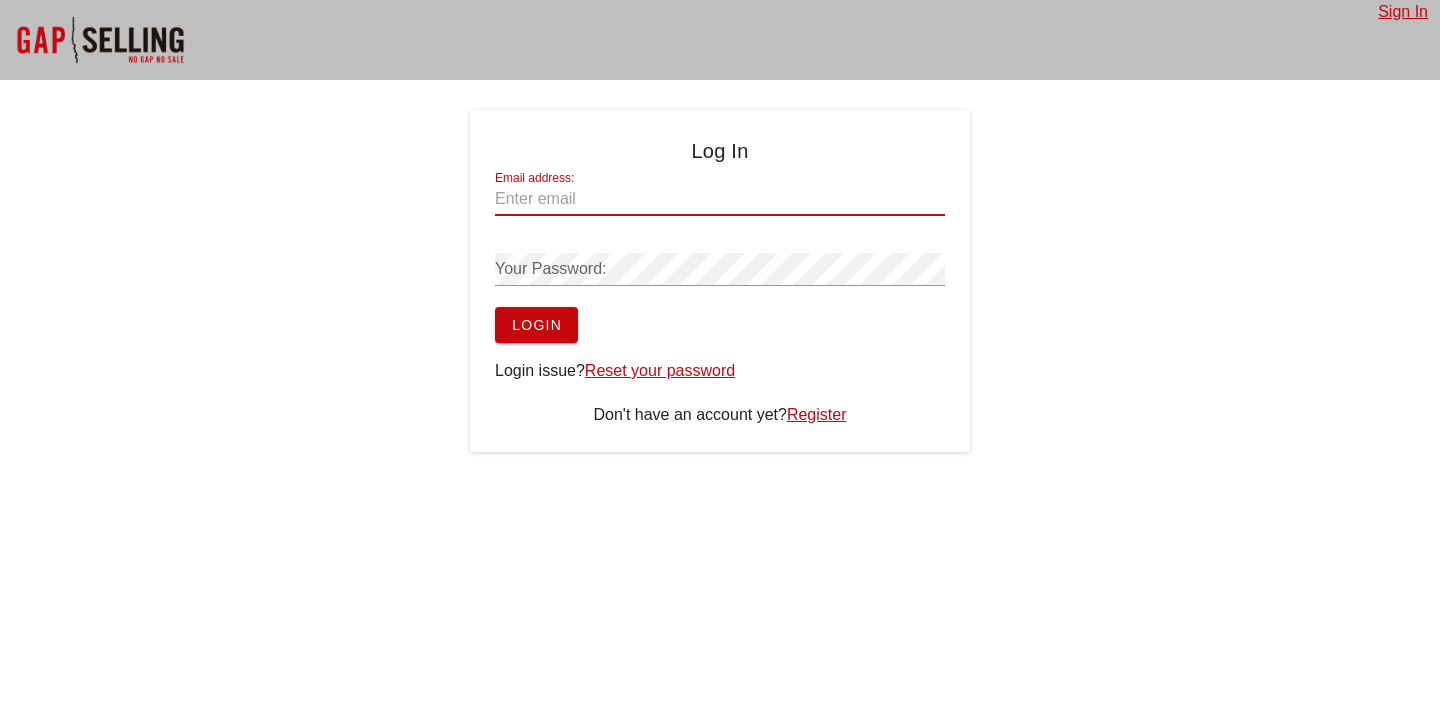 scroll, scrollTop: 0, scrollLeft: 0, axis: both 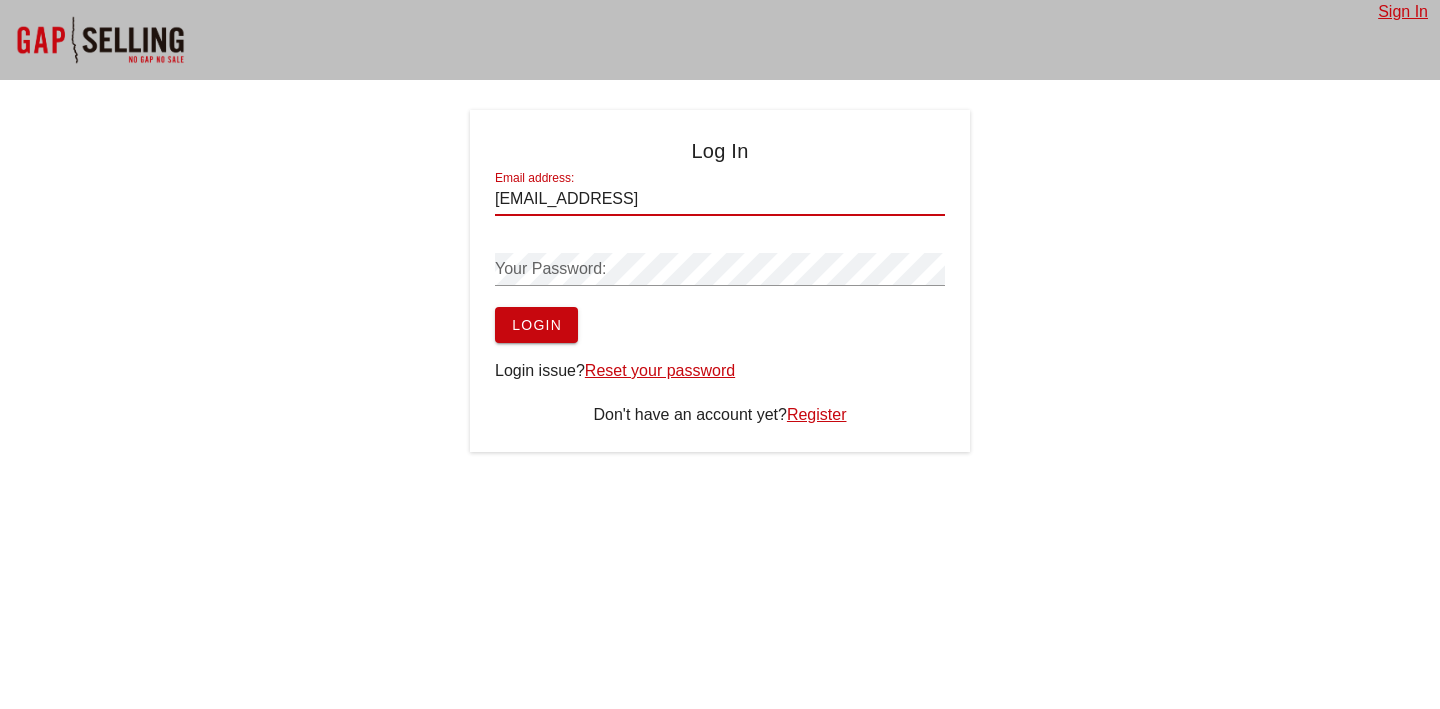 type on "mara@jaxx.ai" 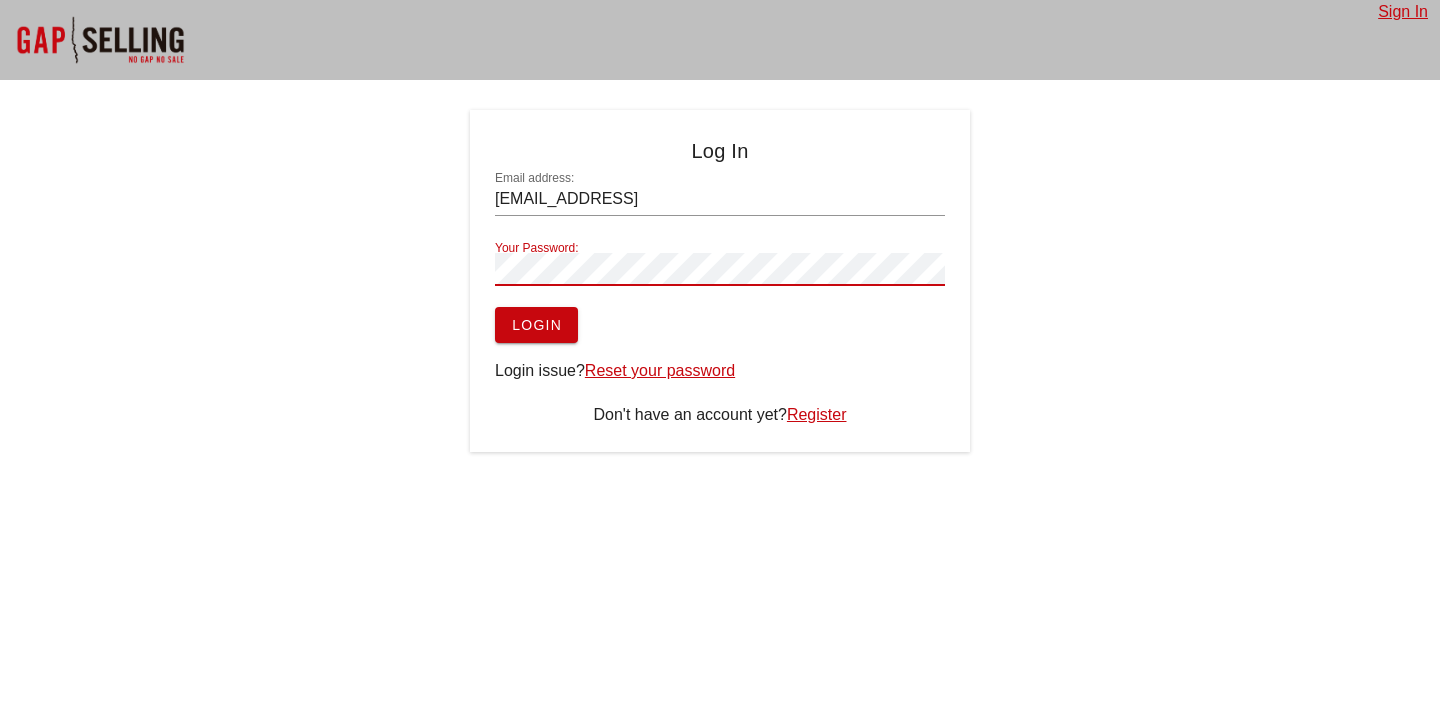 click on "Register" at bounding box center (817, 414) 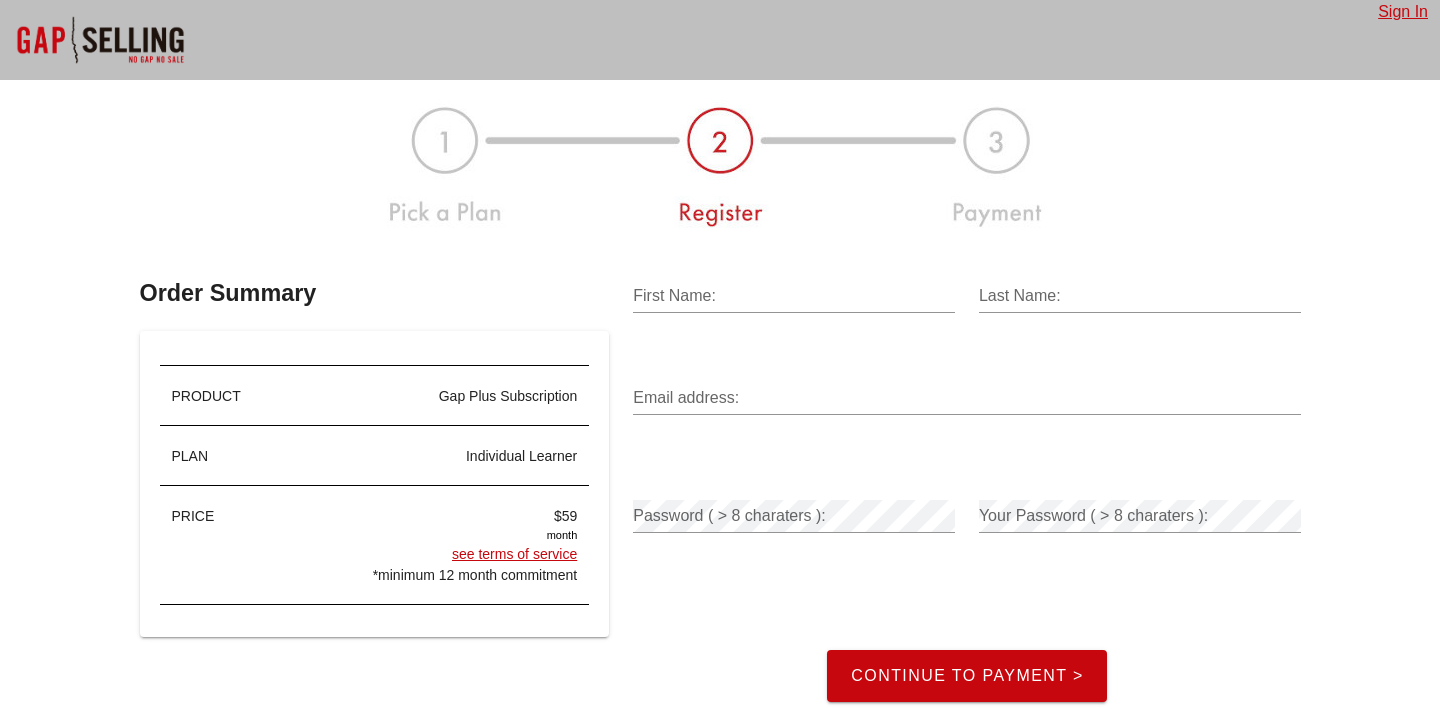 scroll, scrollTop: 0, scrollLeft: 0, axis: both 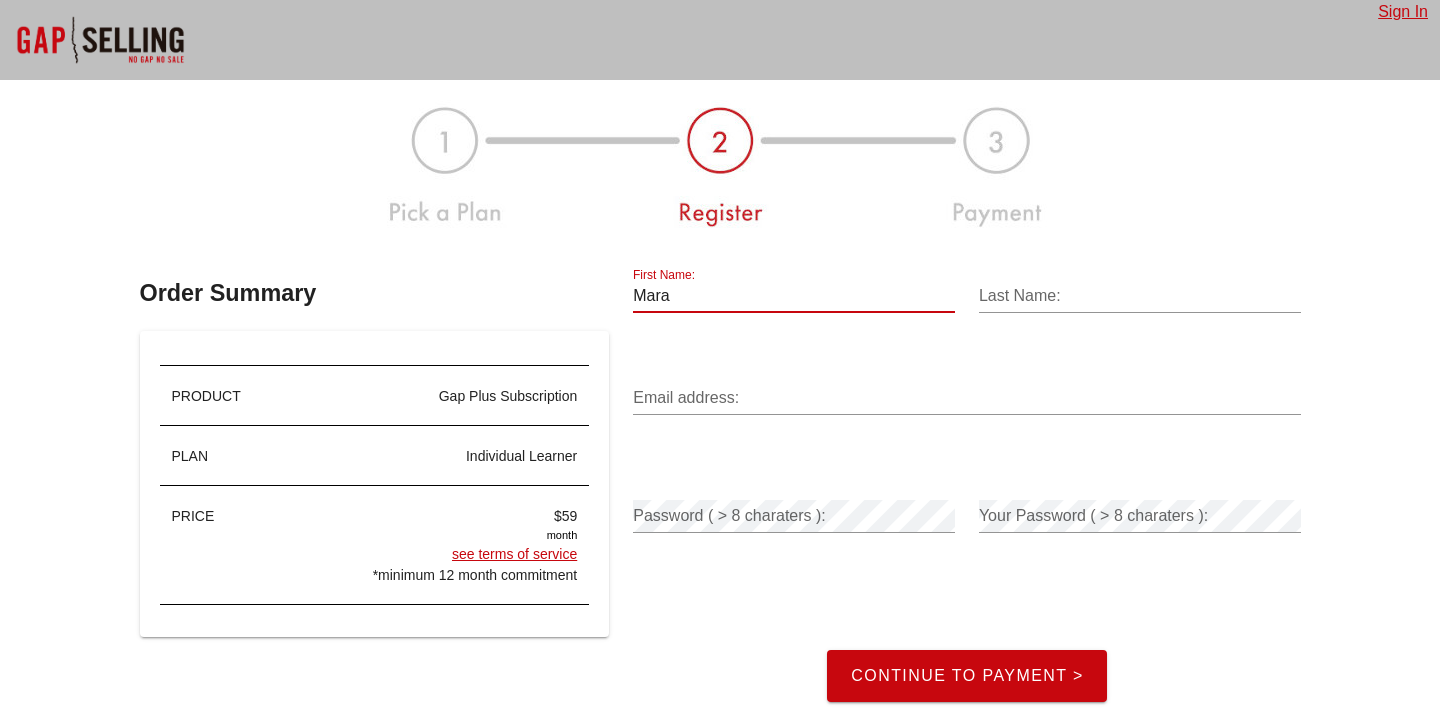 type on "Mara" 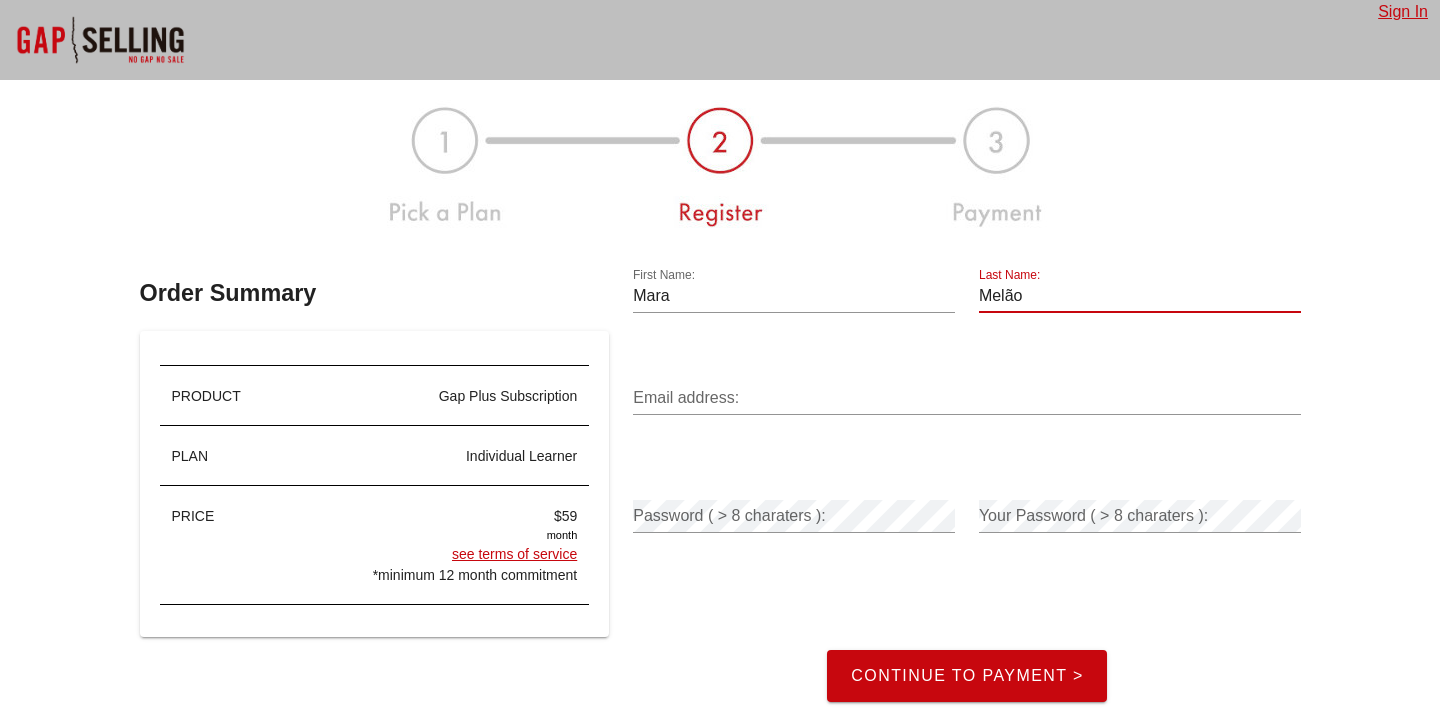 type on "Melão" 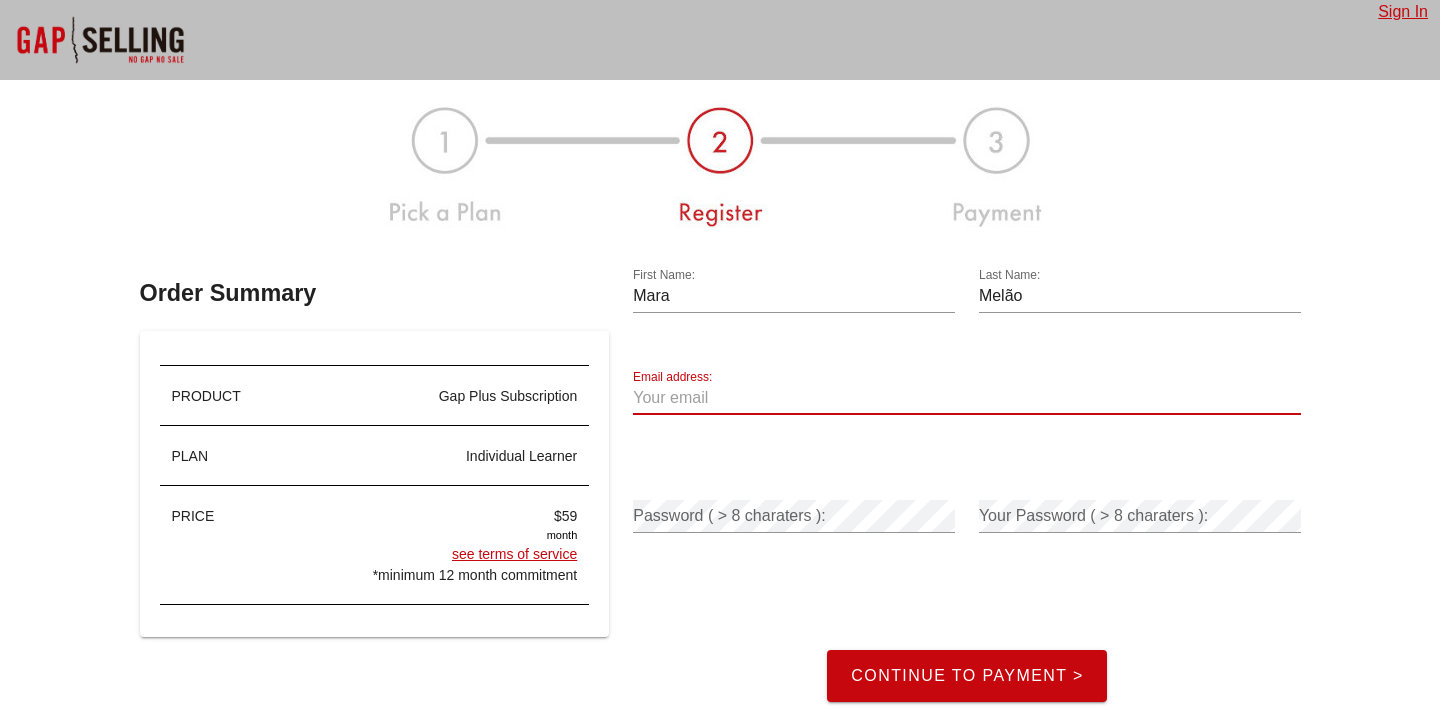 click on "Email address:" at bounding box center [966, 398] 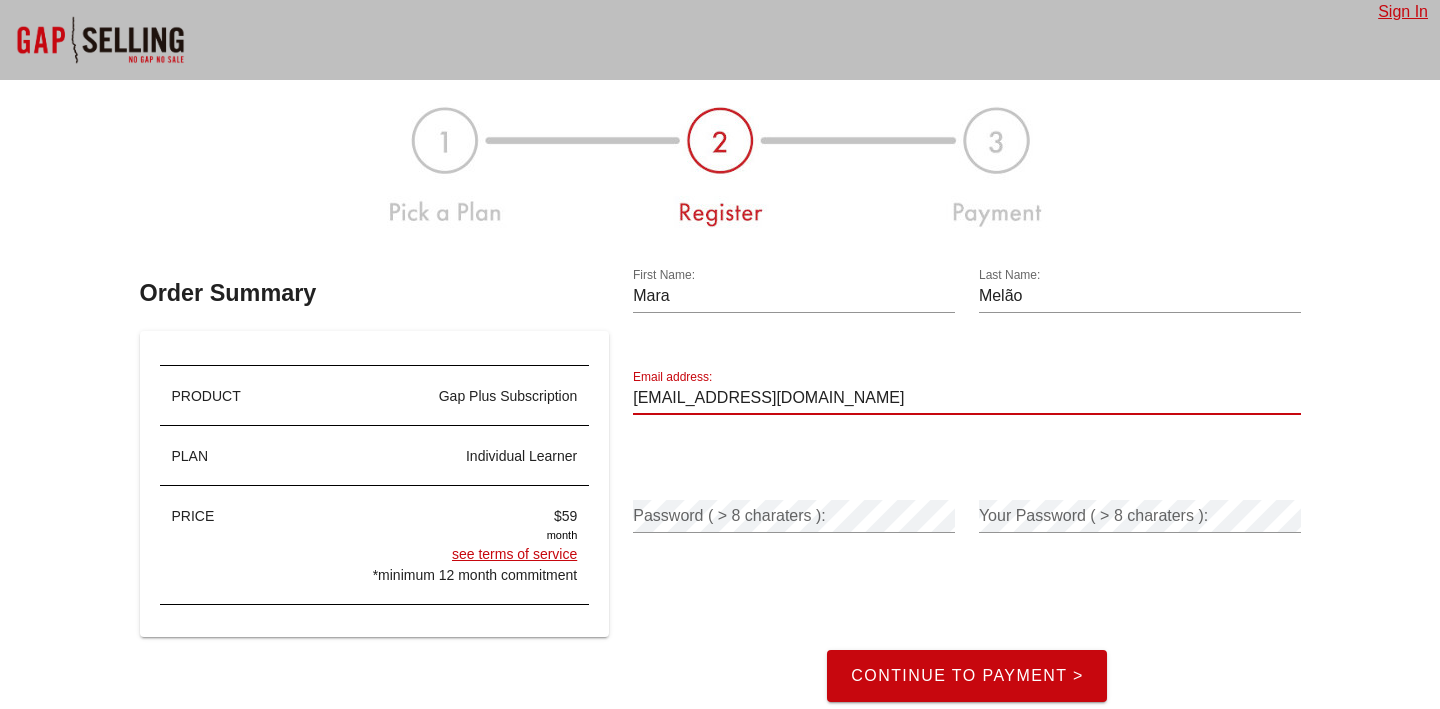 type on "mara@teamfluence.com" 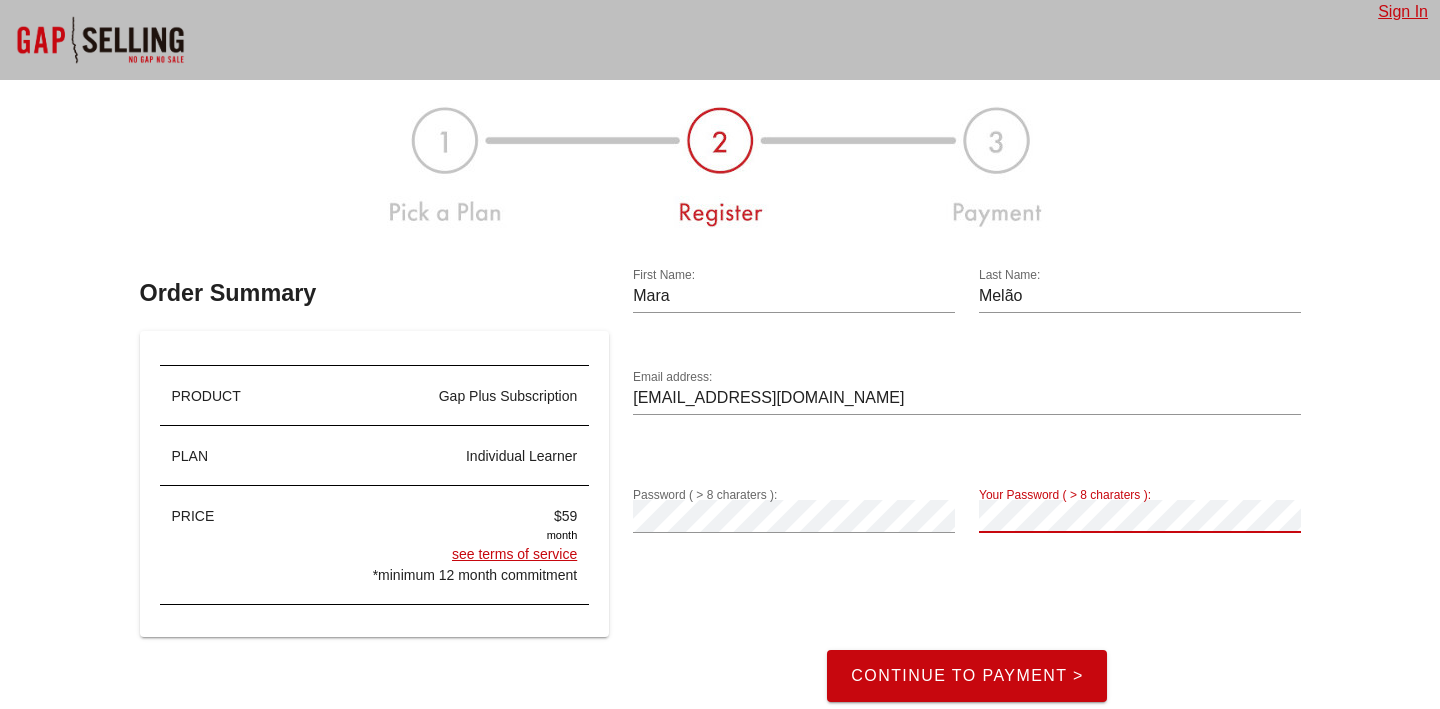 click on "Continue to Payment >" at bounding box center [967, 676] 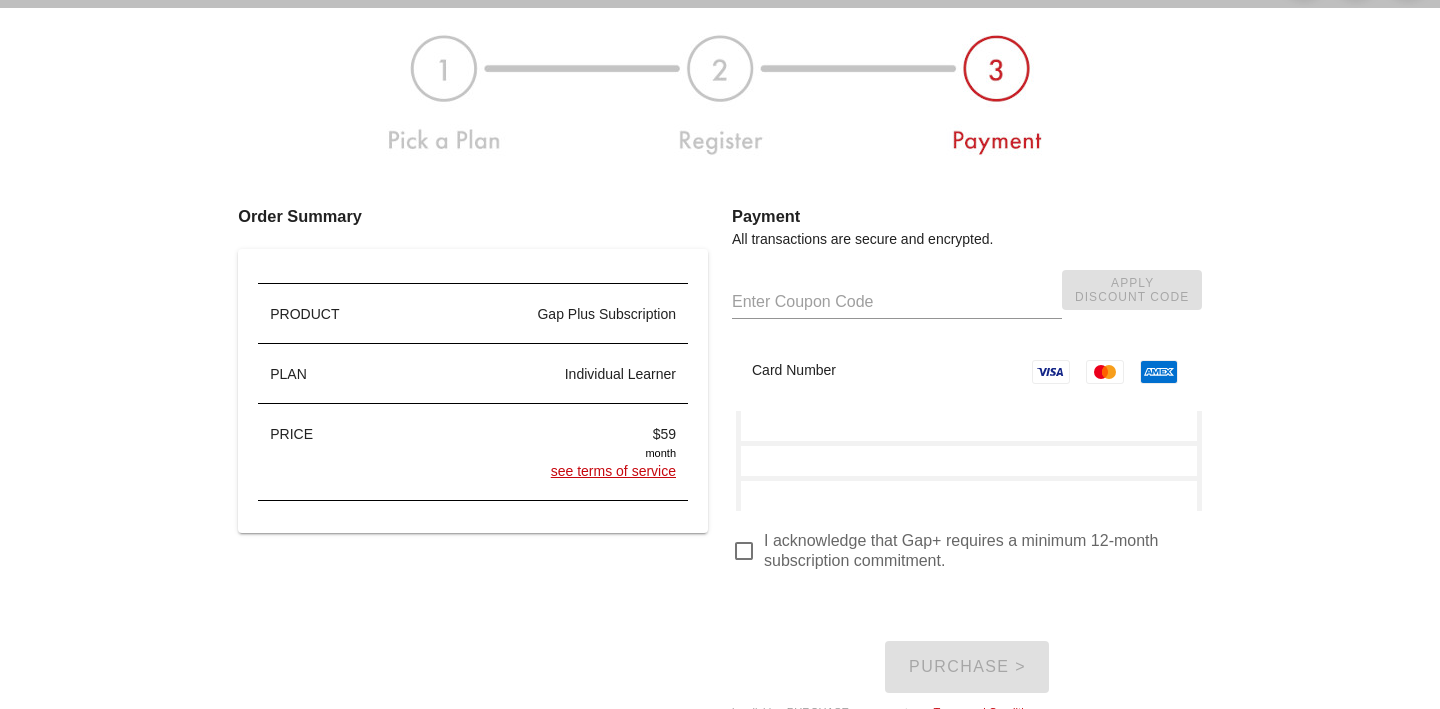 scroll, scrollTop: 73, scrollLeft: 0, axis: vertical 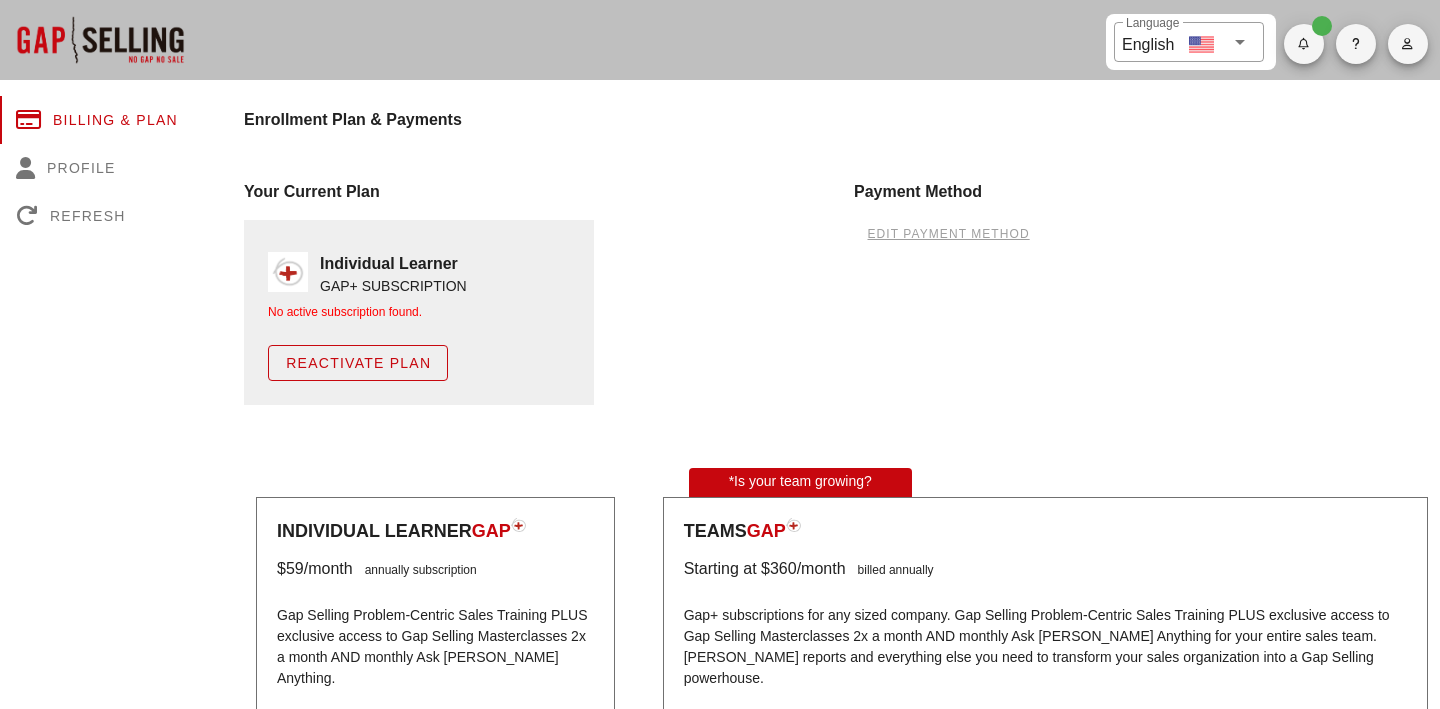 click on "Reactivate Plan" at bounding box center [358, 363] 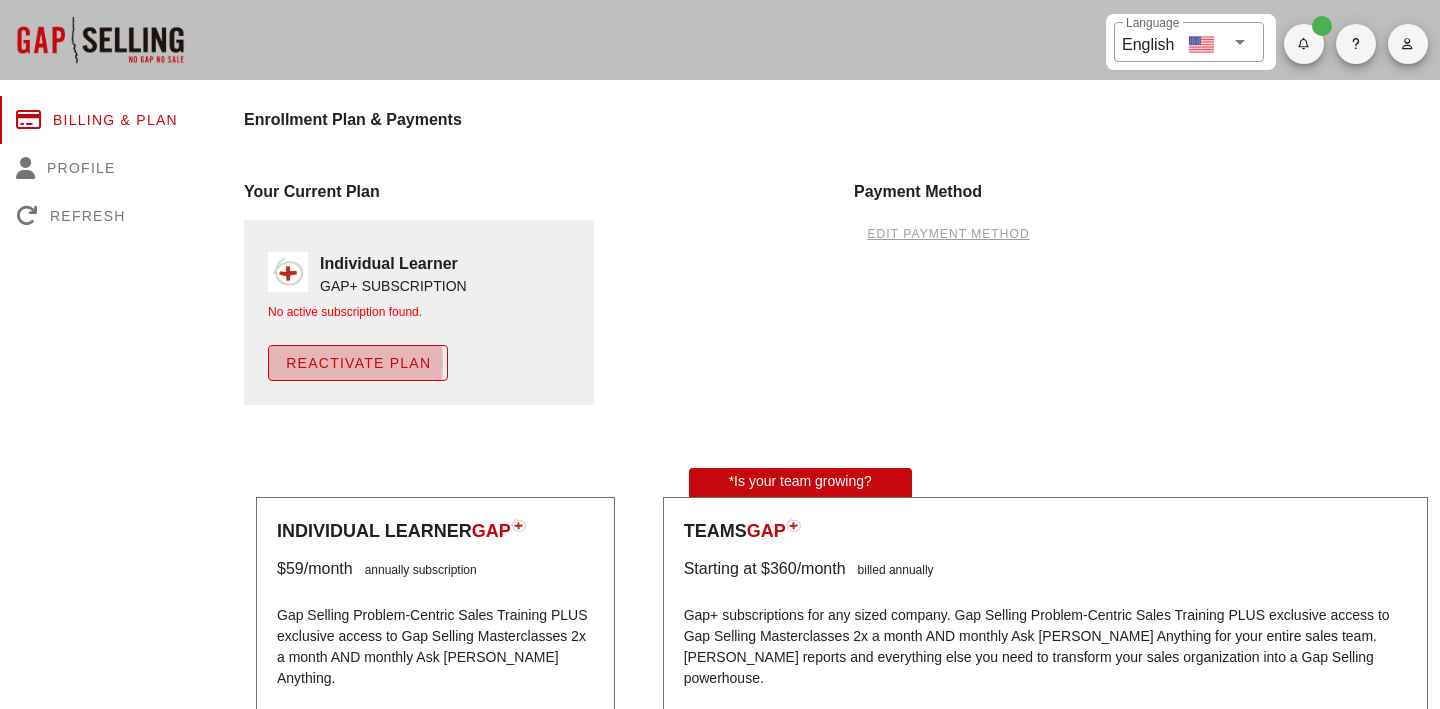 scroll, scrollTop: 51, scrollLeft: 0, axis: vertical 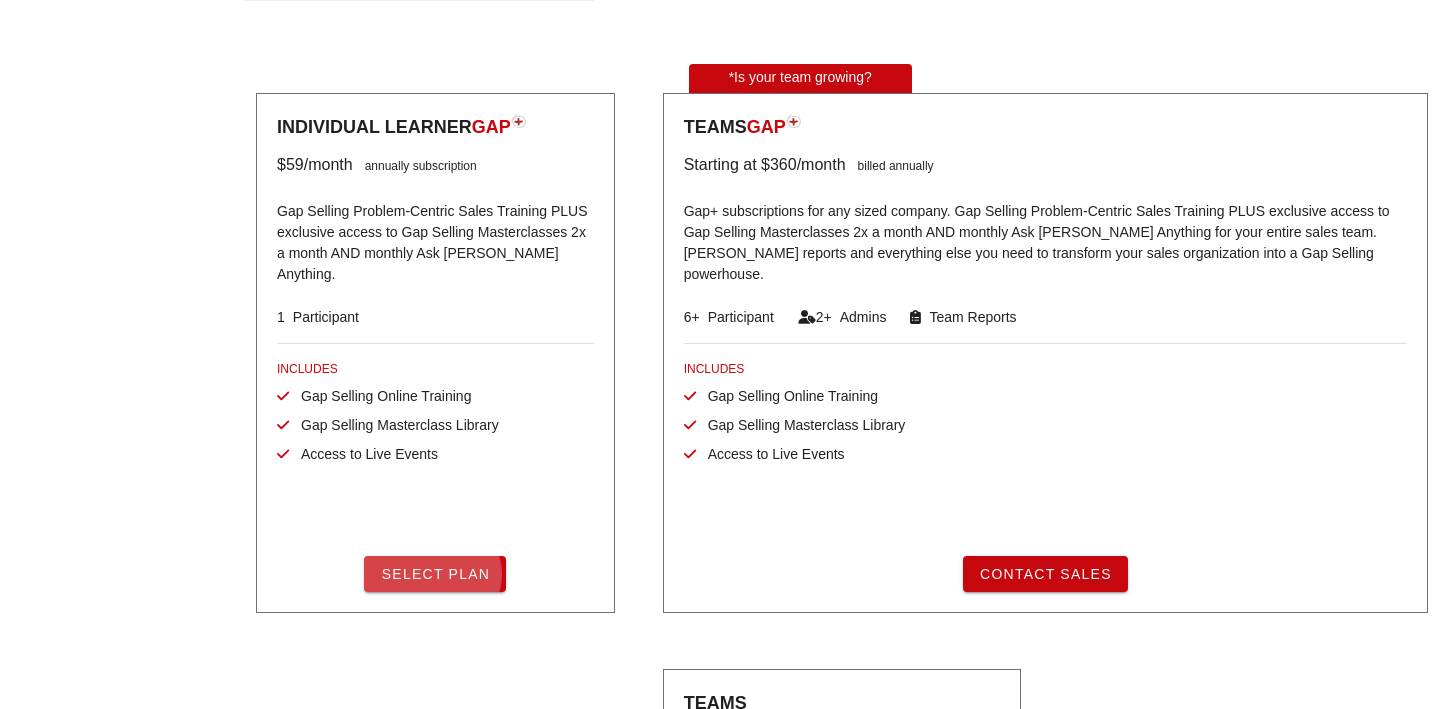 click on "Select Plan" at bounding box center (435, 574) 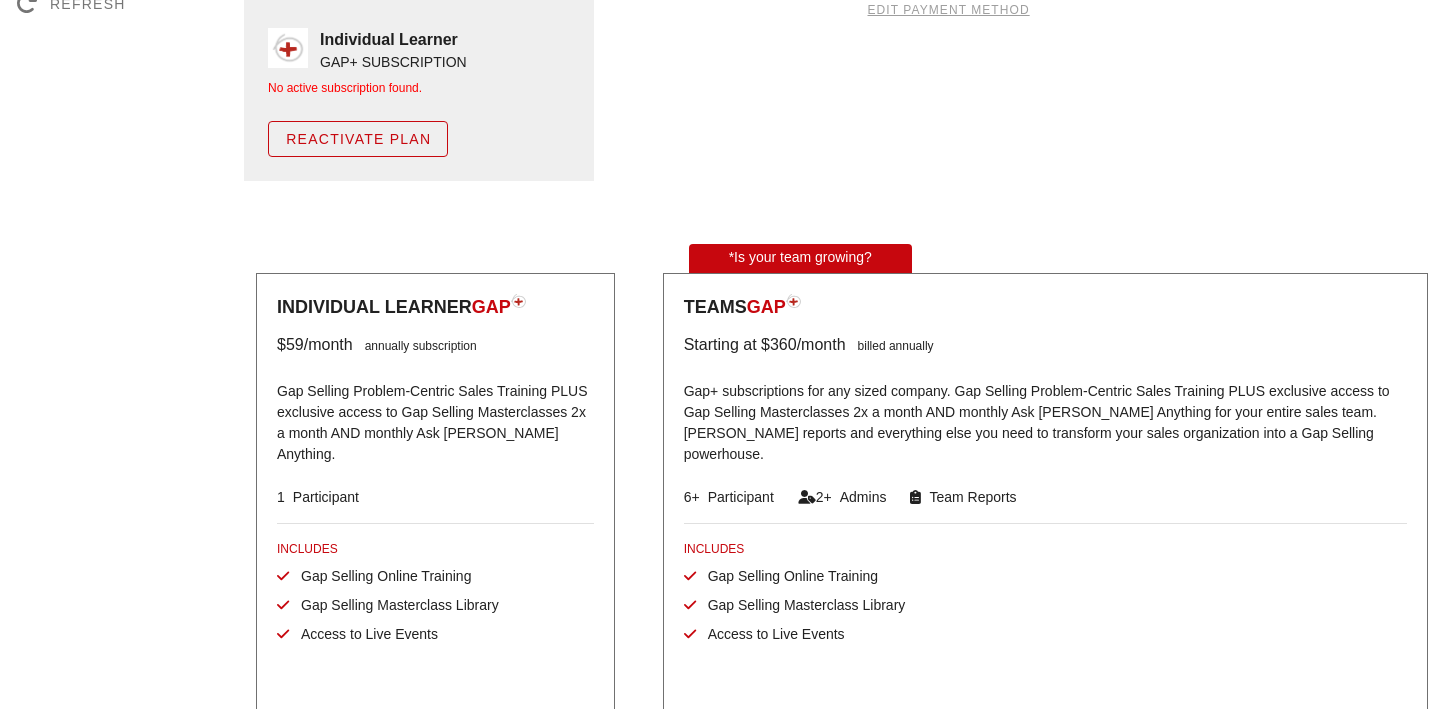 scroll, scrollTop: 0, scrollLeft: 0, axis: both 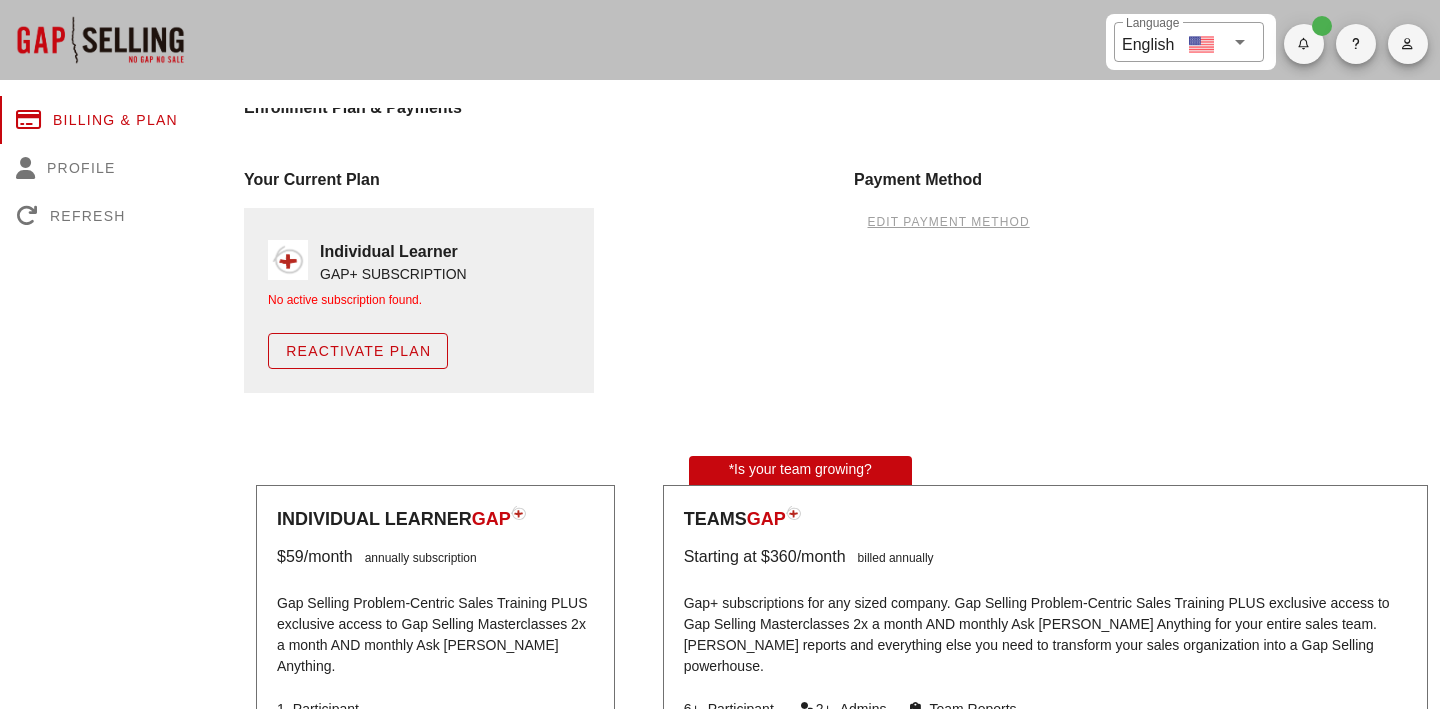 click on "edit payment method" at bounding box center [947, 222] 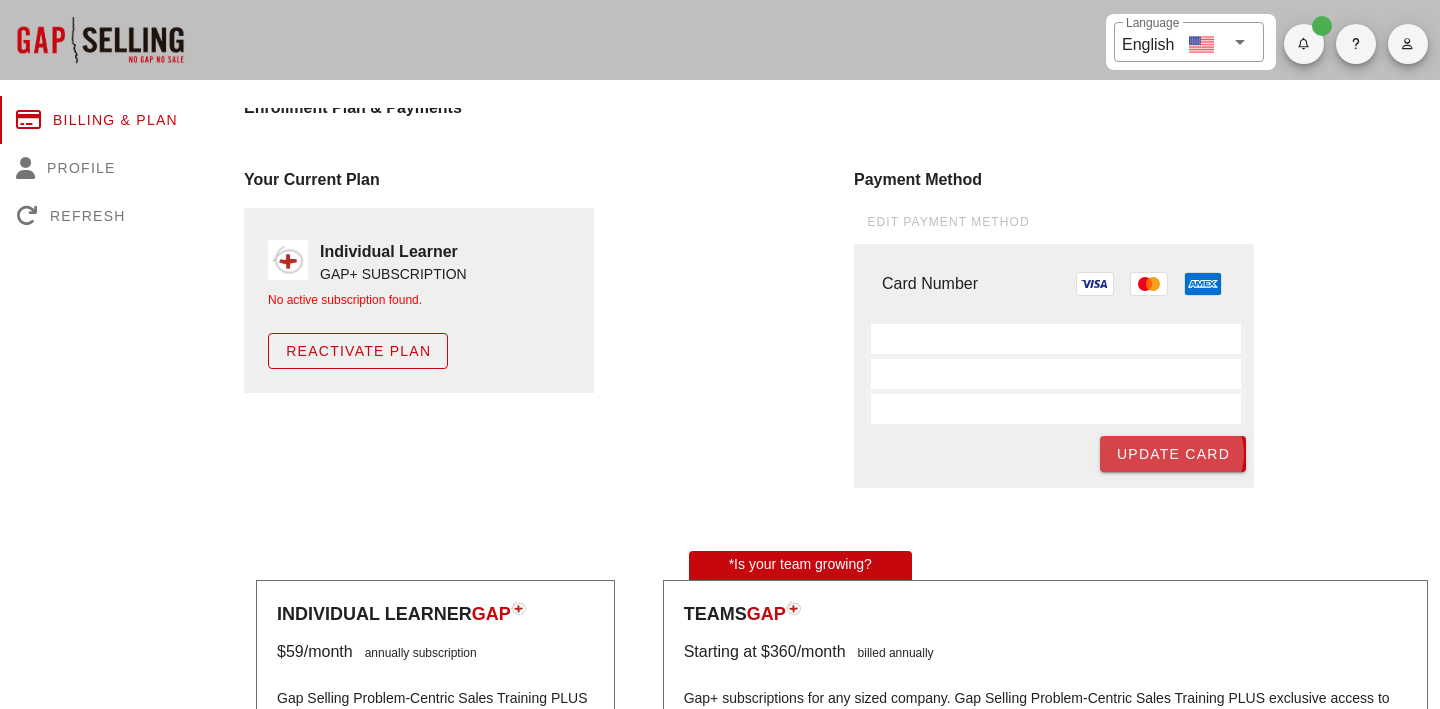 click on "Update Card" at bounding box center [1173, 454] 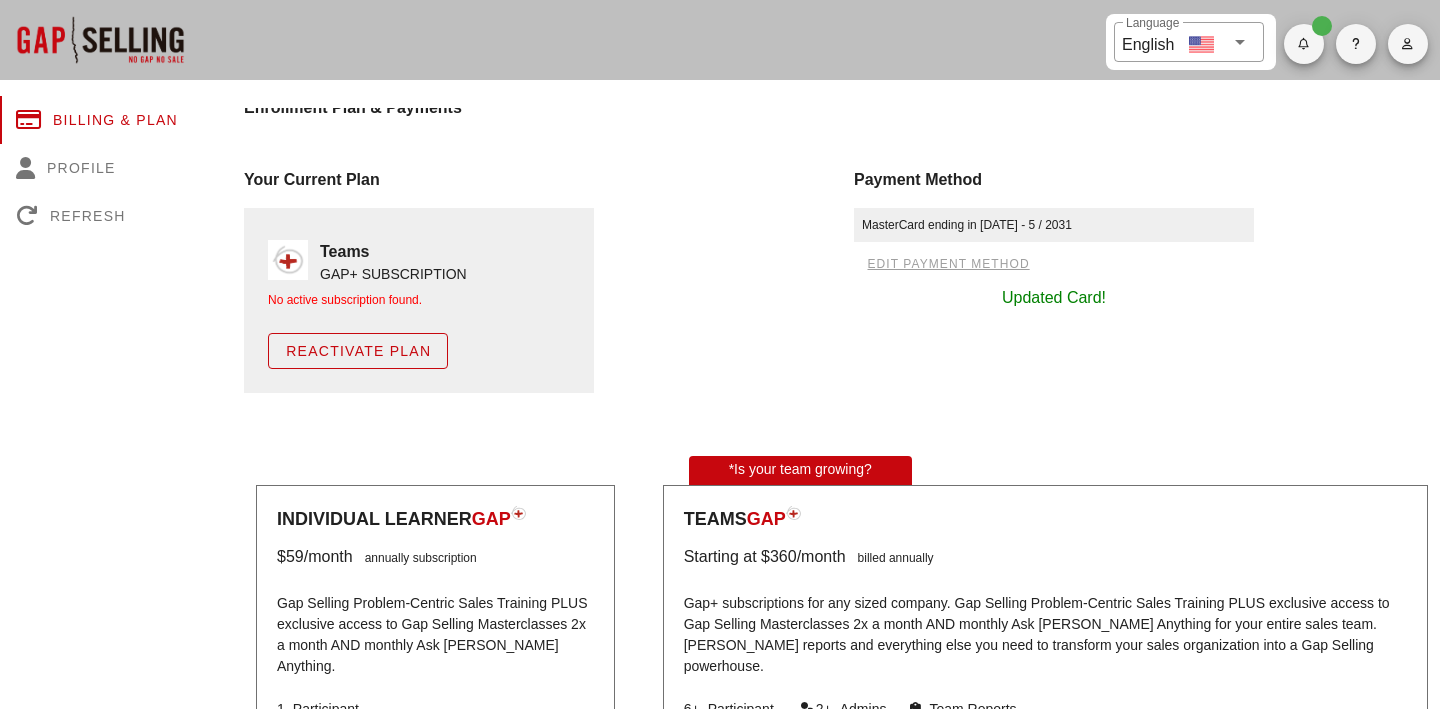 click on "Reactivate Plan" at bounding box center [358, 351] 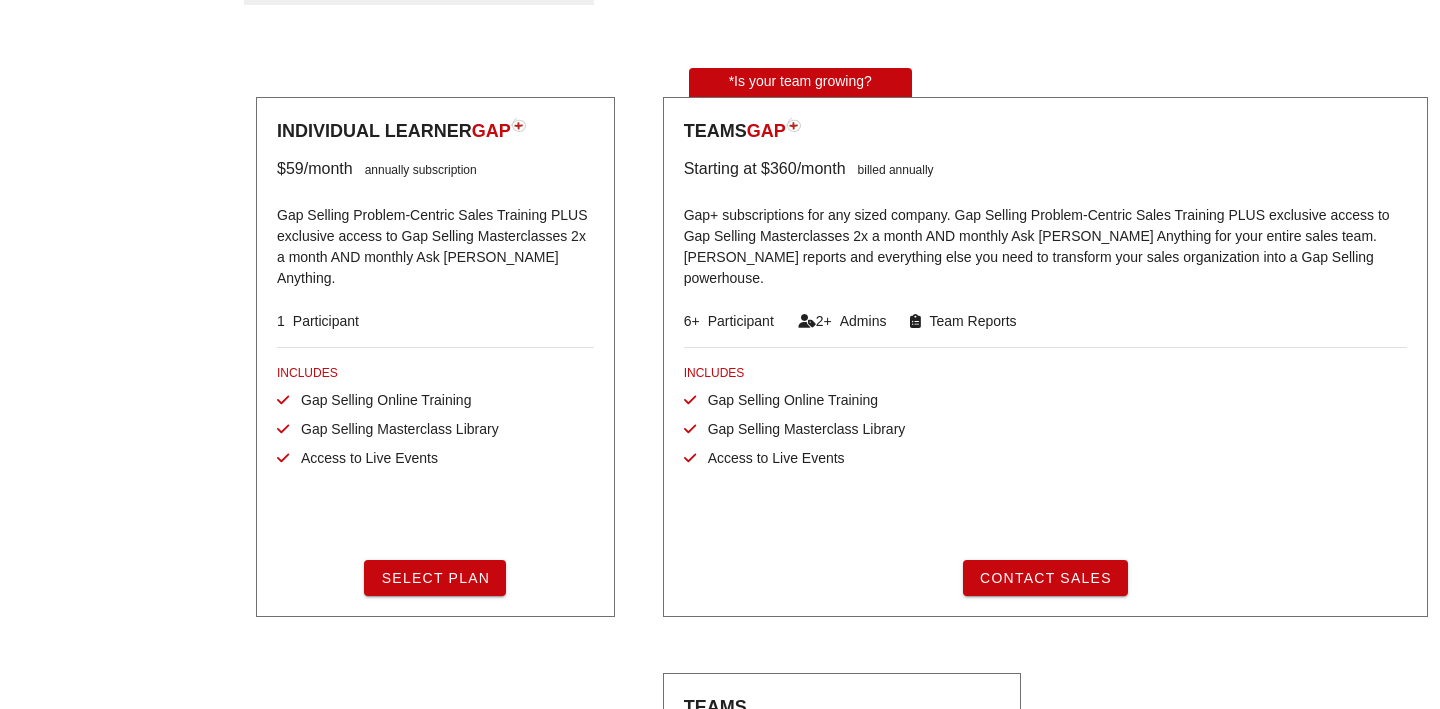 scroll, scrollTop: 392, scrollLeft: 0, axis: vertical 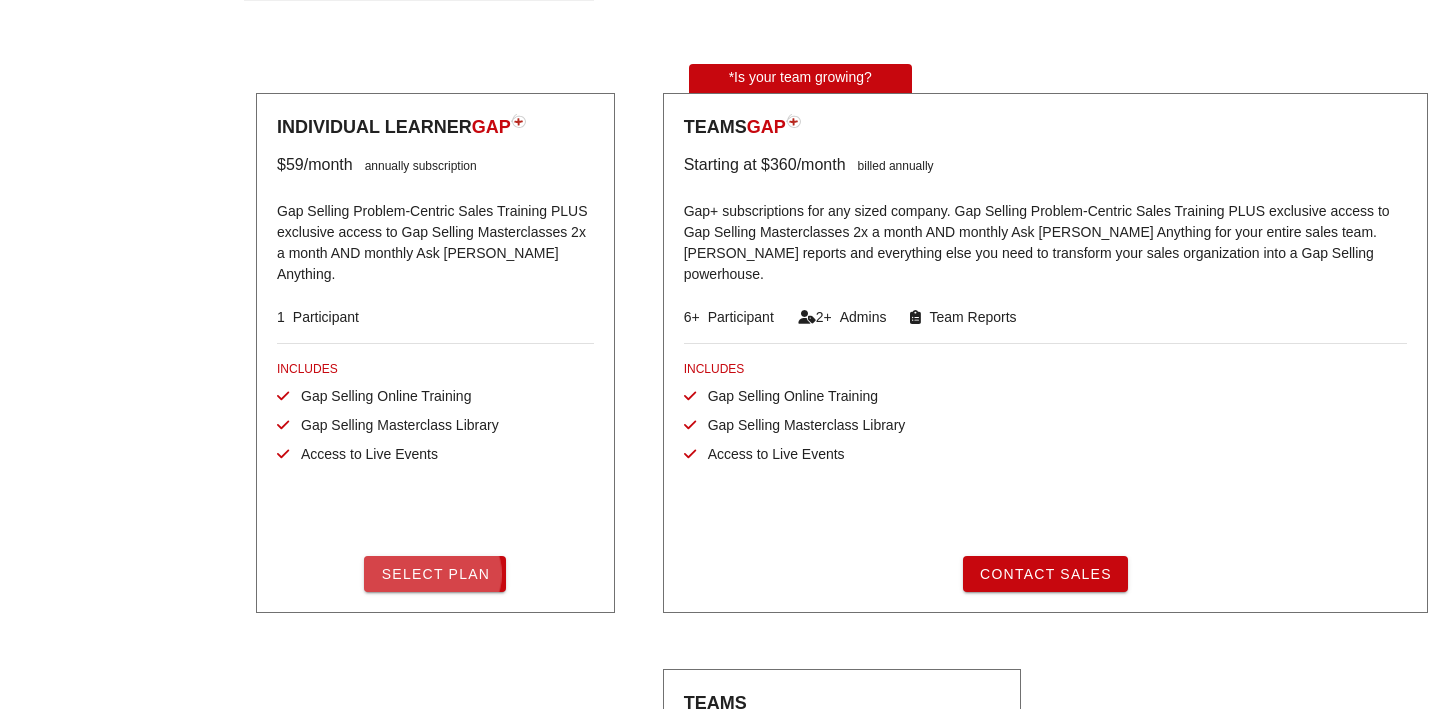 click on "Select Plan" at bounding box center [435, 574] 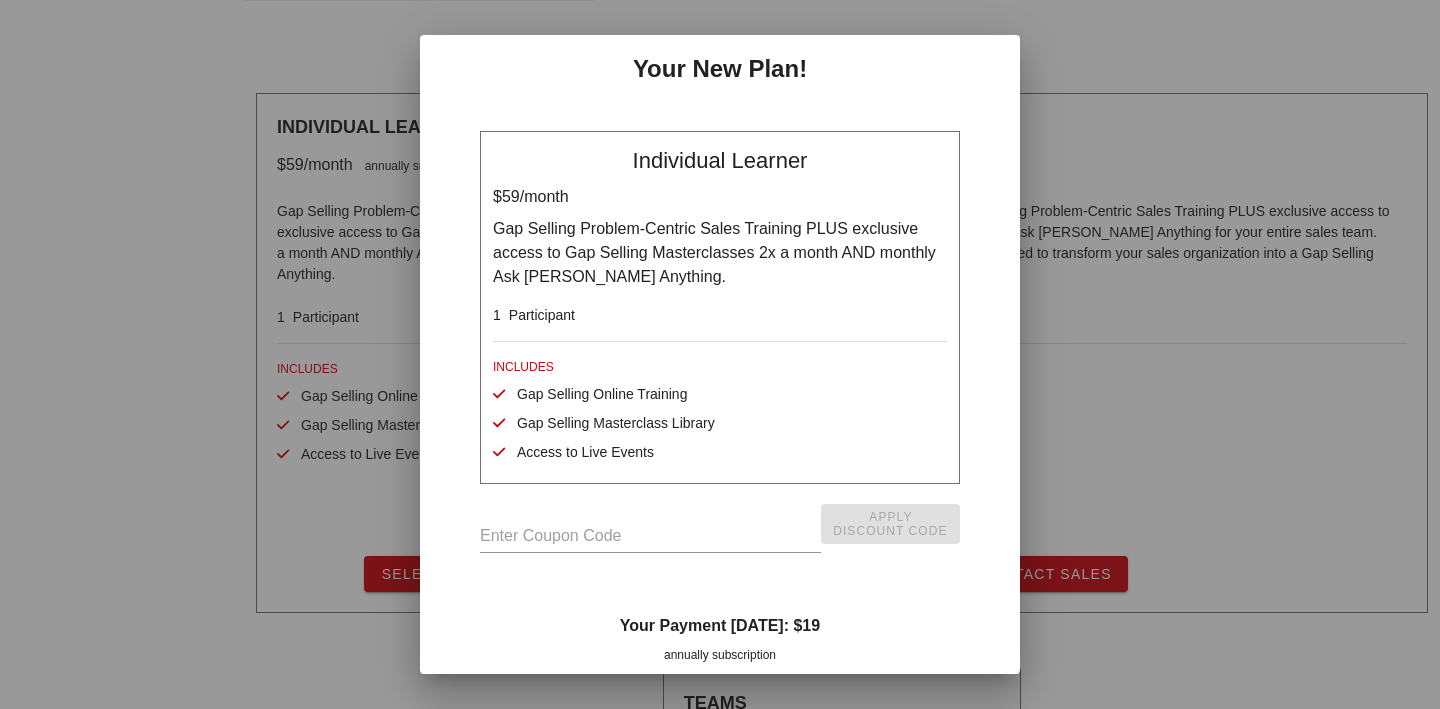 scroll, scrollTop: 259, scrollLeft: 0, axis: vertical 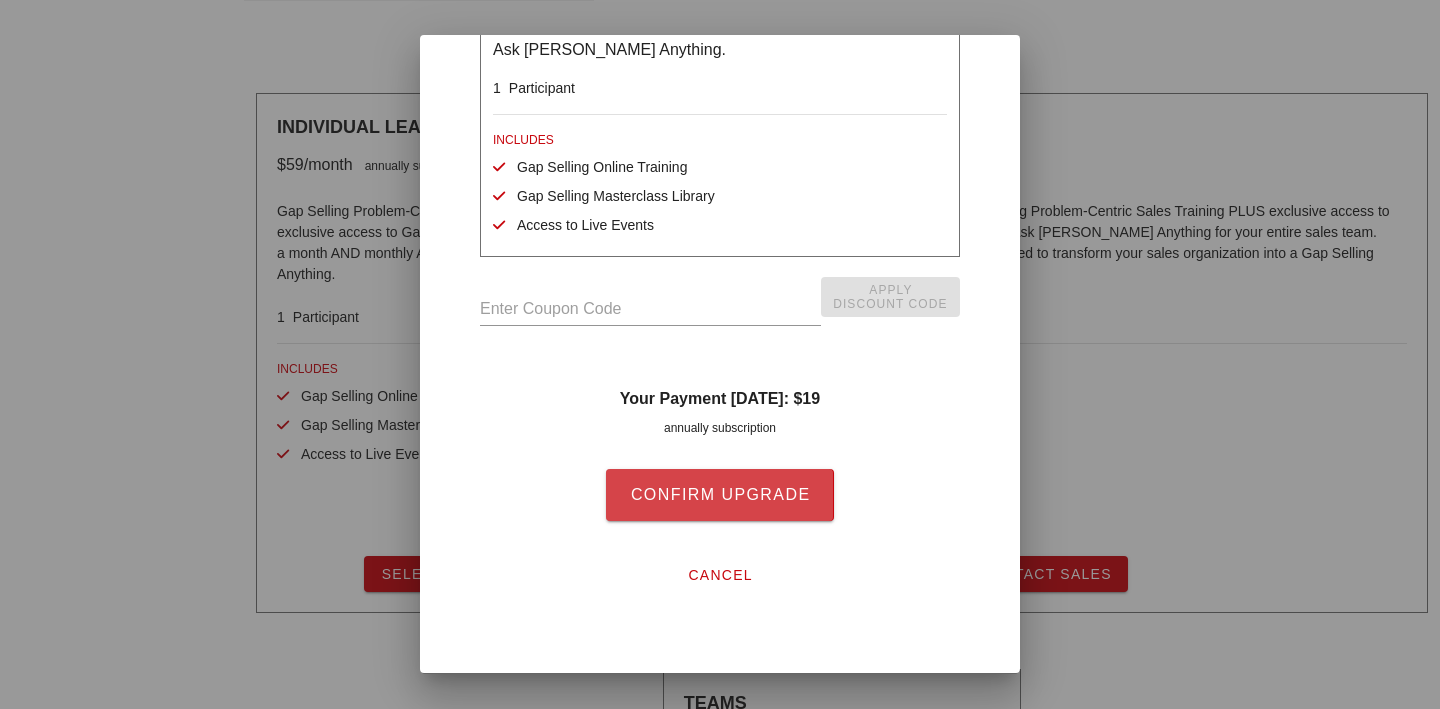 click on "Confirm Upgrade" at bounding box center (719, 495) 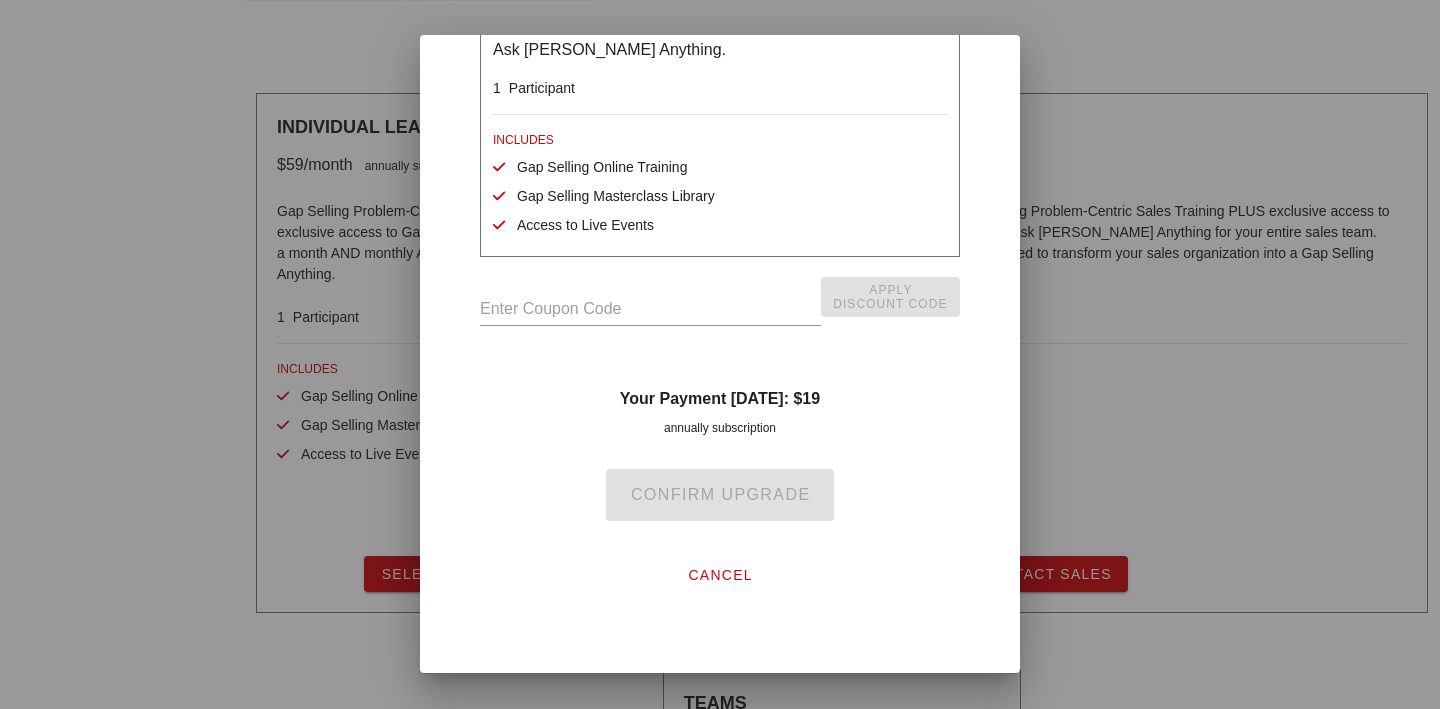 scroll, scrollTop: 0, scrollLeft: 0, axis: both 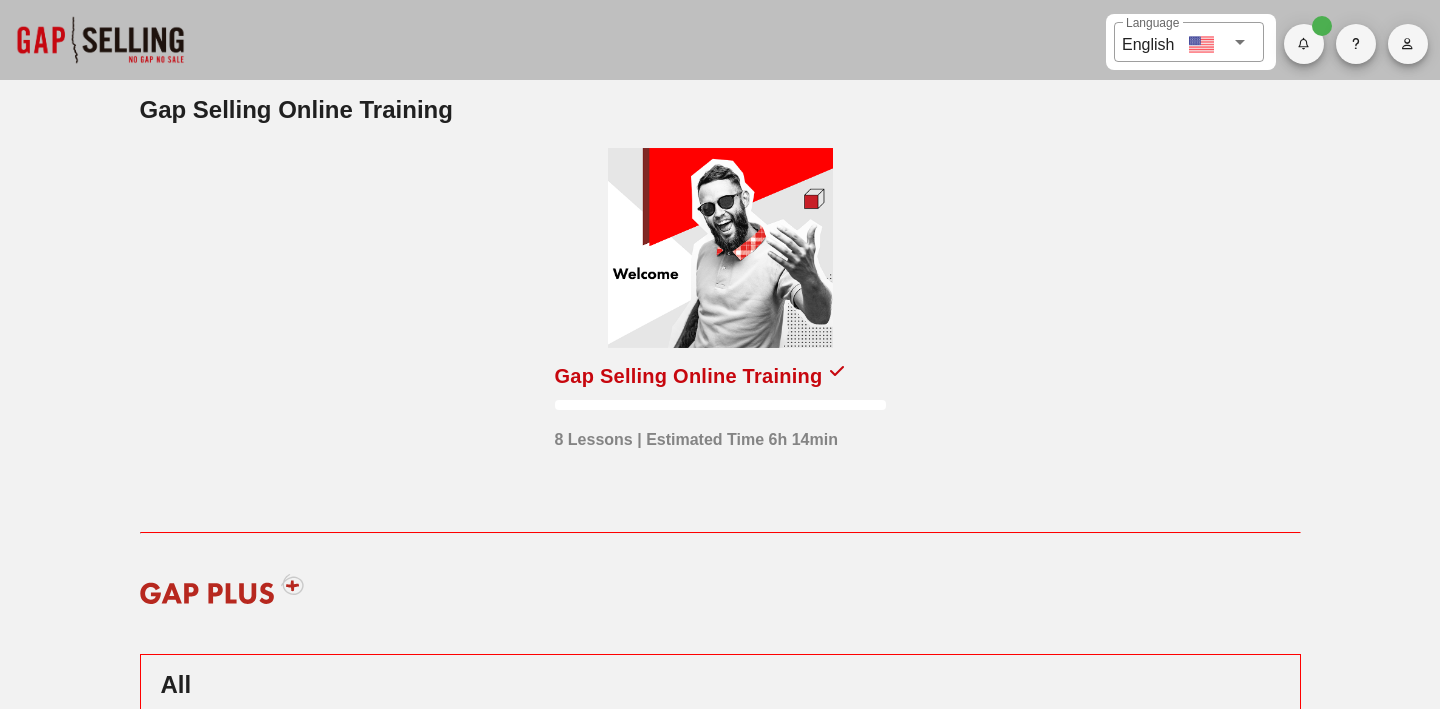 click on "Gap Selling Online Training" at bounding box center [689, 376] 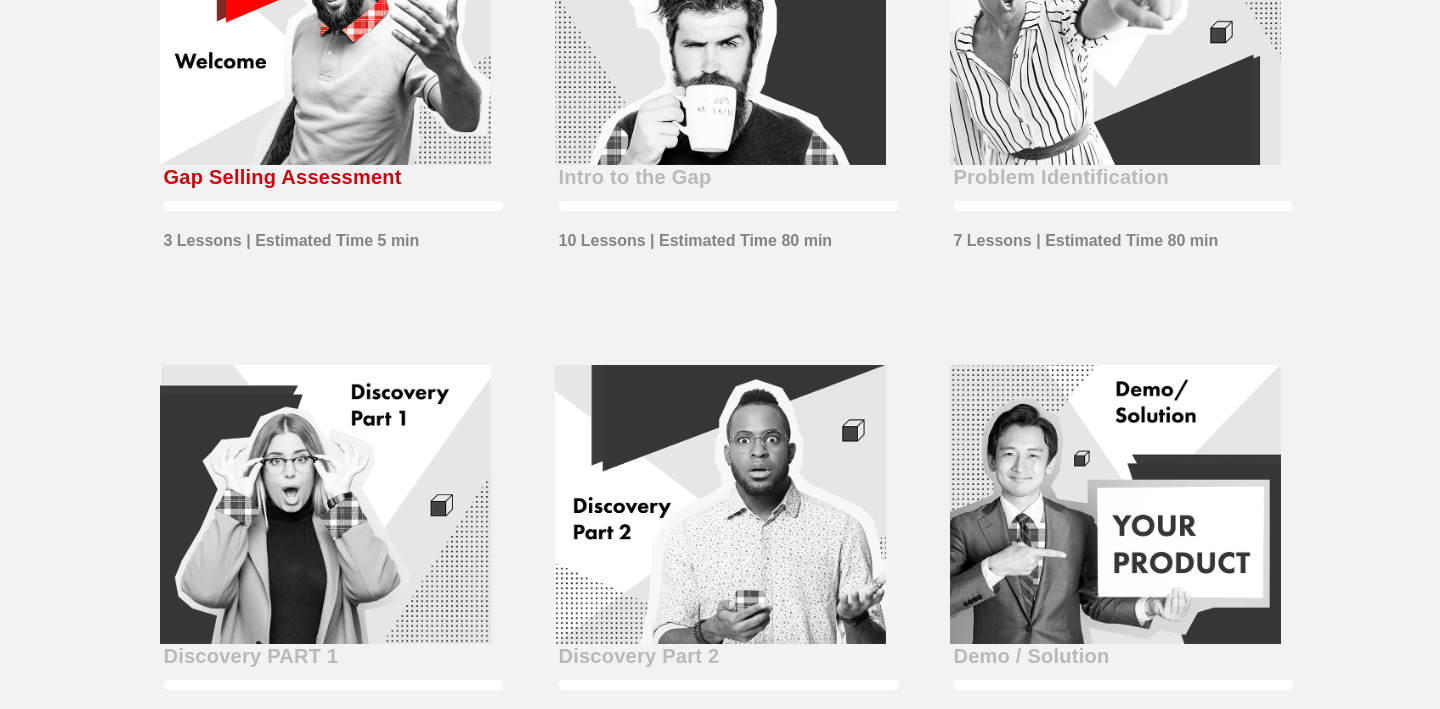 scroll, scrollTop: 0, scrollLeft: 0, axis: both 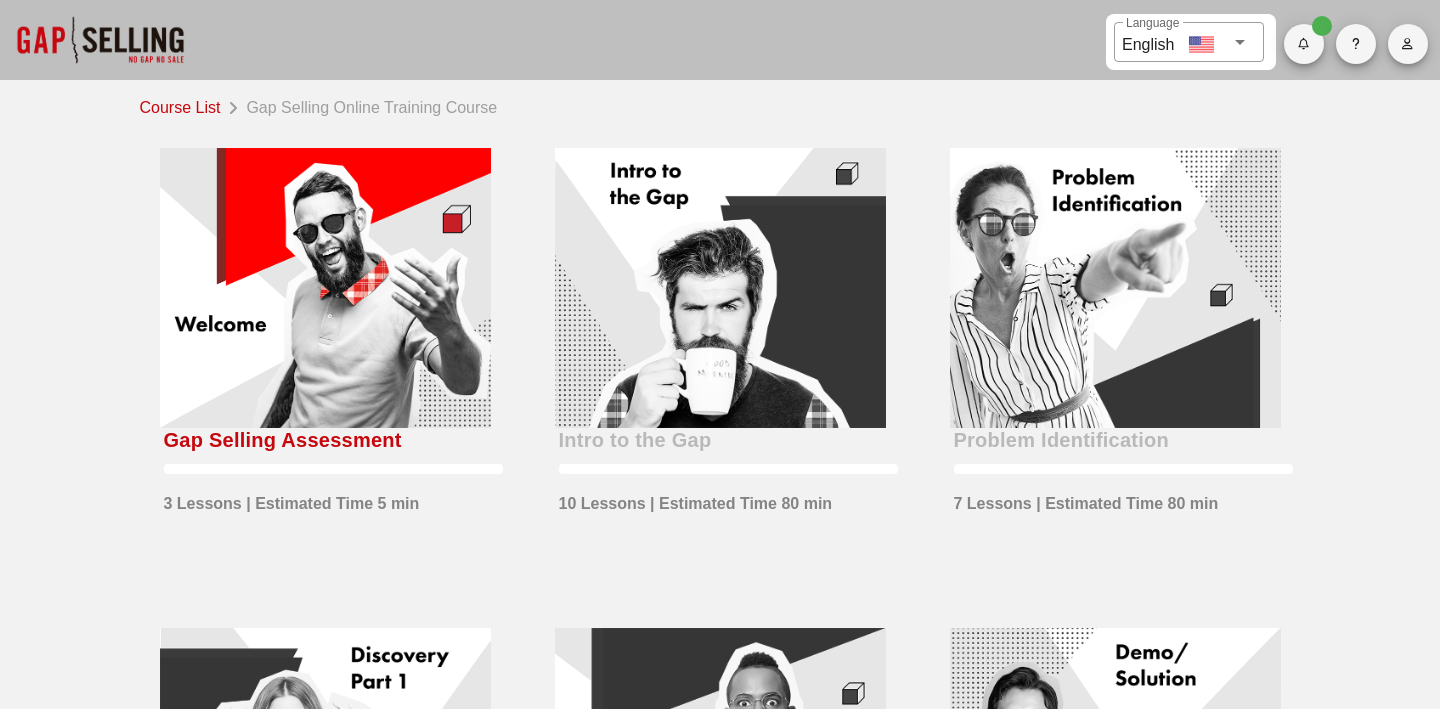 click at bounding box center [325, 288] 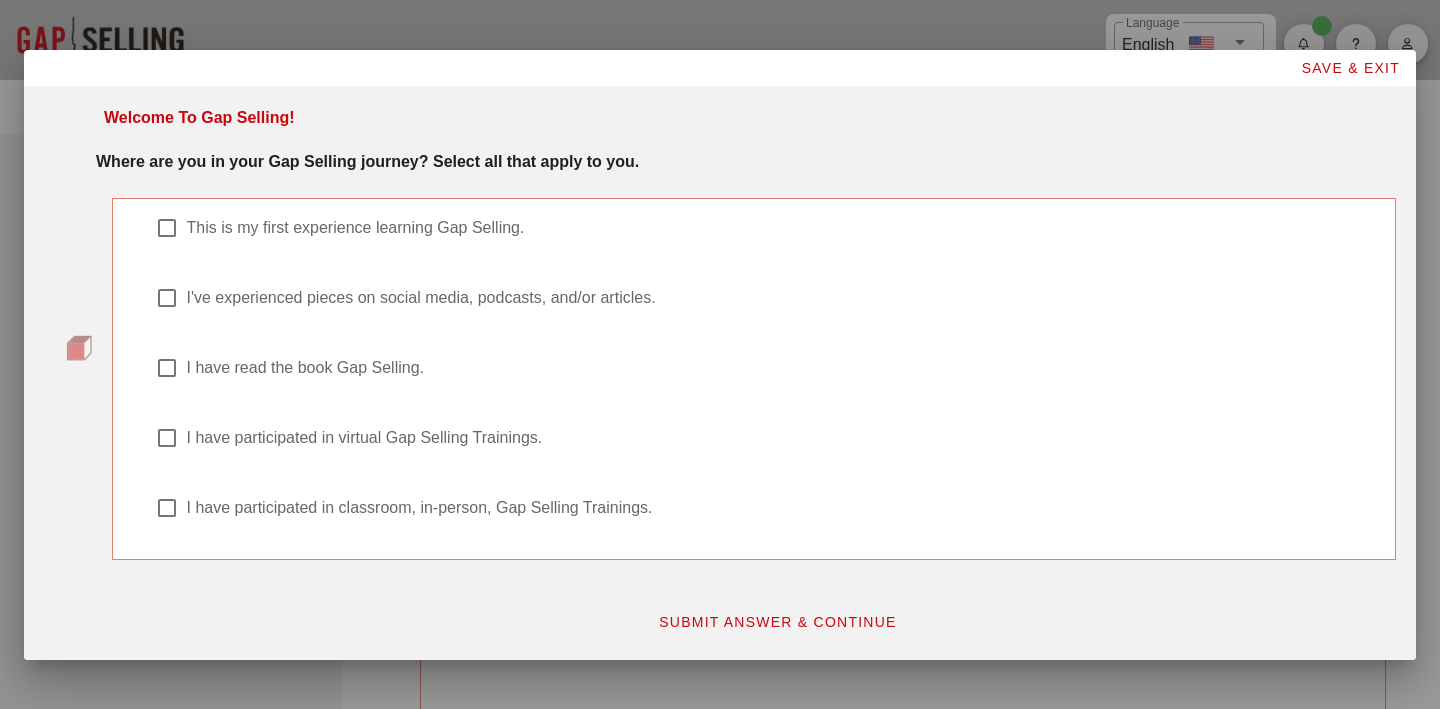 click at bounding box center (167, 368) 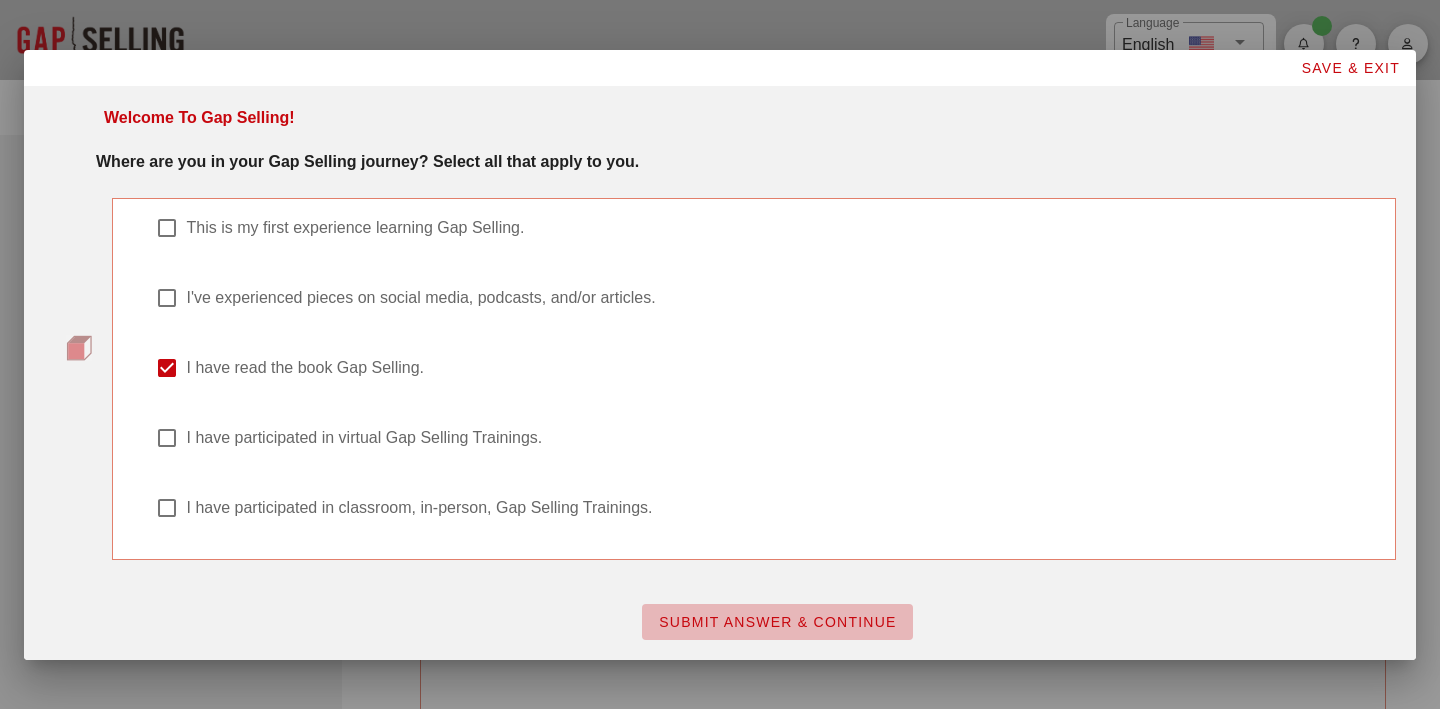 click on "SUBMIT ANSWER & CONTINUE" at bounding box center [777, 622] 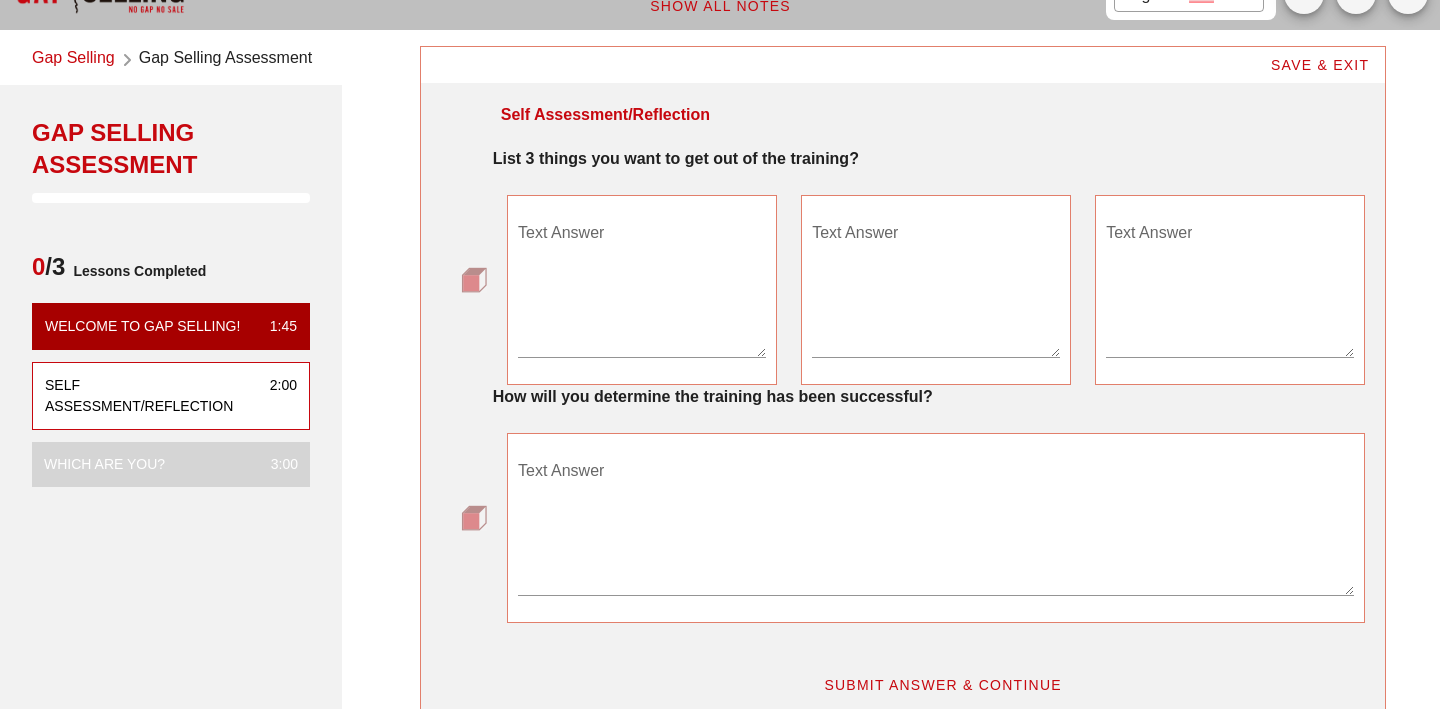 scroll, scrollTop: 47, scrollLeft: 0, axis: vertical 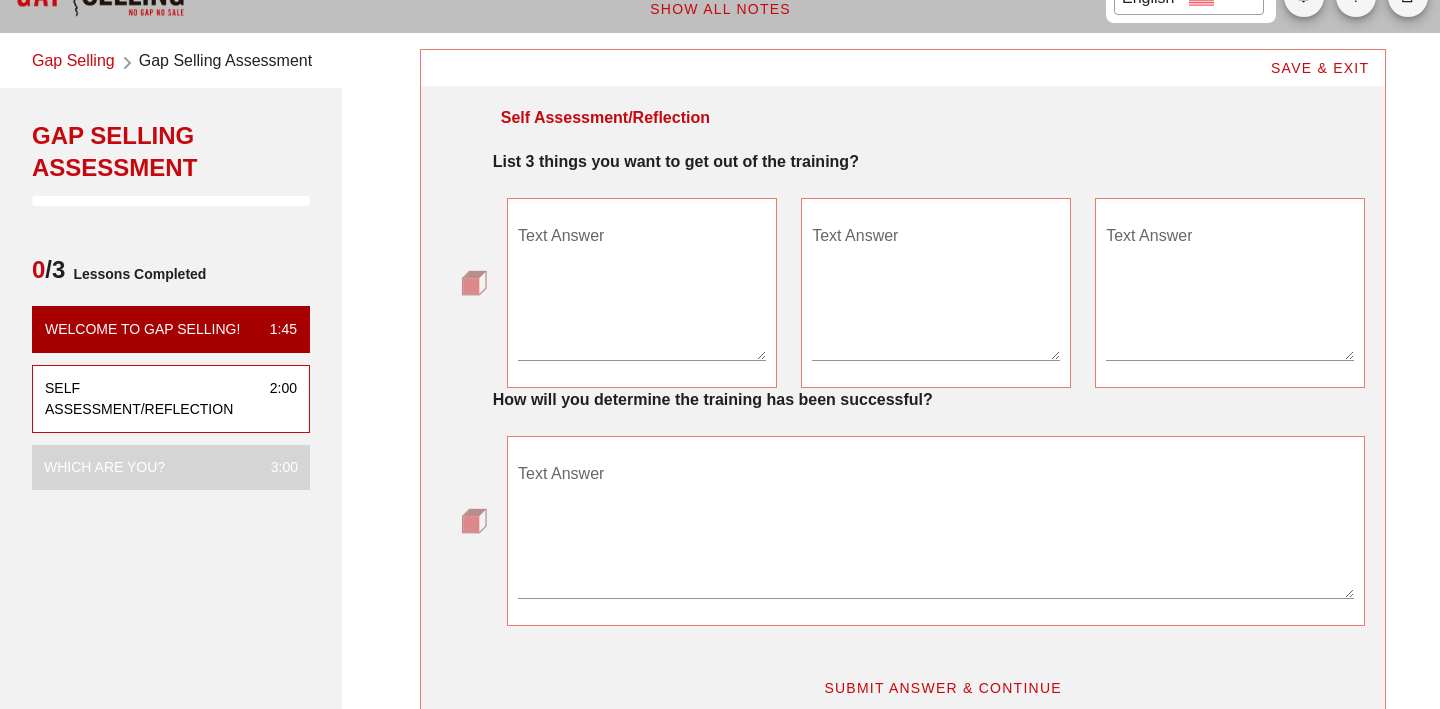 click on "Text Answer" at bounding box center (642, 290) 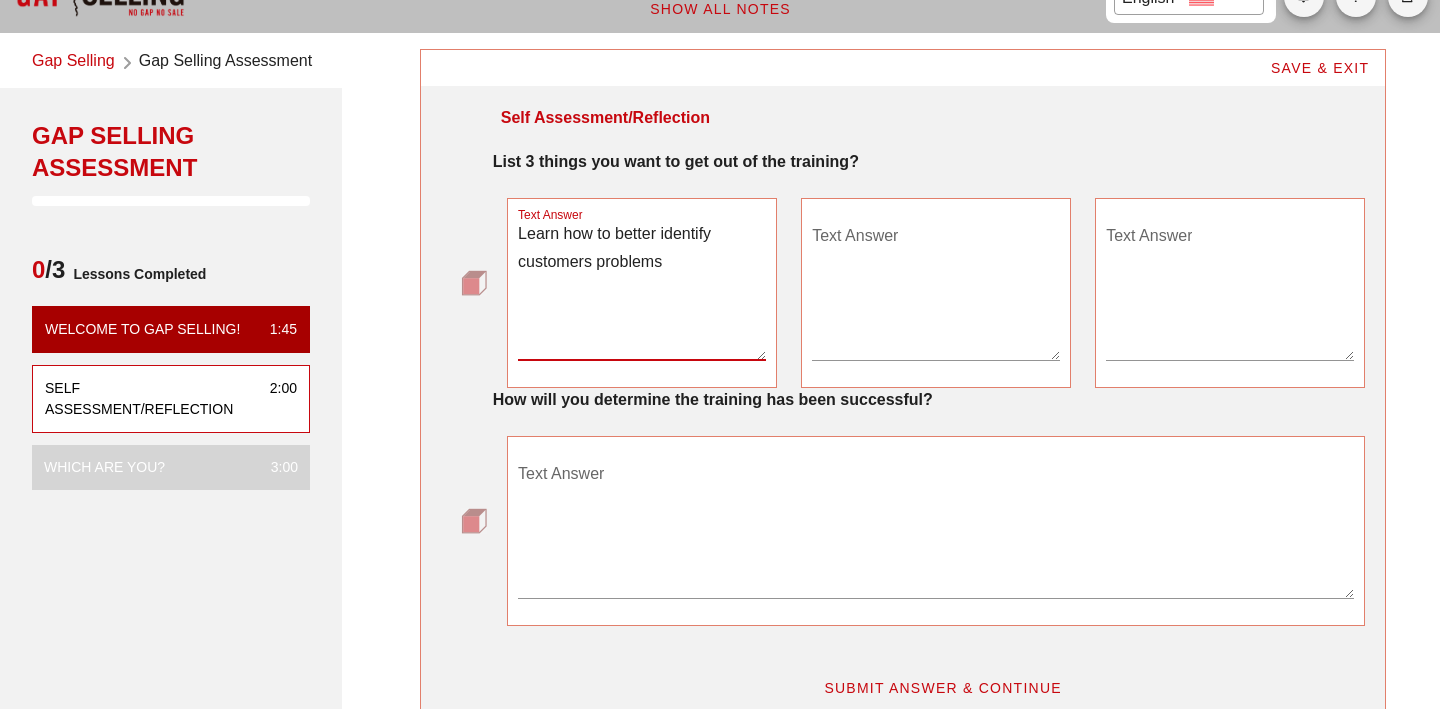 type on "Learn how to better identify customers problems" 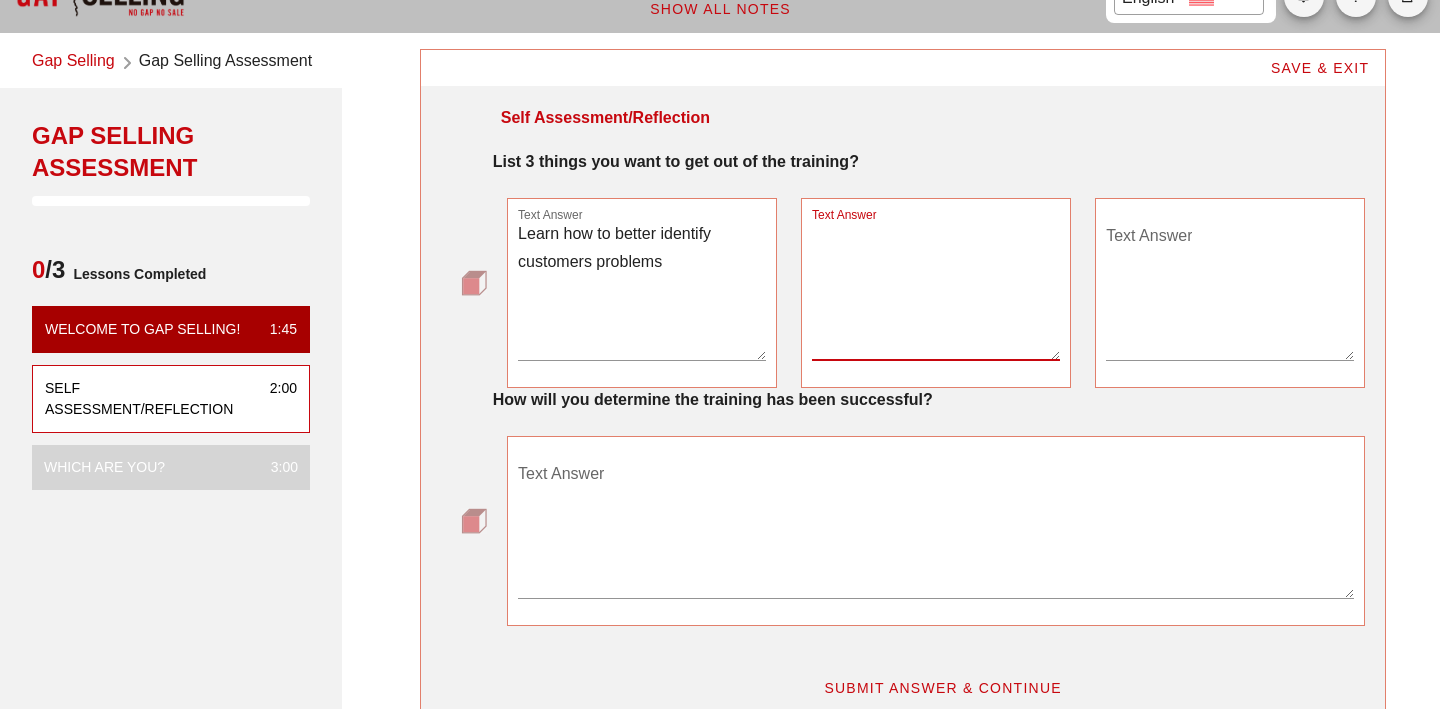 click on "Text Answer" at bounding box center (936, 290) 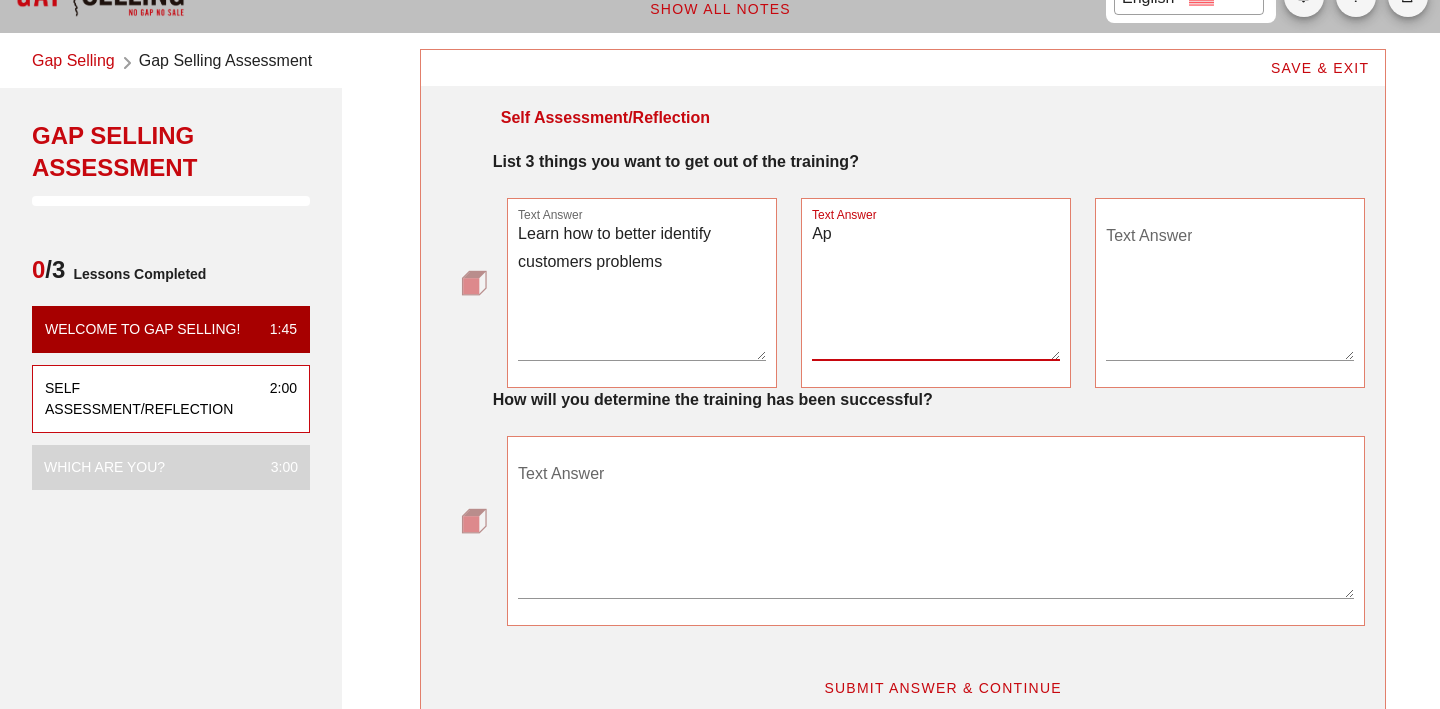 type on "A" 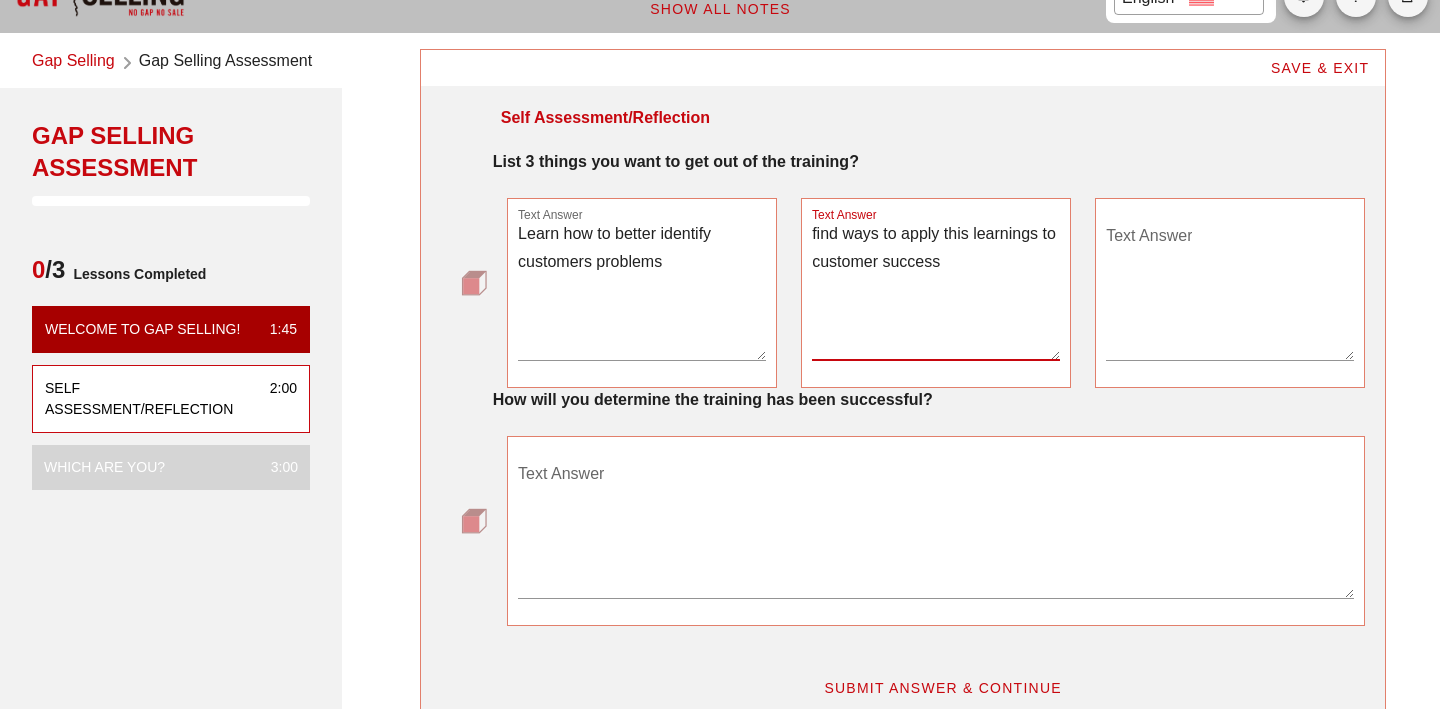 type on "find ways to apply this learnings to customer success" 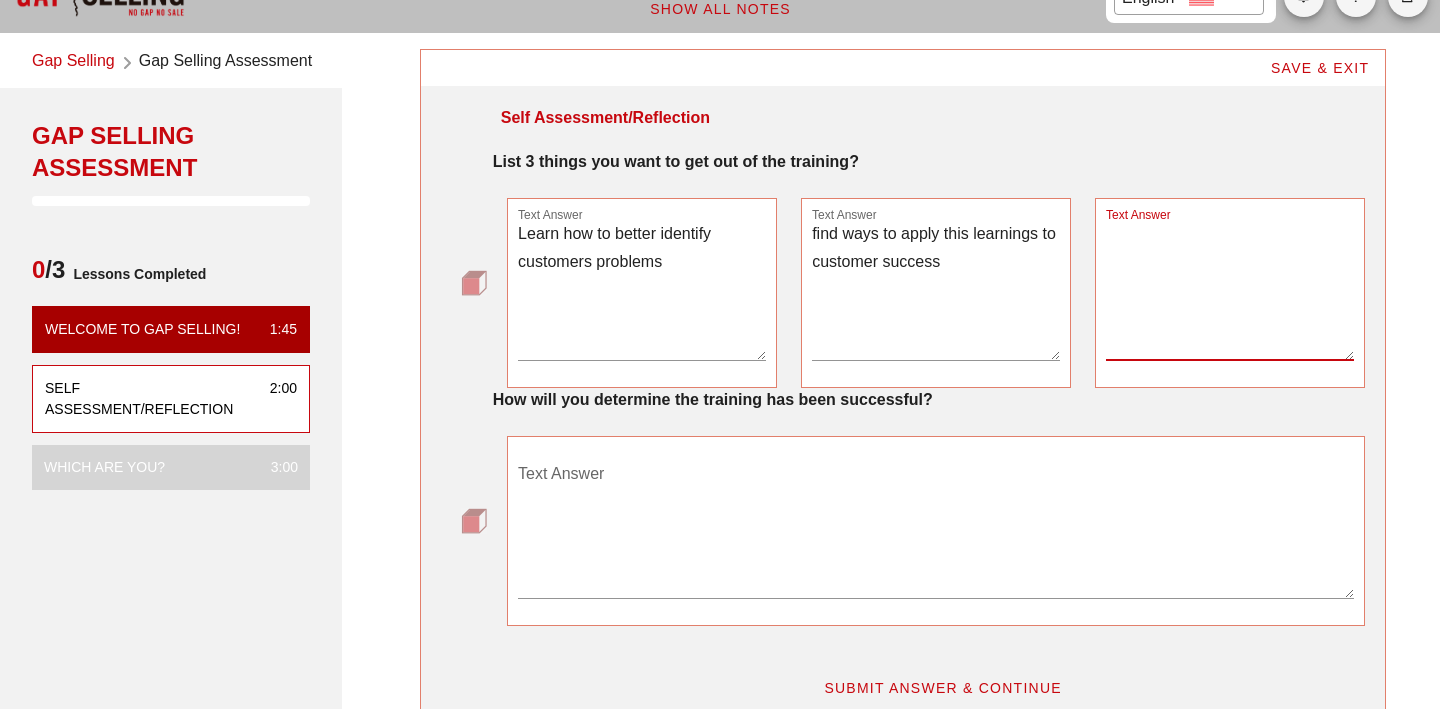 click on "Text Answer" at bounding box center [1230, 290] 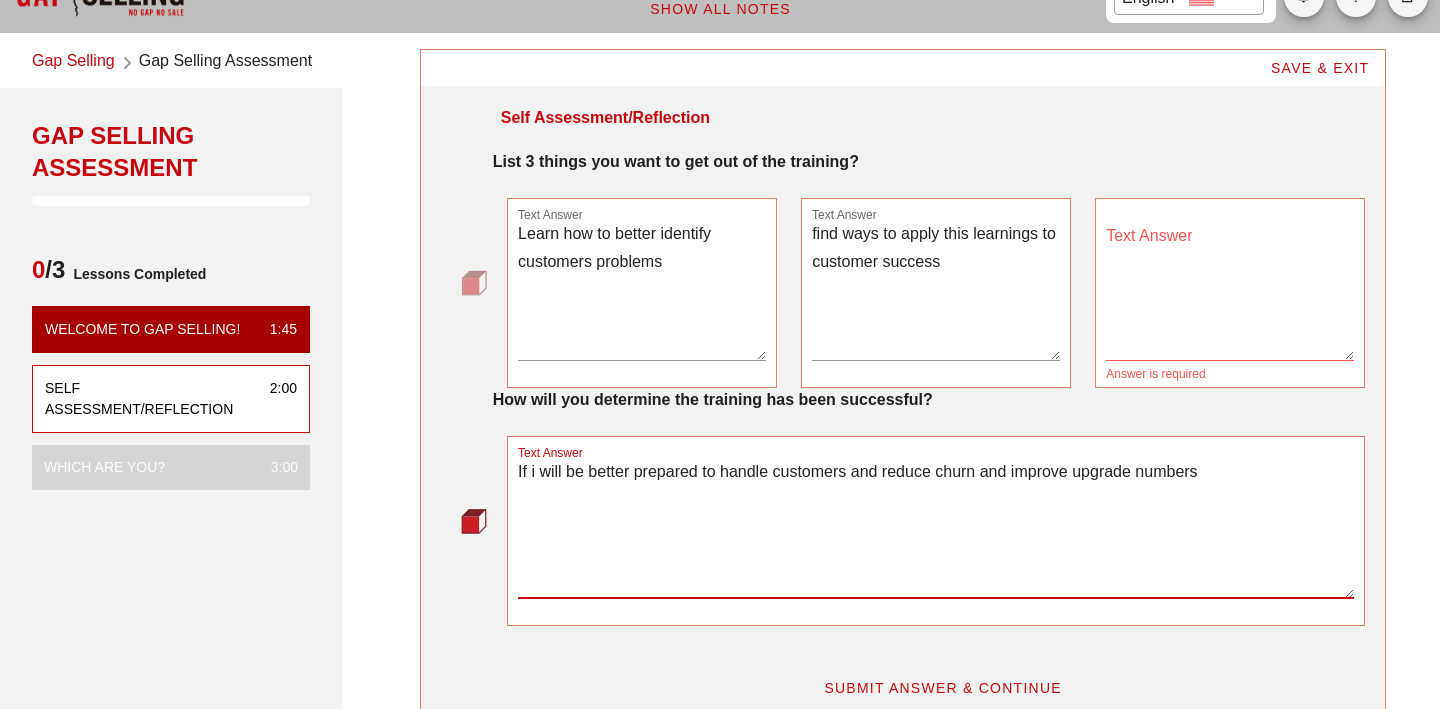 type on "If i will be better prepared to handle customers and reduce churn and improve upgrade numbers" 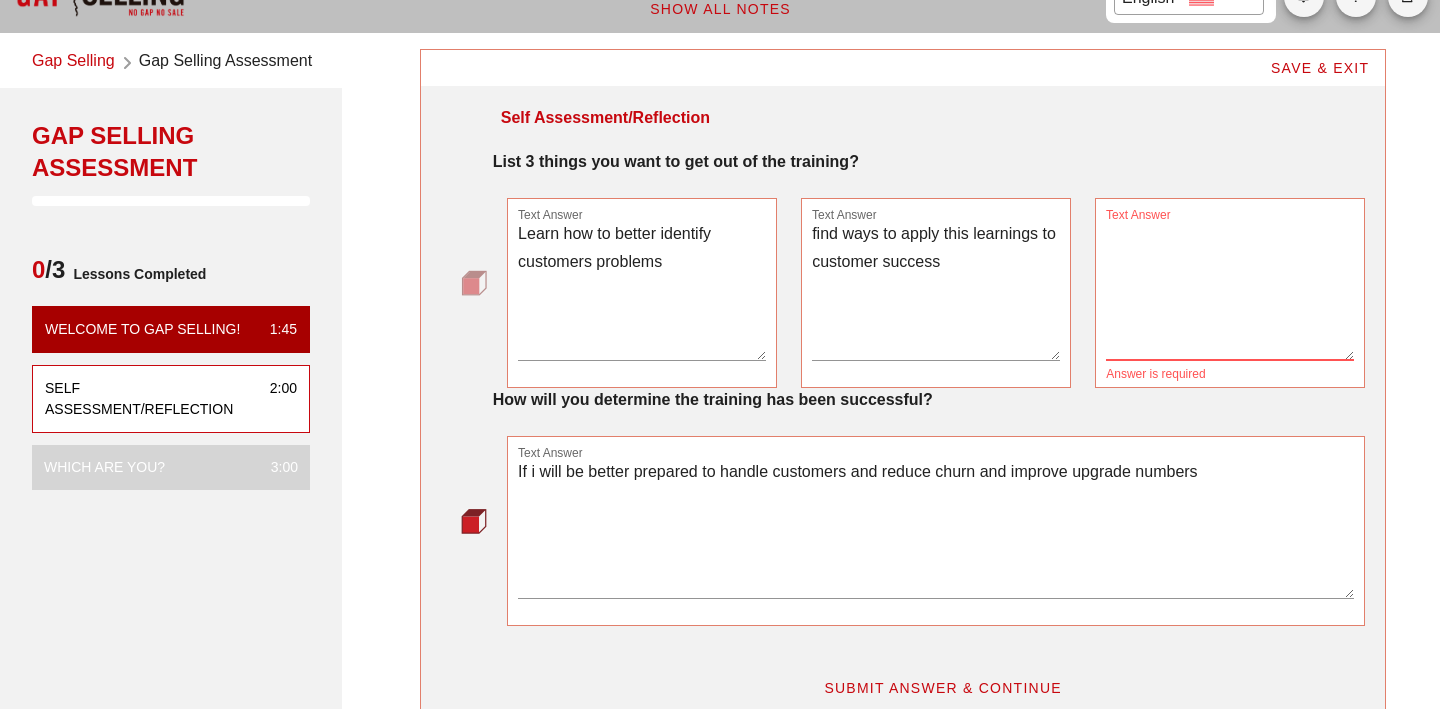 click on "Text Answer" at bounding box center (1230, 290) 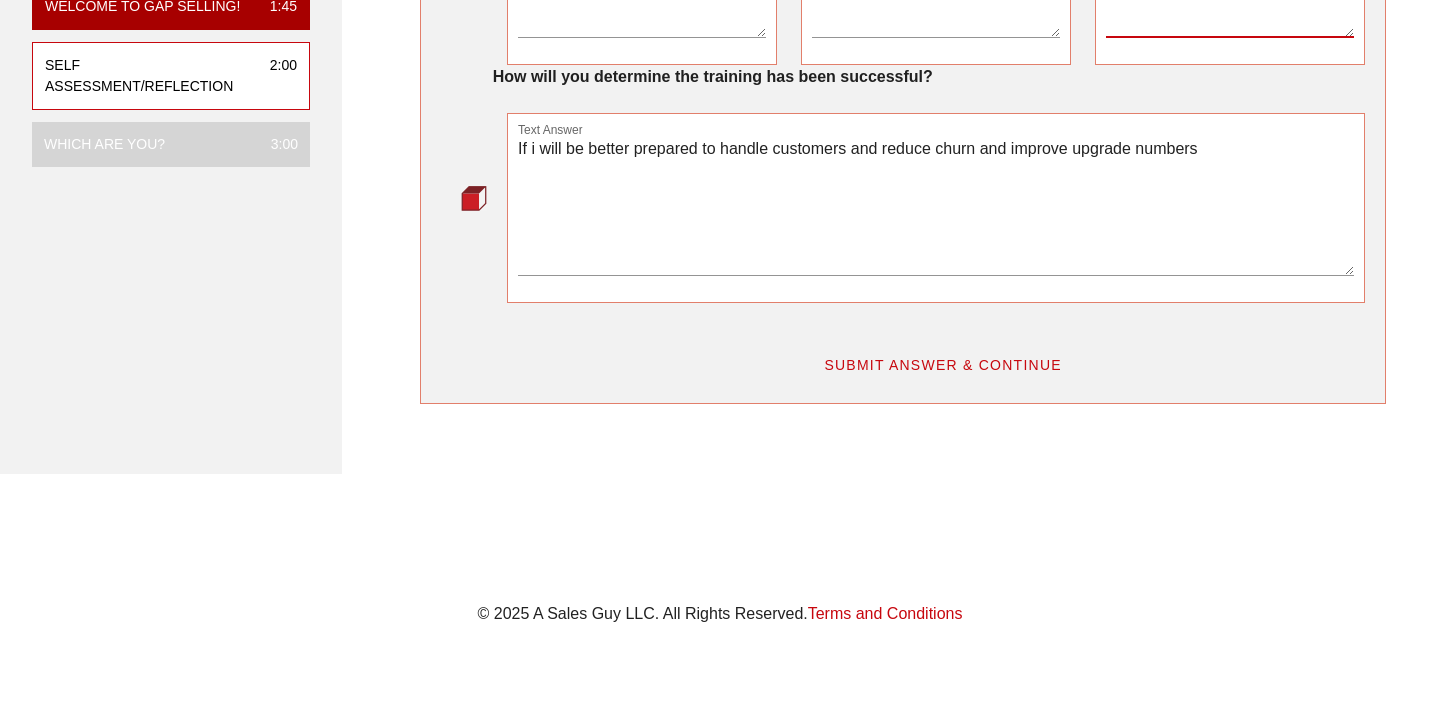 scroll, scrollTop: 432, scrollLeft: 0, axis: vertical 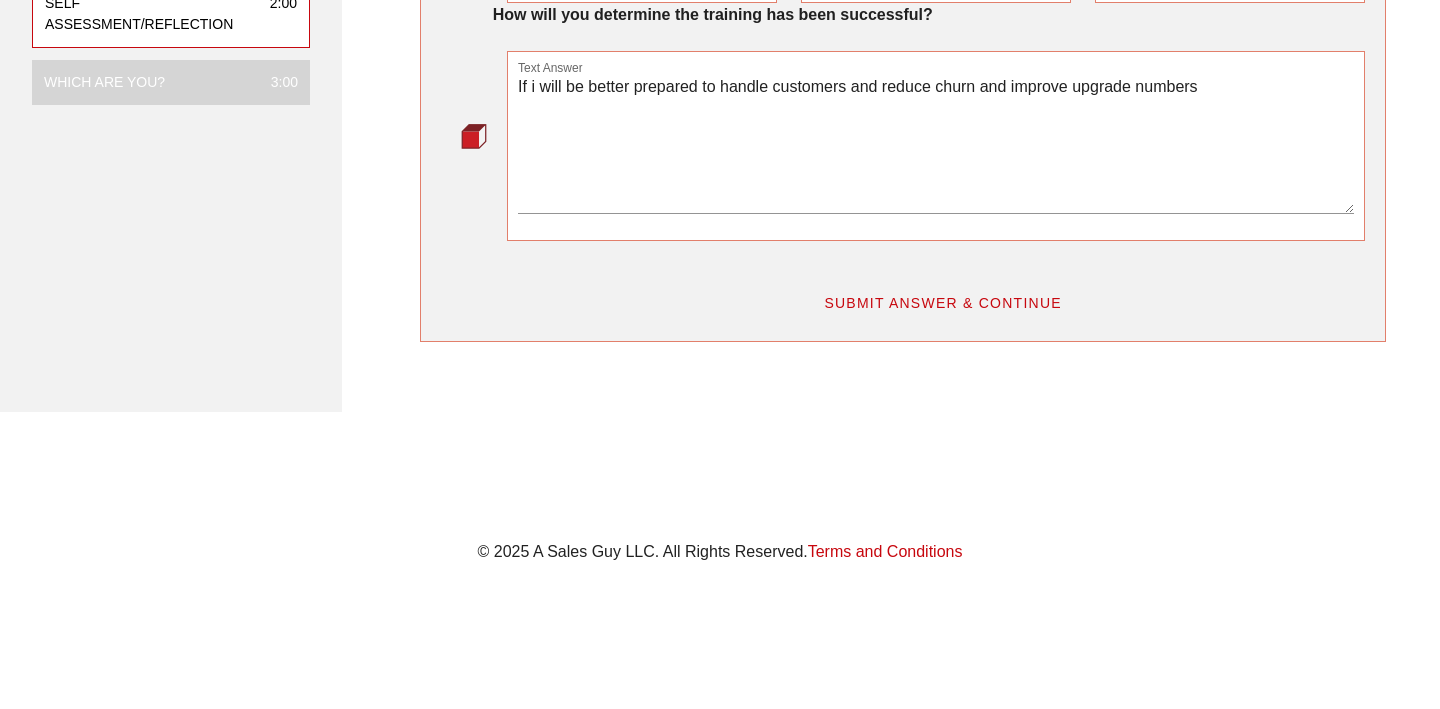 type on "learn how to better question customers" 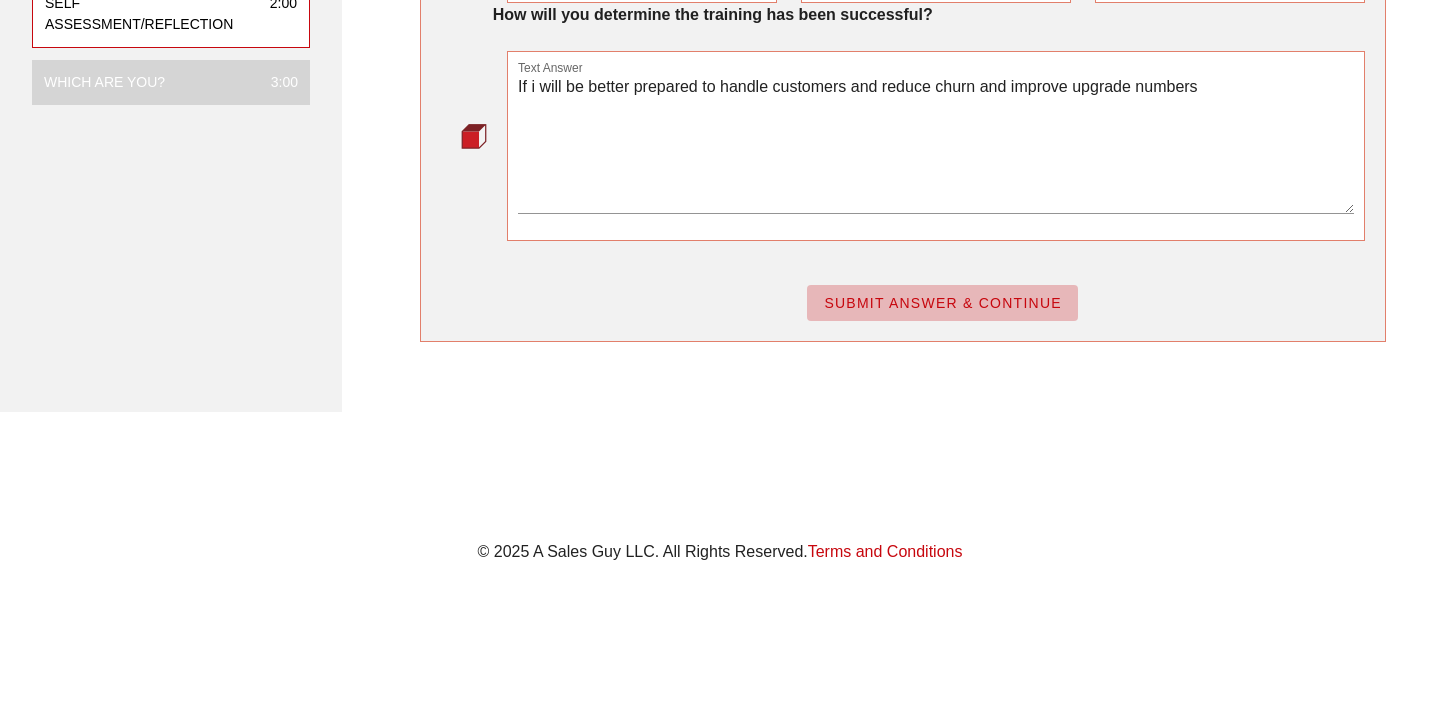 click on "SUBMIT ANSWER & CONTINUE" at bounding box center (942, 303) 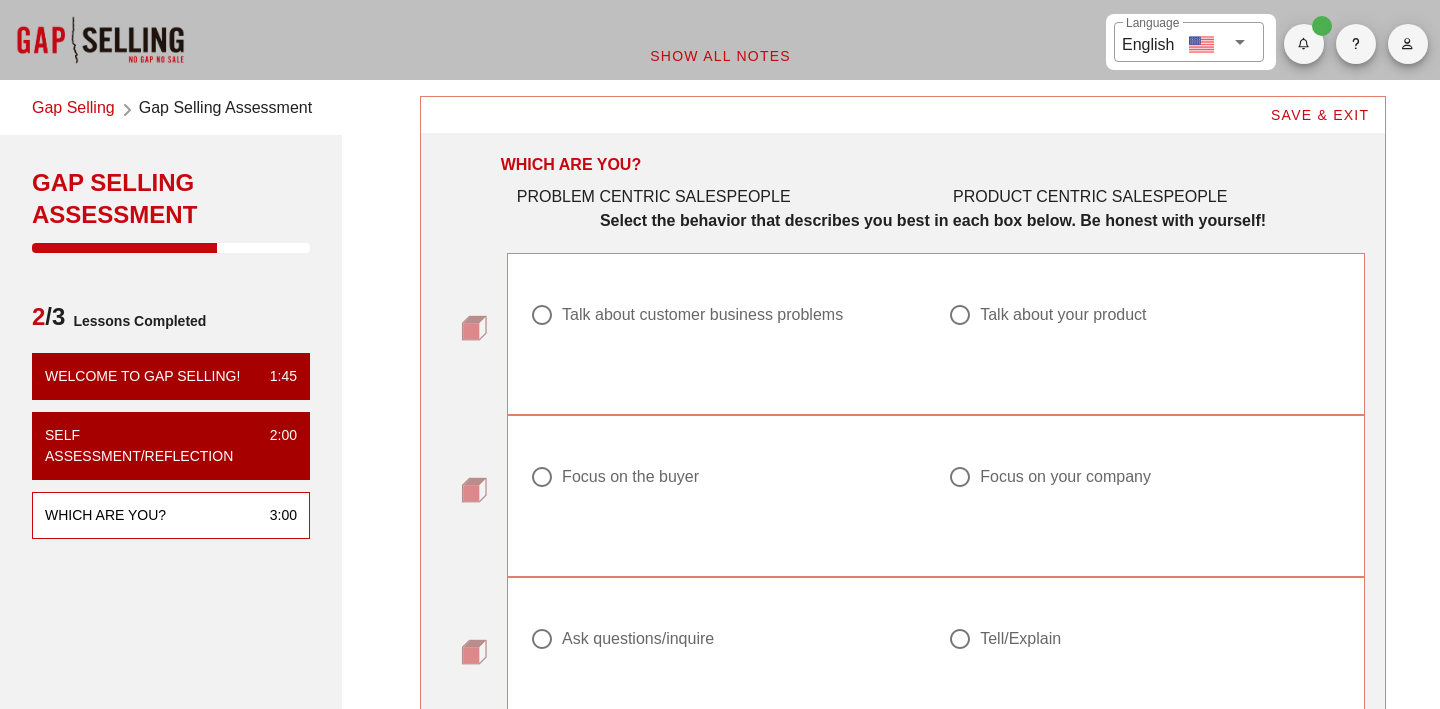 click at bounding box center (542, 315) 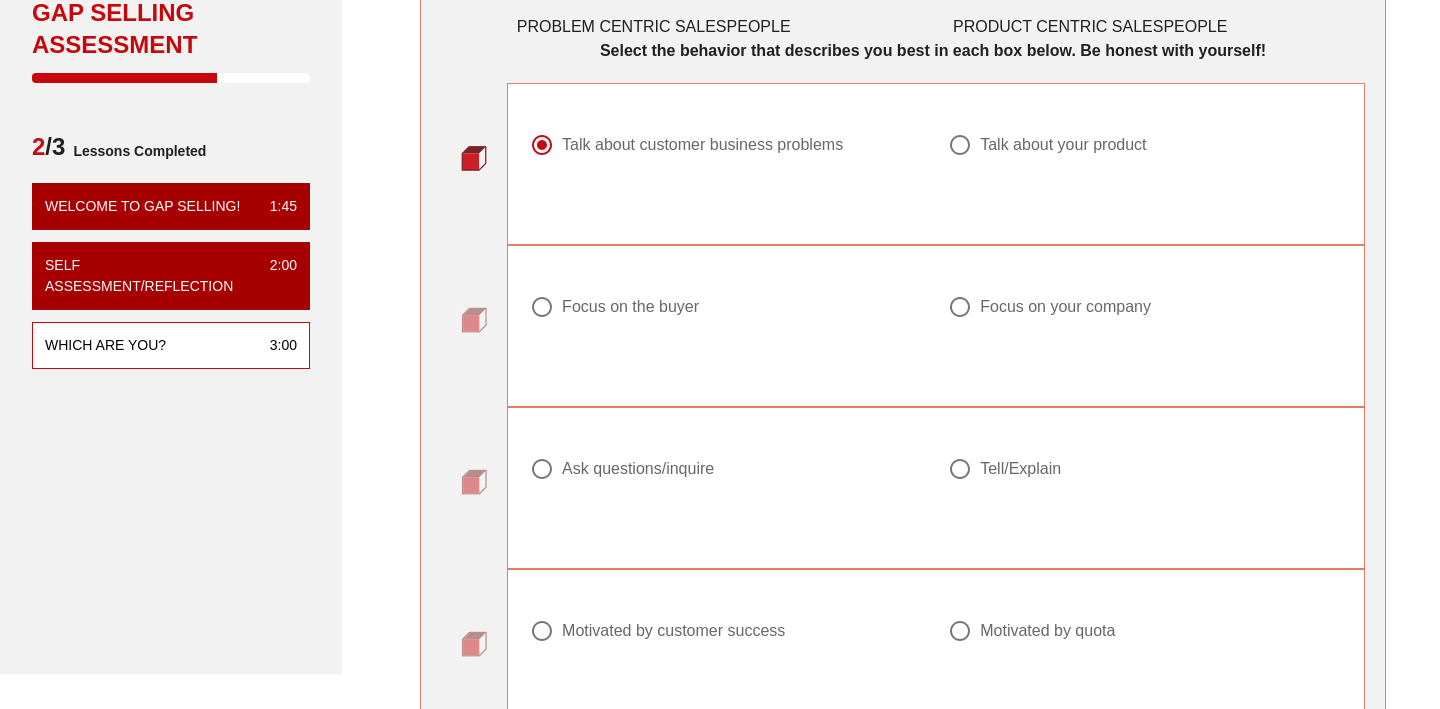 scroll, scrollTop: 171, scrollLeft: 0, axis: vertical 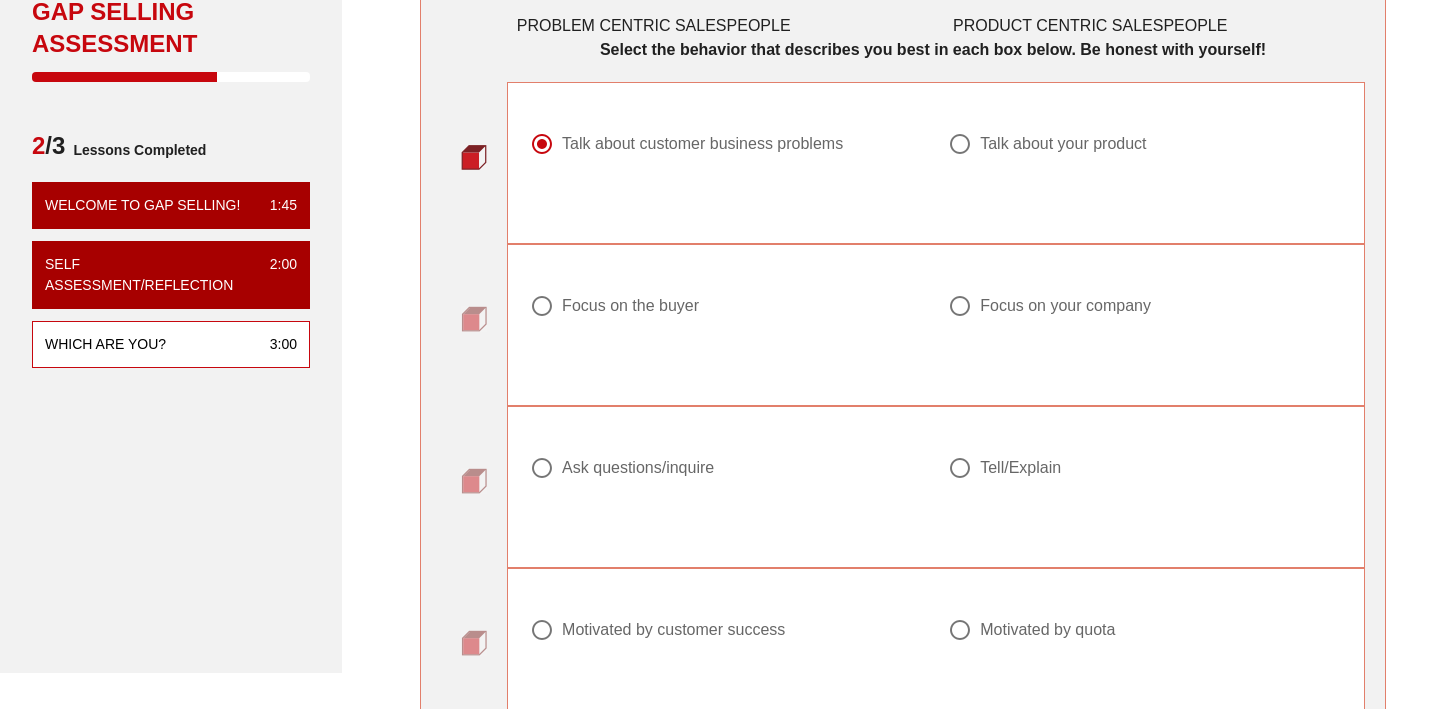 click at bounding box center [542, 306] 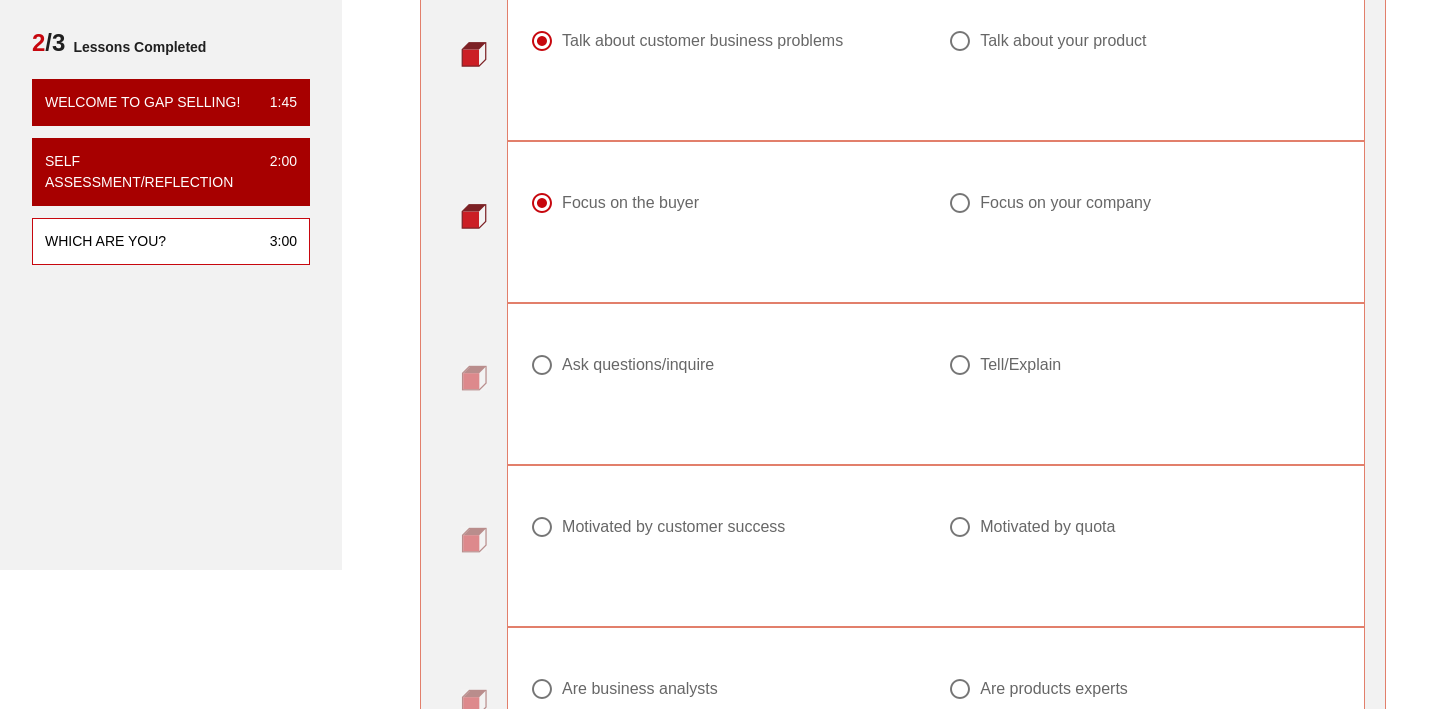 scroll, scrollTop: 275, scrollLeft: 0, axis: vertical 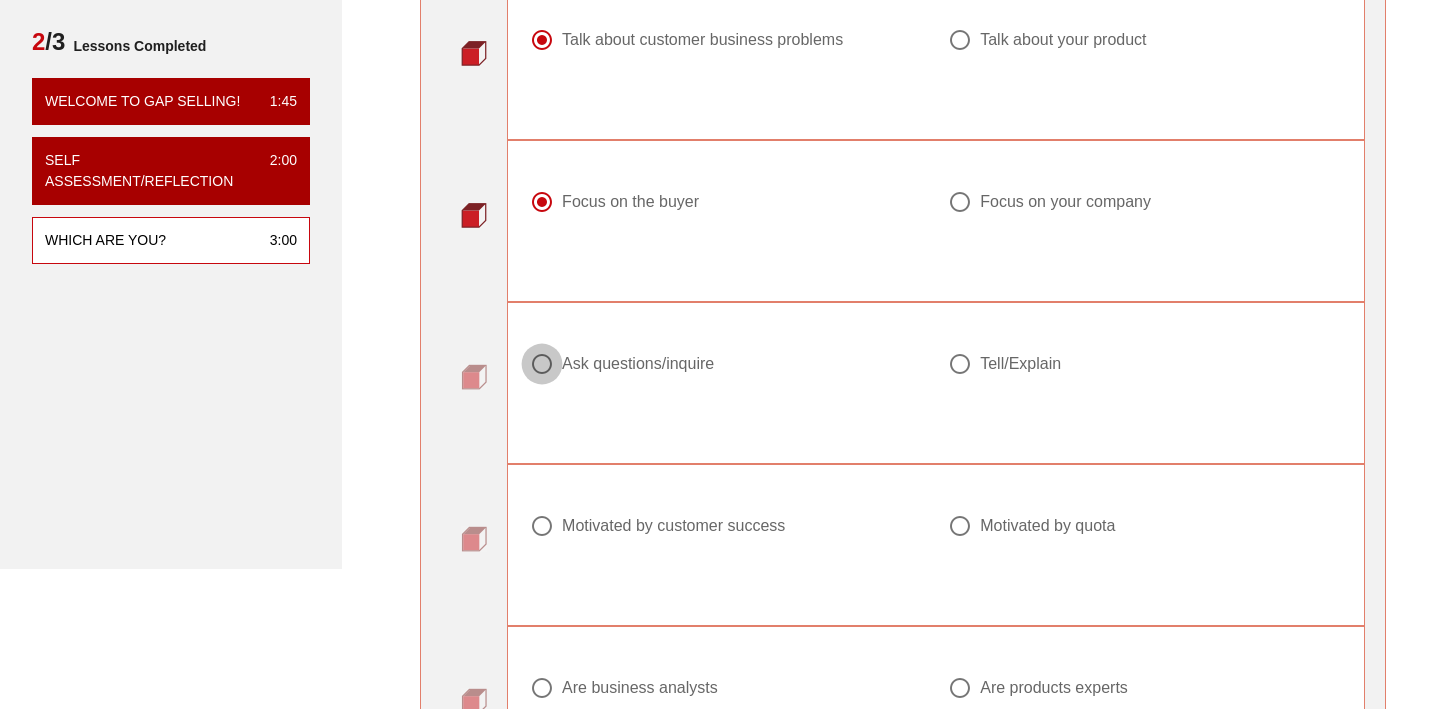 click at bounding box center [542, 364] 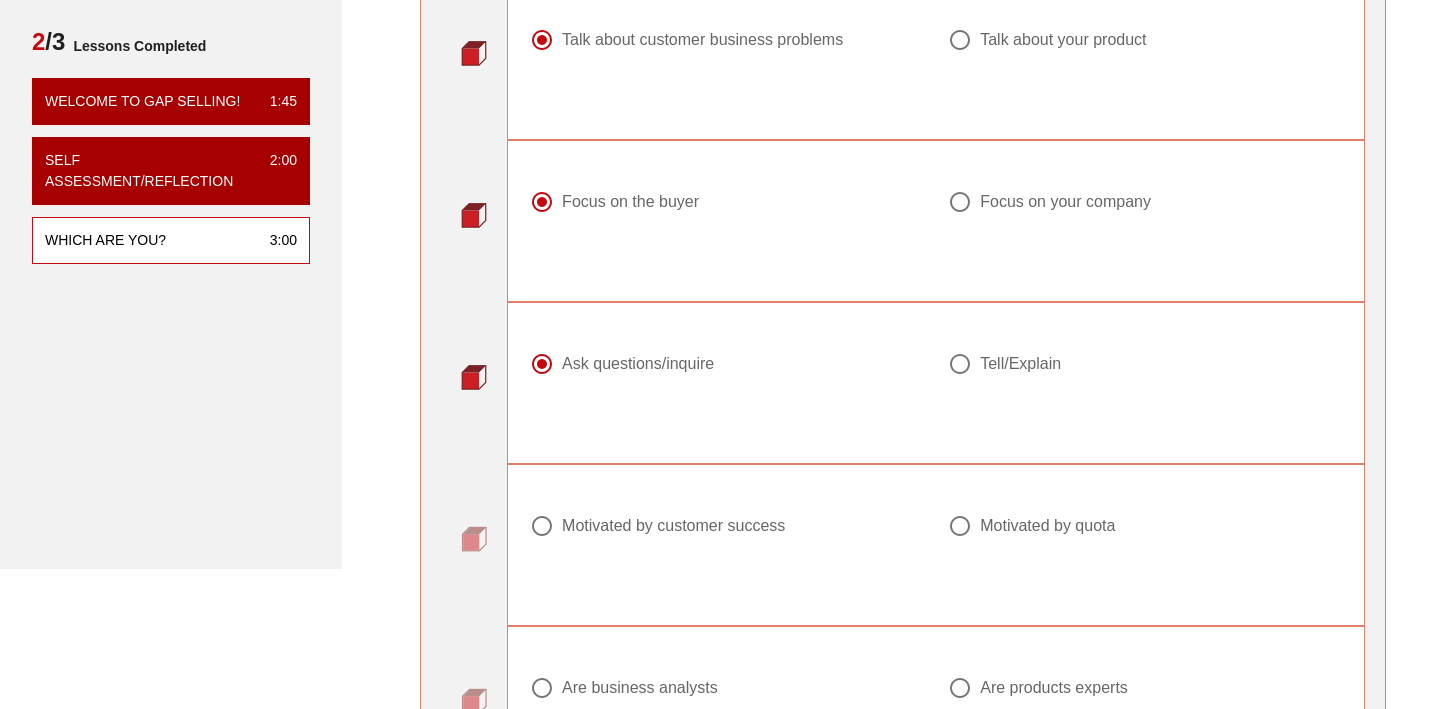 click at bounding box center [960, 364] 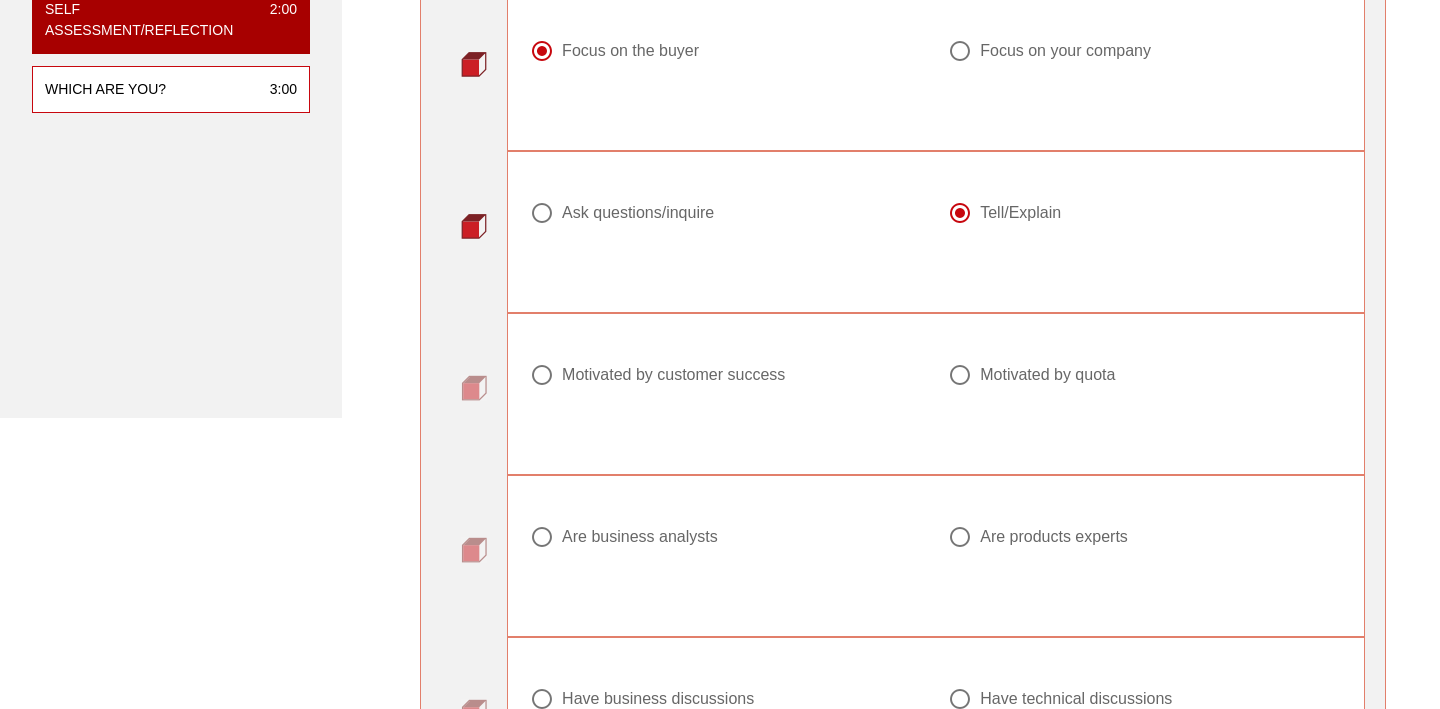 scroll, scrollTop: 428, scrollLeft: 0, axis: vertical 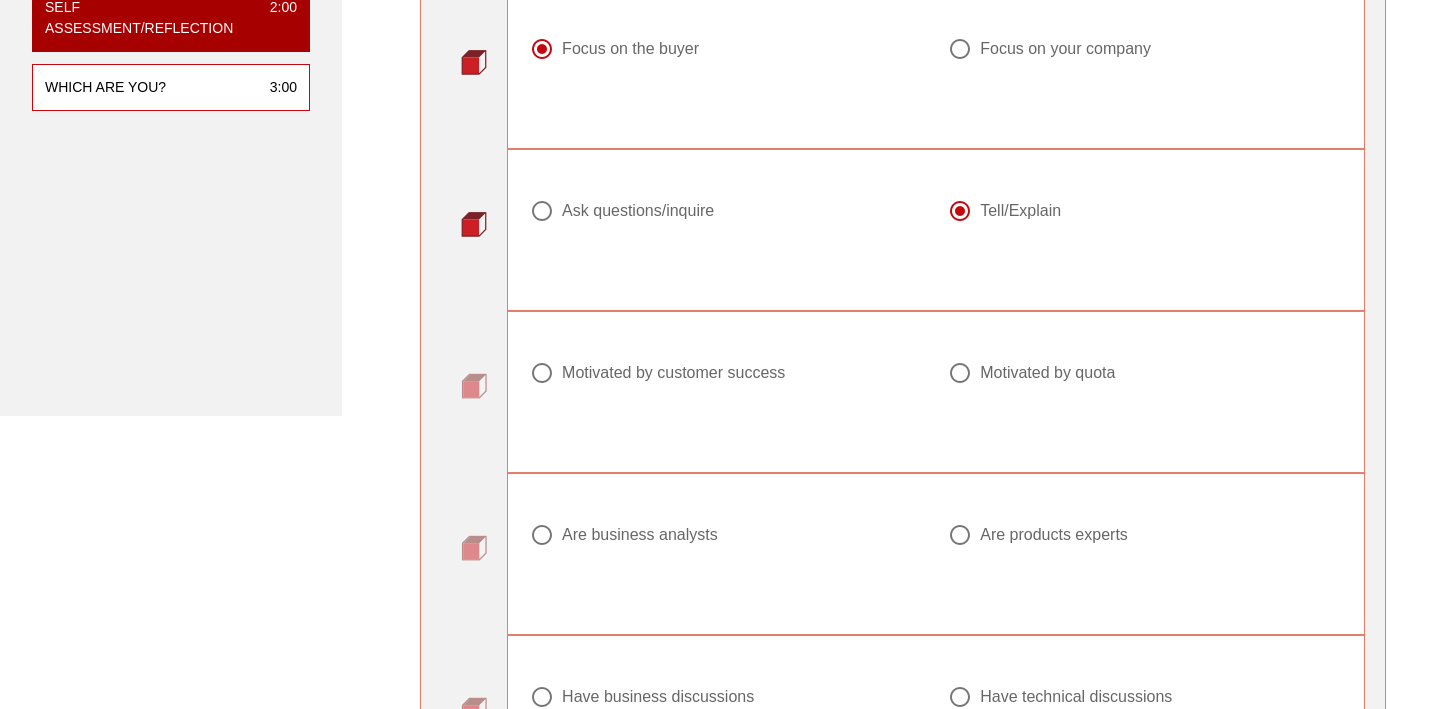 click at bounding box center [542, 373] 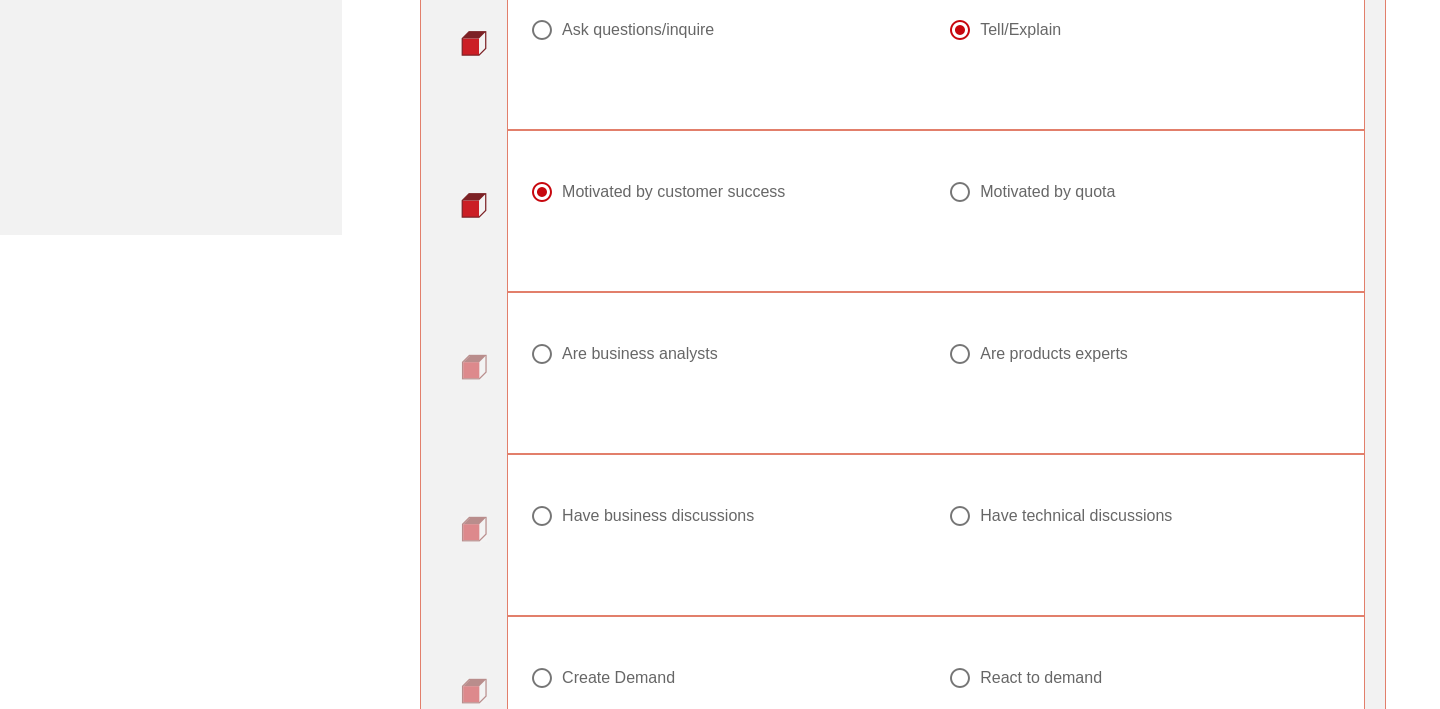 scroll, scrollTop: 618, scrollLeft: 0, axis: vertical 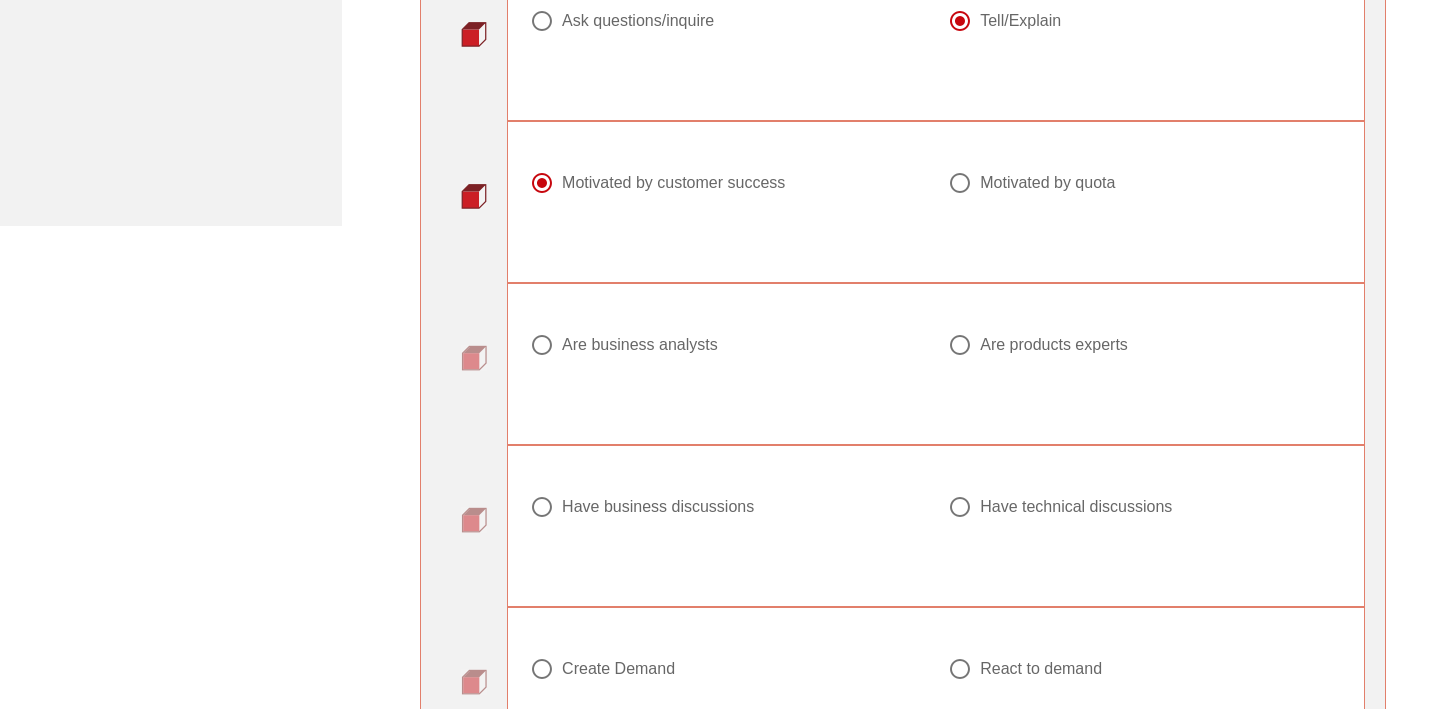 click at bounding box center (960, 345) 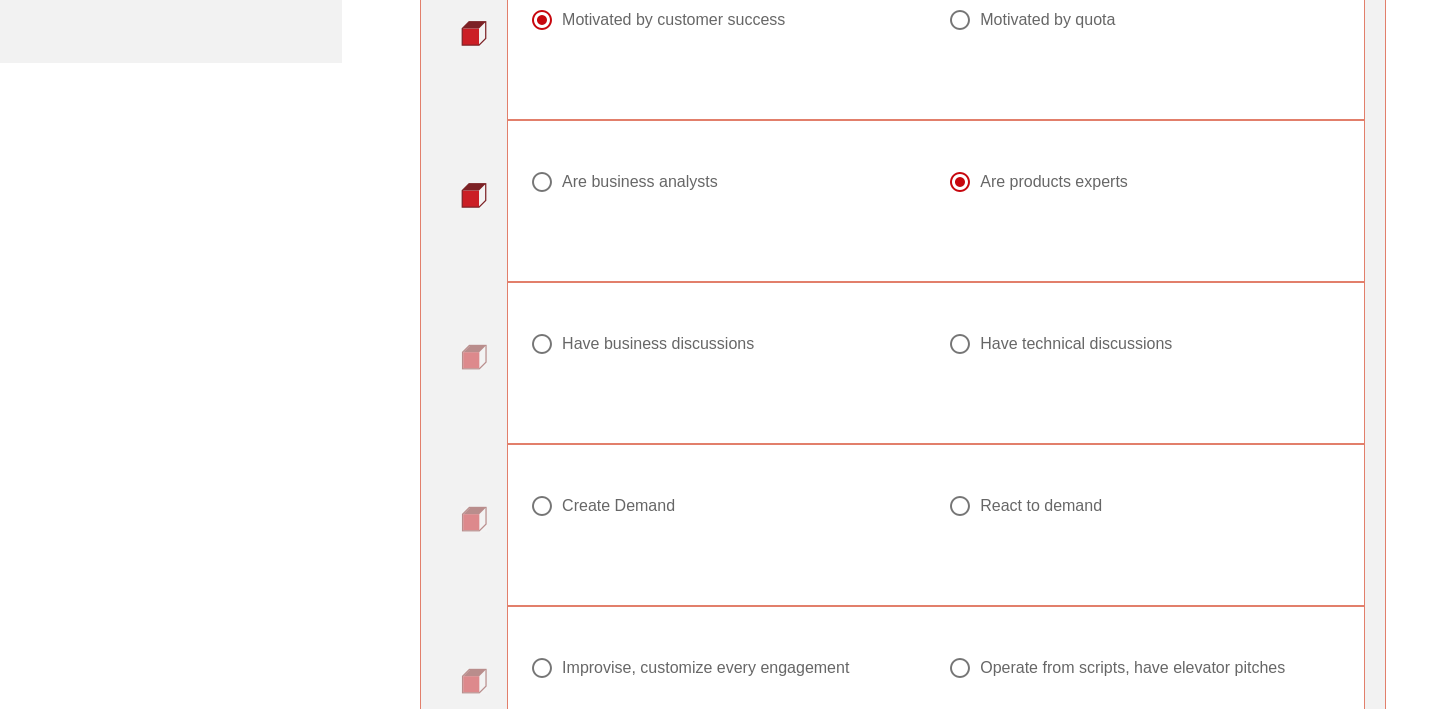 scroll, scrollTop: 785, scrollLeft: 0, axis: vertical 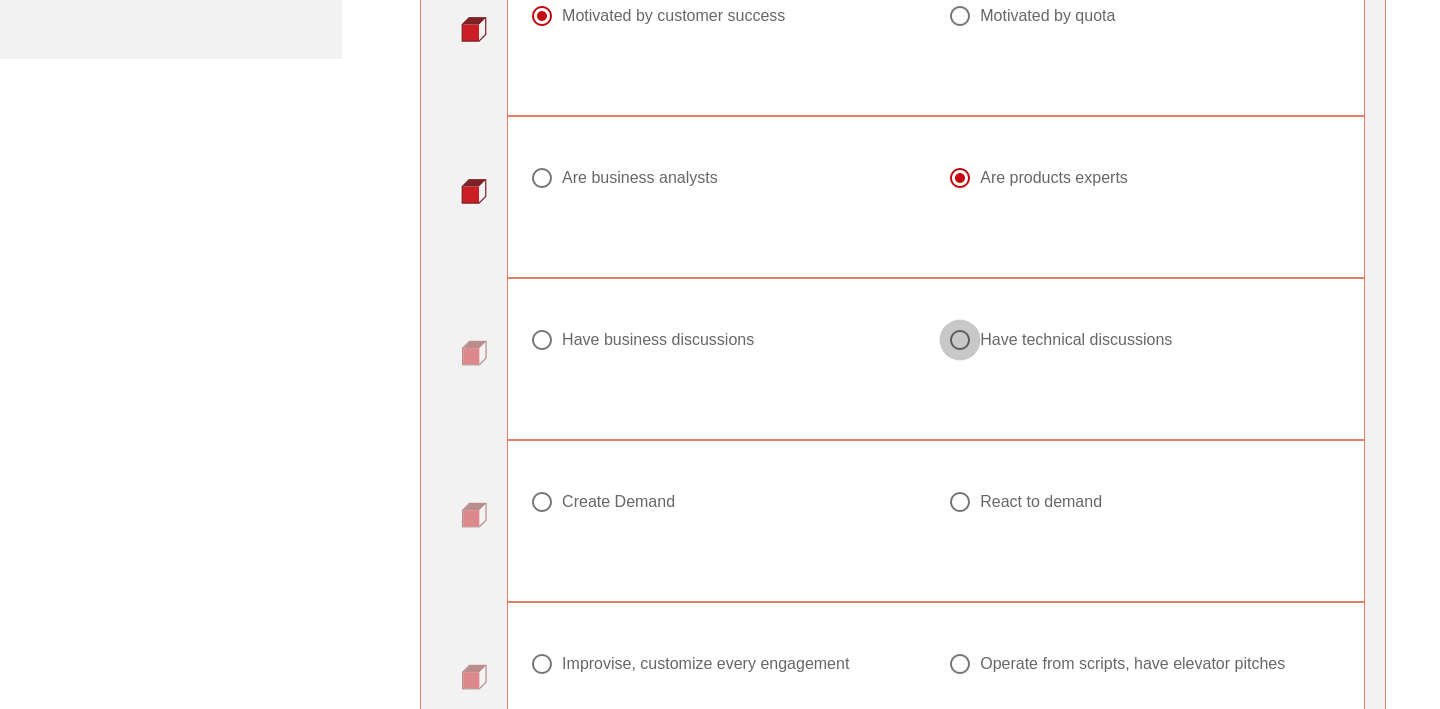 click at bounding box center [960, 340] 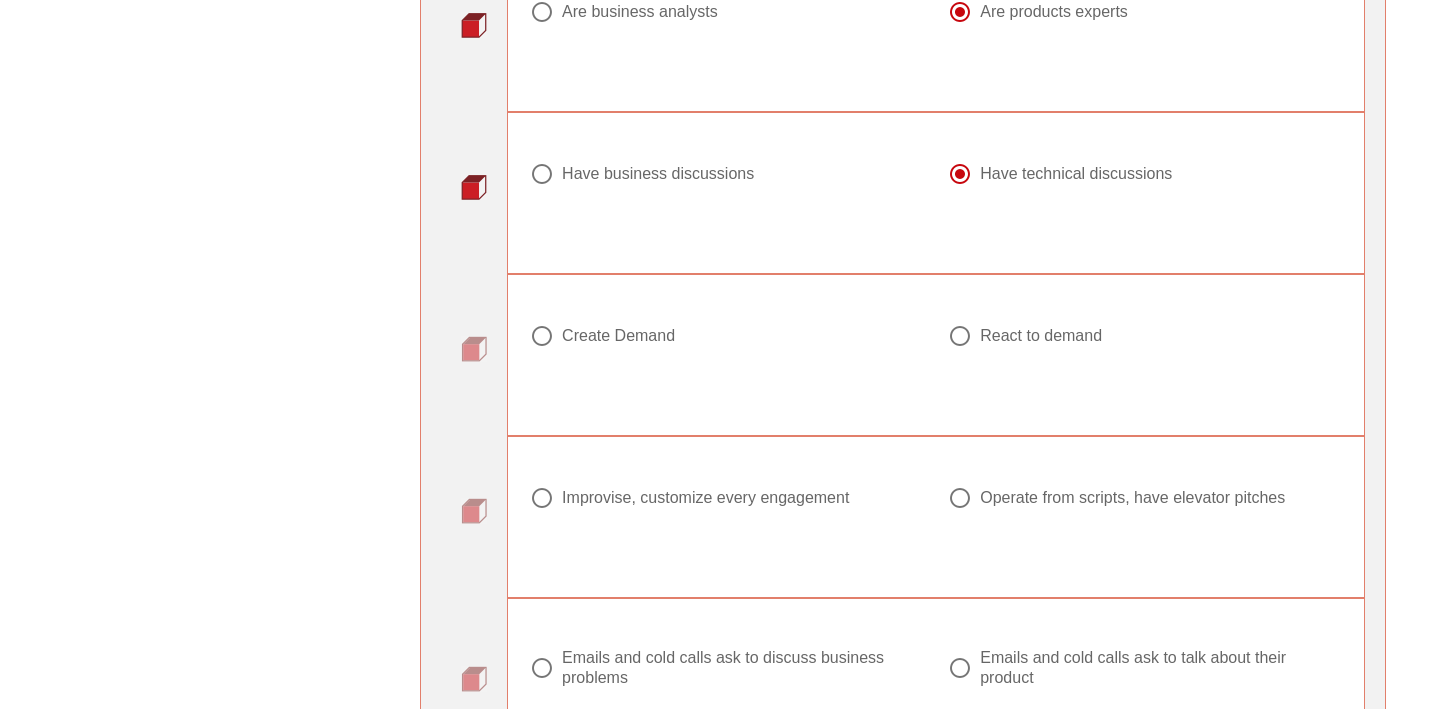 scroll, scrollTop: 959, scrollLeft: 0, axis: vertical 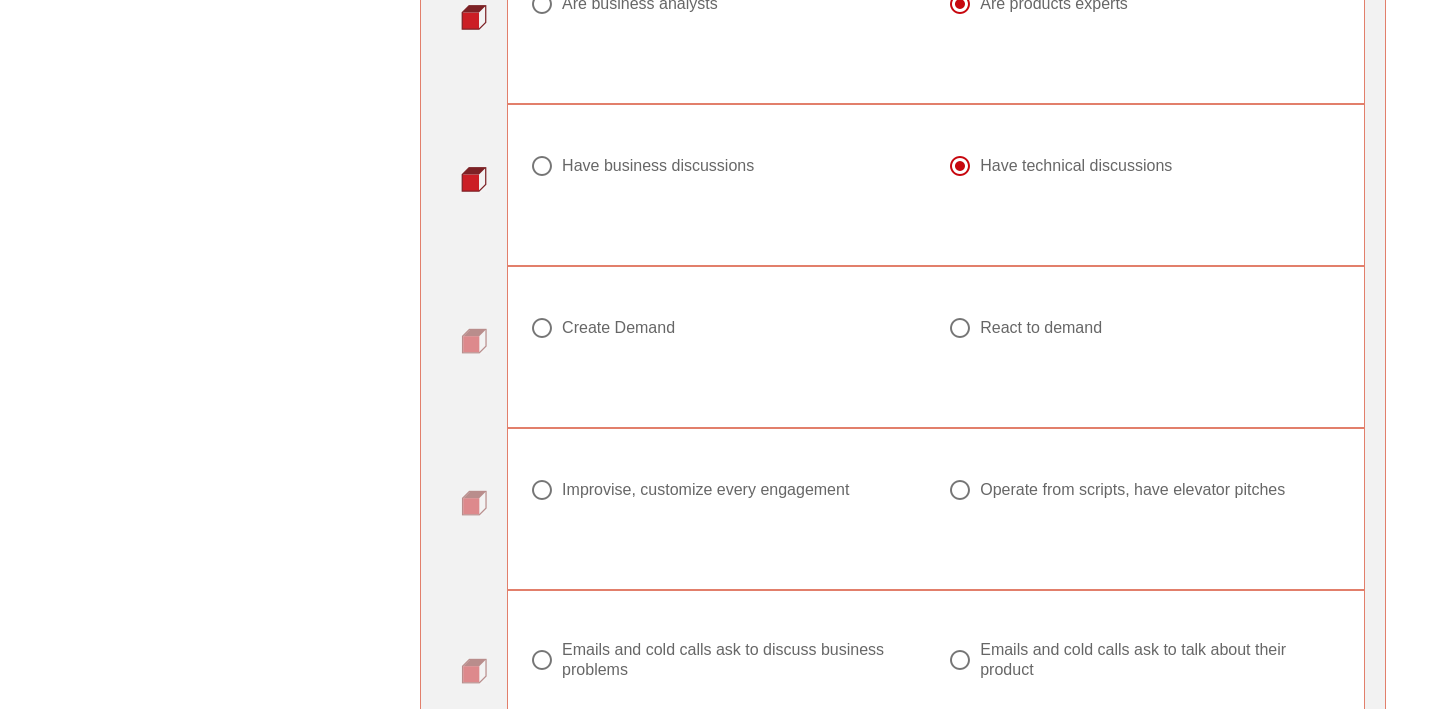 click at bounding box center (960, 328) 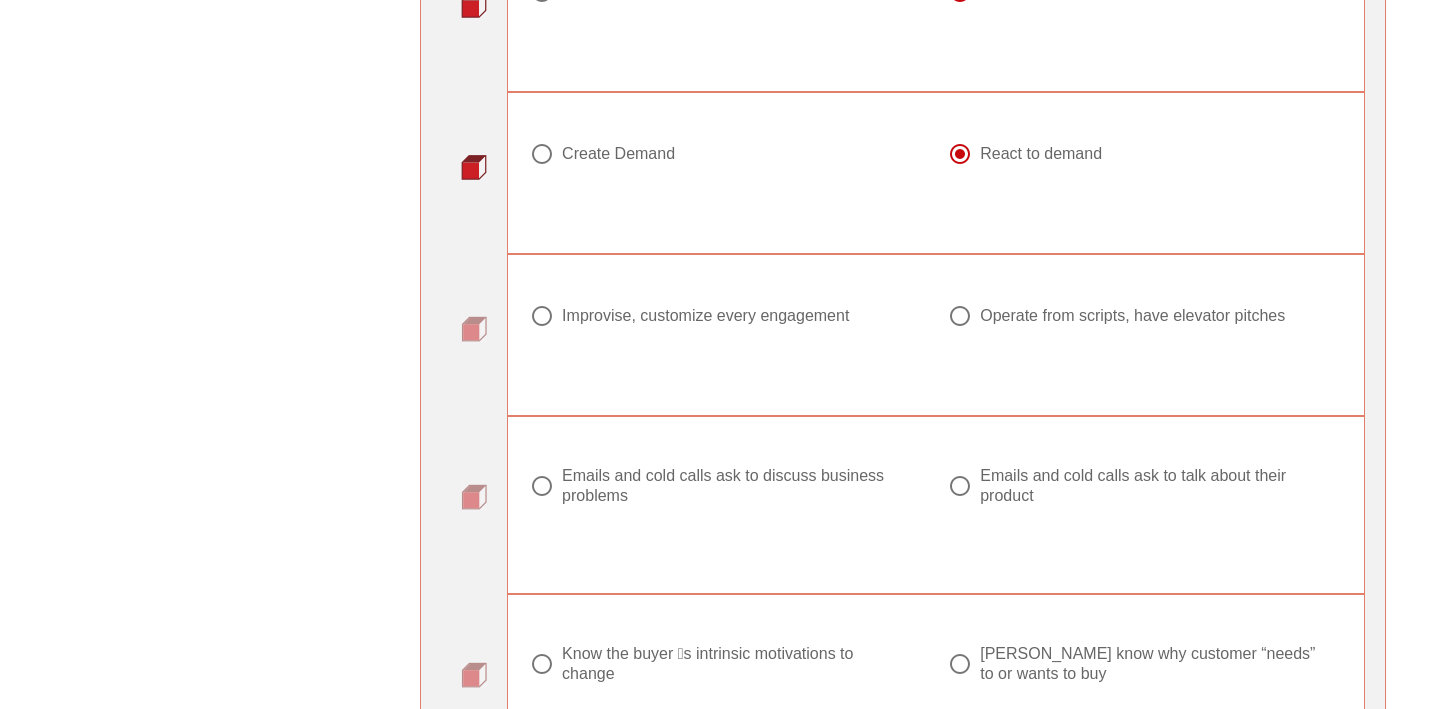 scroll, scrollTop: 1141, scrollLeft: 0, axis: vertical 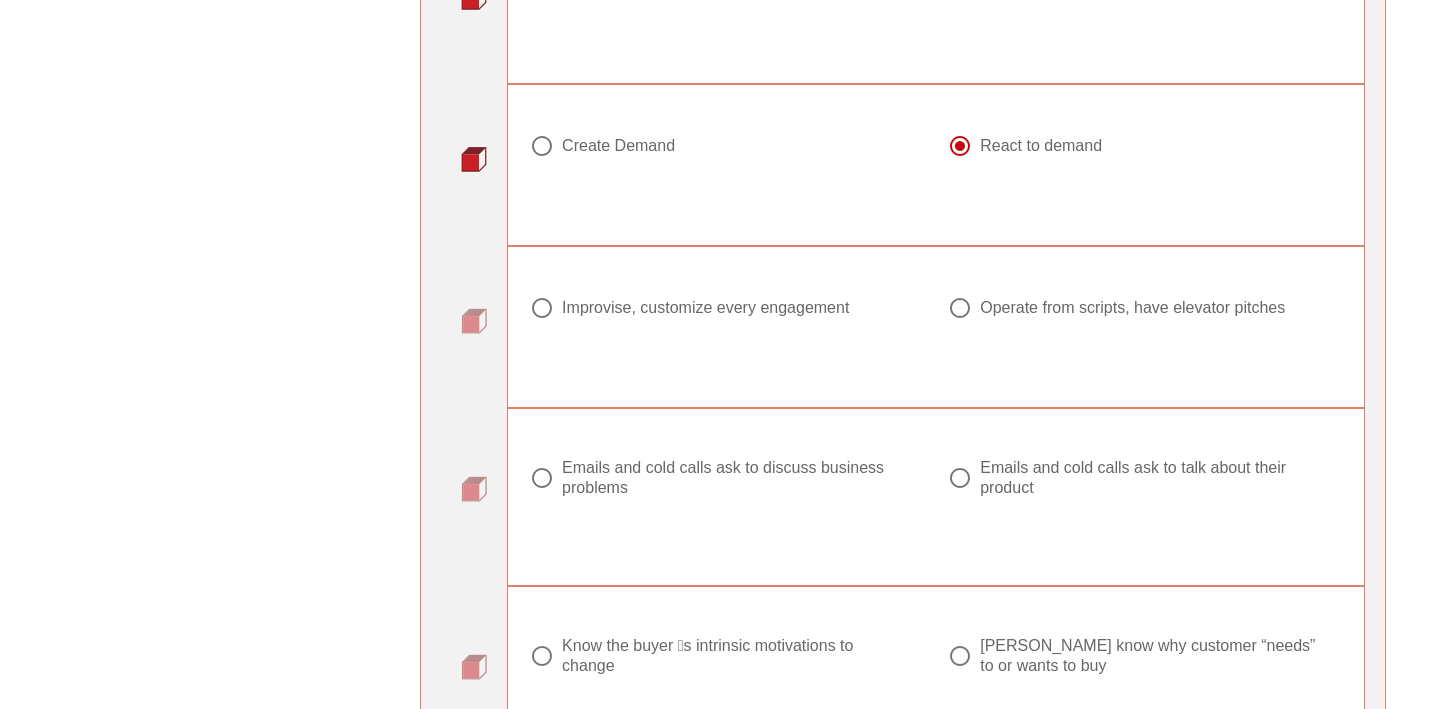 click at bounding box center [542, 308] 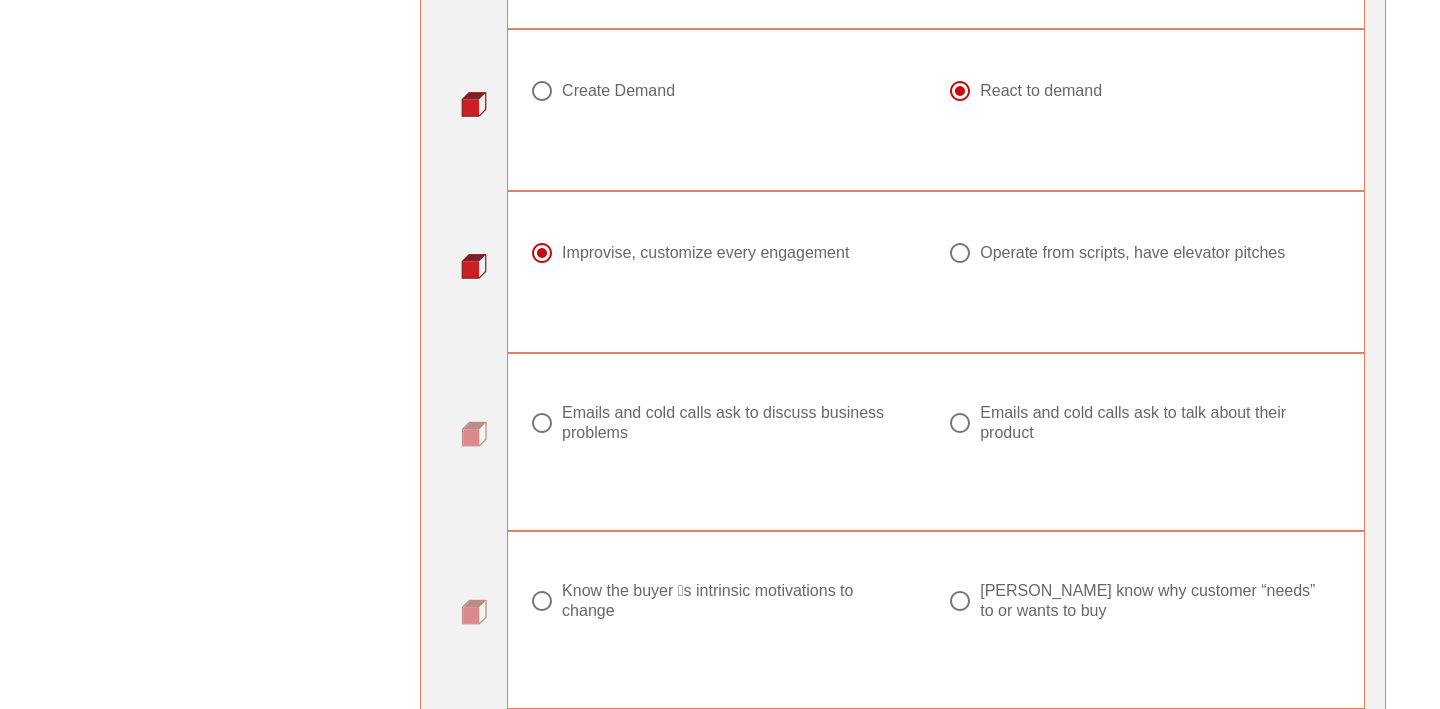 scroll, scrollTop: 1291, scrollLeft: 0, axis: vertical 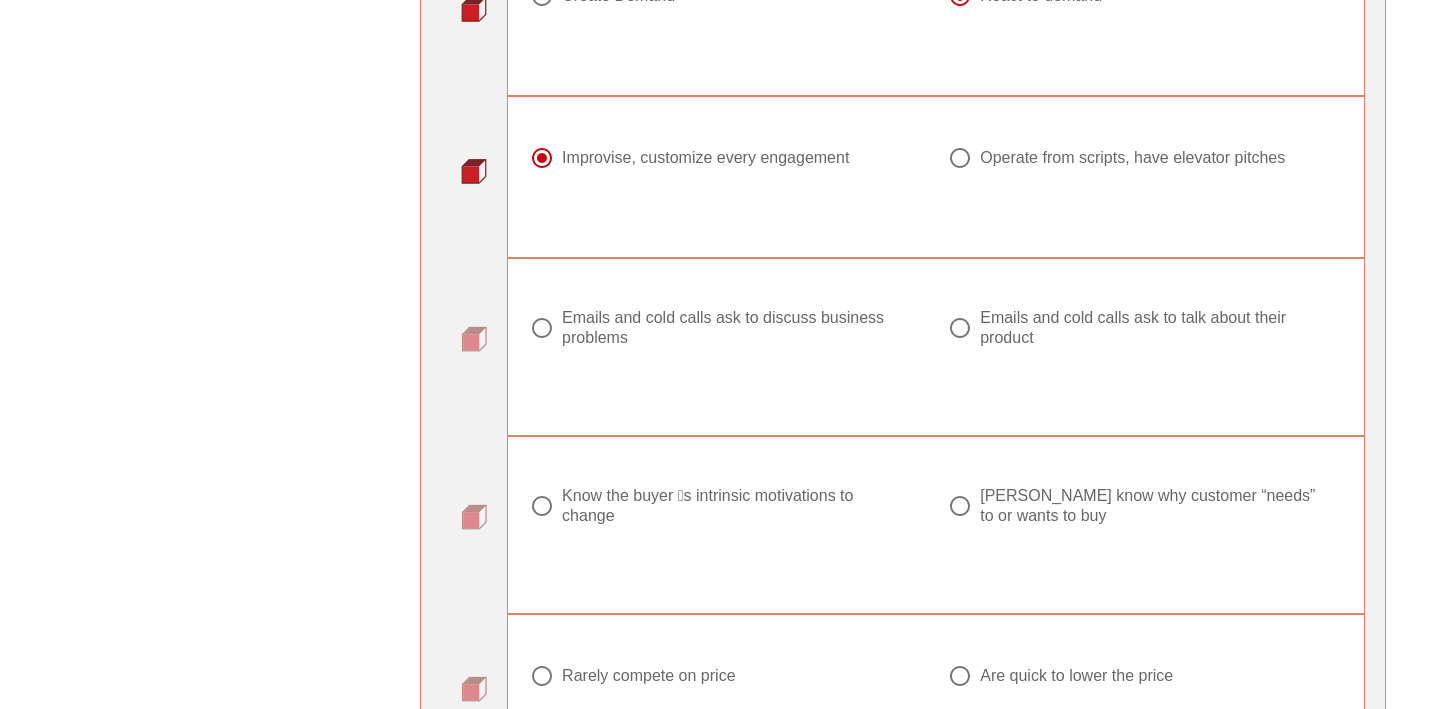 click at bounding box center [542, 328] 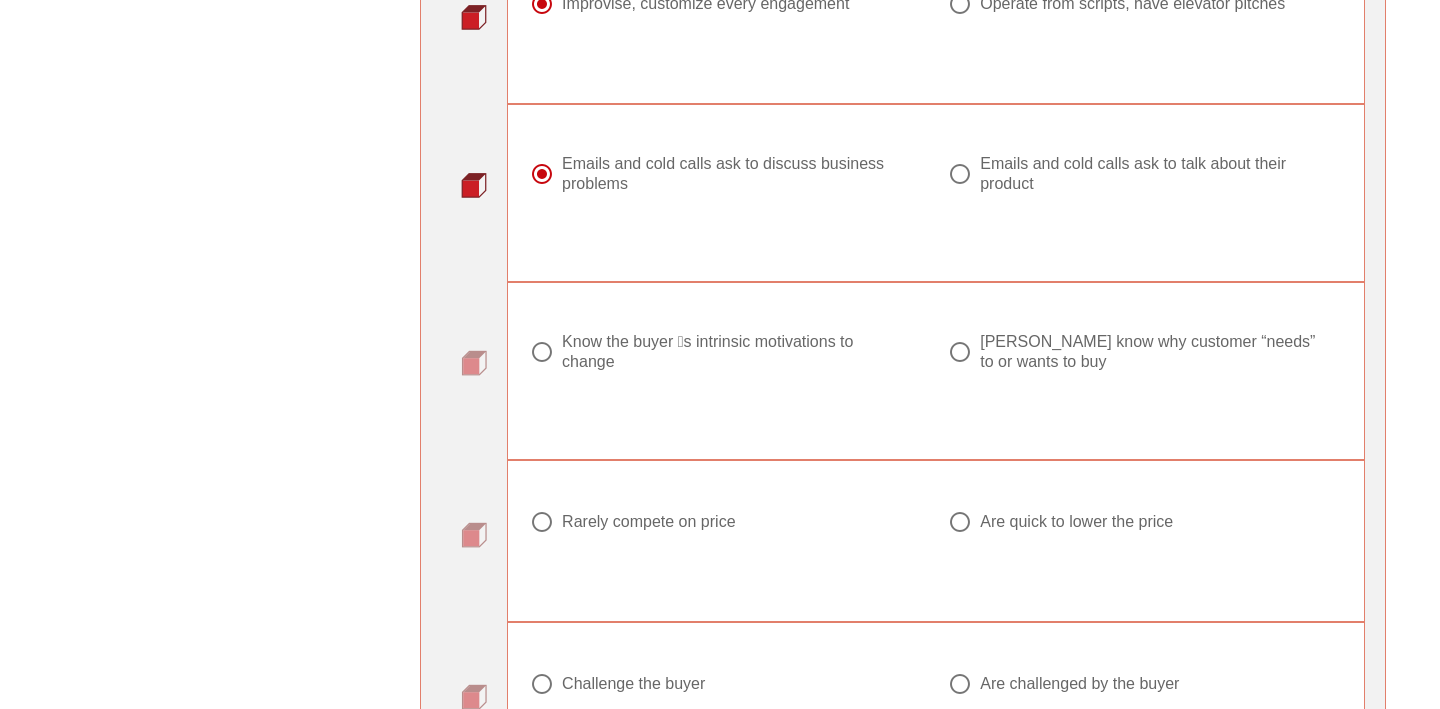 scroll, scrollTop: 1452, scrollLeft: 0, axis: vertical 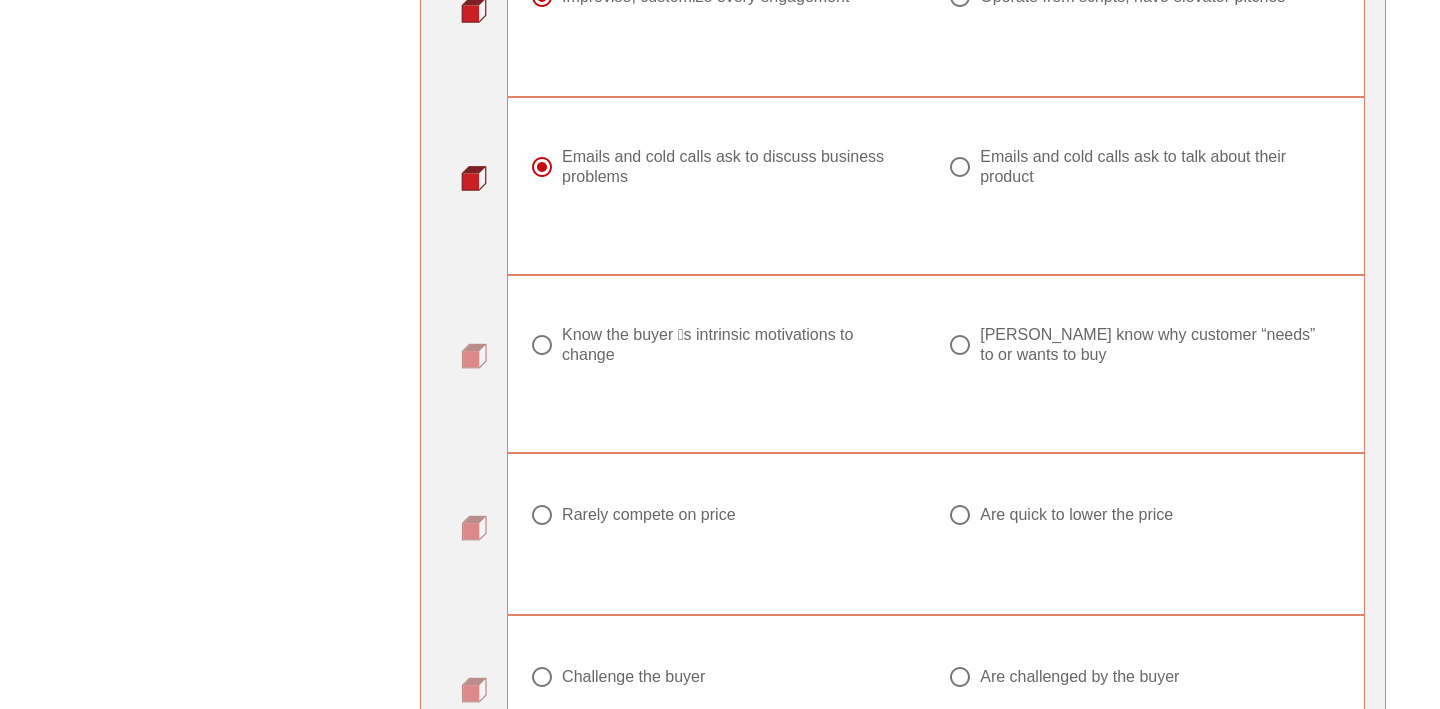 click at bounding box center [960, 345] 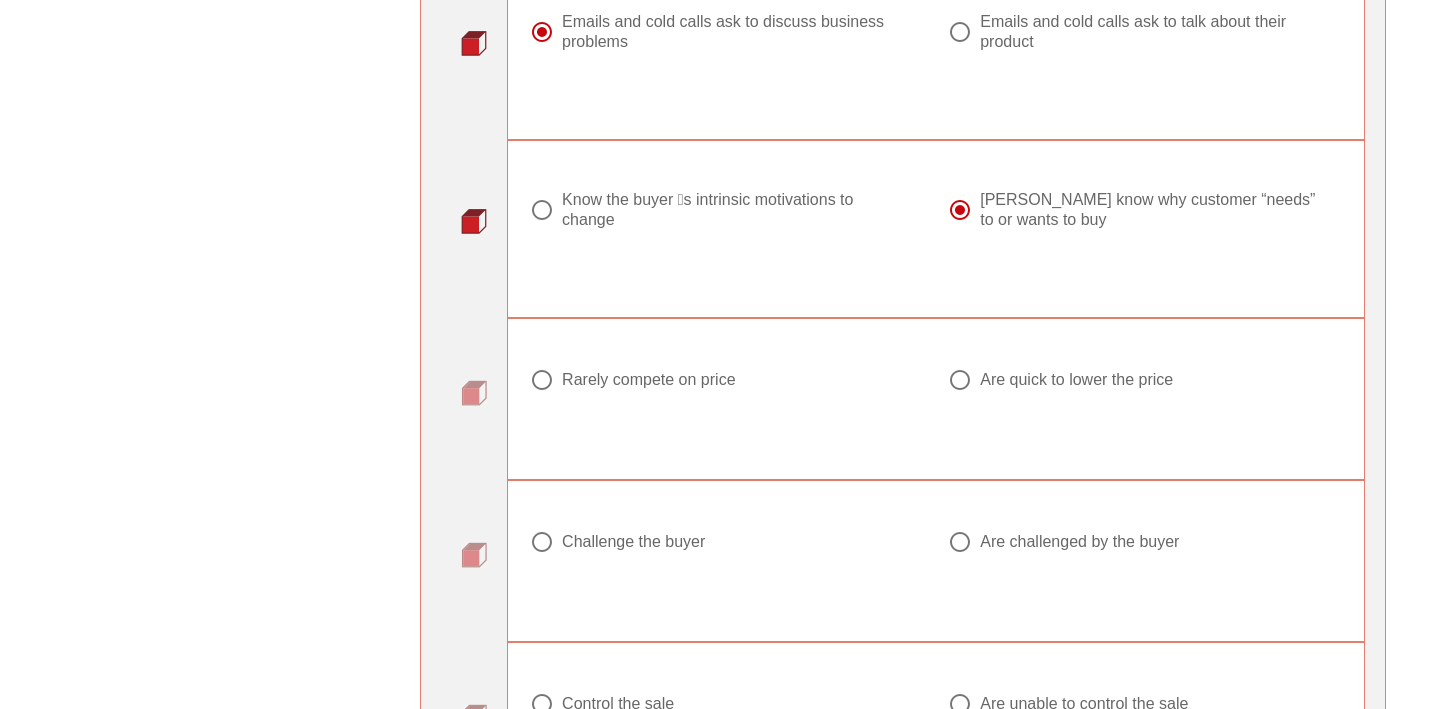 scroll, scrollTop: 1588, scrollLeft: 0, axis: vertical 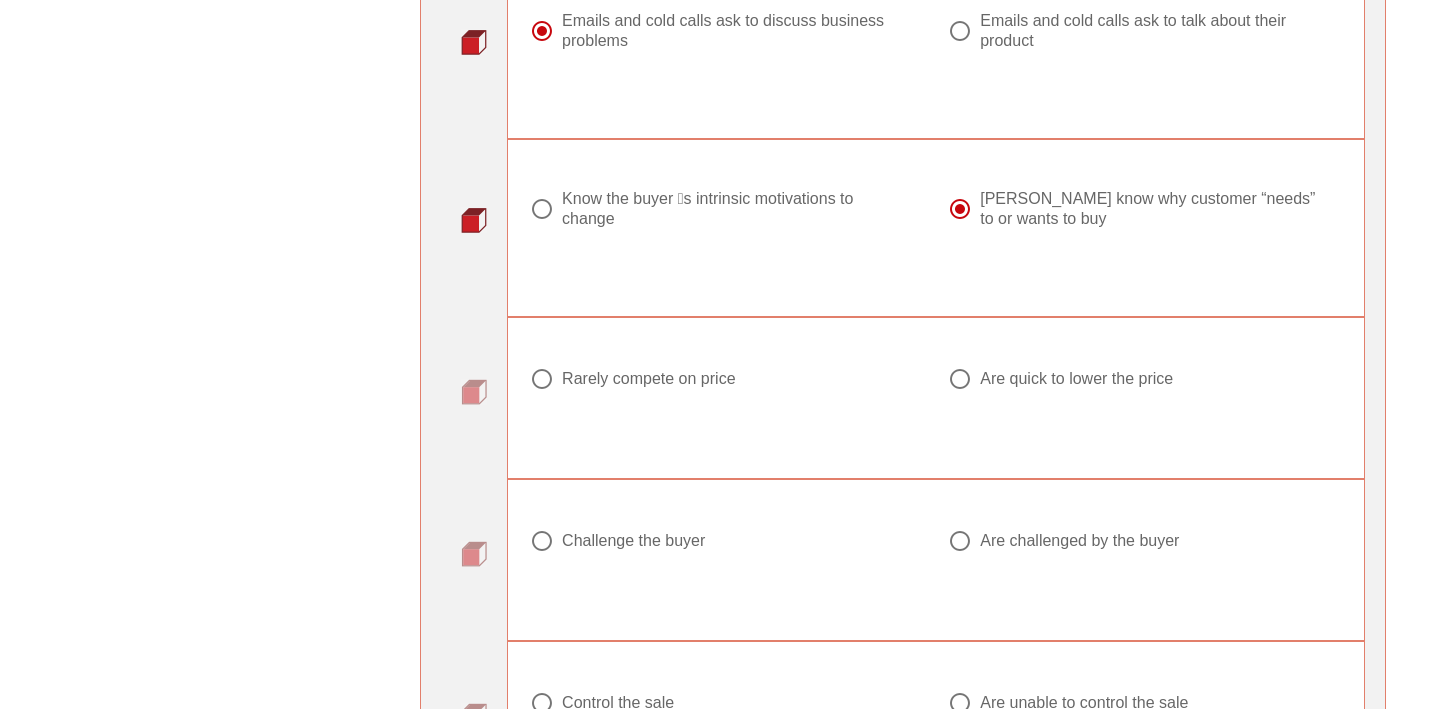 click at bounding box center (542, 379) 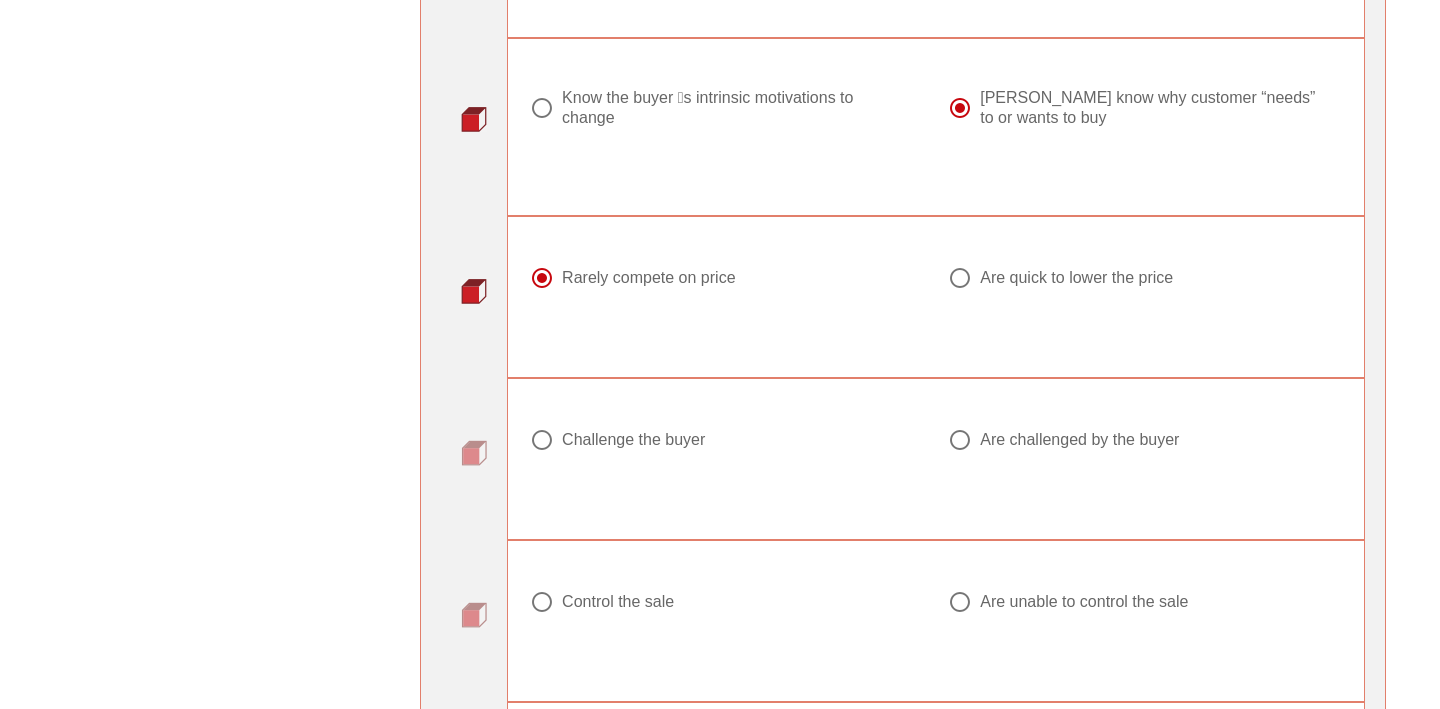 scroll, scrollTop: 1730, scrollLeft: 0, axis: vertical 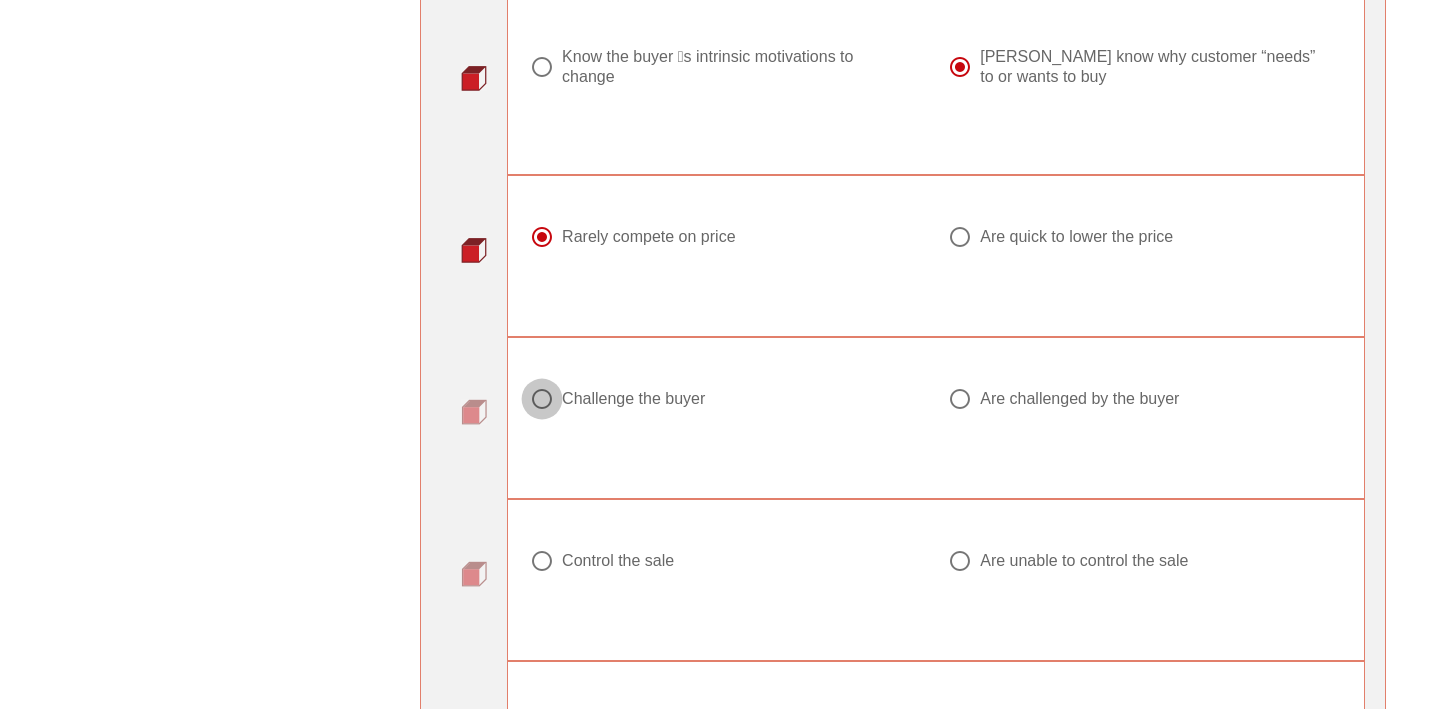 click at bounding box center (542, 399) 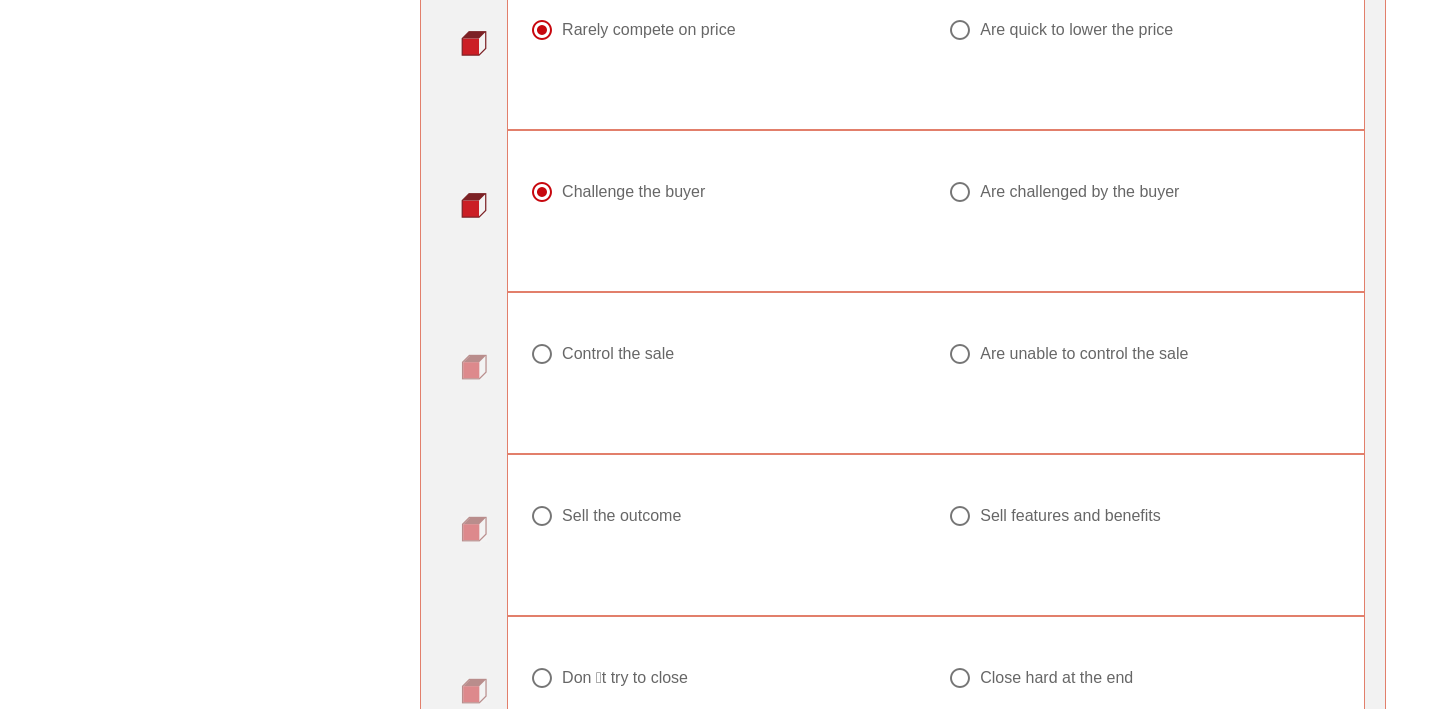 scroll, scrollTop: 1933, scrollLeft: 0, axis: vertical 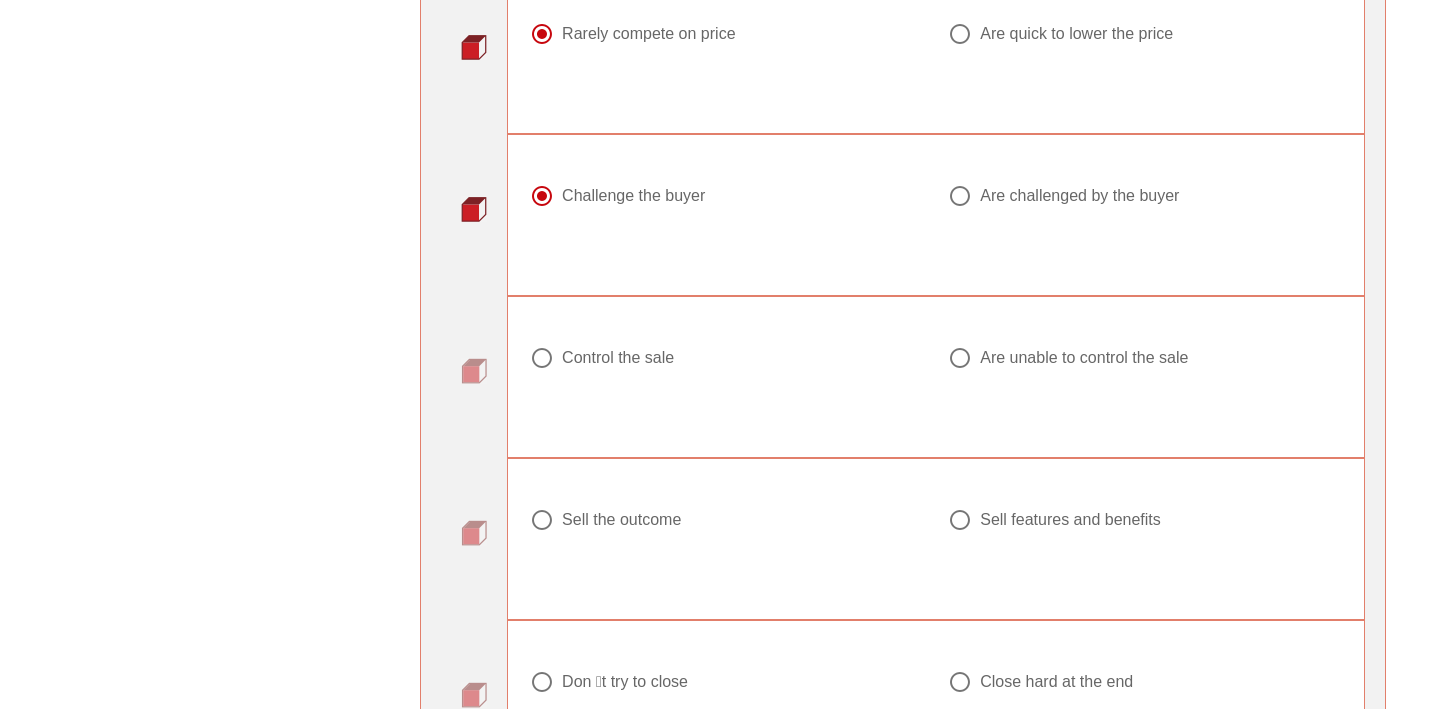 click at bounding box center (542, 358) 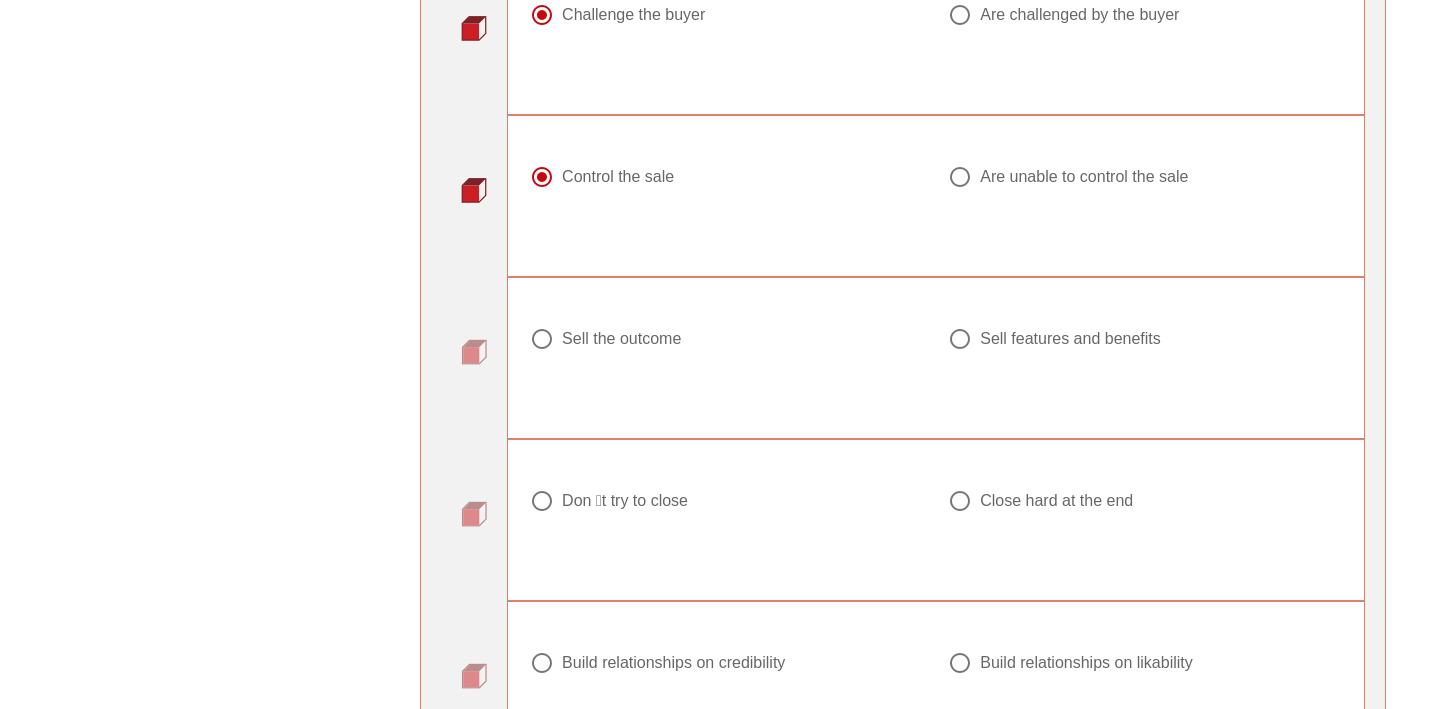 scroll, scrollTop: 2135, scrollLeft: 0, axis: vertical 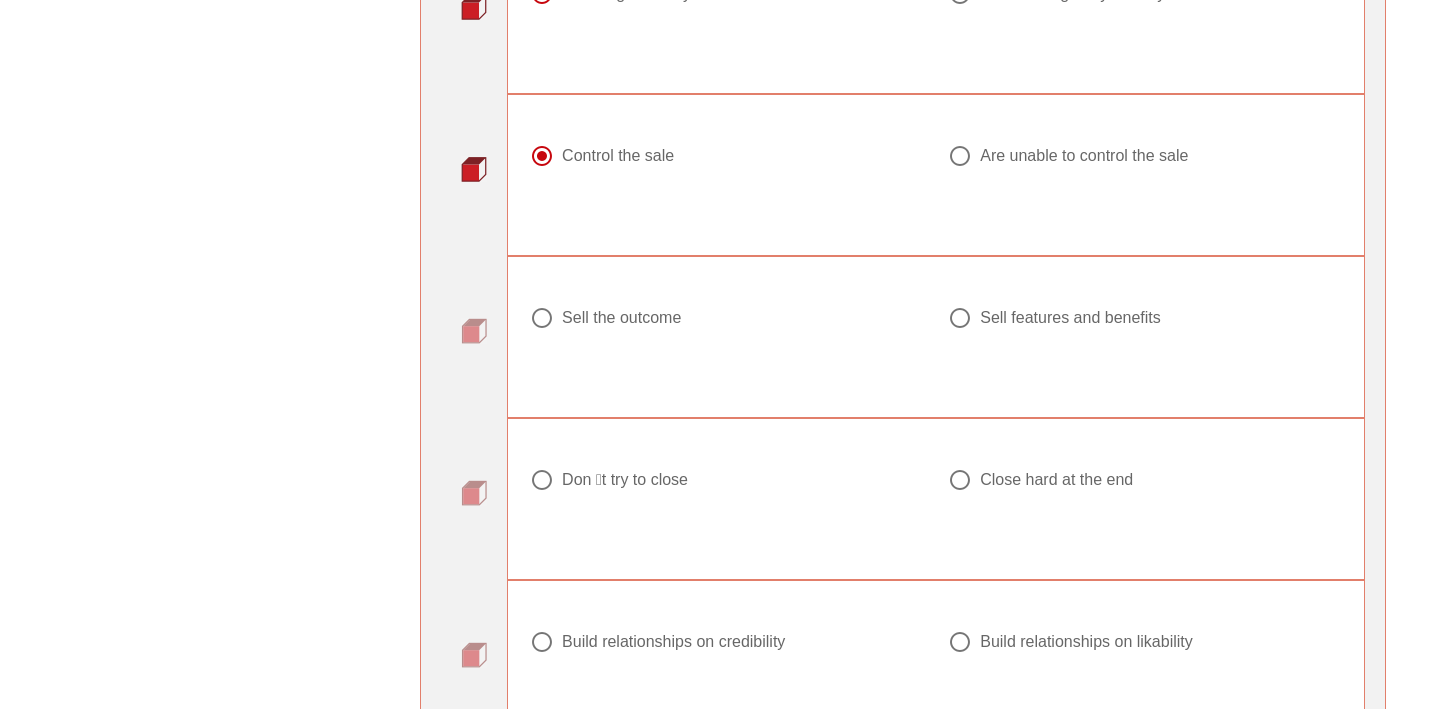 click at bounding box center [960, 318] 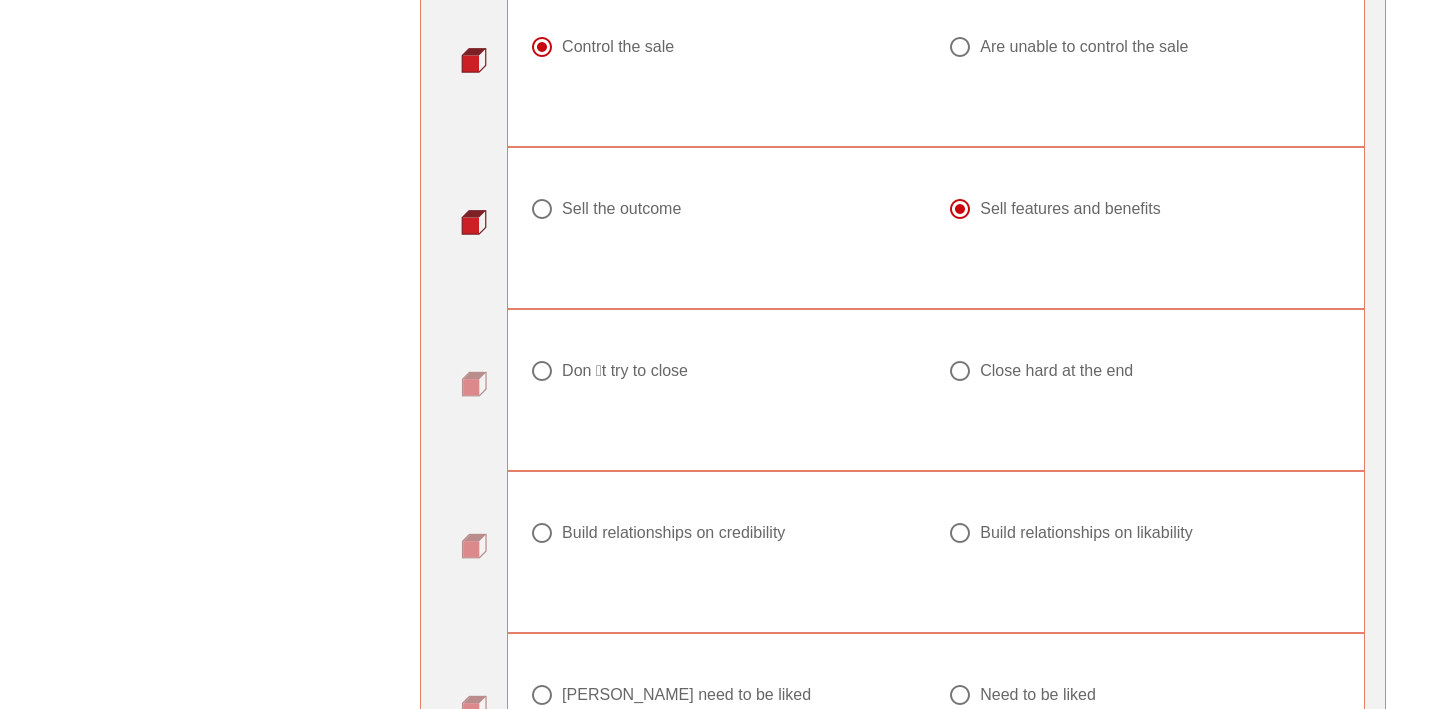 scroll, scrollTop: 2259, scrollLeft: 0, axis: vertical 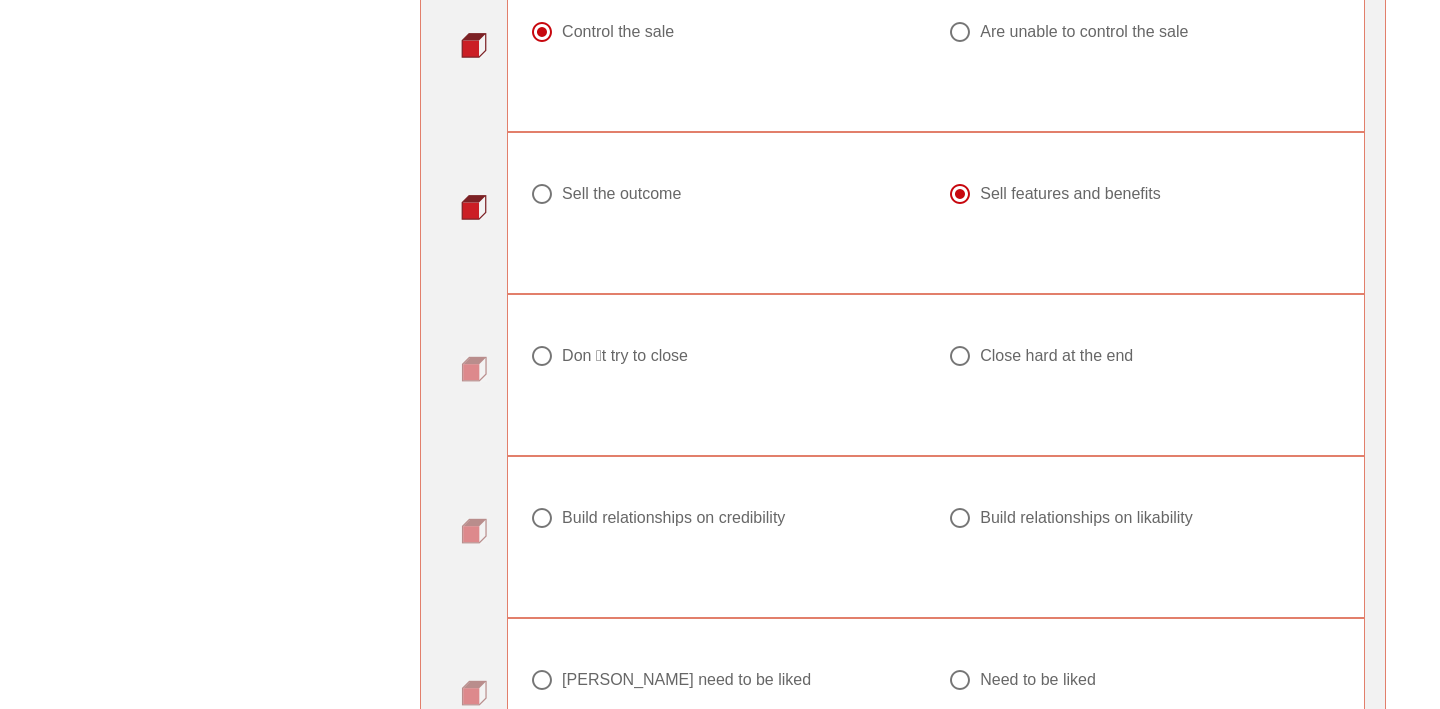 click at bounding box center [542, 356] 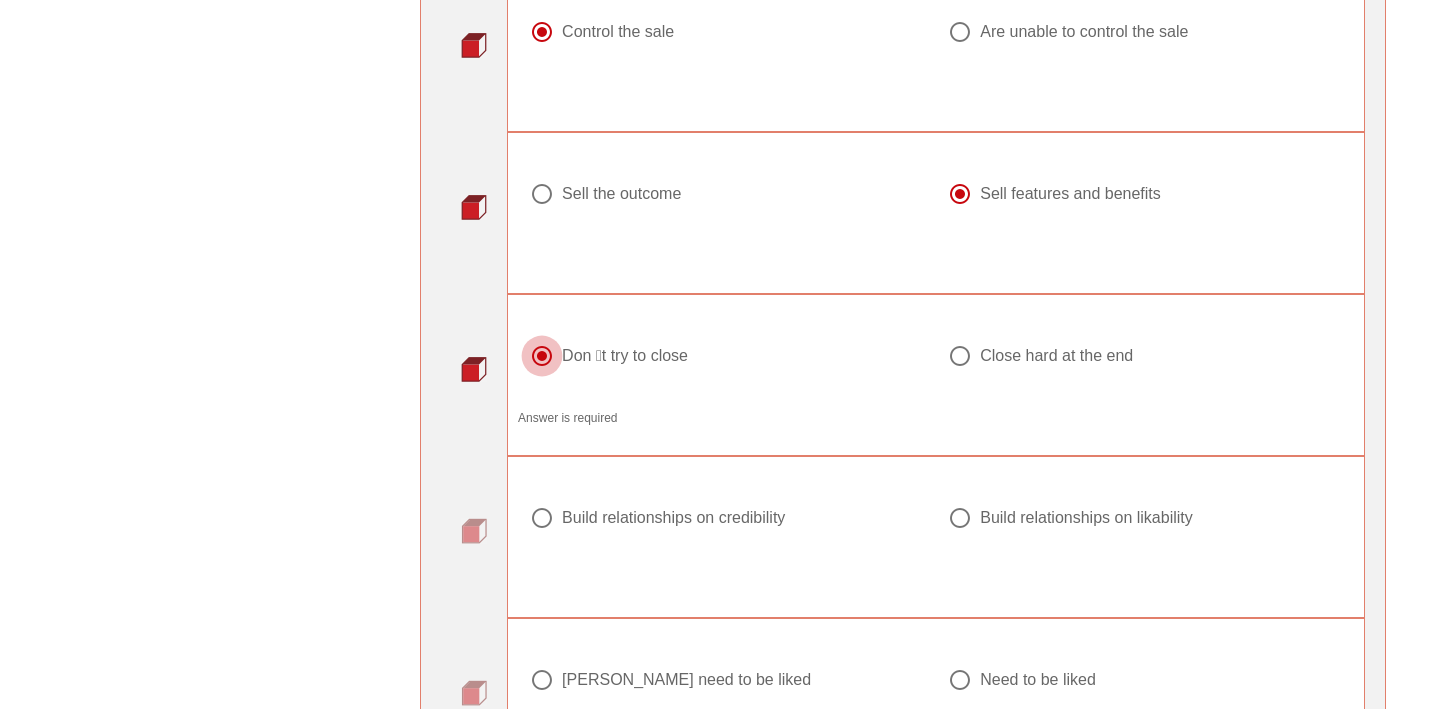 radio on "true" 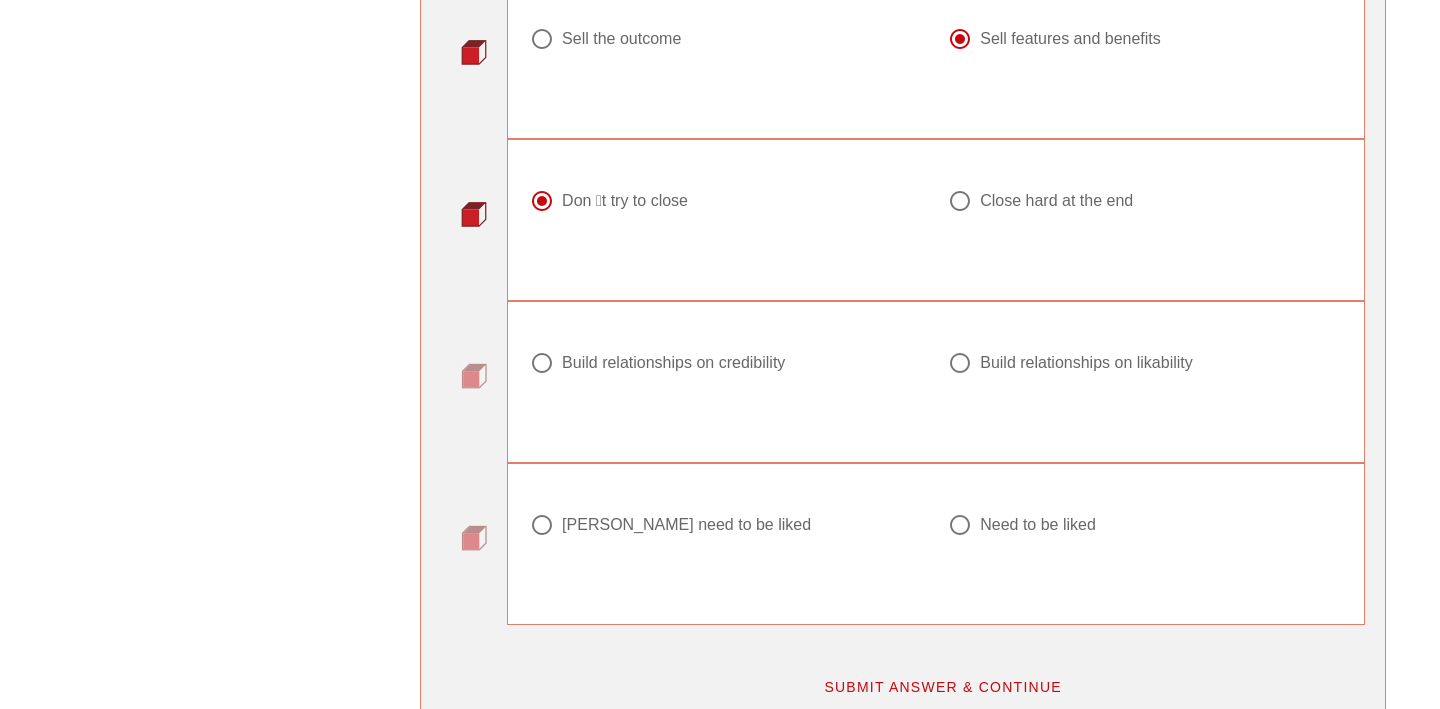 scroll, scrollTop: 2417, scrollLeft: 0, axis: vertical 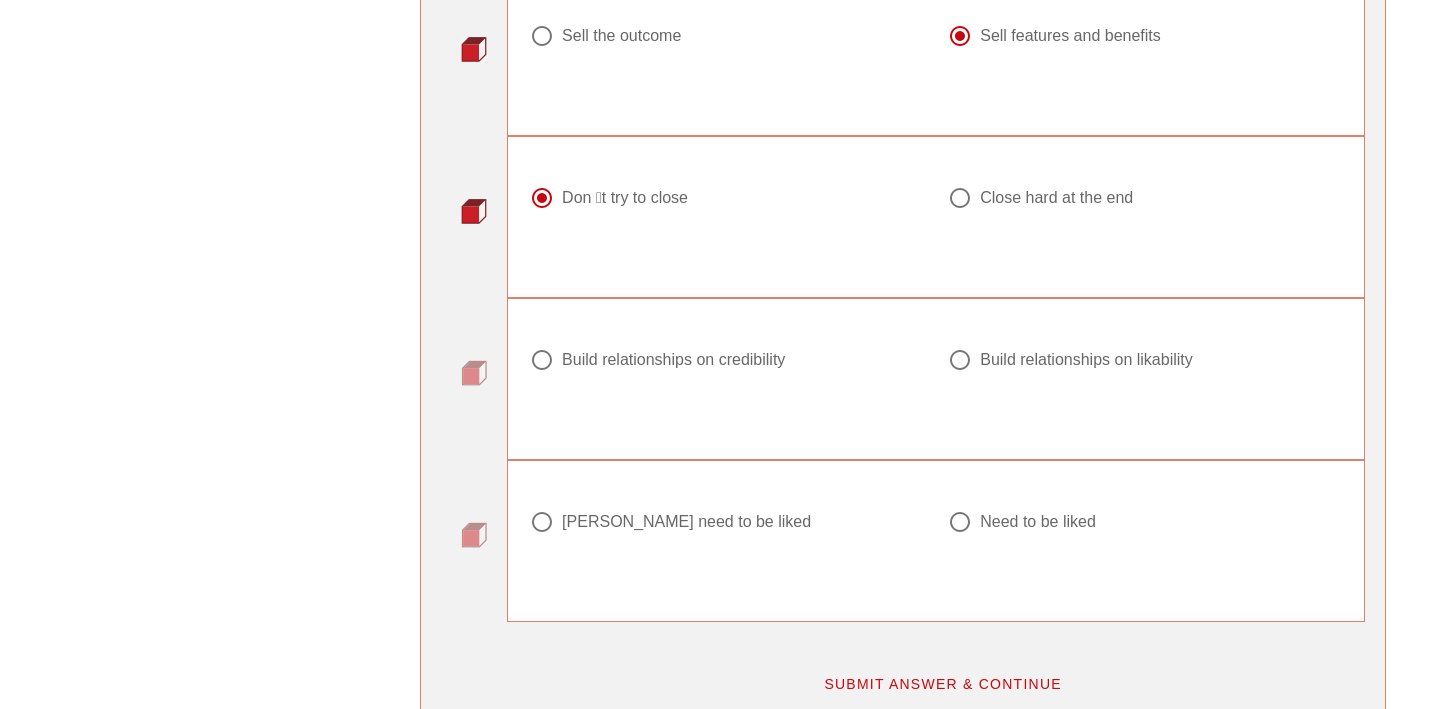 click at bounding box center [542, 360] 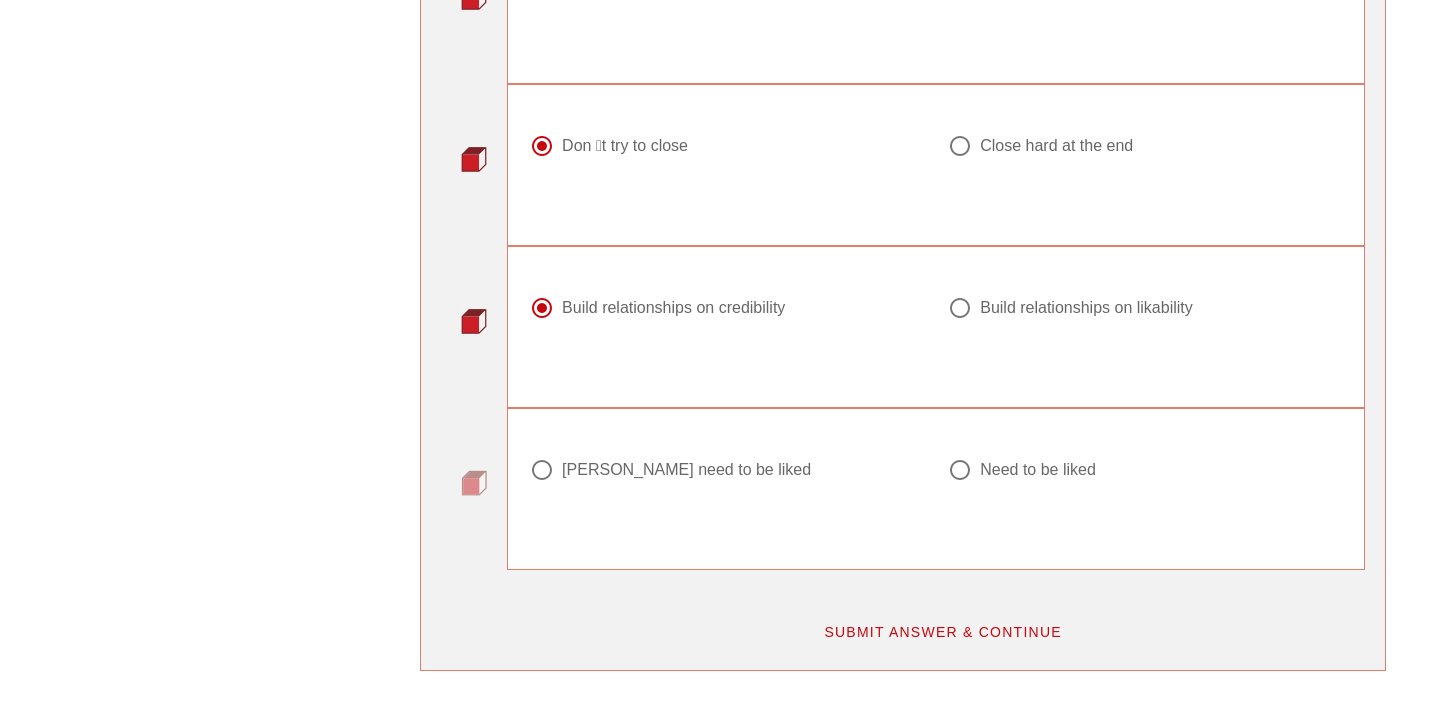 scroll, scrollTop: 2475, scrollLeft: 0, axis: vertical 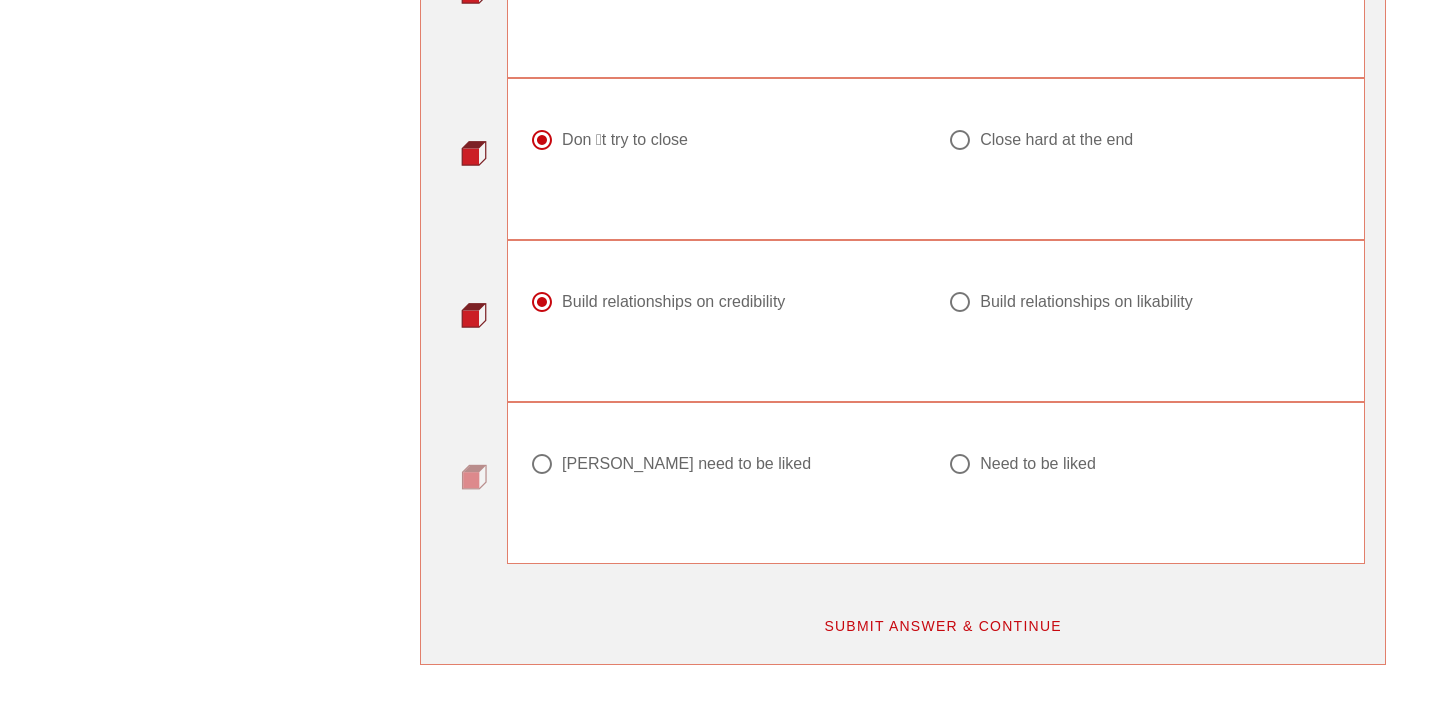 click at bounding box center (960, 464) 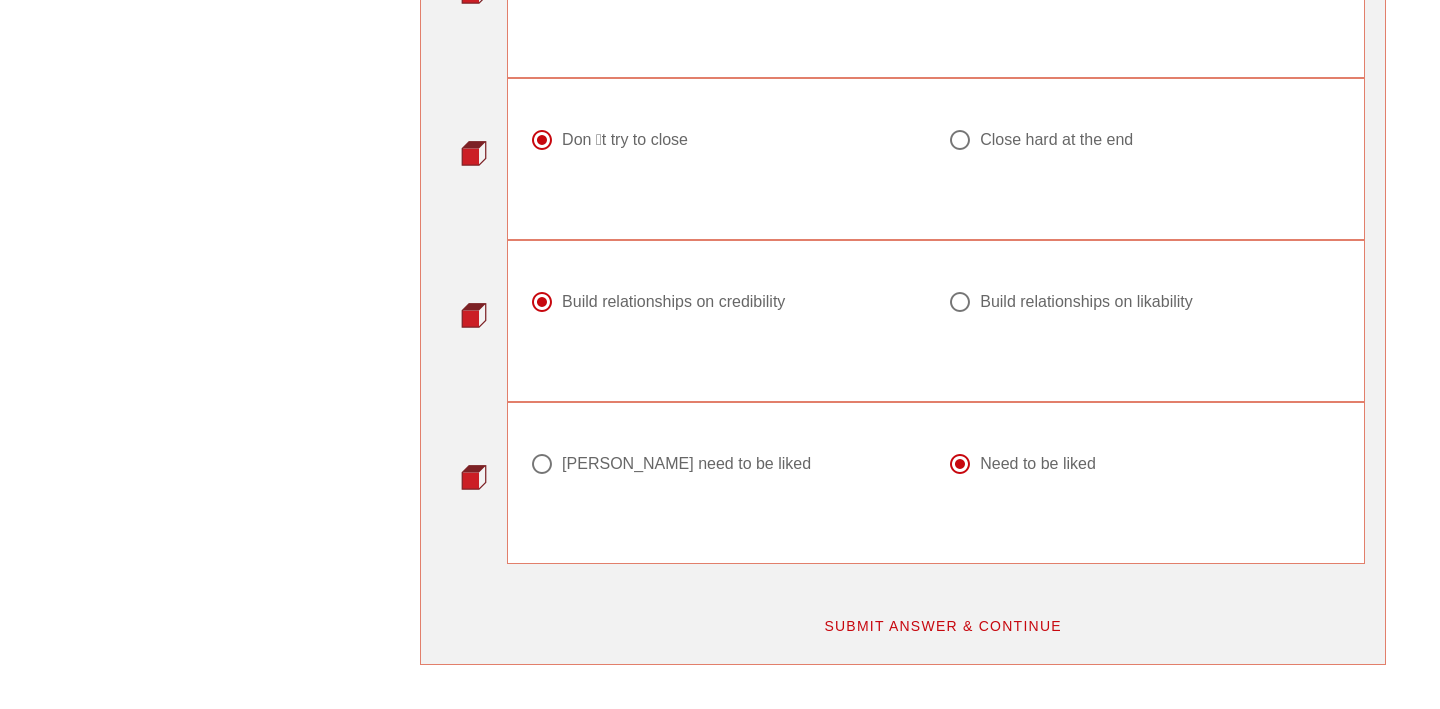 click on "SUBMIT ANSWER & CONTINUE" at bounding box center (942, 626) 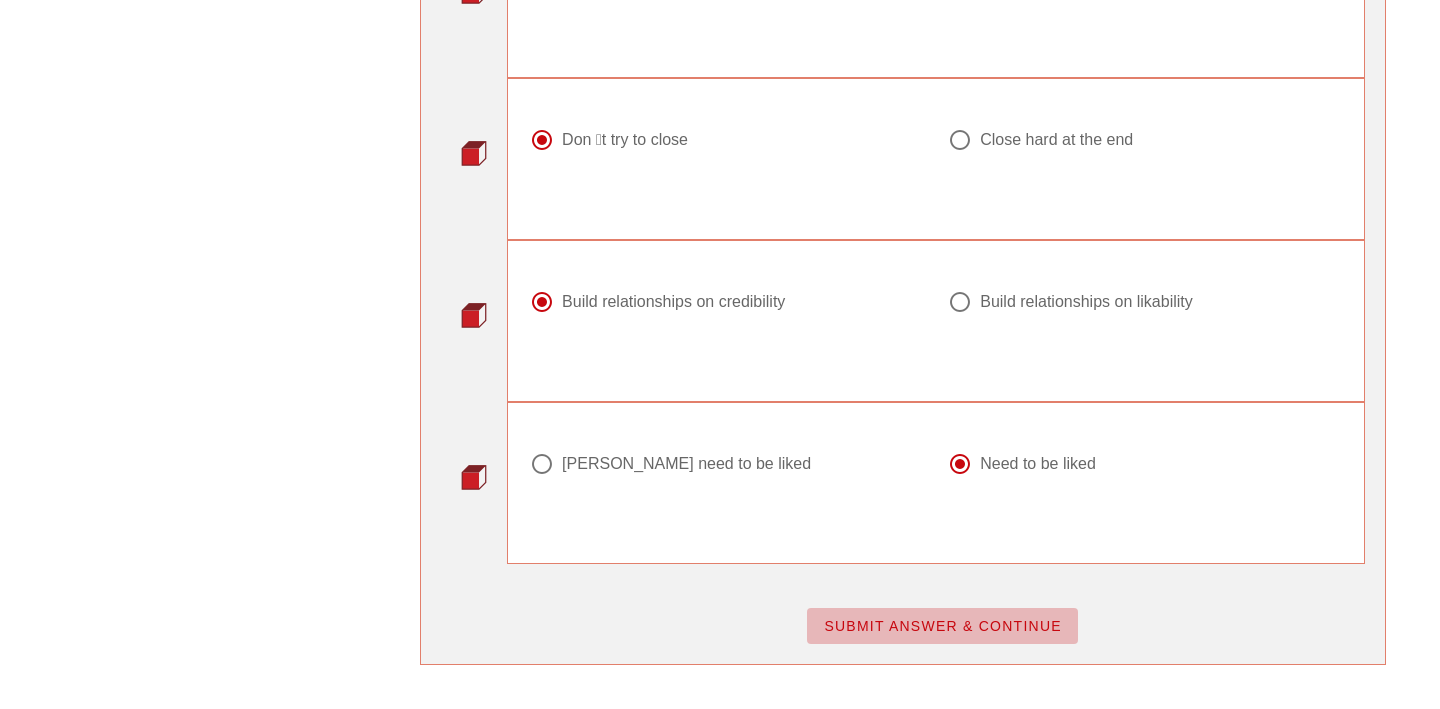 scroll, scrollTop: 0, scrollLeft: 0, axis: both 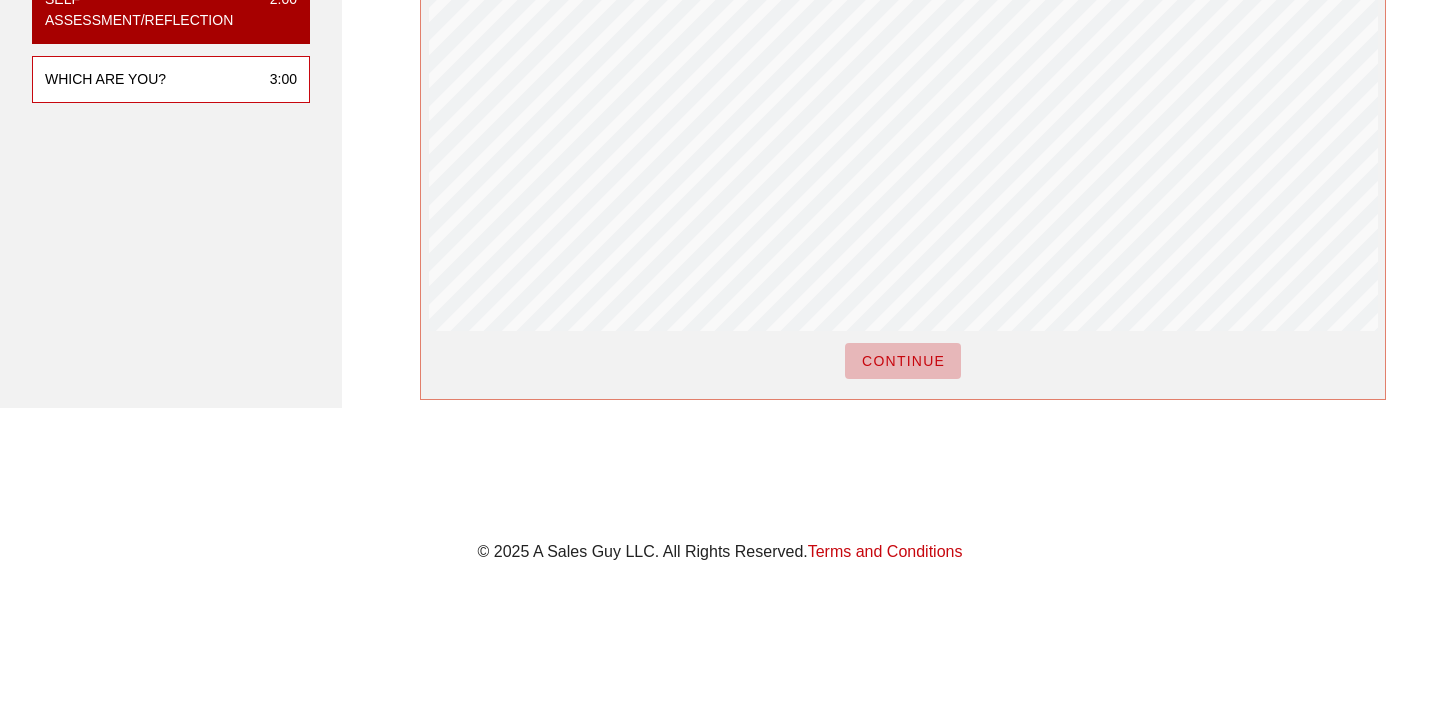 click on "CONTINUE" at bounding box center [903, 361] 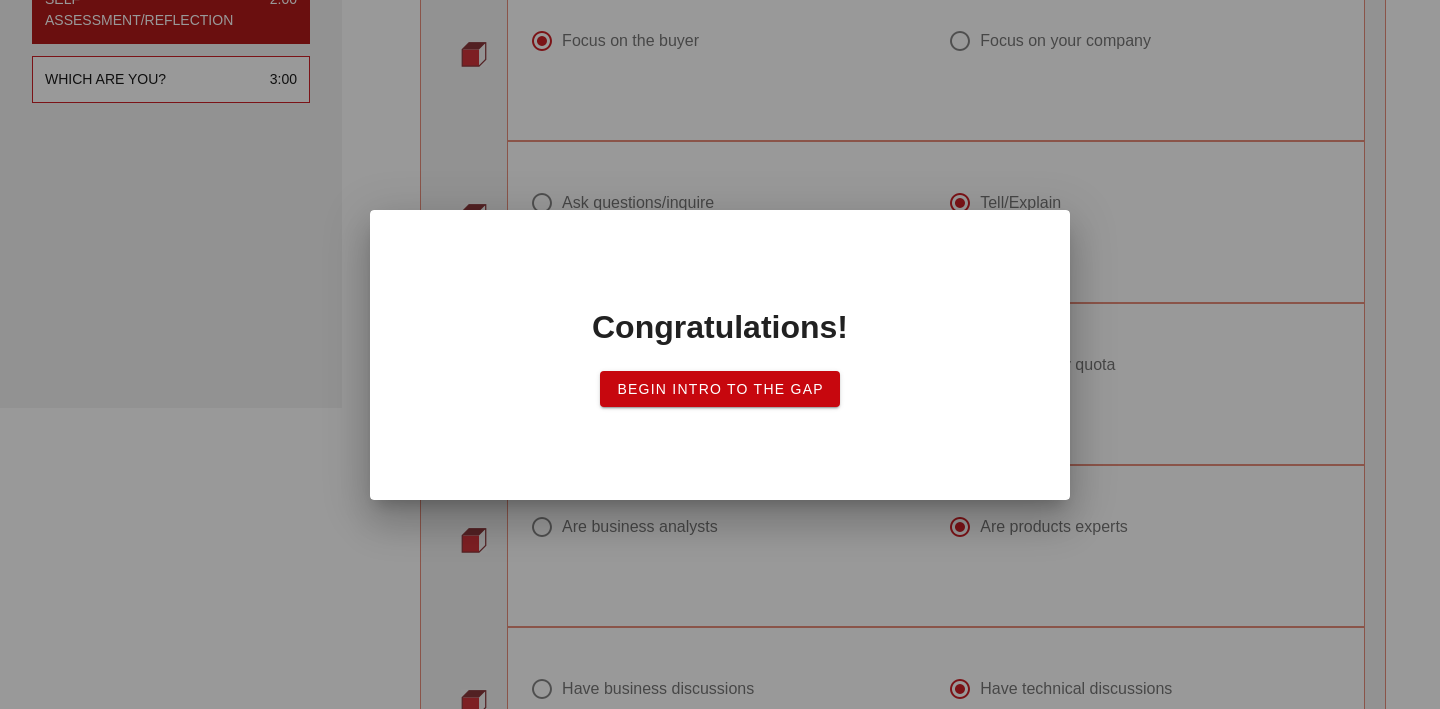 click on "Begin Intro to the Gap" at bounding box center (720, 389) 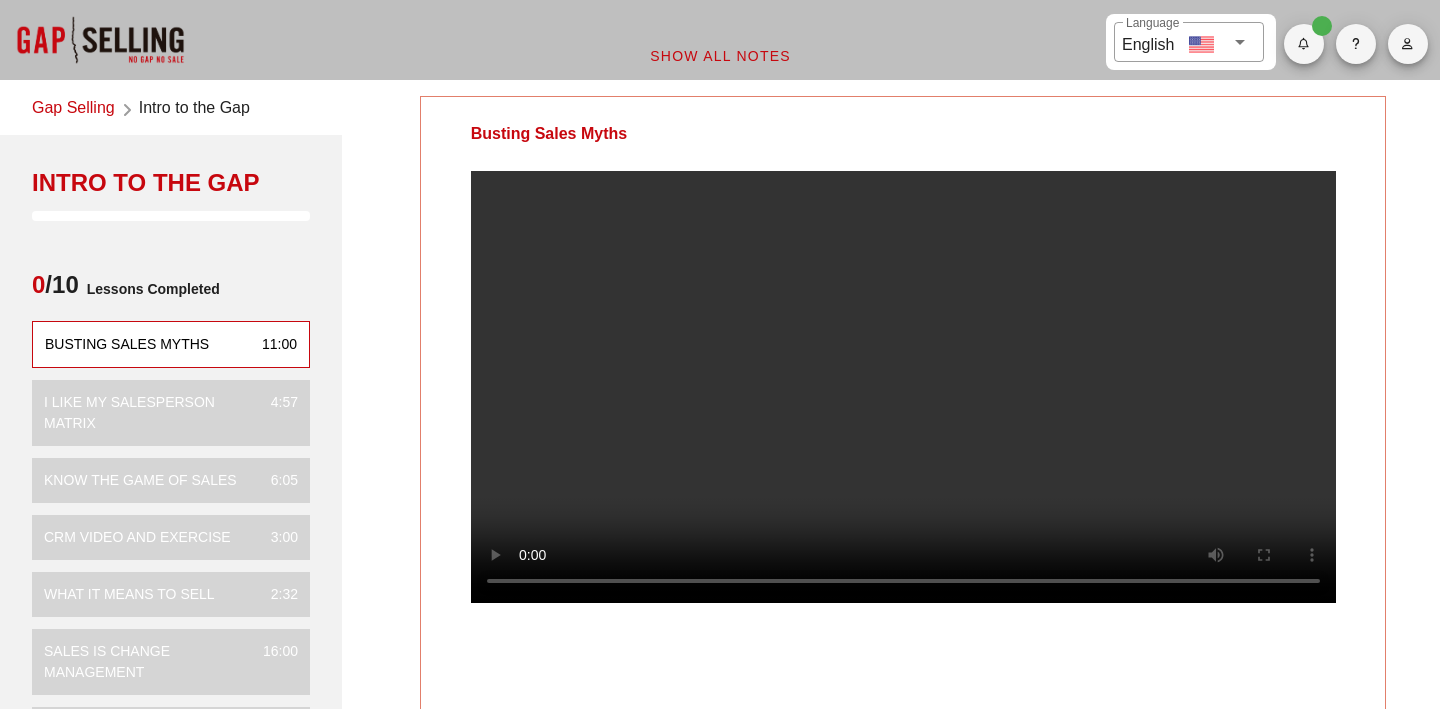 scroll, scrollTop: 0, scrollLeft: 0, axis: both 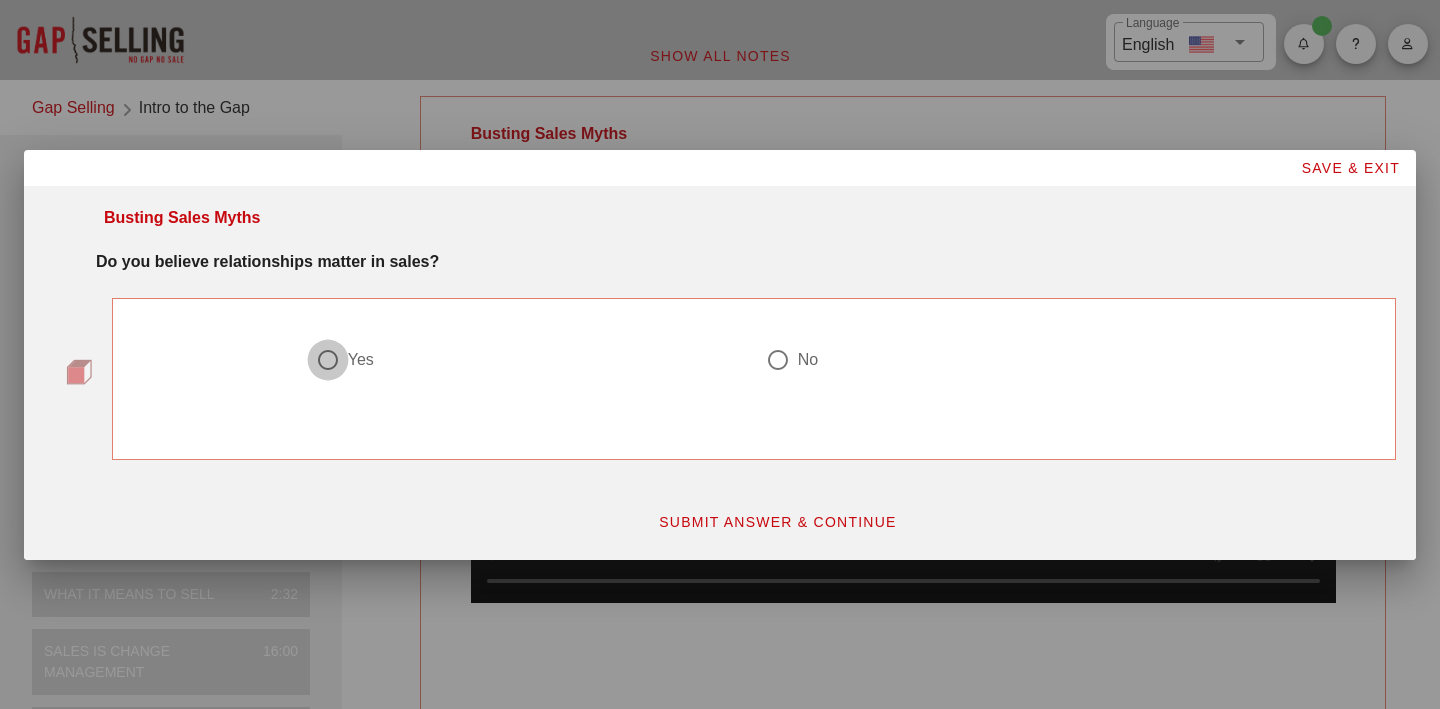 click at bounding box center (328, 360) 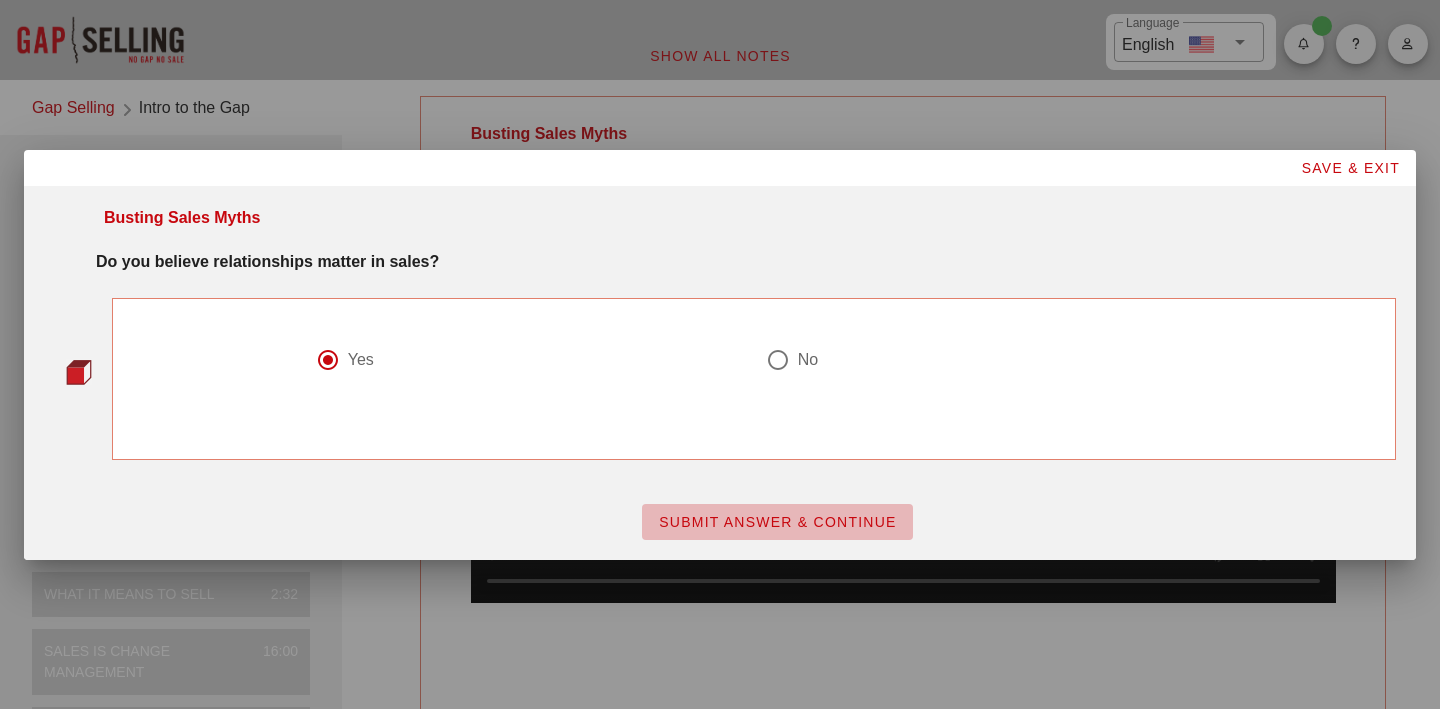 click on "SUBMIT ANSWER & CONTINUE" at bounding box center (777, 522) 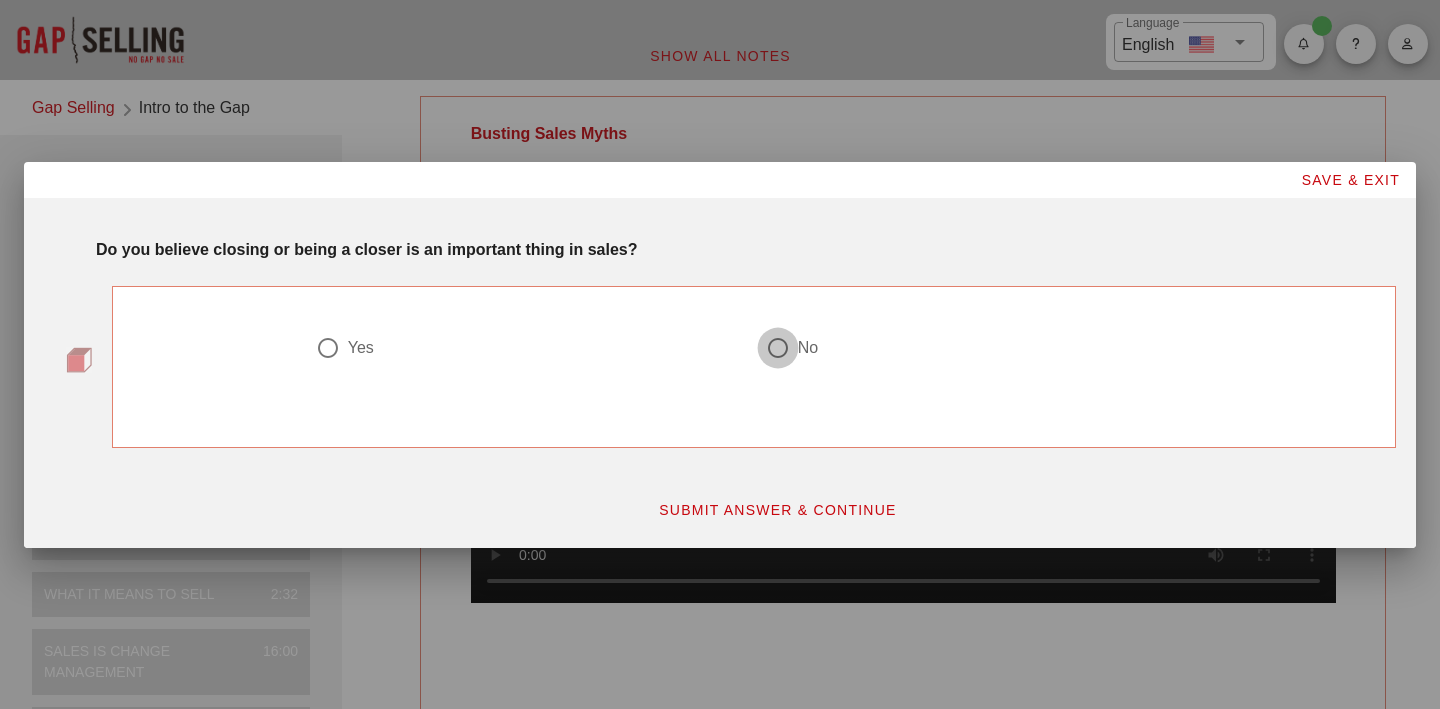 click at bounding box center (778, 348) 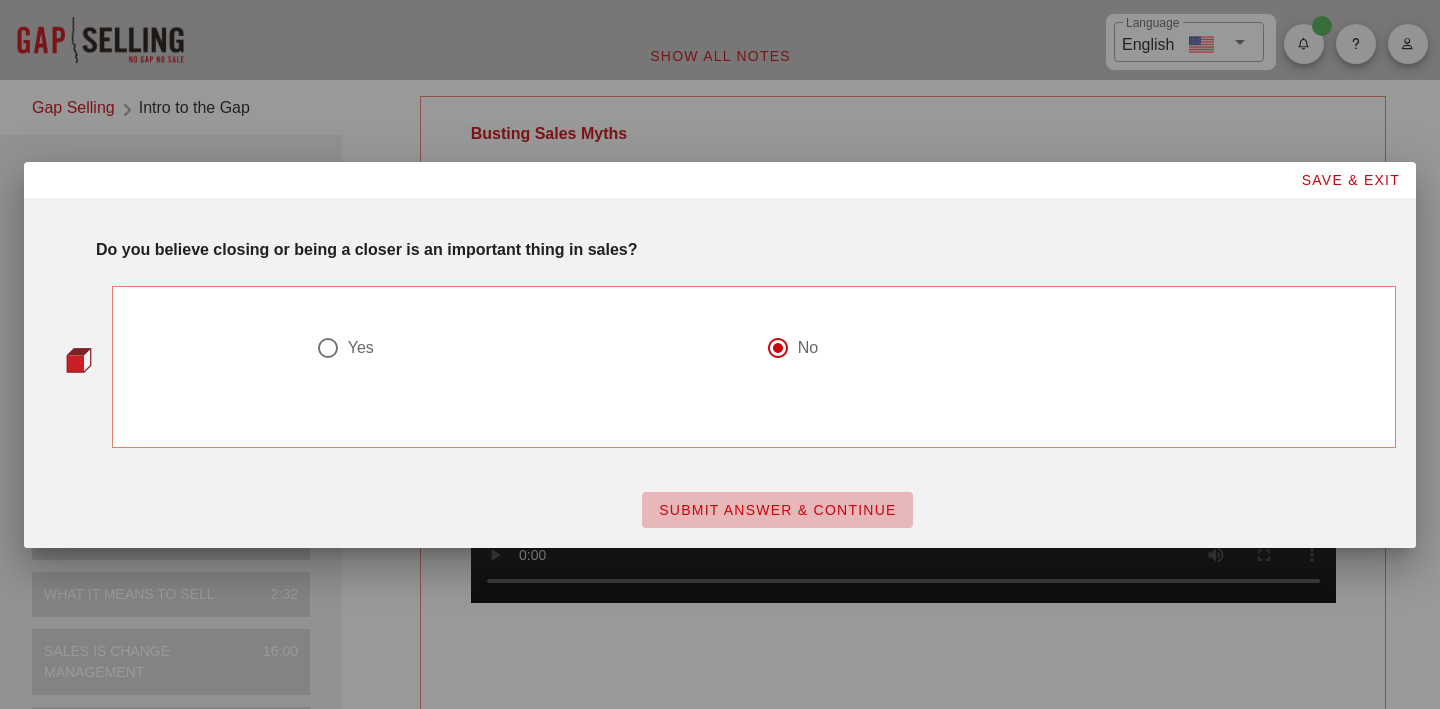 click on "SUBMIT ANSWER & CONTINUE" at bounding box center [777, 510] 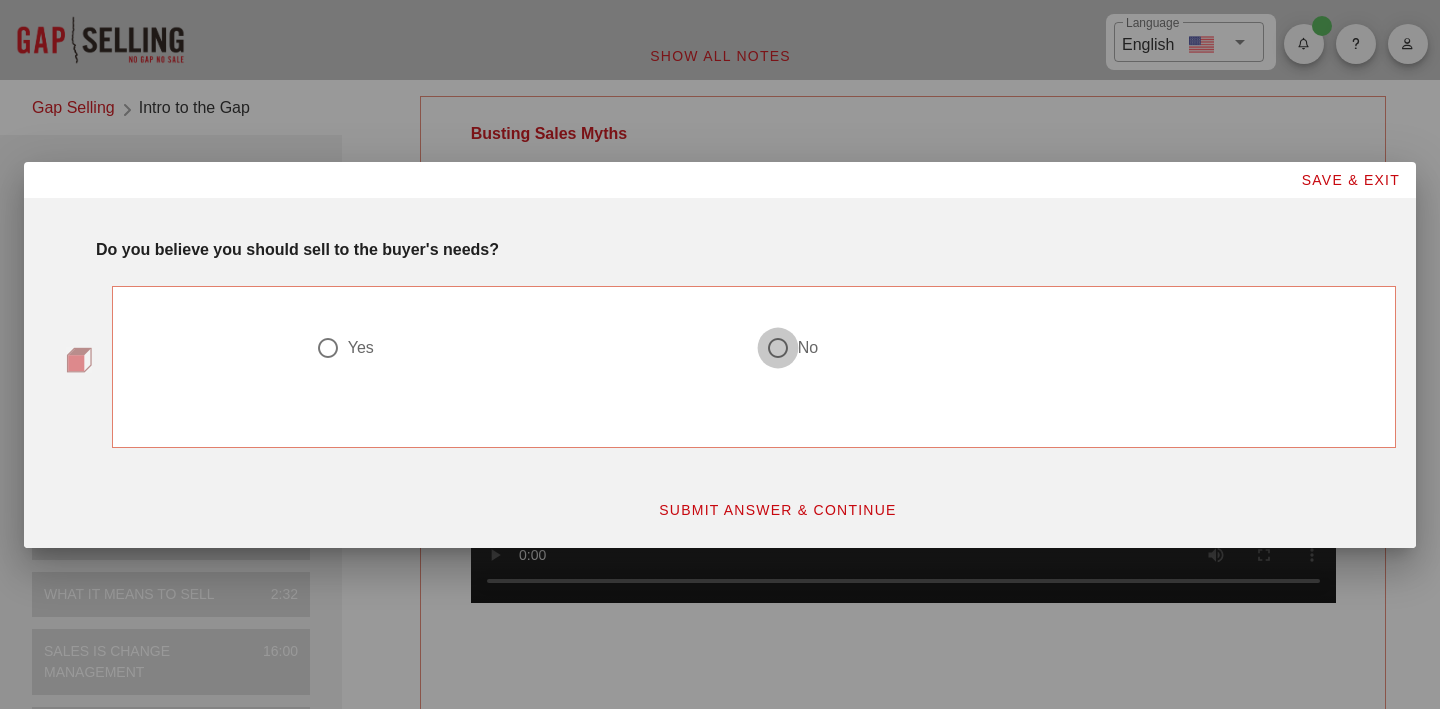 click at bounding box center [778, 348] 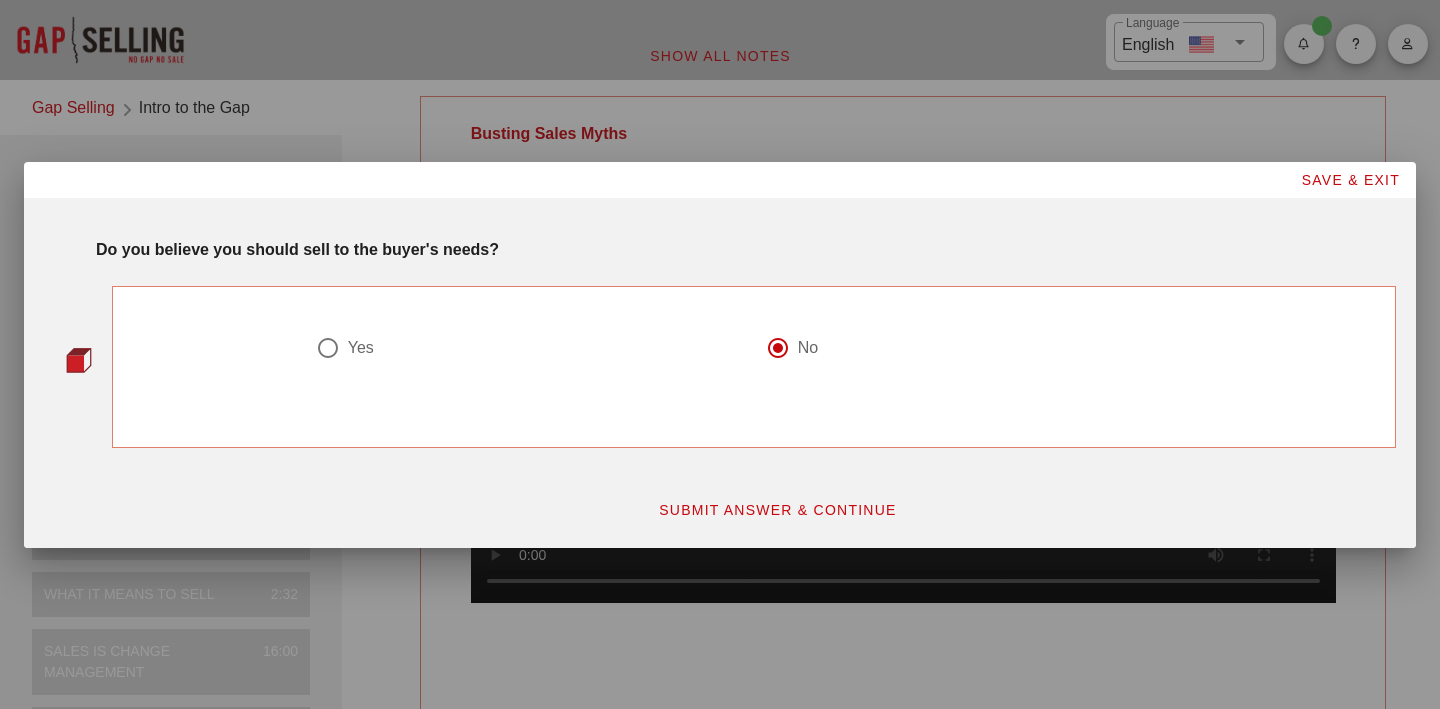click on "SUBMIT ANSWER & CONTINUE" at bounding box center (777, 510) 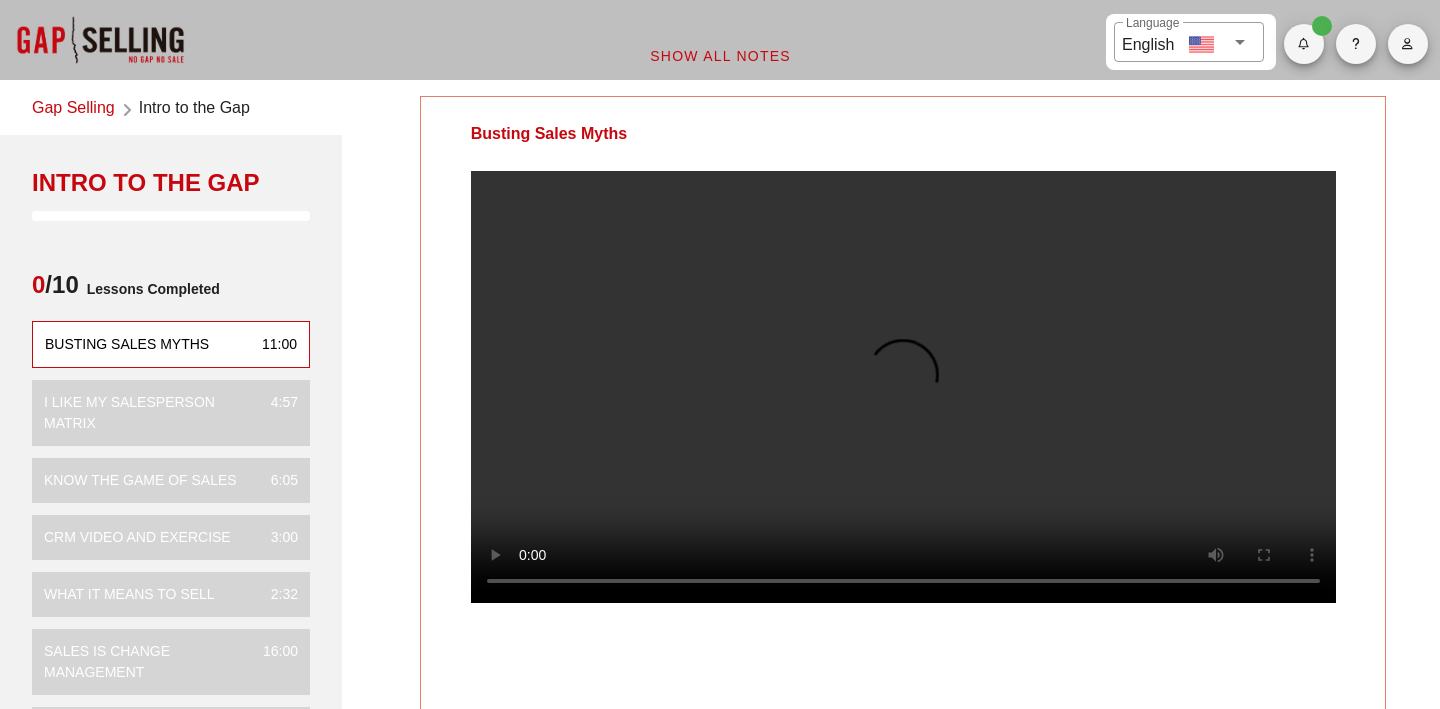 type 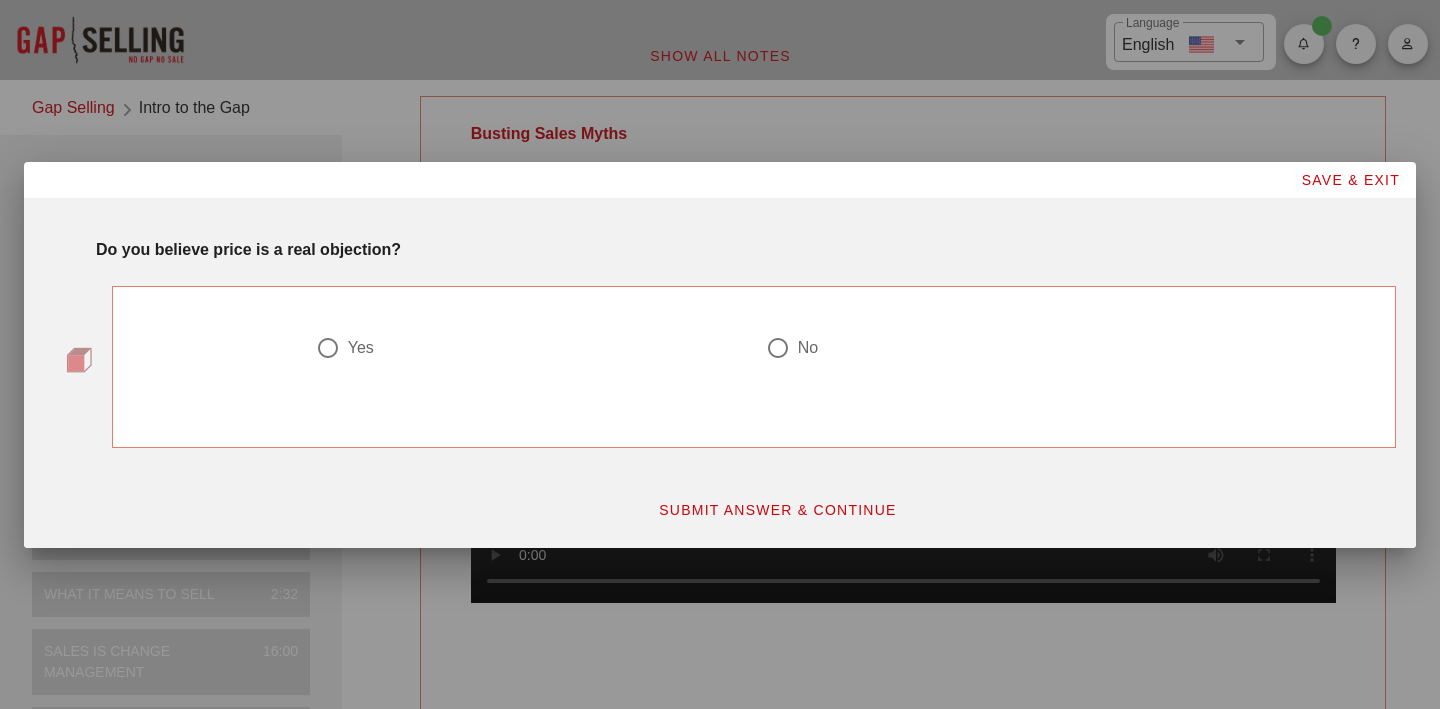 click at bounding box center (778, 348) 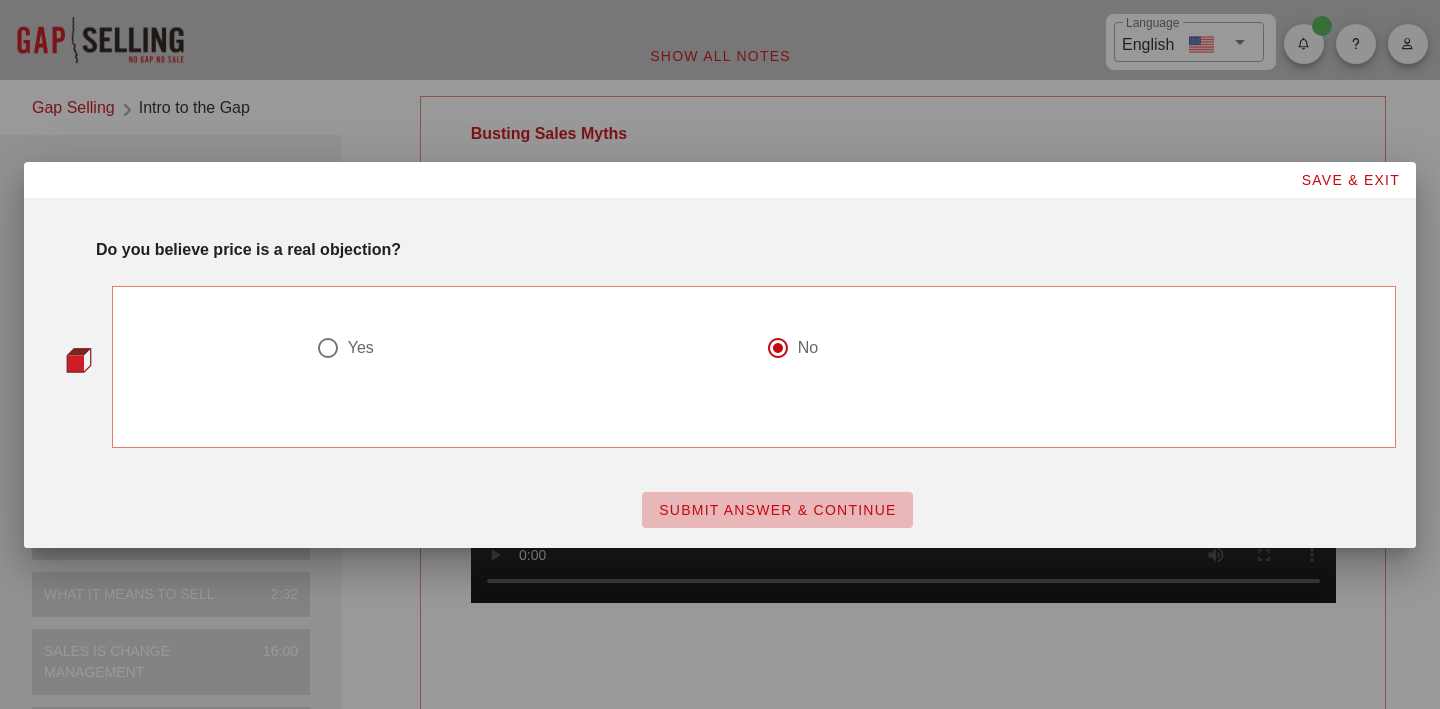 click on "SUBMIT ANSWER & CONTINUE" at bounding box center [777, 510] 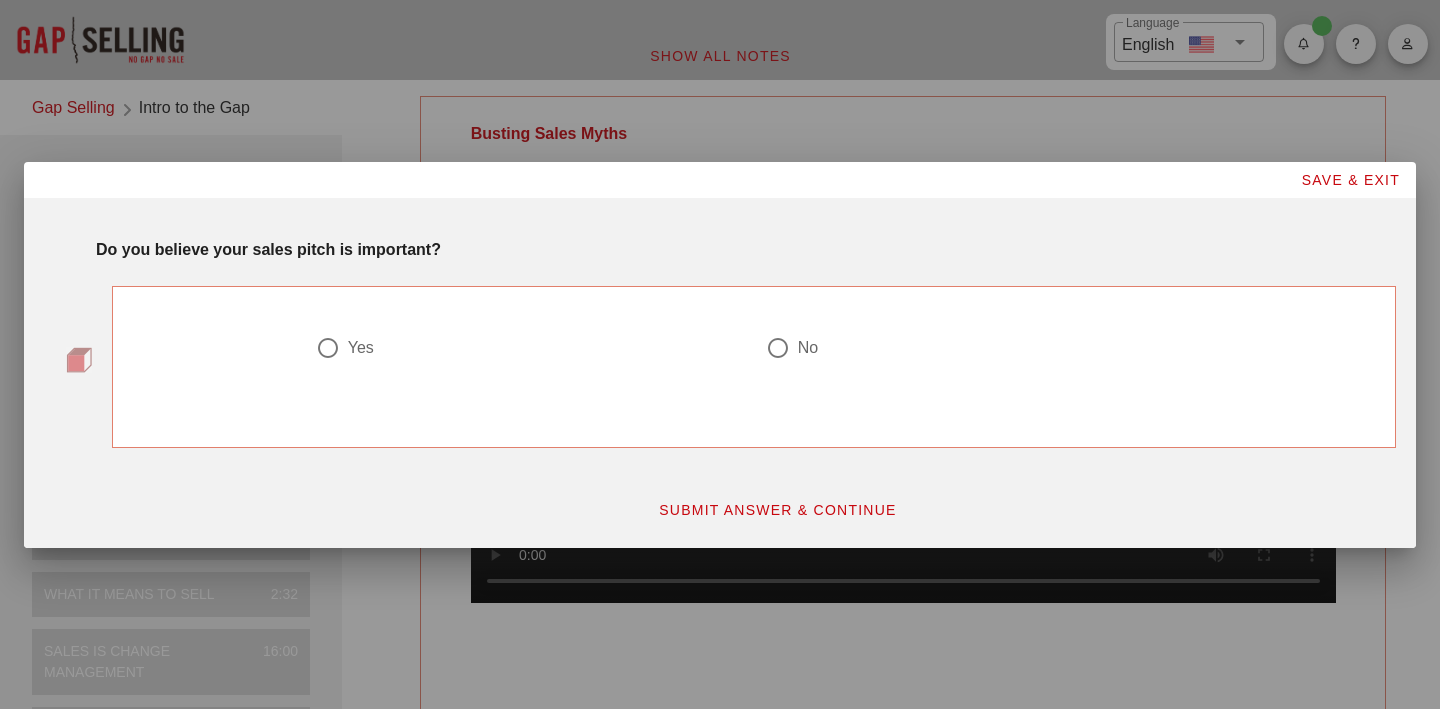 click at bounding box center [778, 348] 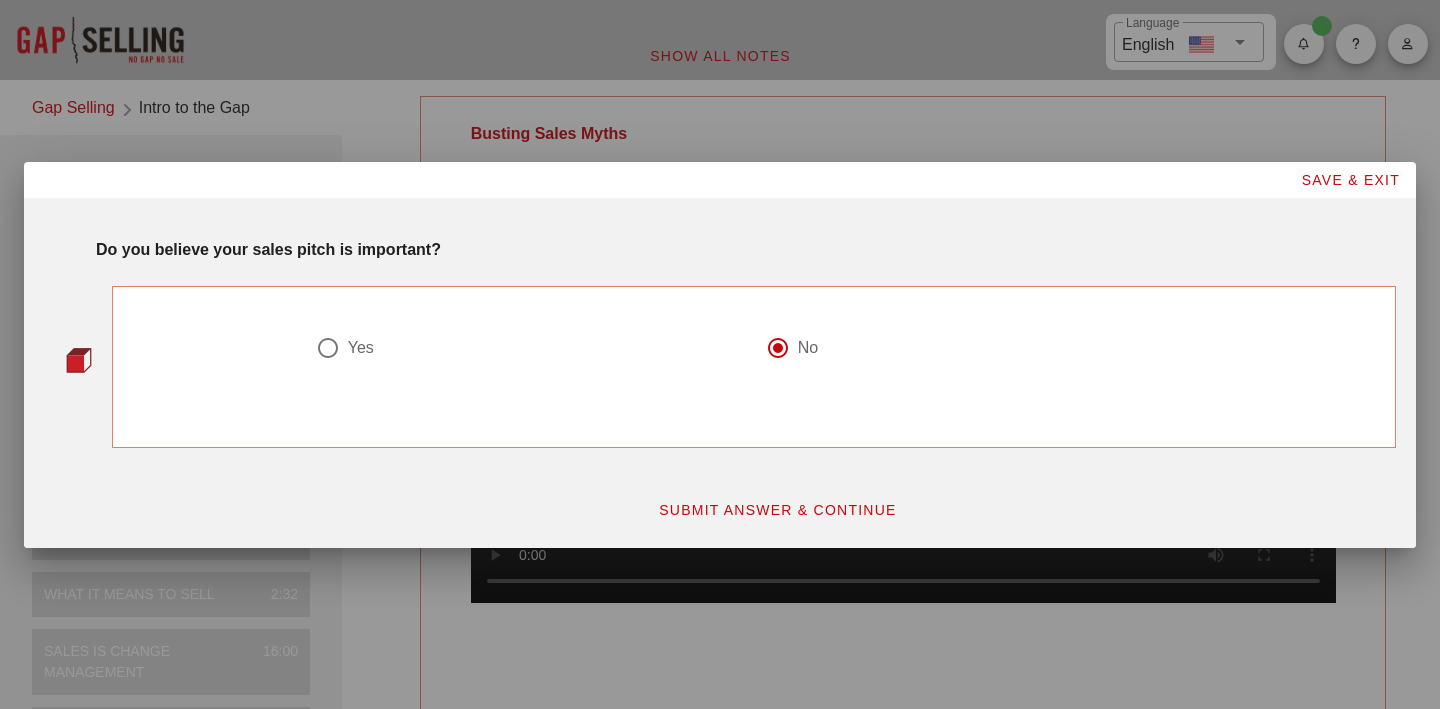 click on "SUBMIT ANSWER & CONTINUE" at bounding box center [777, 510] 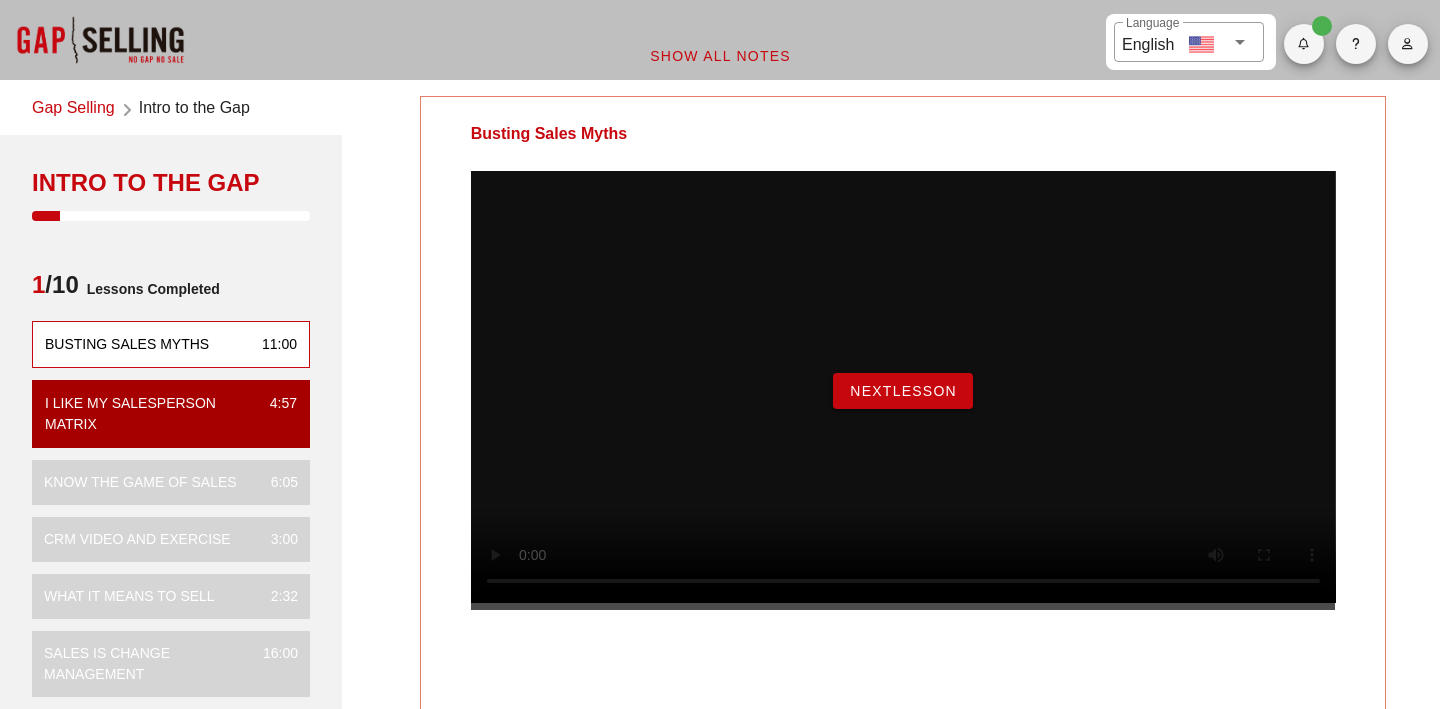 click on "NextLesson" at bounding box center [903, 391] 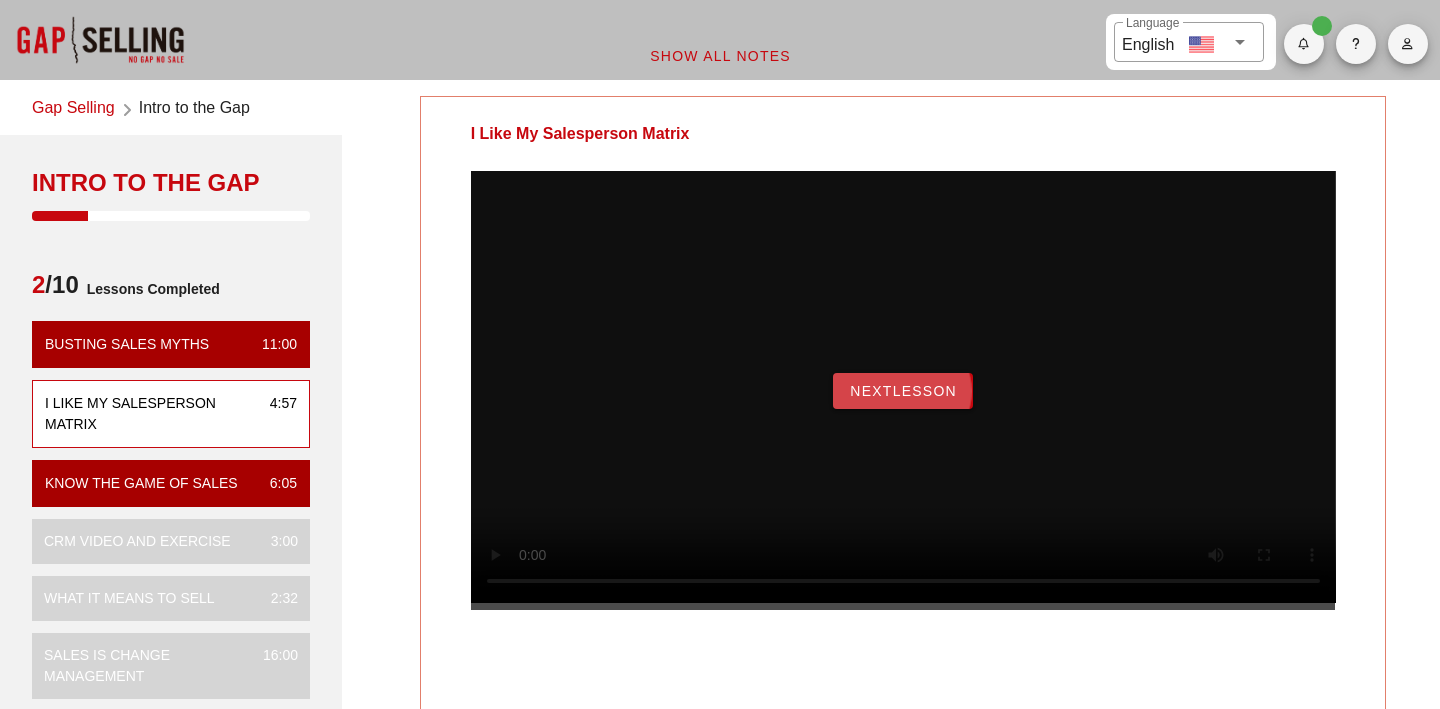 click on "NextLesson" at bounding box center (903, 391) 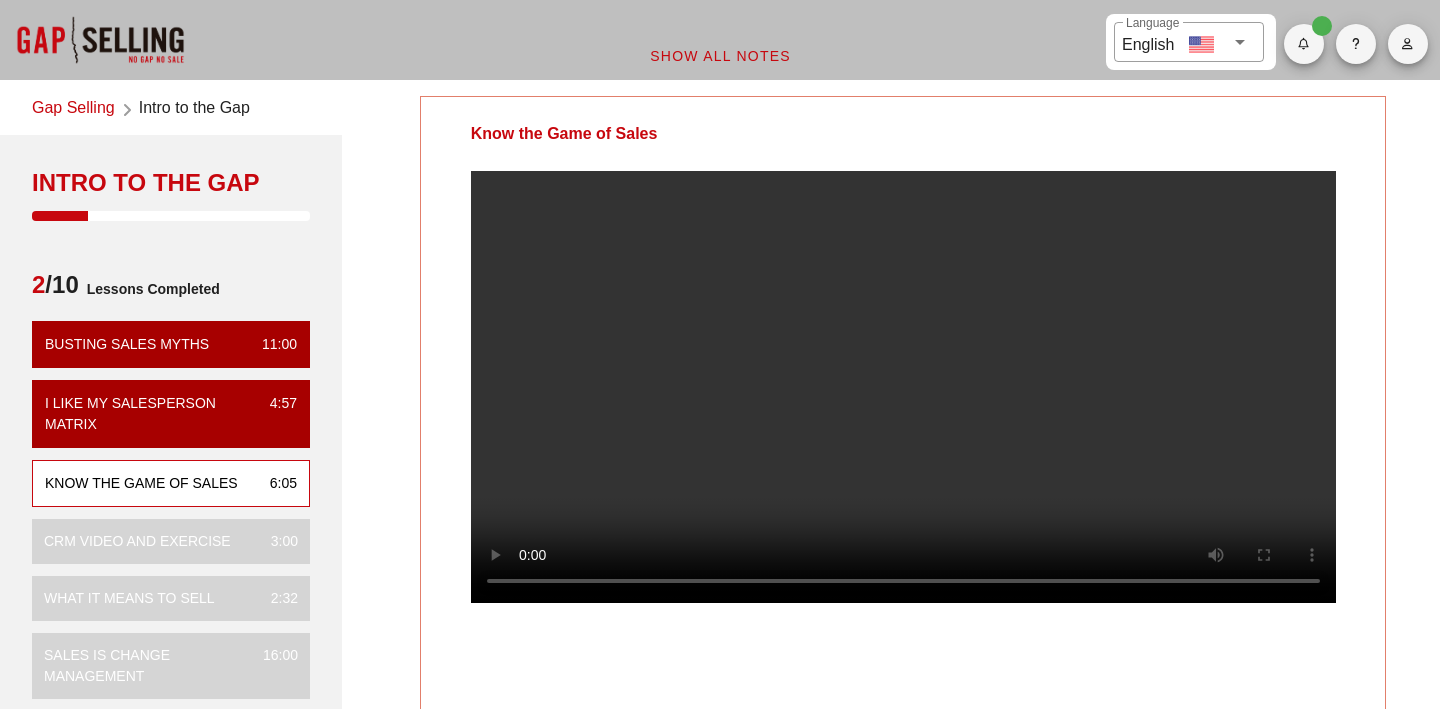 click on "Know the Game of Sales  Your Notes                       Save Note Show All Notes" at bounding box center [903, 562] 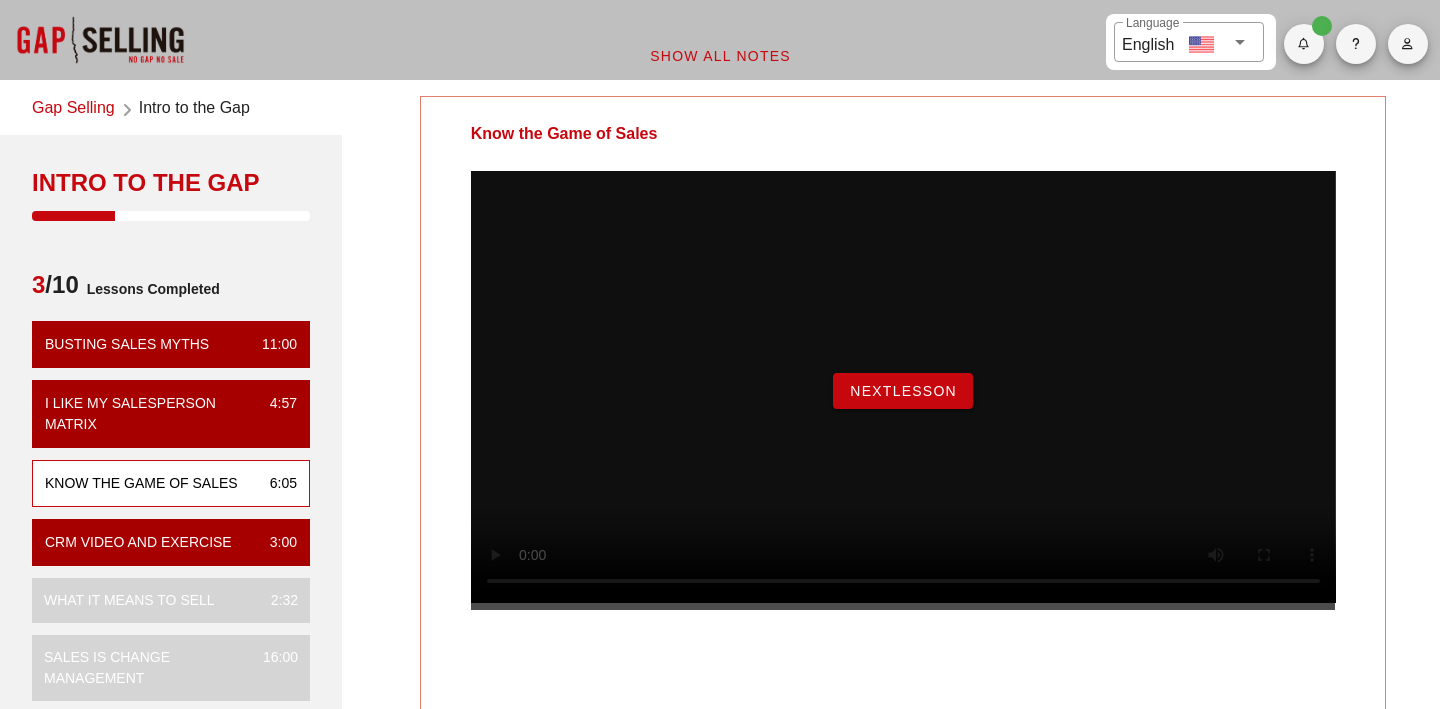 click on "NextLesson" at bounding box center (903, 391) 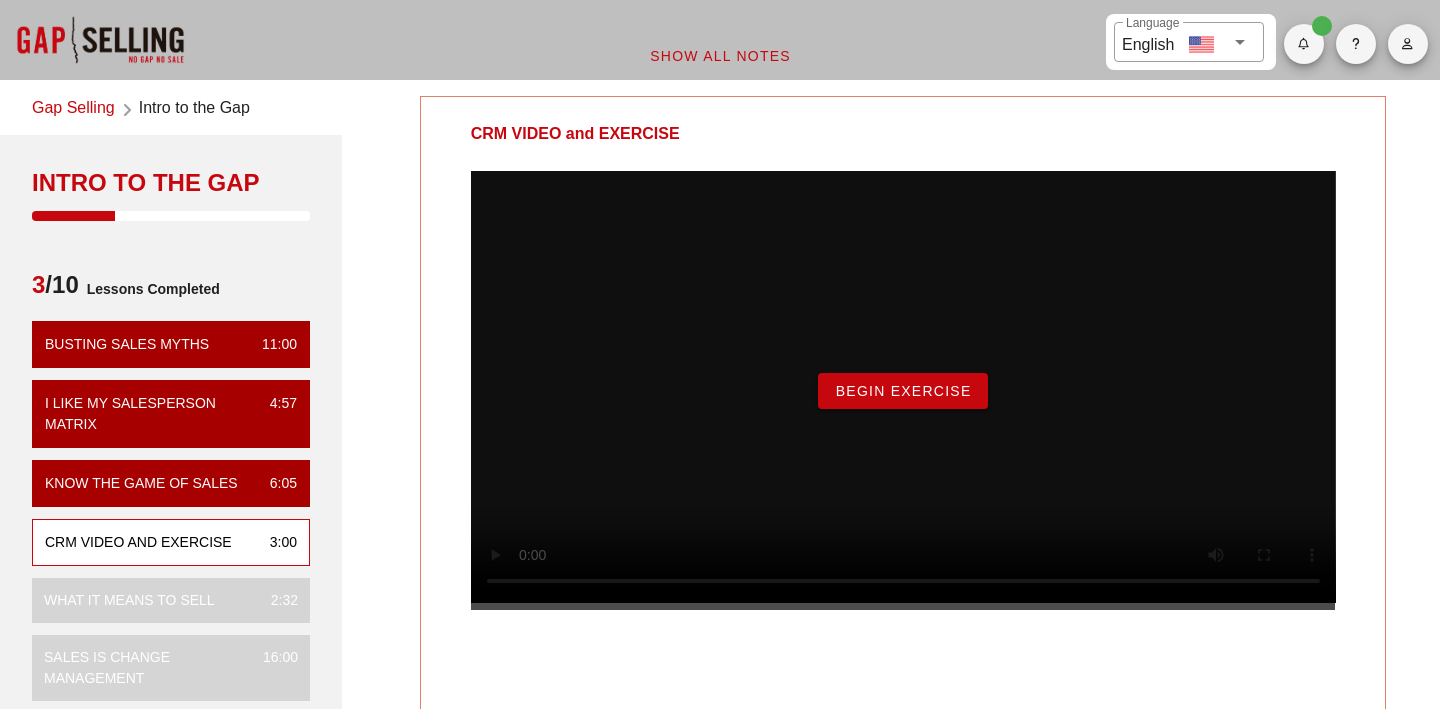 click on "Begin Exercise" at bounding box center (902, 391) 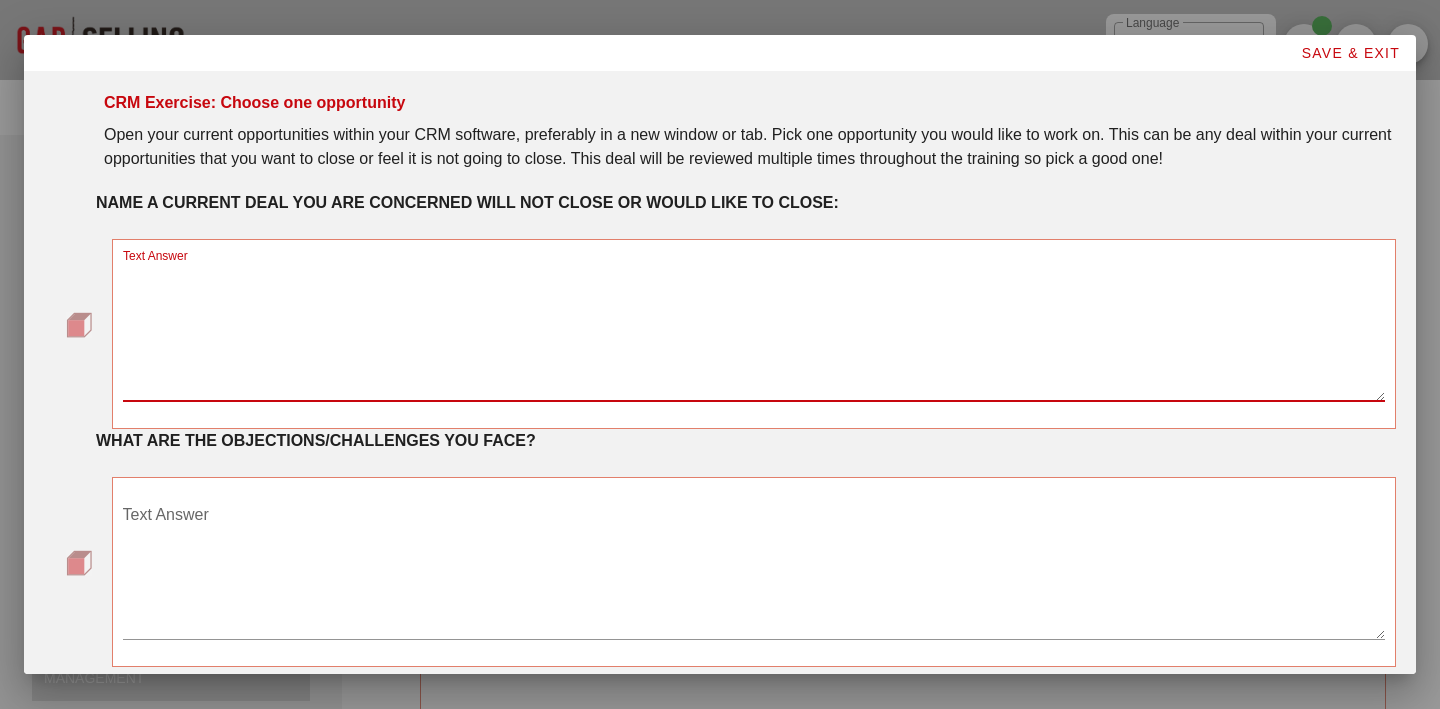click on "Text Answer" at bounding box center (754, 331) 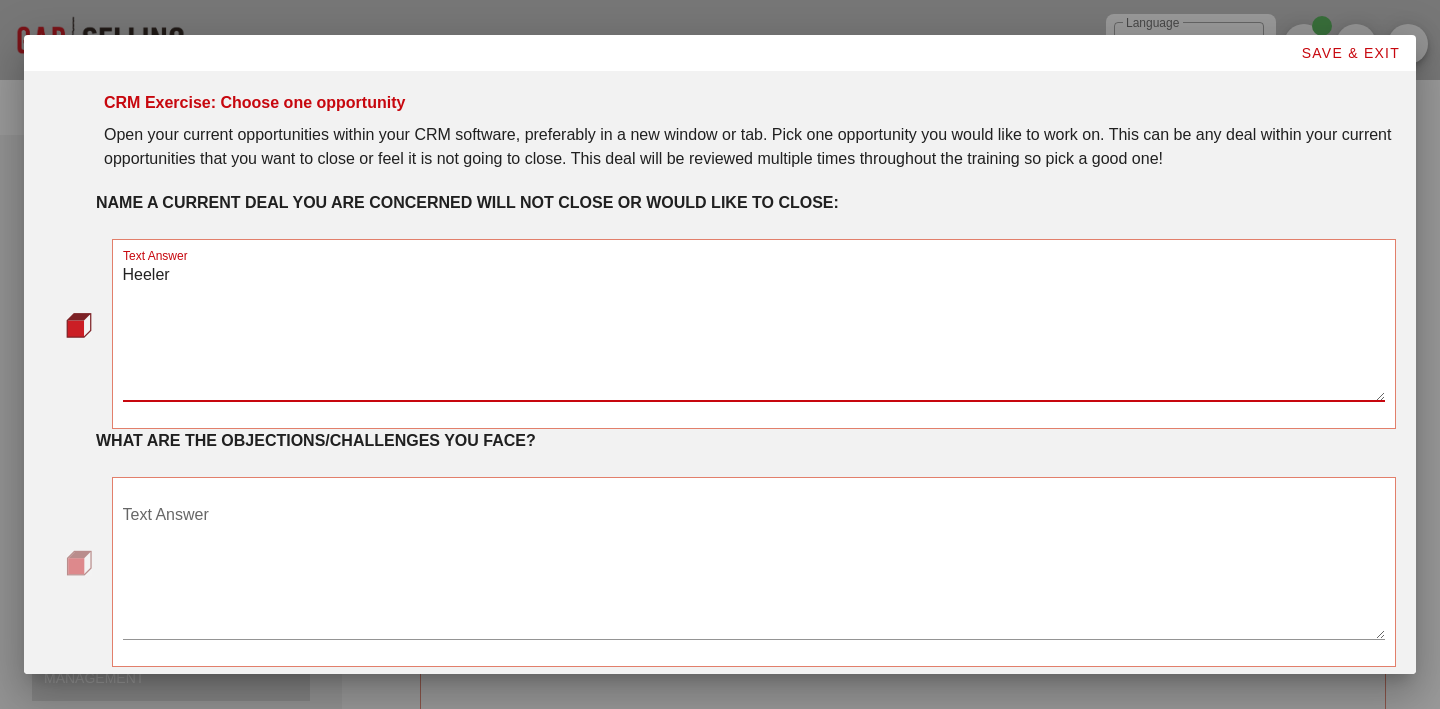 scroll, scrollTop: 48, scrollLeft: 0, axis: vertical 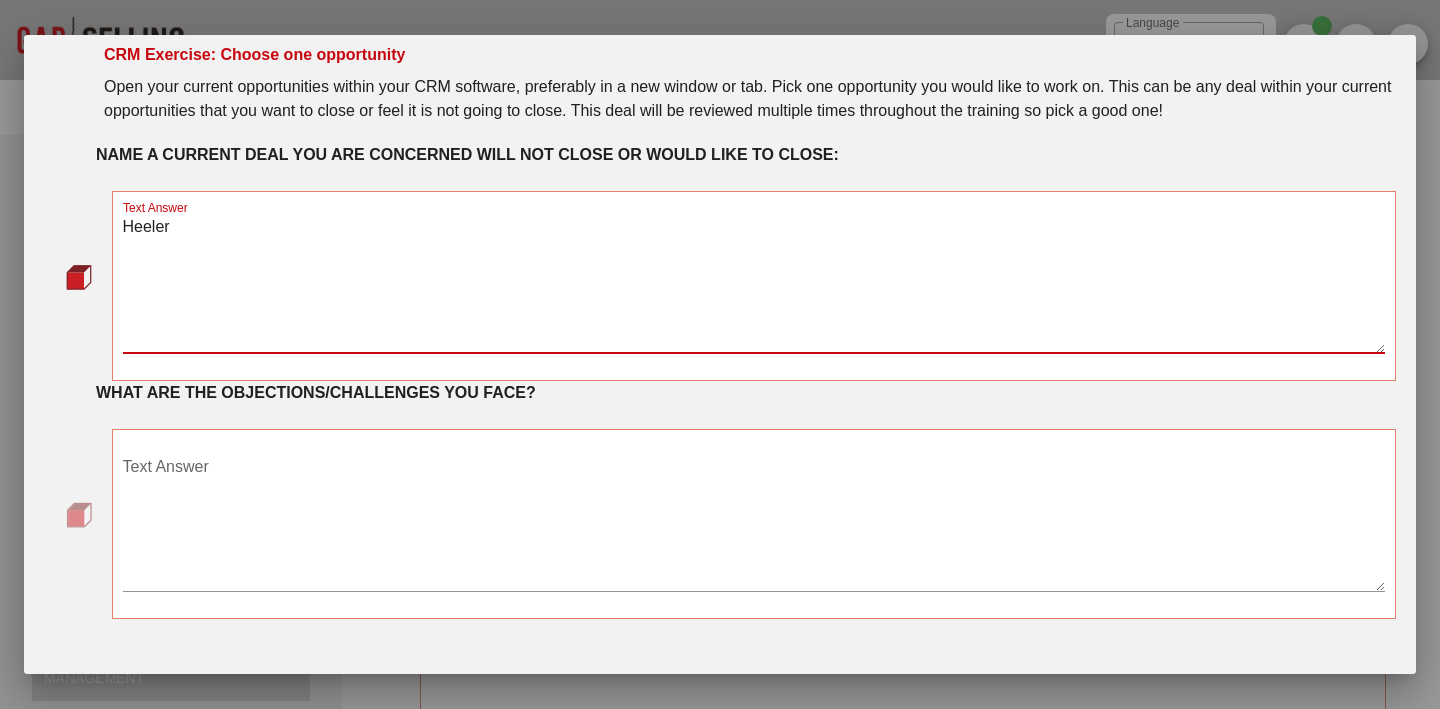 type on "Heeler" 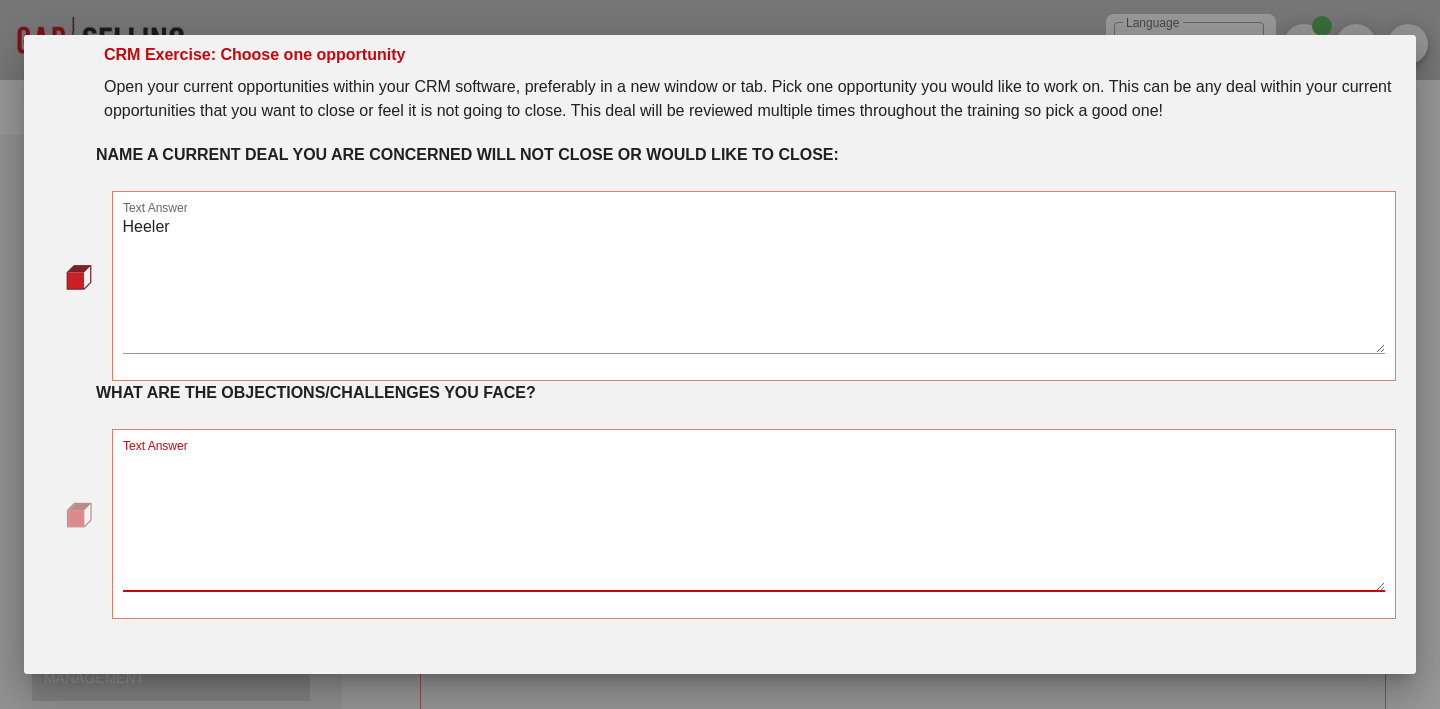 click on "Text Answer" at bounding box center [754, 521] 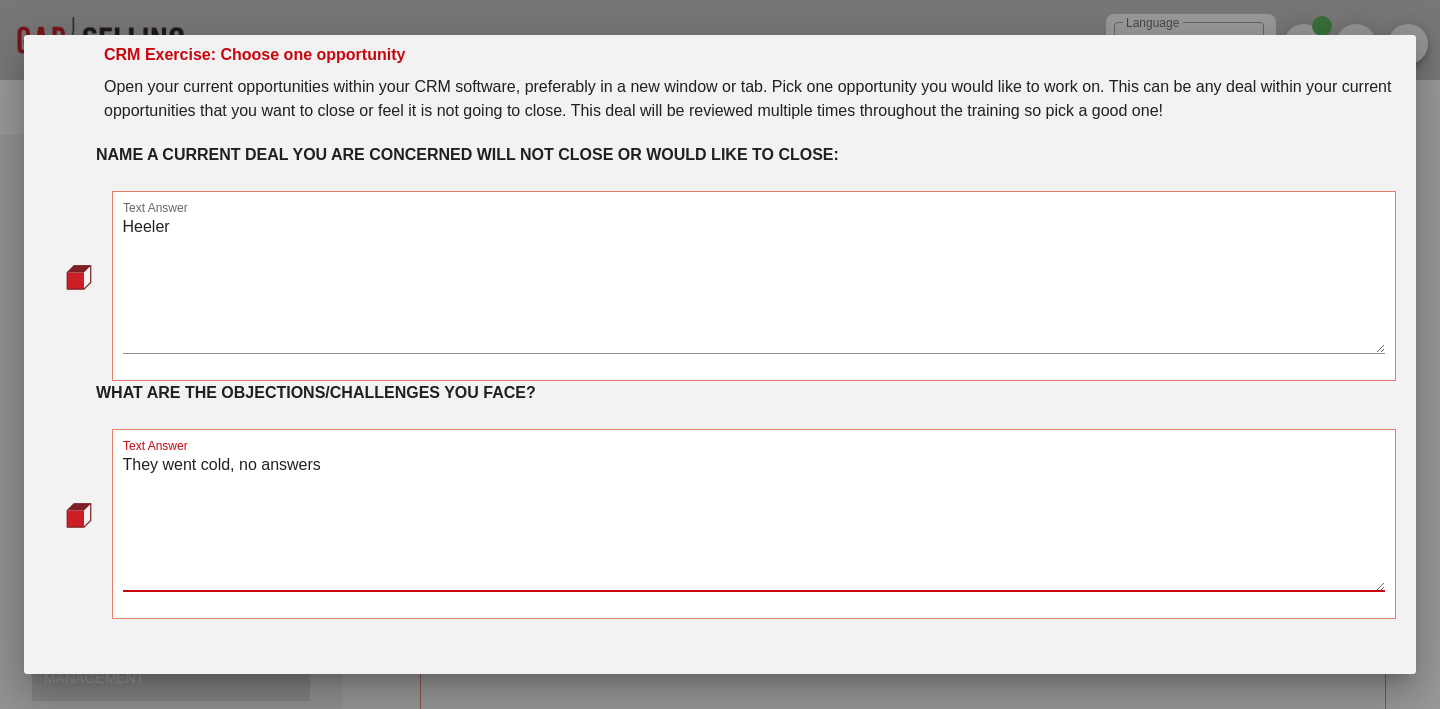 scroll, scrollTop: 94, scrollLeft: 0, axis: vertical 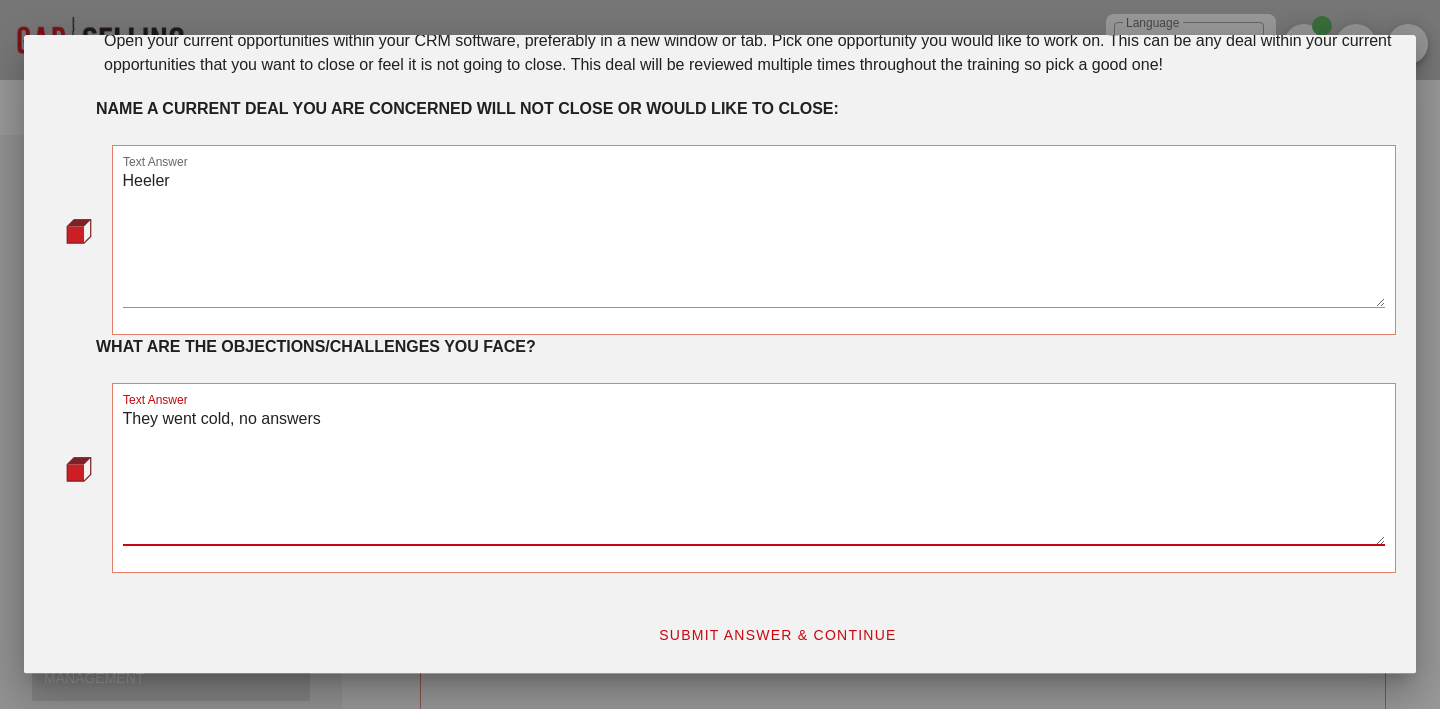 type on "They went cold, no answers" 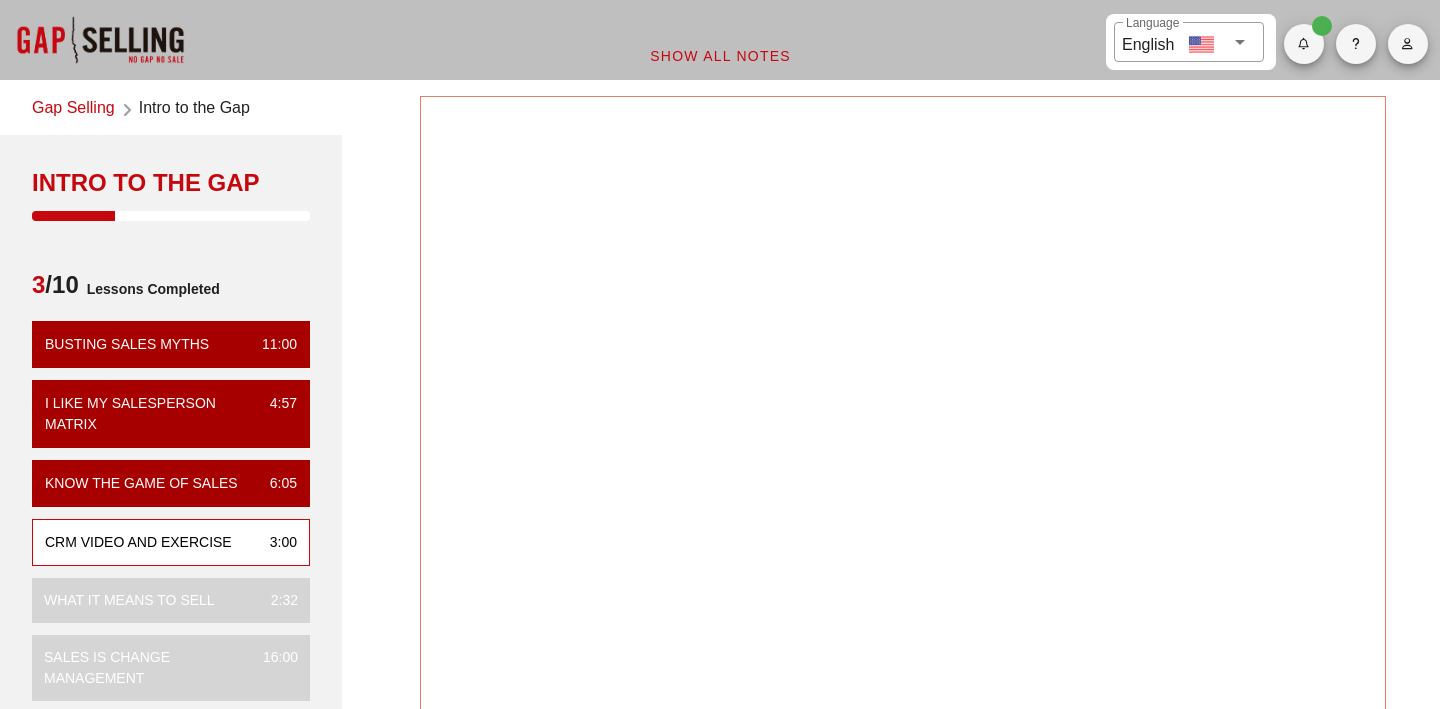 scroll, scrollTop: 0, scrollLeft: 0, axis: both 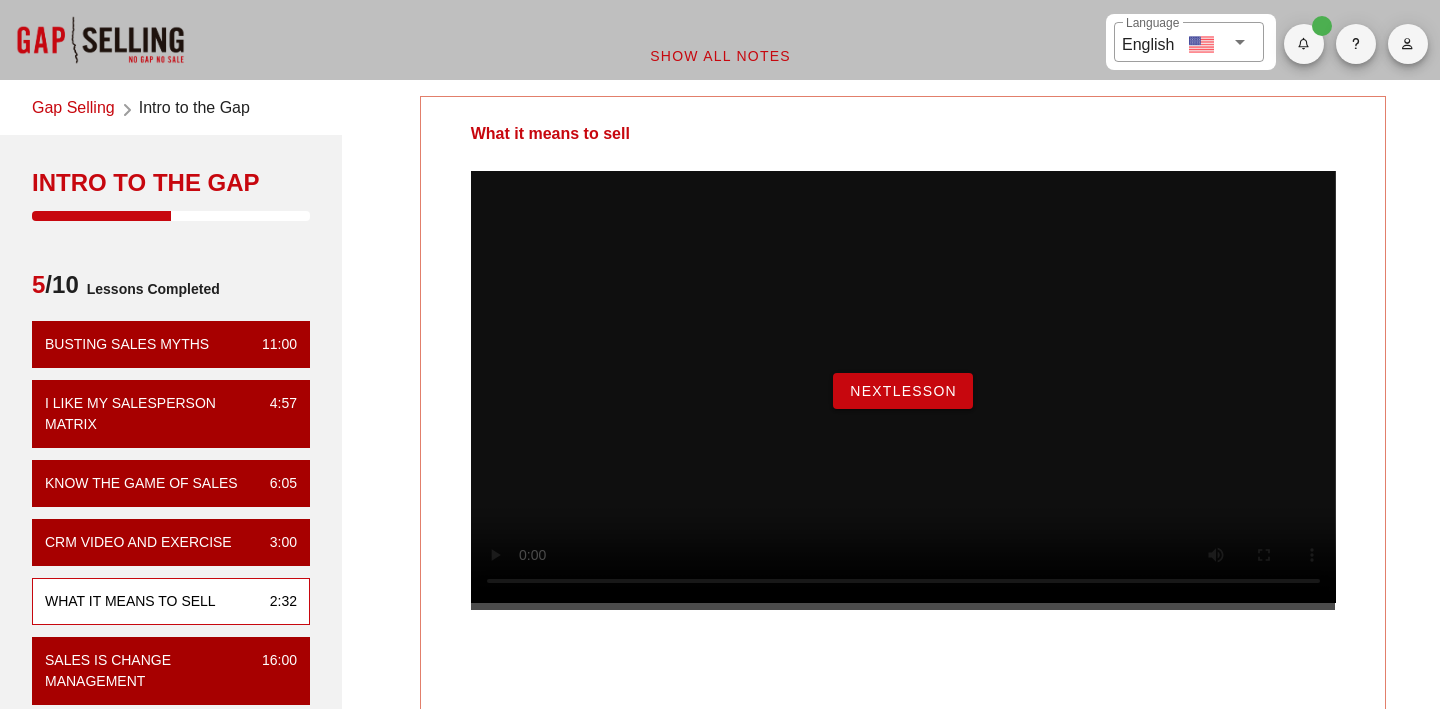 click on "NextLesson" at bounding box center (903, 391) 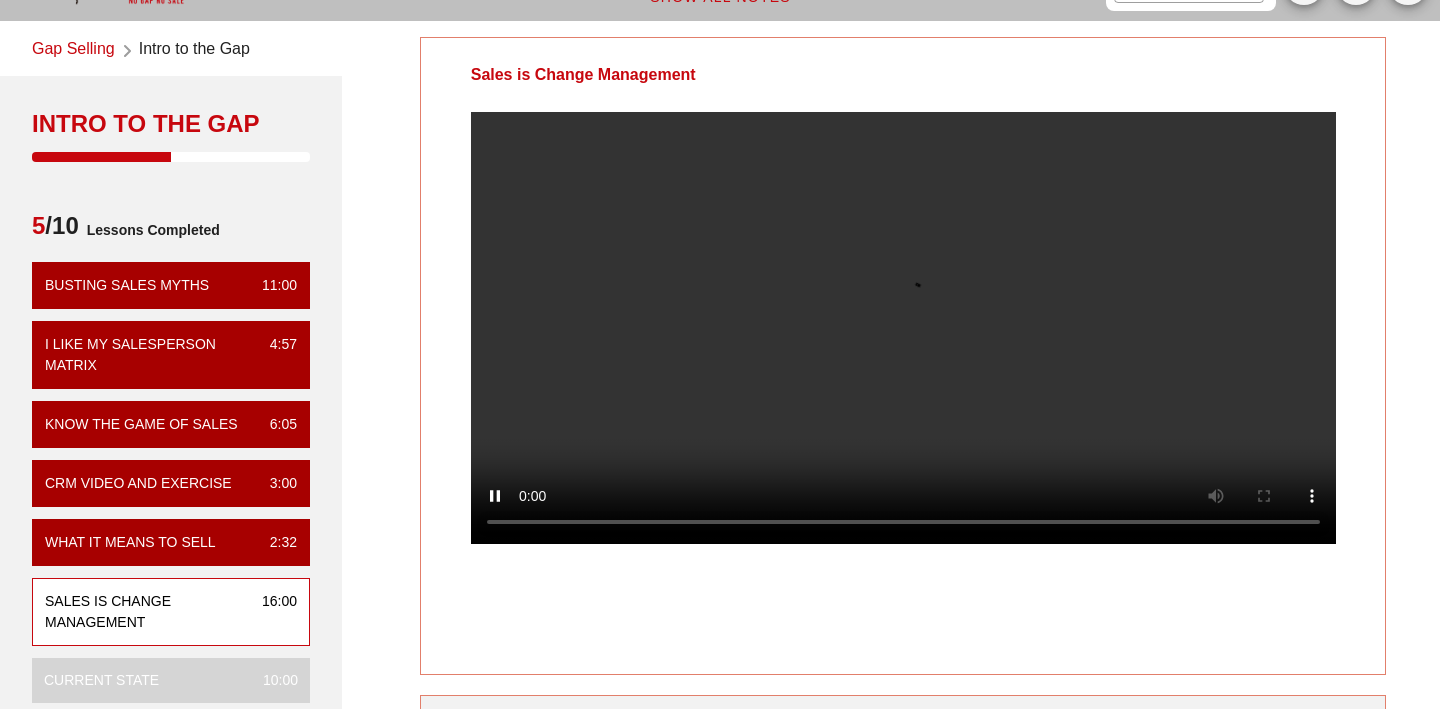 scroll, scrollTop: 61, scrollLeft: 0, axis: vertical 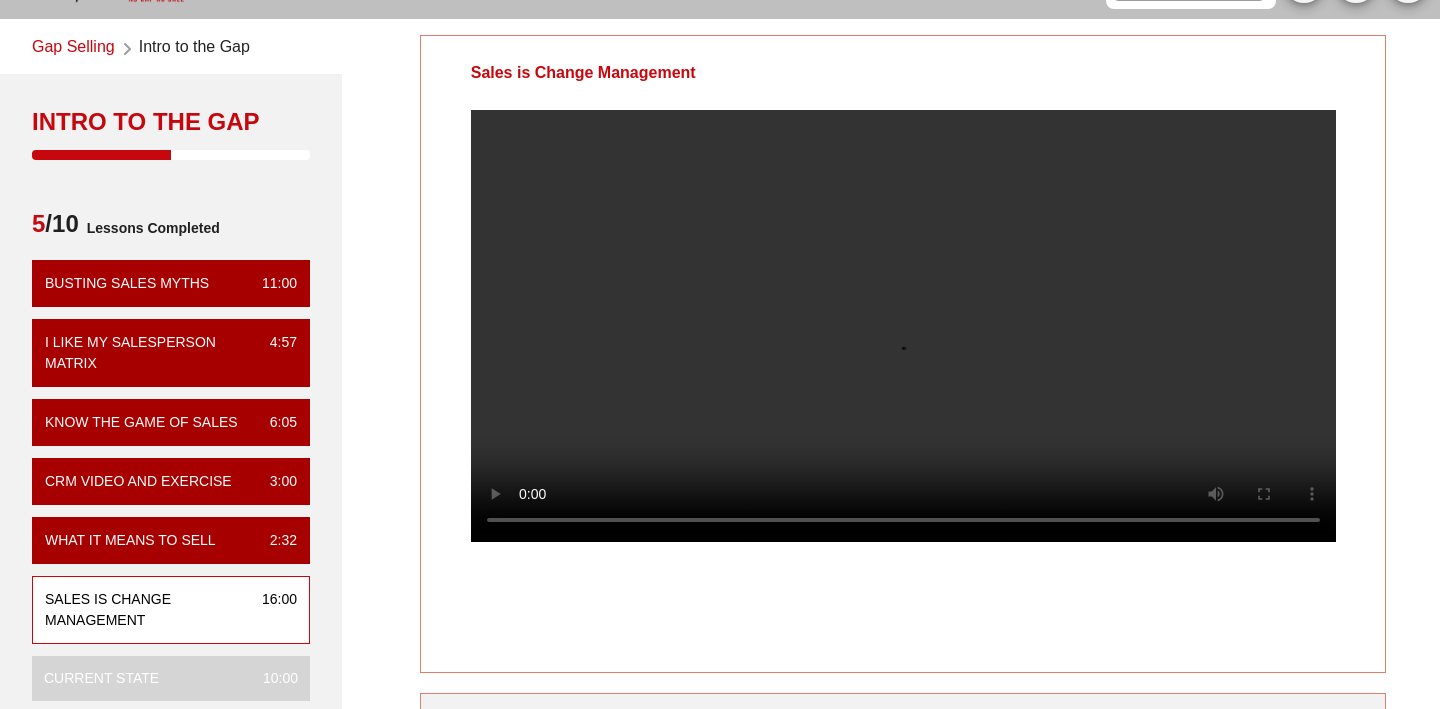 type 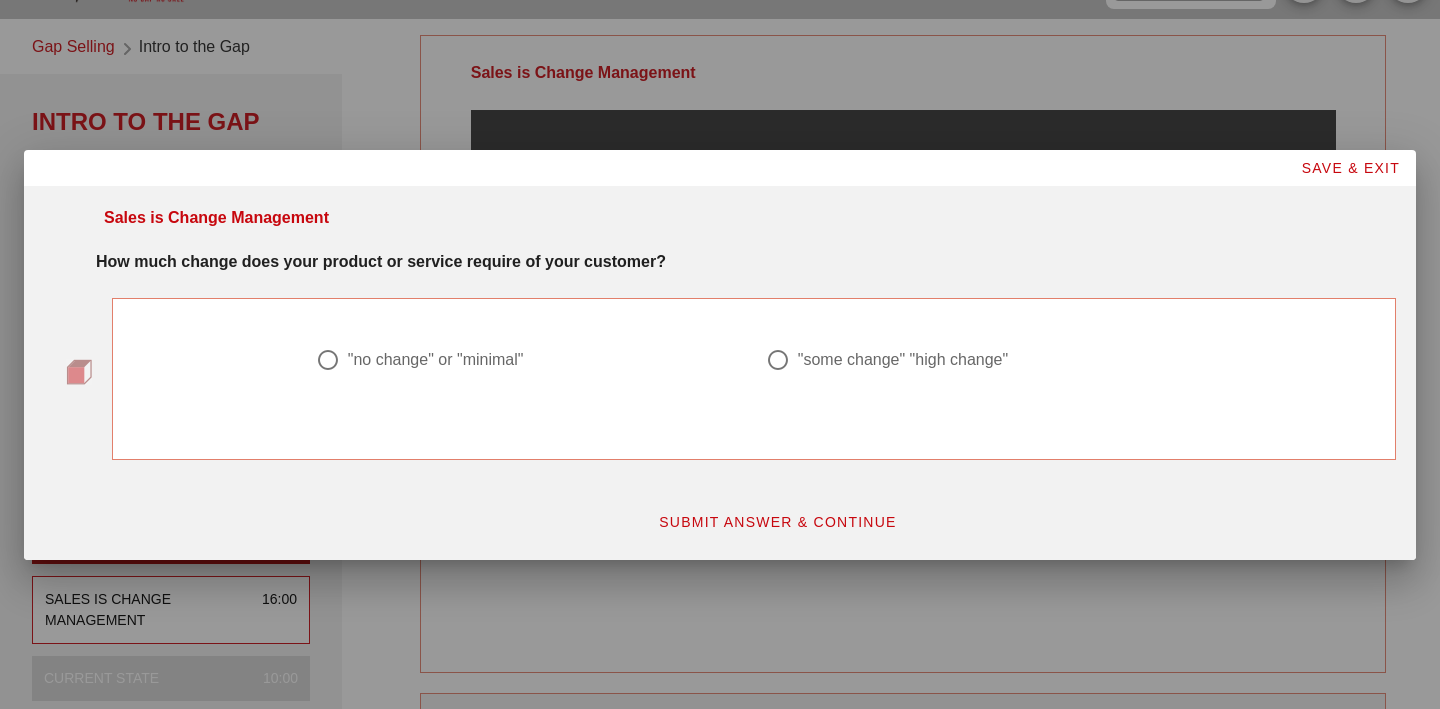 click at bounding box center [778, 360] 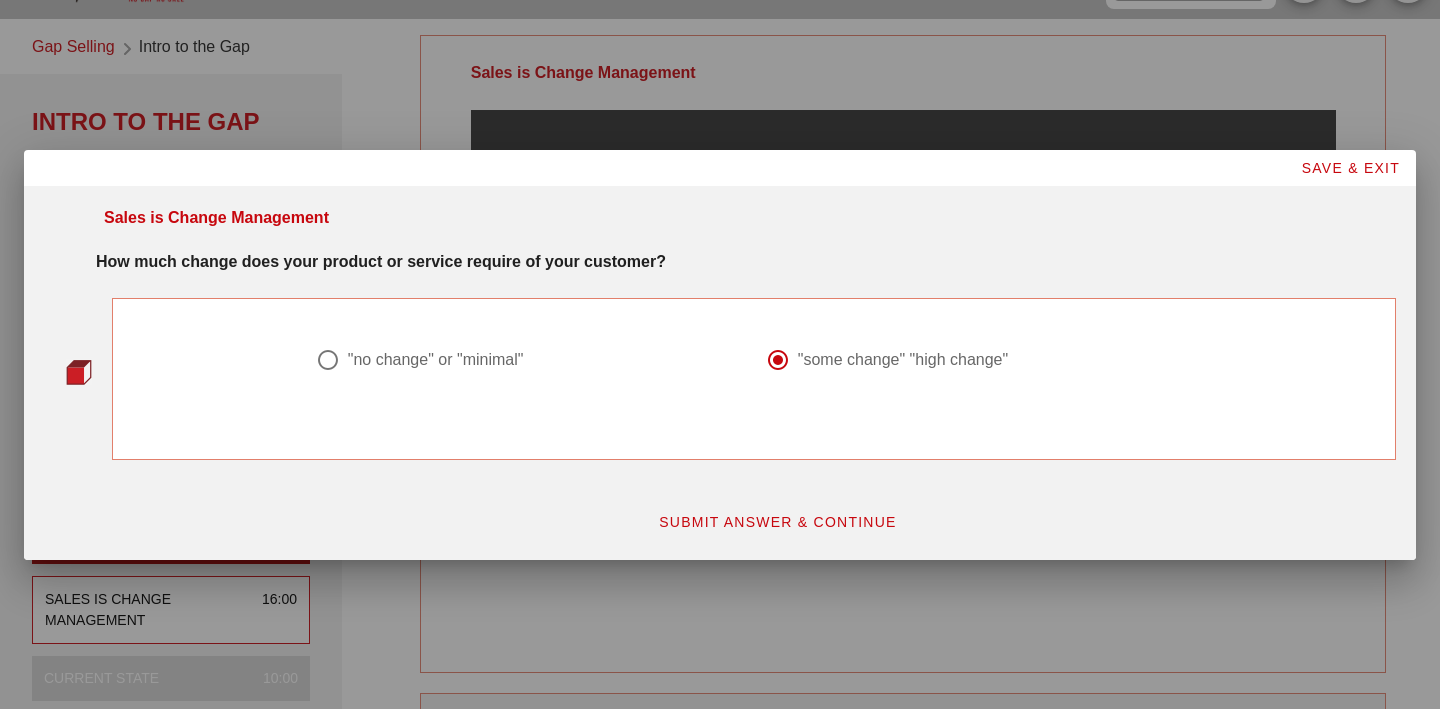 click on "SUBMIT ANSWER & CONTINUE" at bounding box center (777, 522) 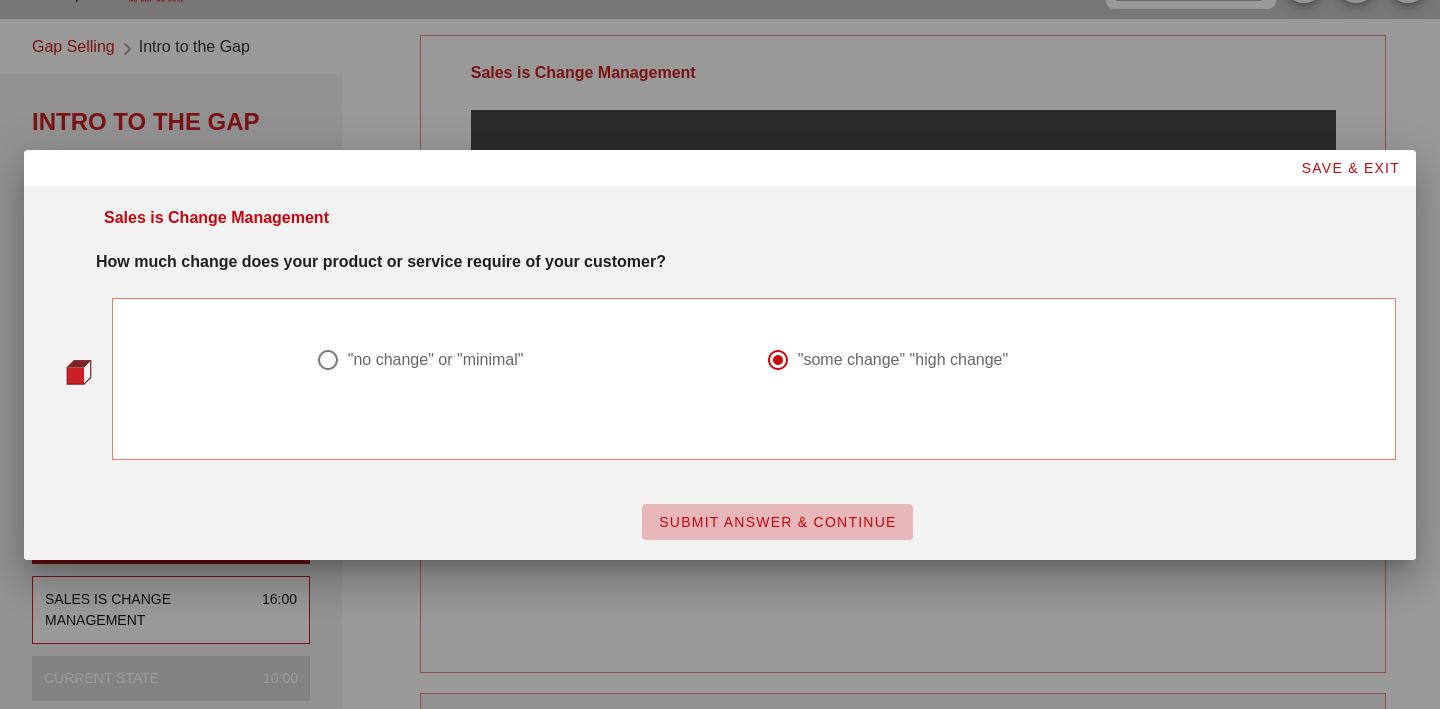 scroll, scrollTop: 0, scrollLeft: 0, axis: both 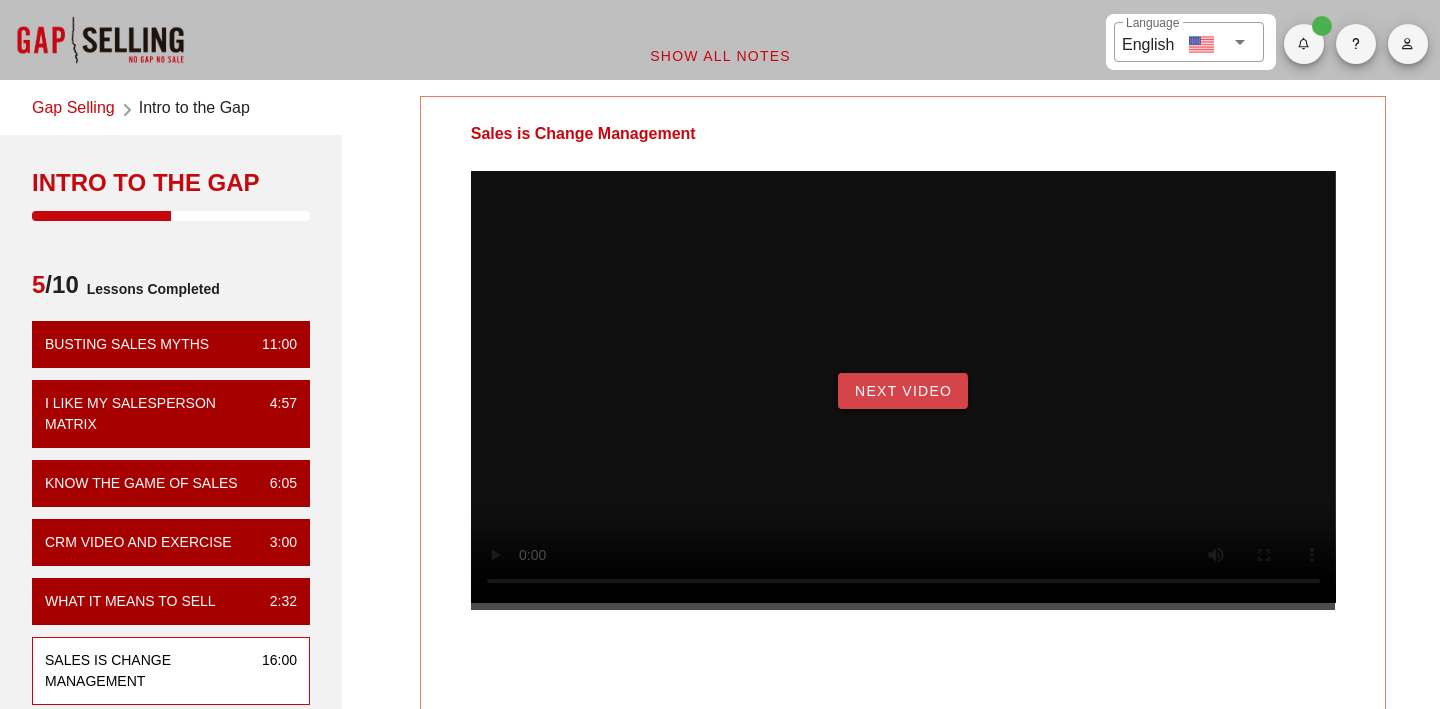 click on "Next Video" at bounding box center [903, 391] 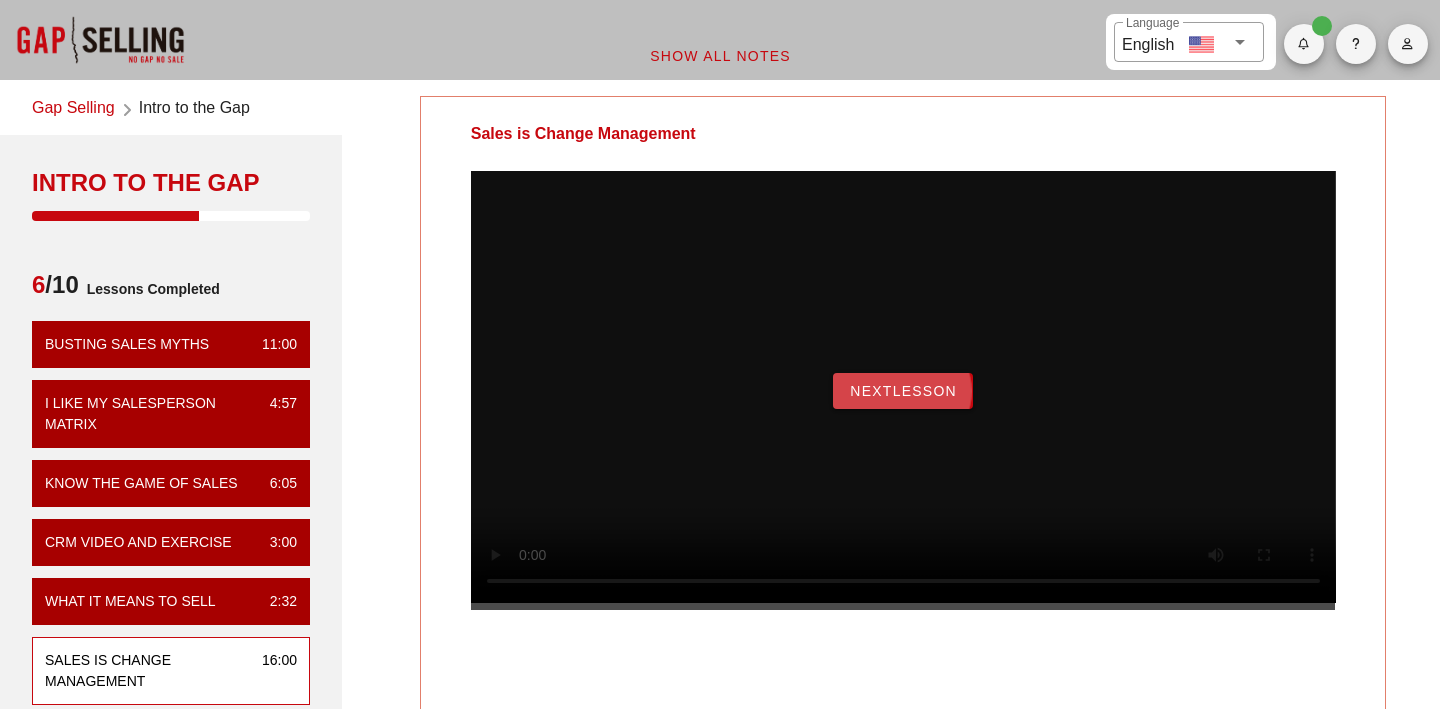 click on "NextLesson" at bounding box center [903, 391] 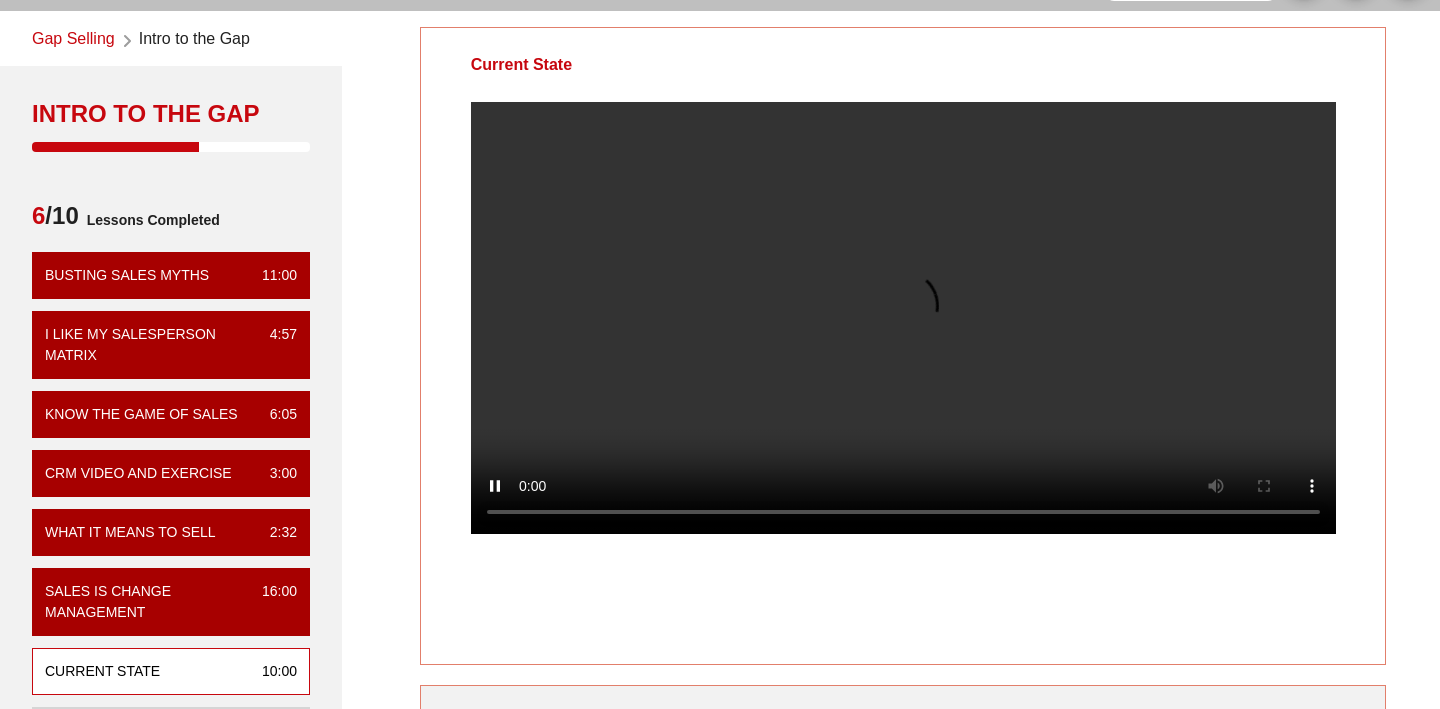scroll, scrollTop: 71, scrollLeft: 0, axis: vertical 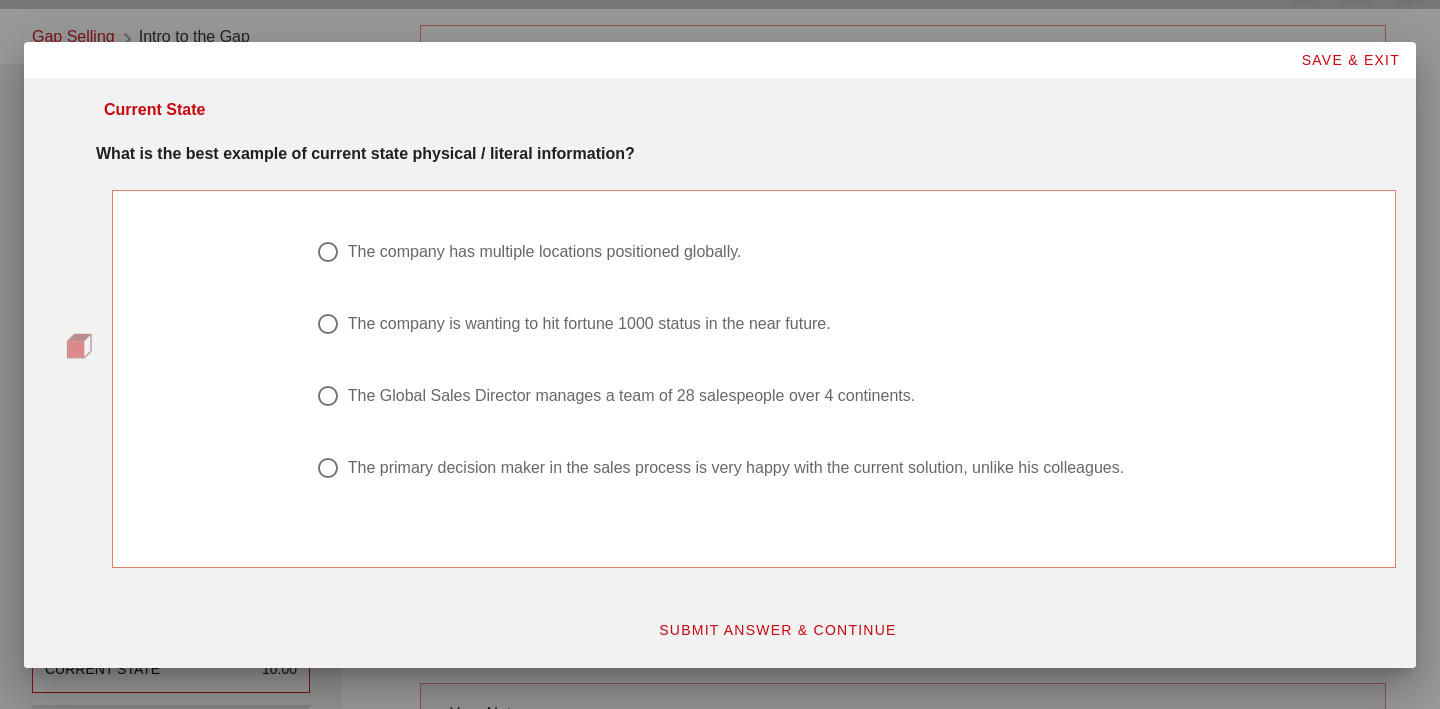 click at bounding box center (328, 324) 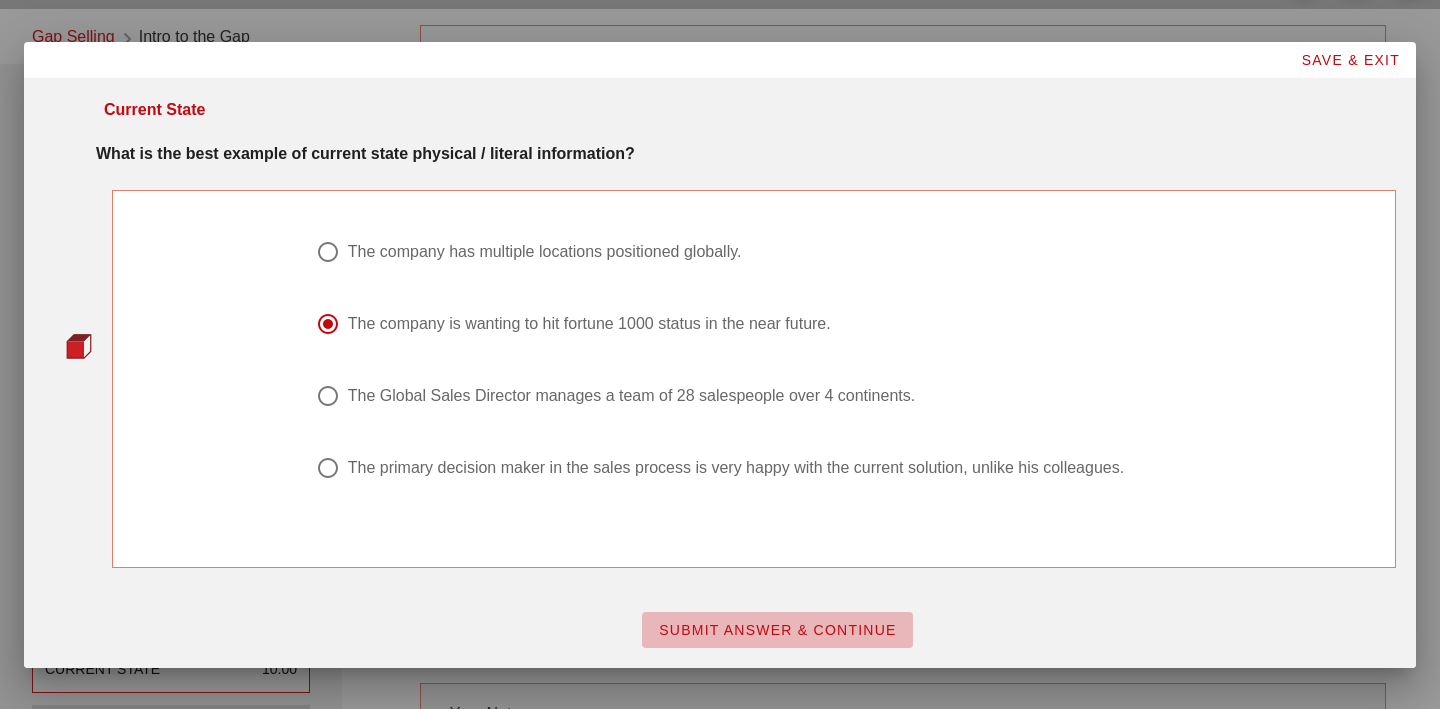 click on "SUBMIT ANSWER & CONTINUE" at bounding box center [777, 630] 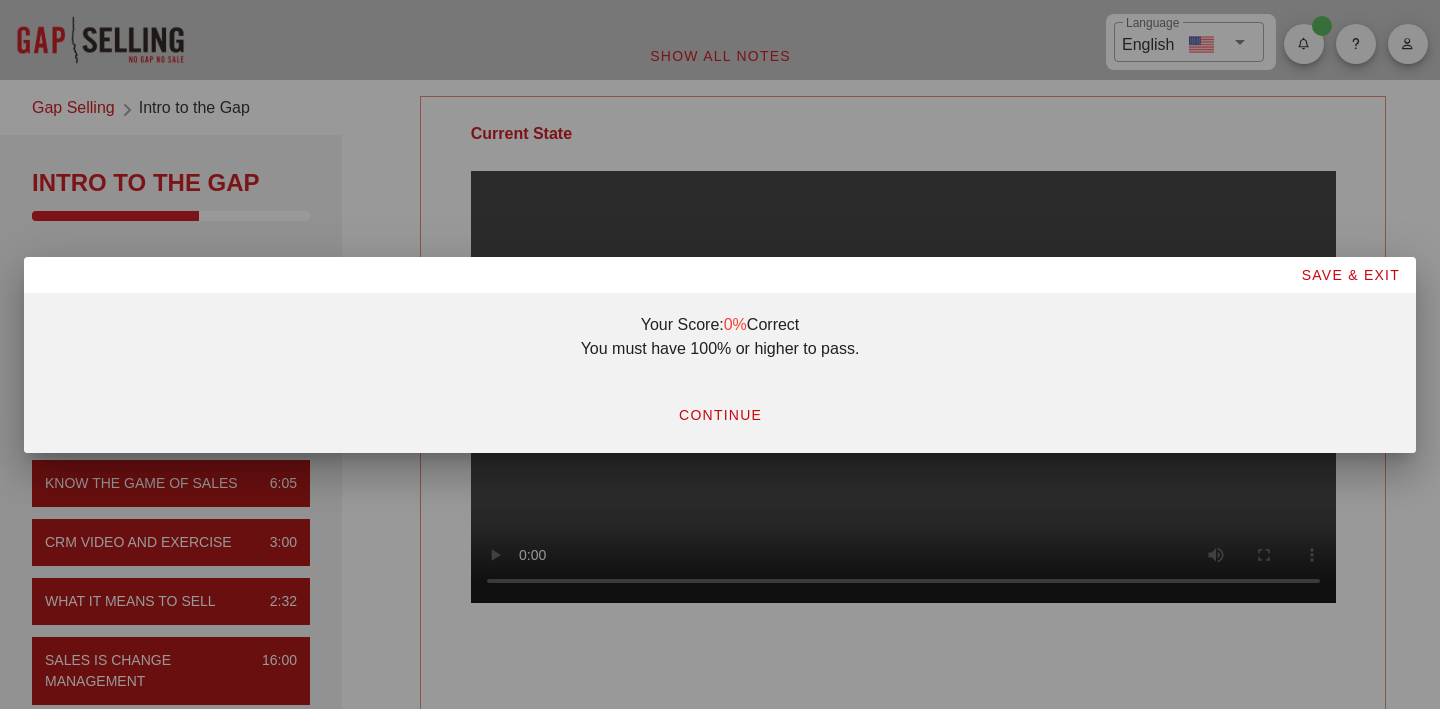 click on "CONTINUE" at bounding box center (720, 415) 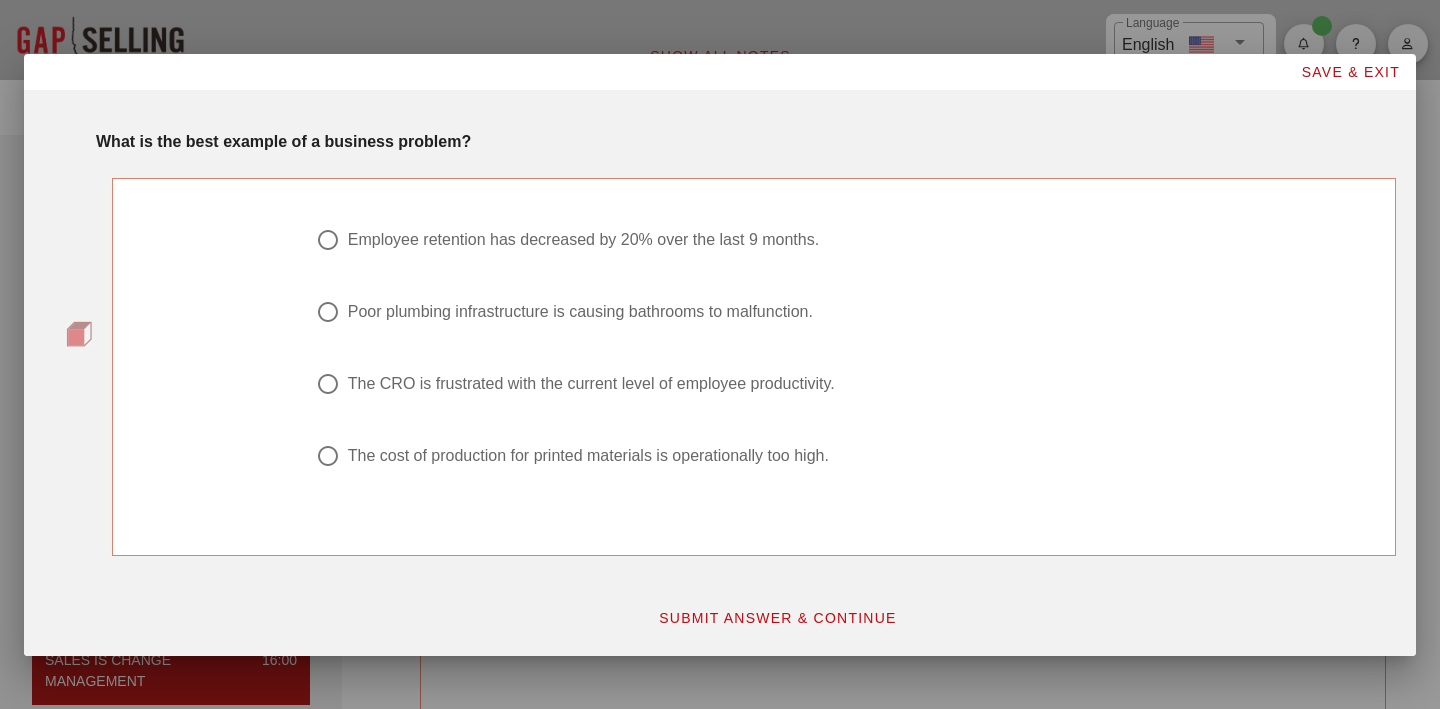 click at bounding box center (328, 240) 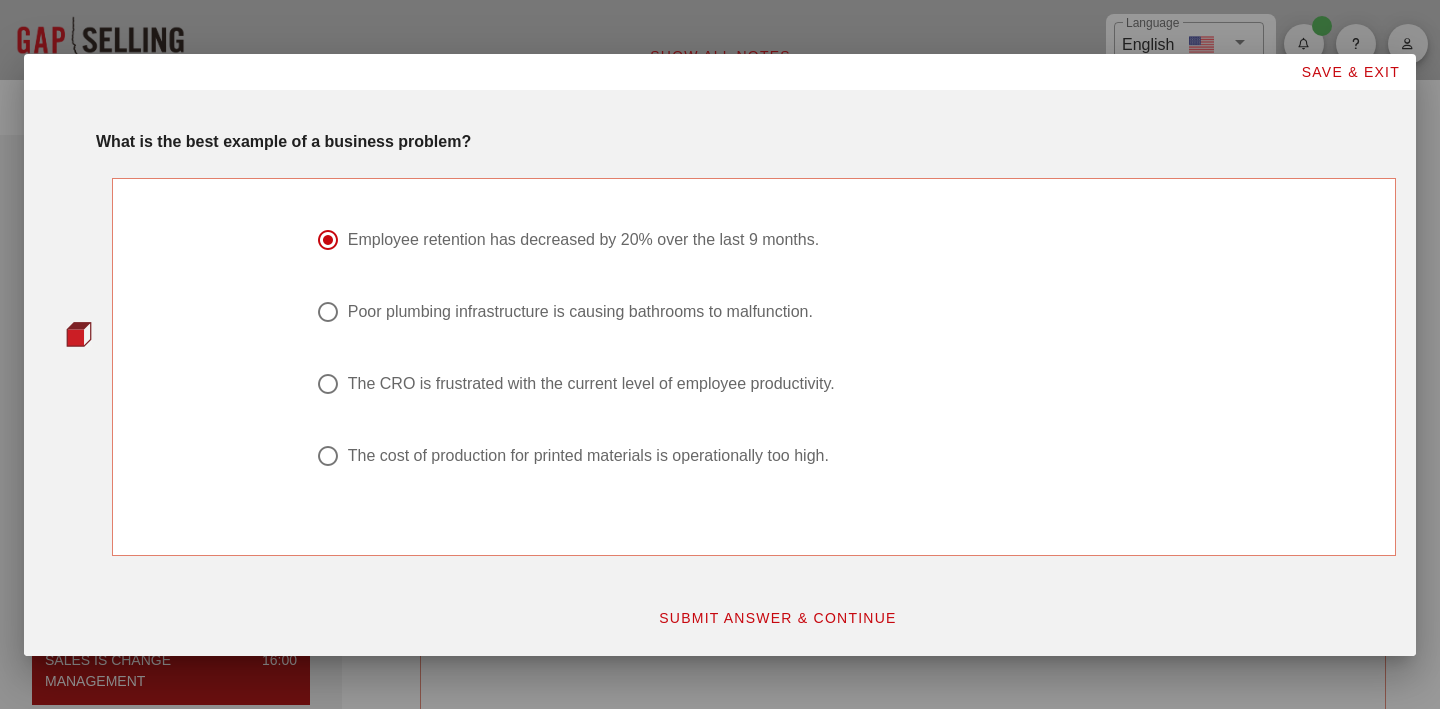 click on "SUBMIT ANSWER & CONTINUE" at bounding box center [777, 618] 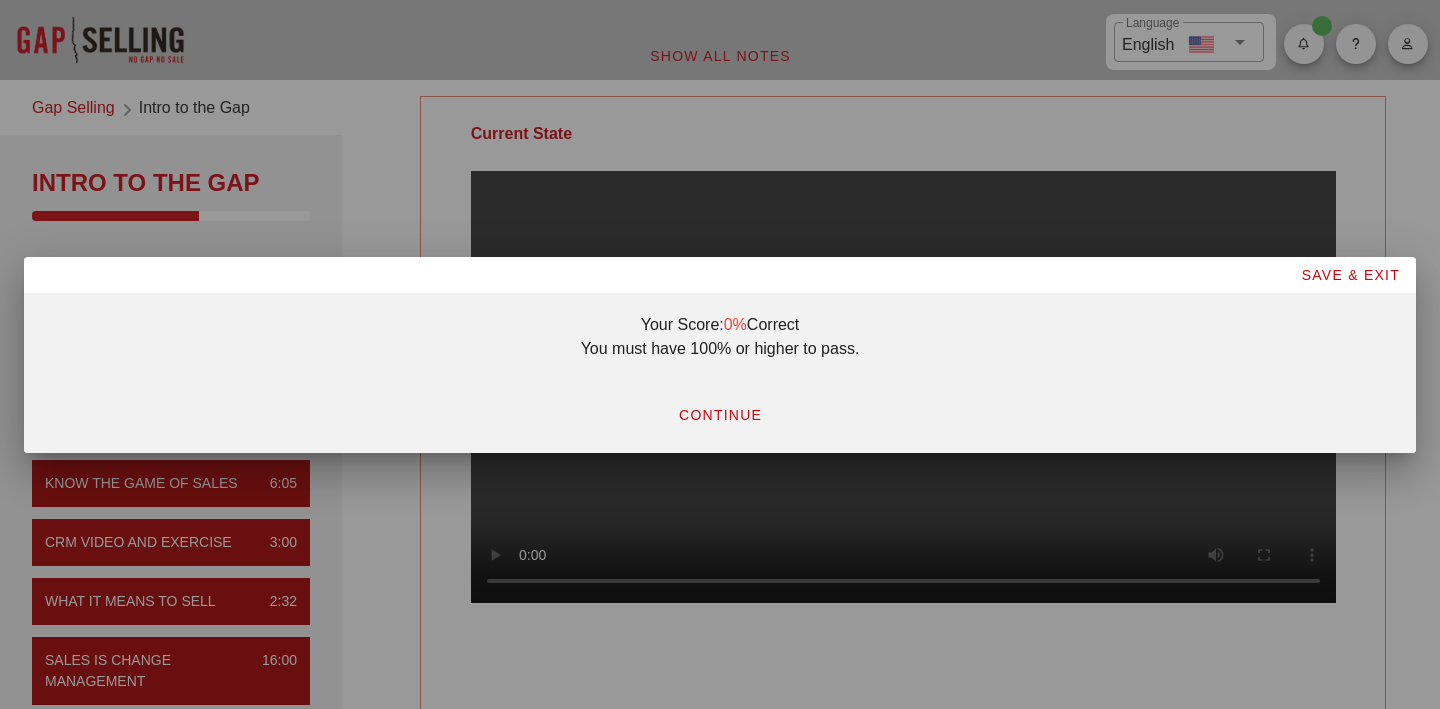 click on "CONTINUE" at bounding box center (720, 415) 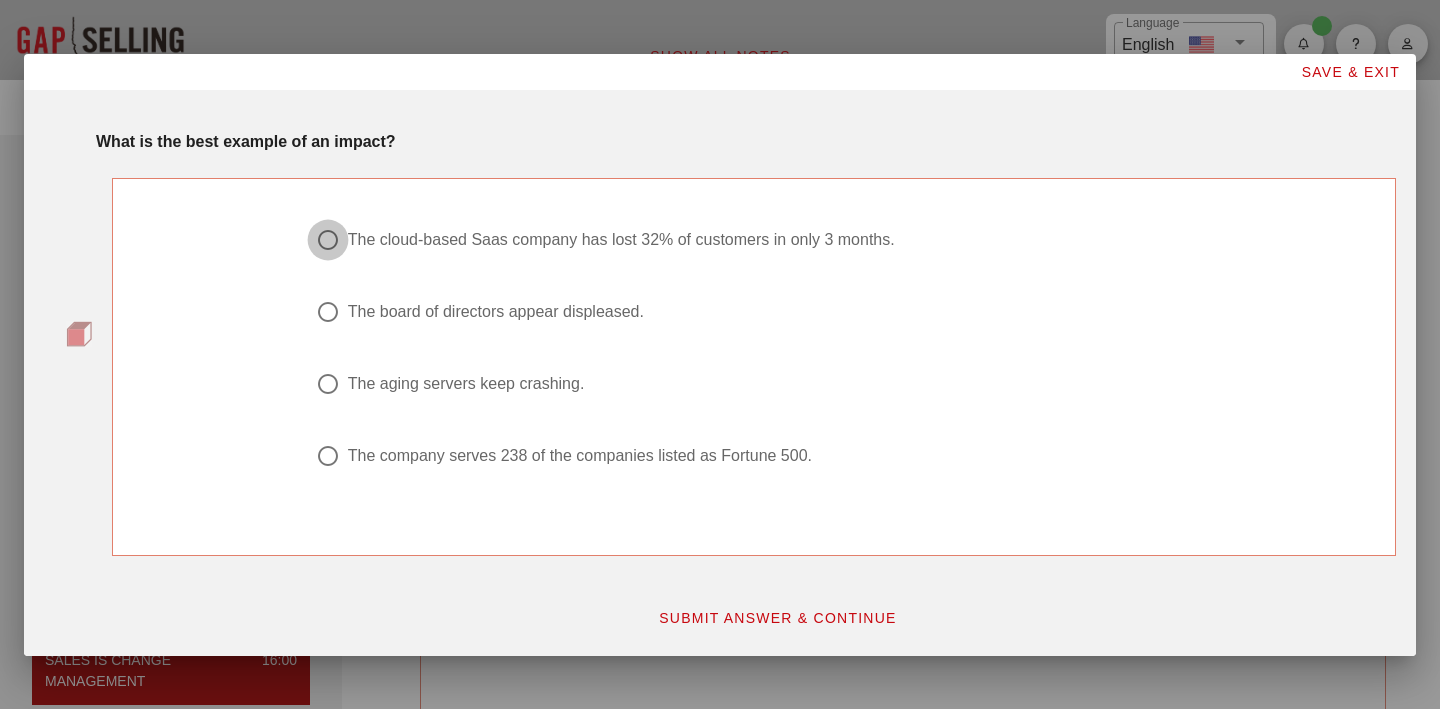click at bounding box center [328, 240] 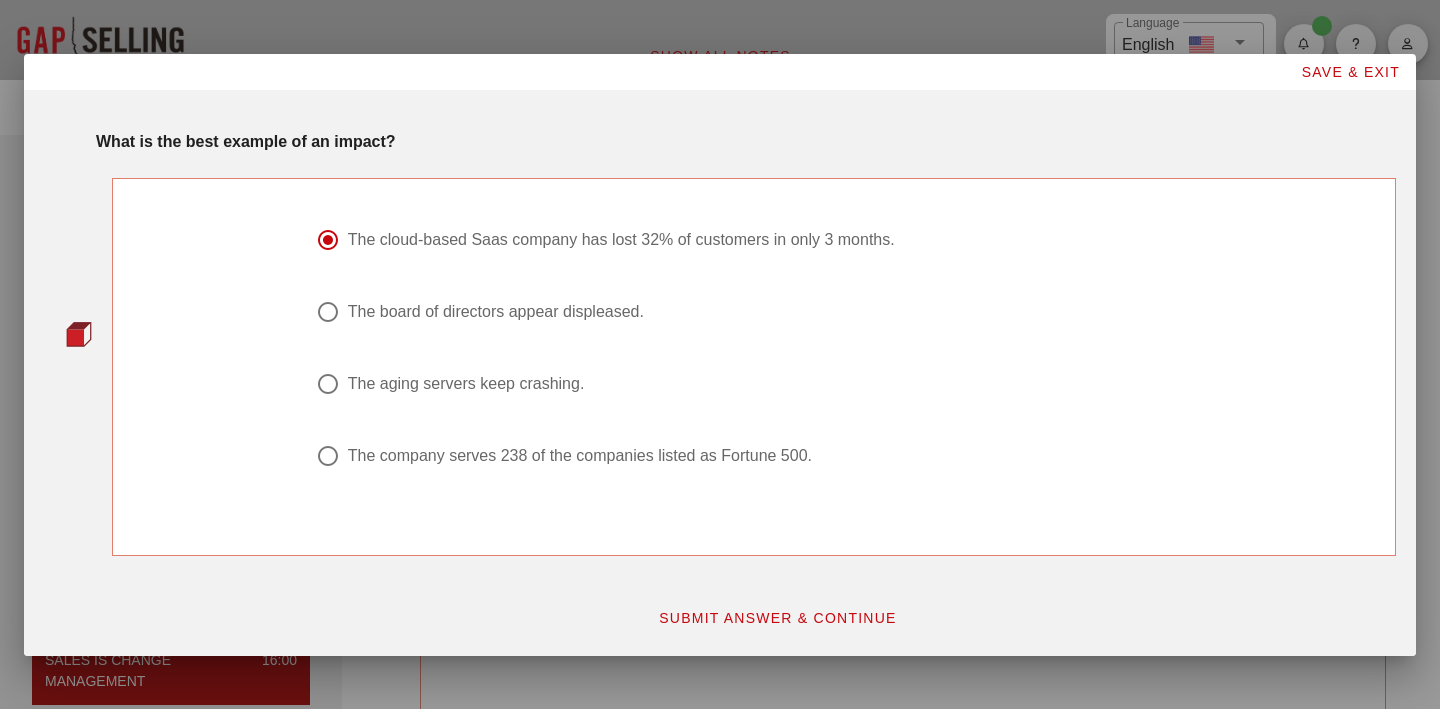 click on "SUBMIT ANSWER & CONTINUE" at bounding box center [777, 618] 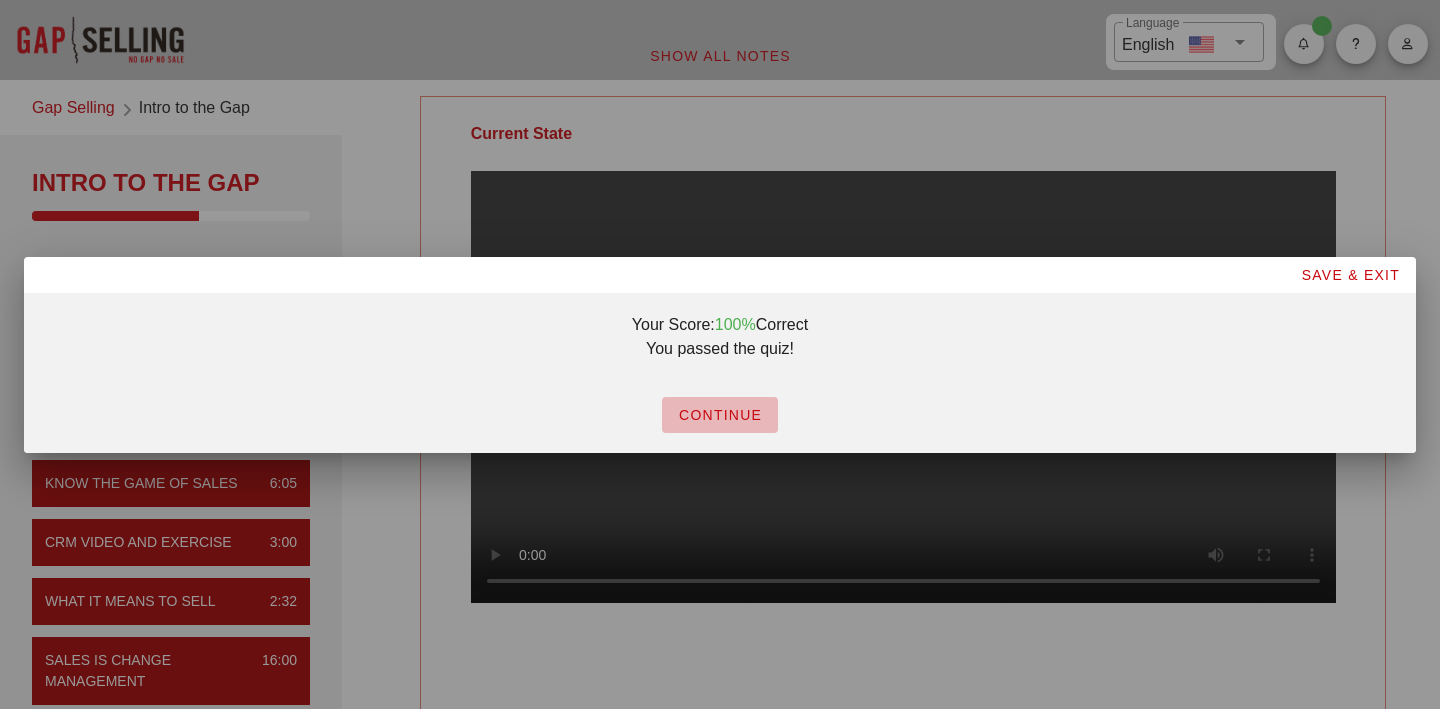 click on "CONTINUE" at bounding box center (720, 415) 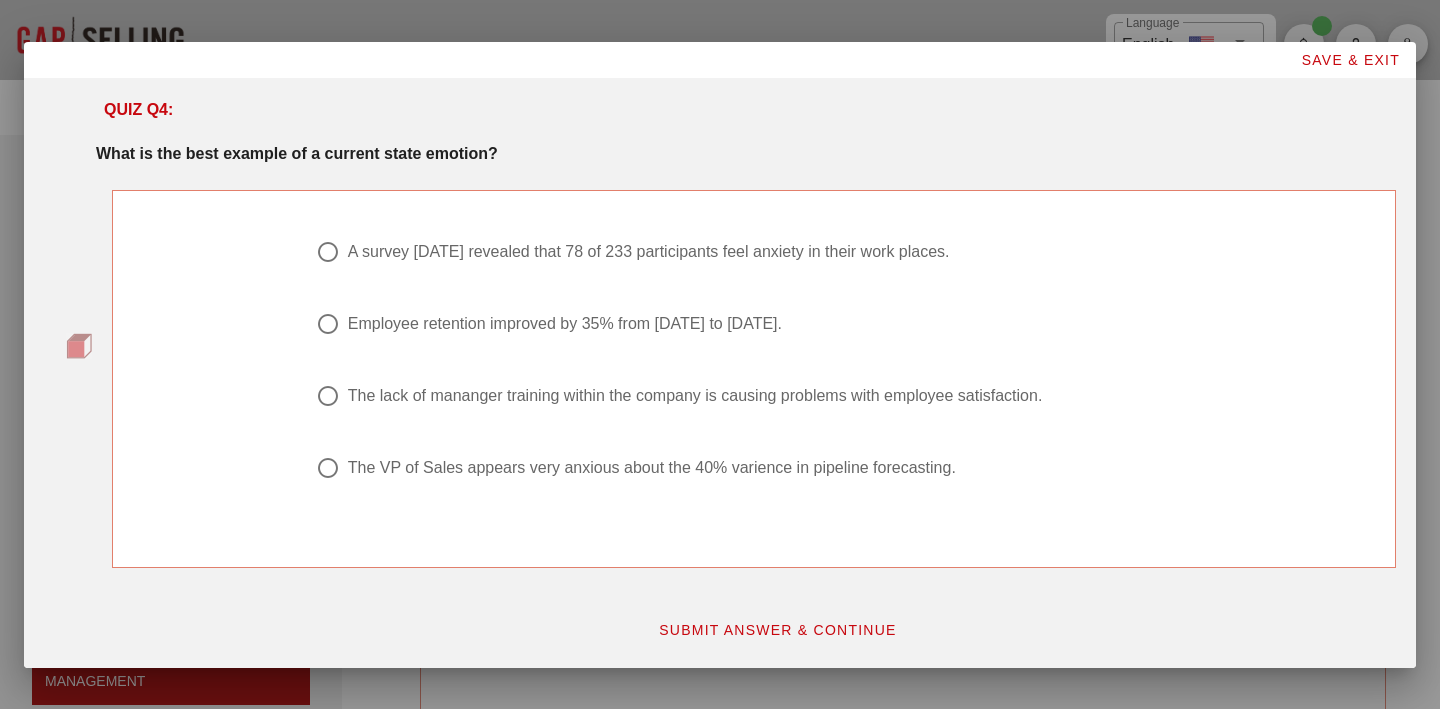click at bounding box center [328, 468] 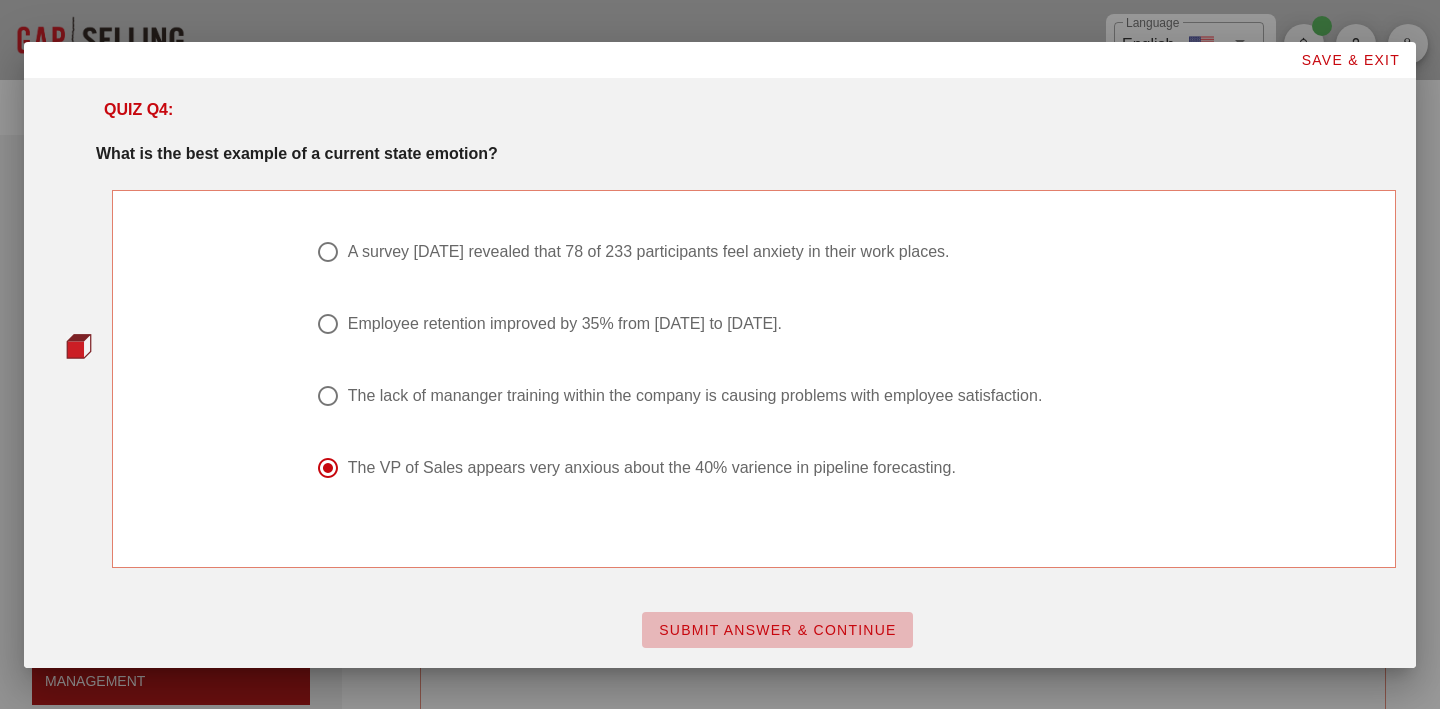 click on "SUBMIT ANSWER & CONTINUE" at bounding box center [777, 630] 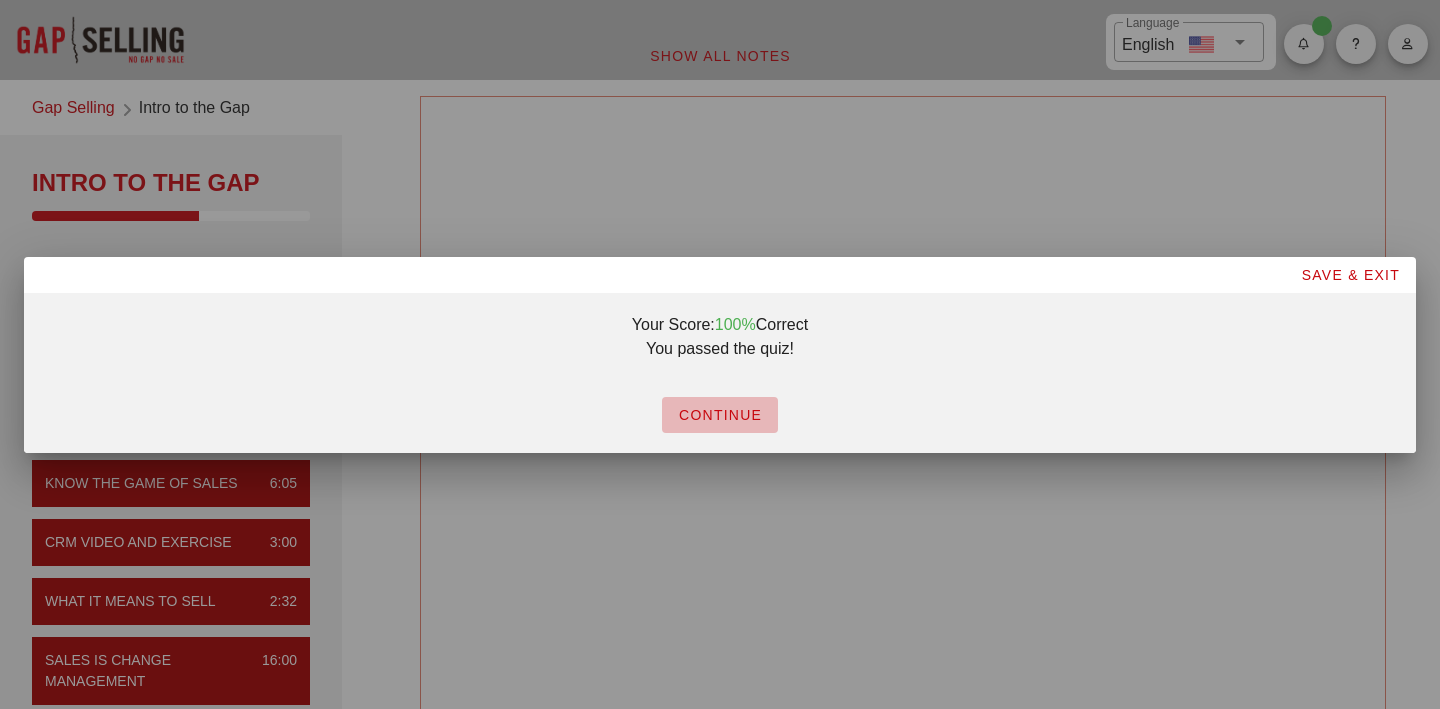 click on "CONTINUE" at bounding box center (720, 415) 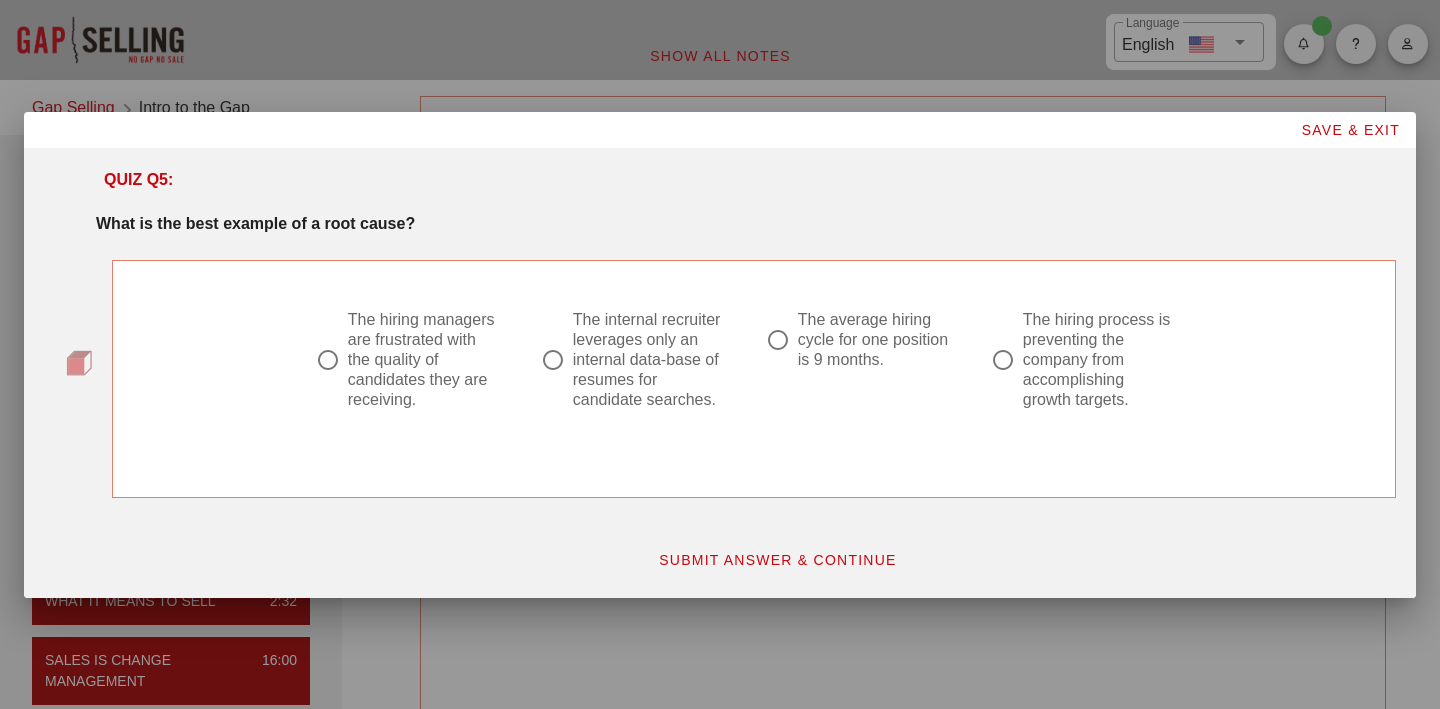click at bounding box center (553, 360) 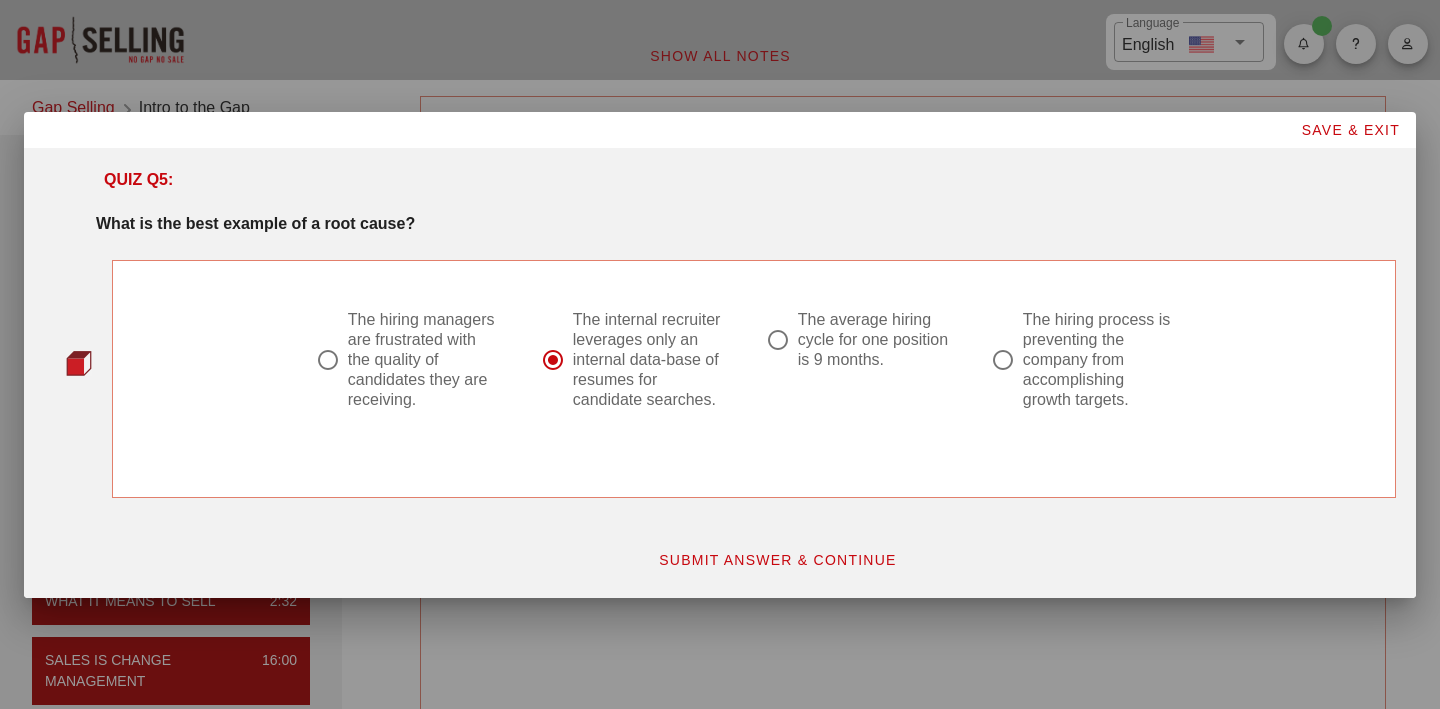 click on "SUBMIT ANSWER & CONTINUE" at bounding box center (777, 560) 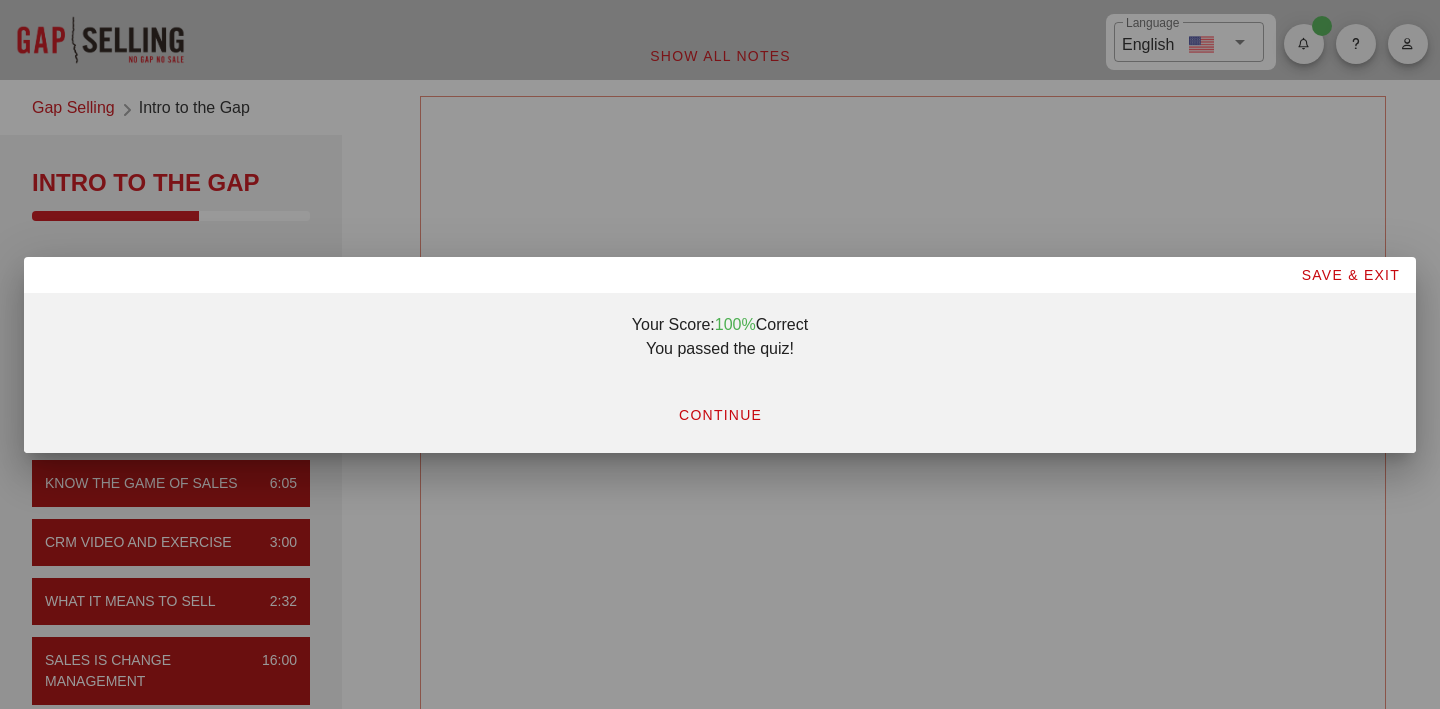 click on "CONTINUE" at bounding box center (720, 415) 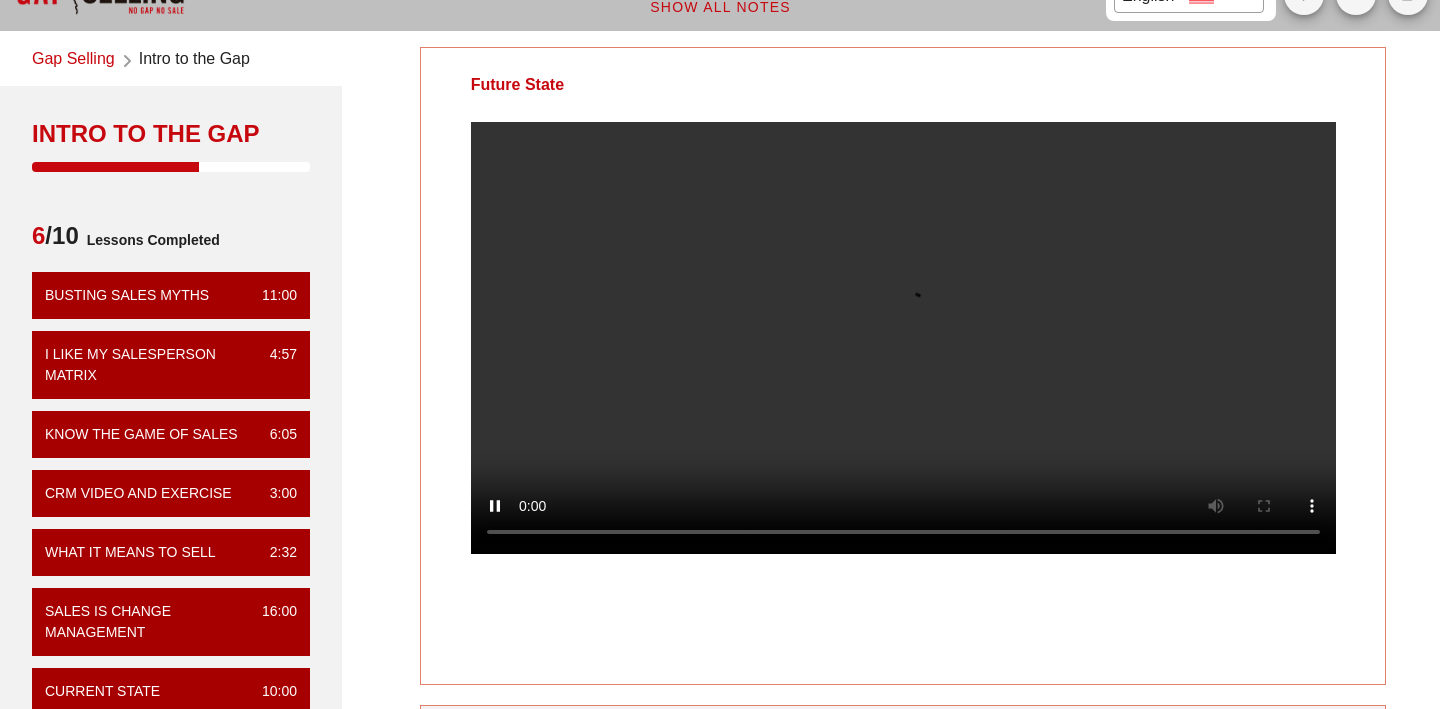scroll, scrollTop: 51, scrollLeft: 0, axis: vertical 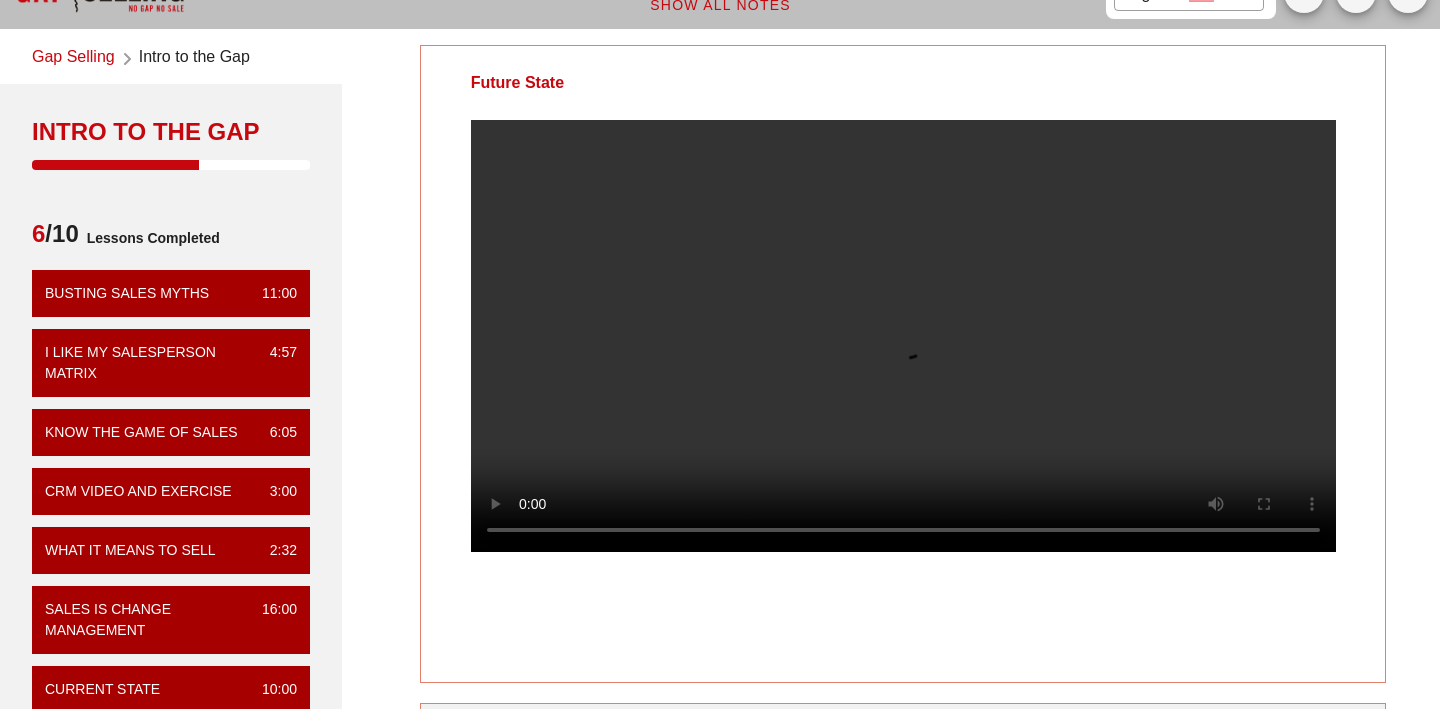 type 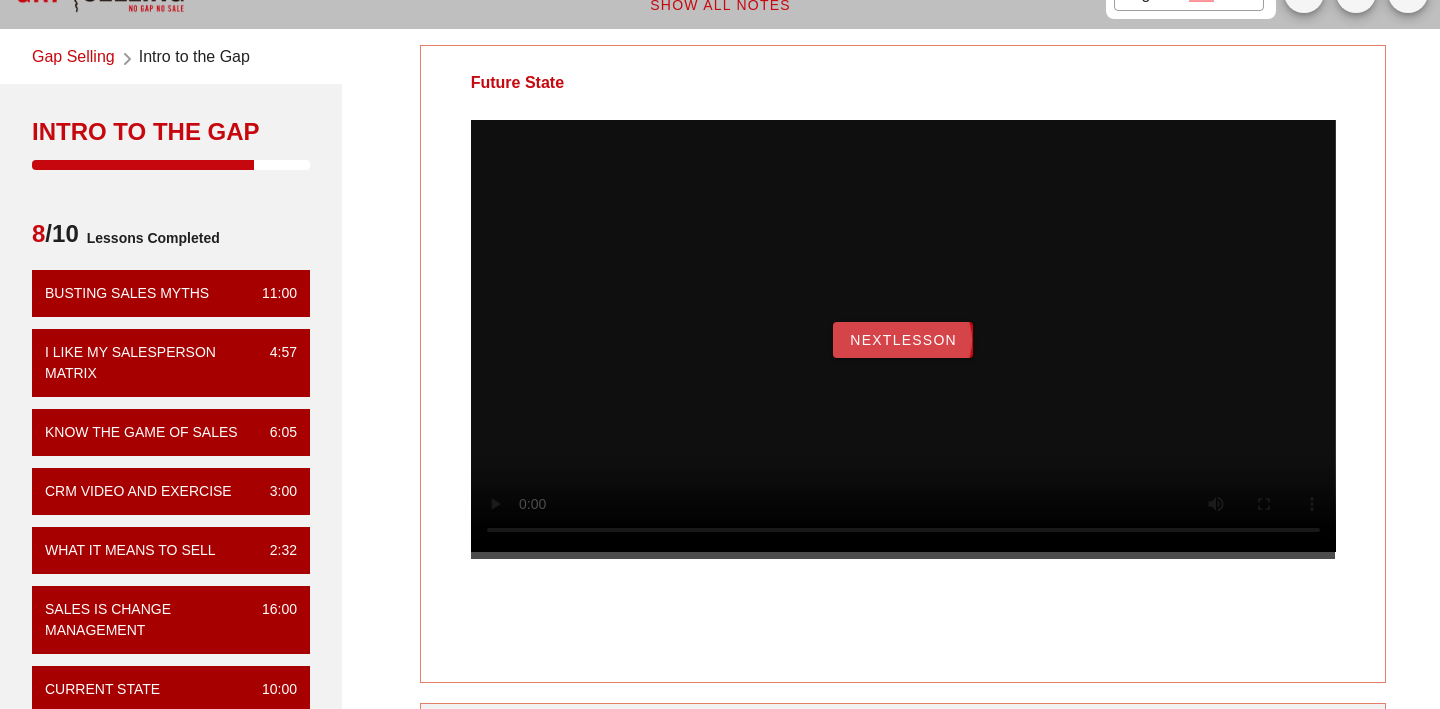 click on "NextLesson" at bounding box center (903, 340) 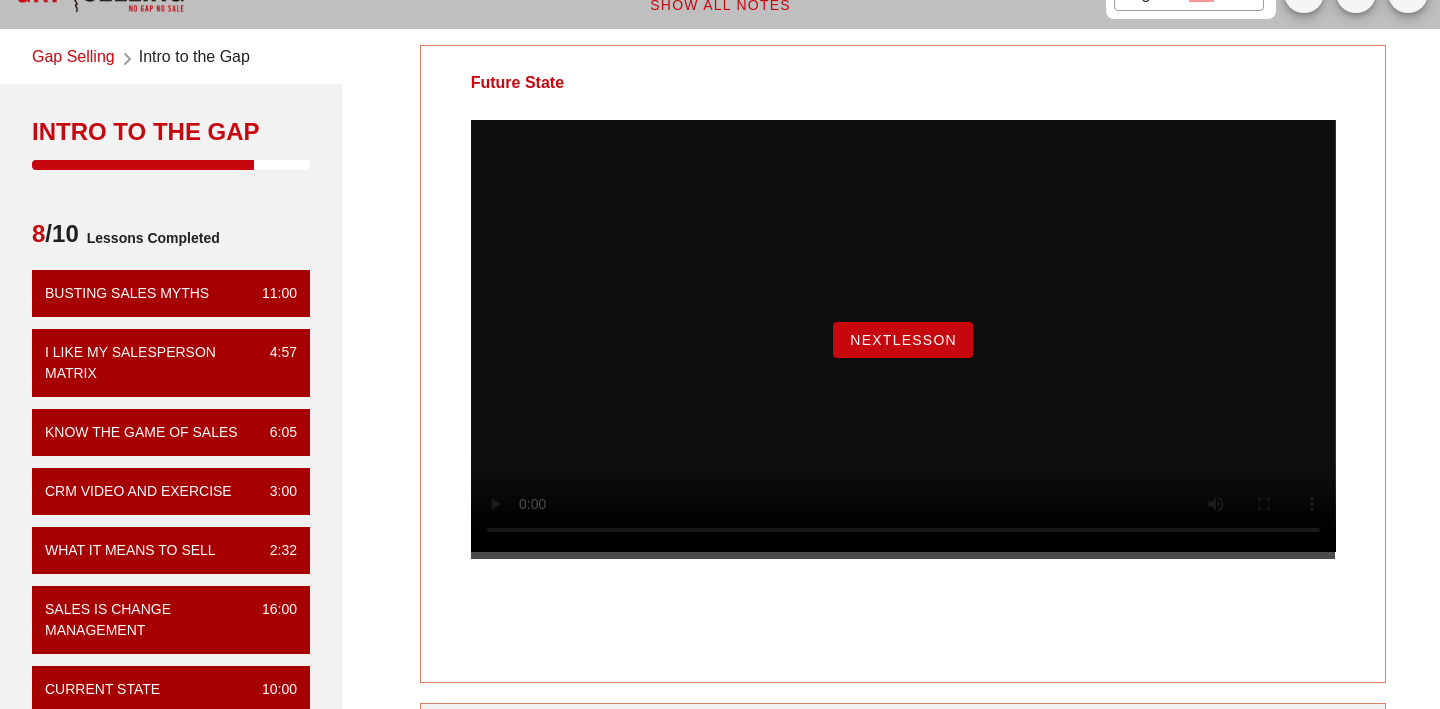 scroll, scrollTop: 0, scrollLeft: 0, axis: both 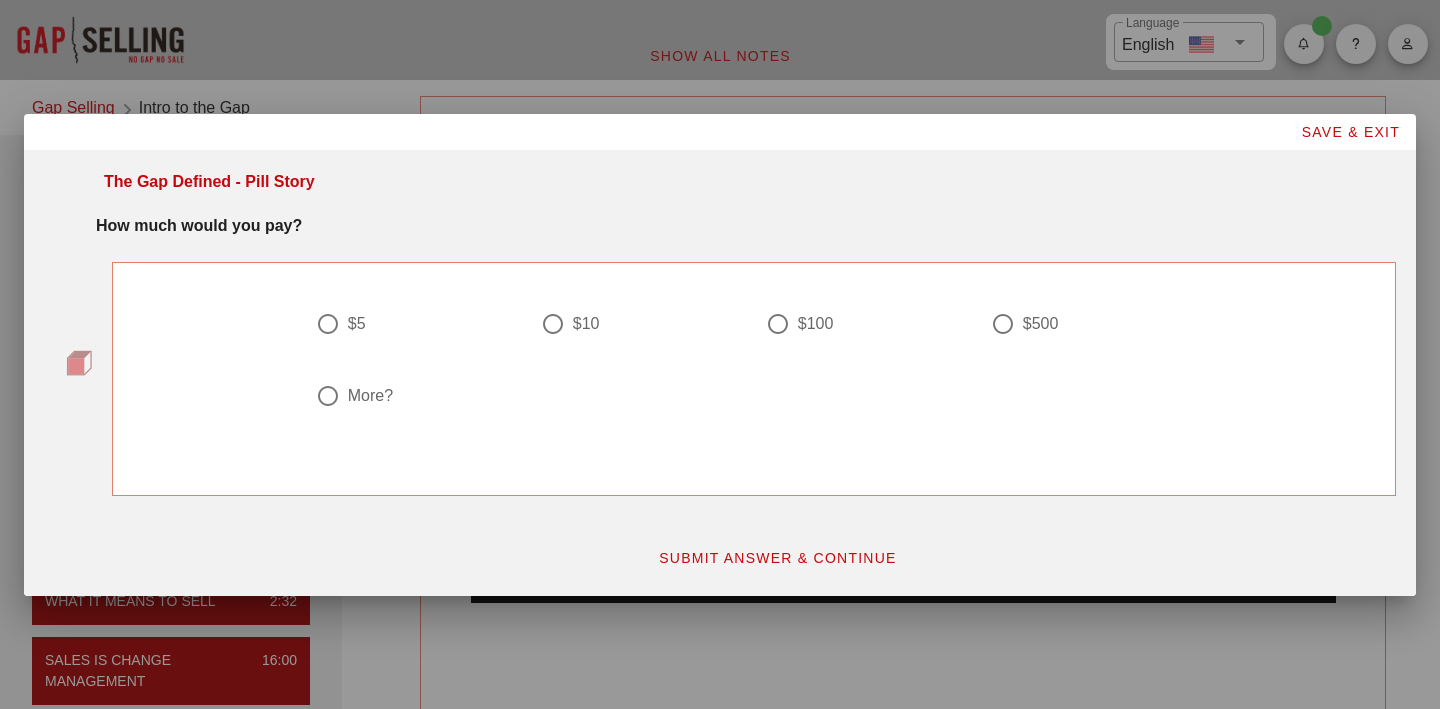 click at bounding box center [328, 396] 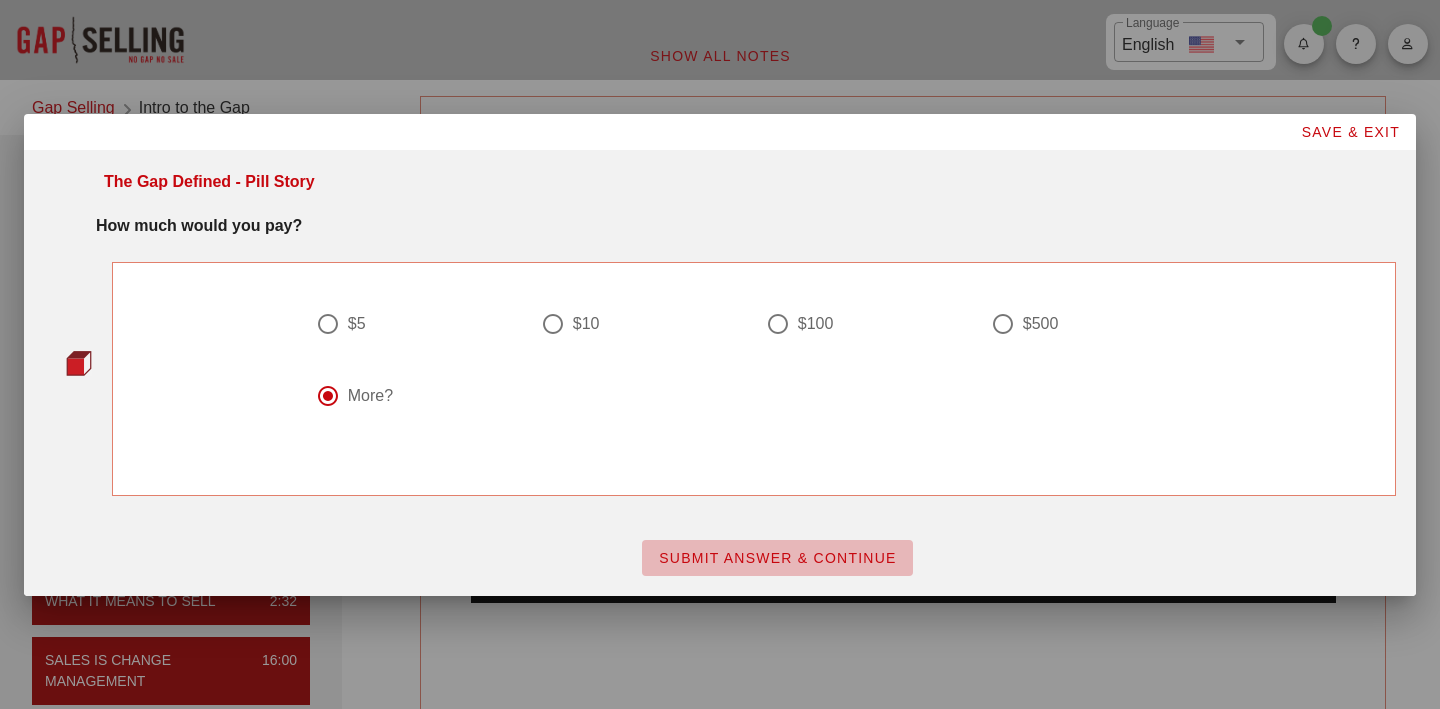 click on "SUBMIT ANSWER & CONTINUE" at bounding box center [777, 558] 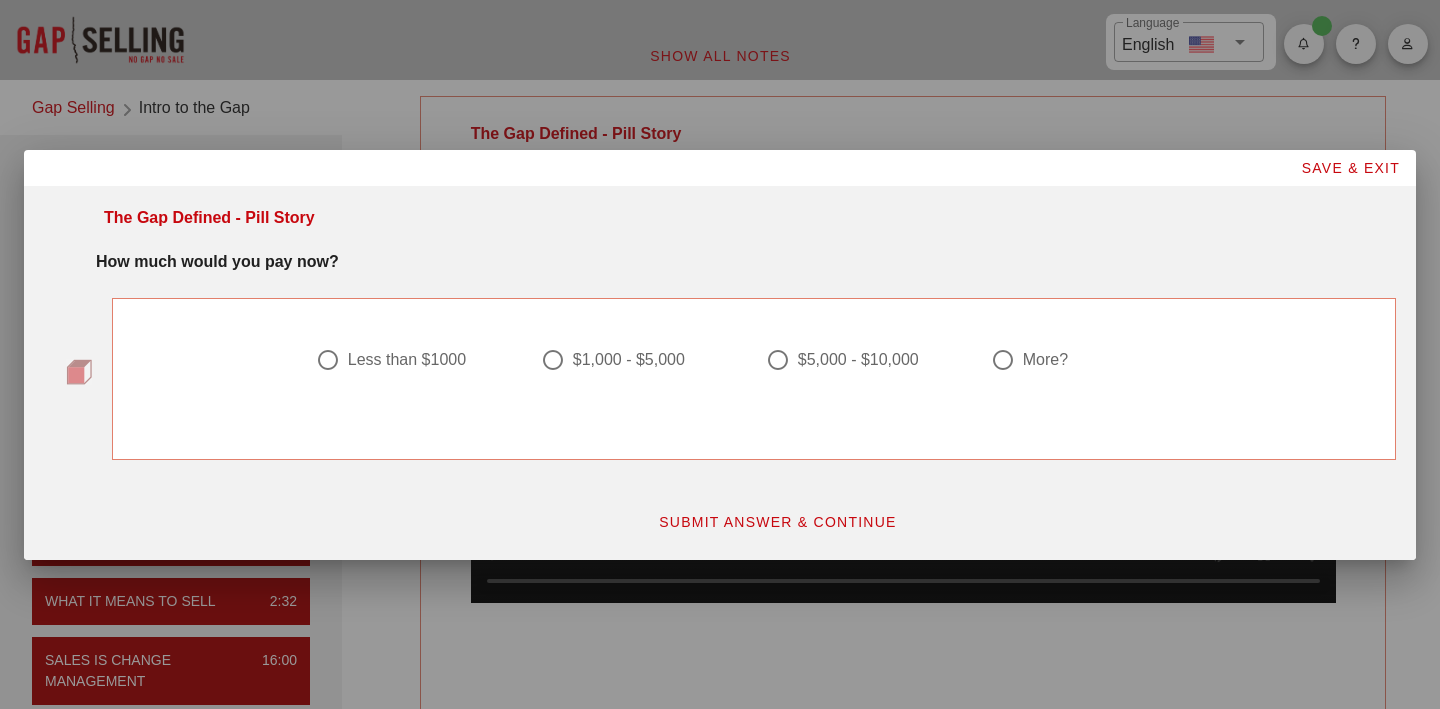 click at bounding box center [778, 360] 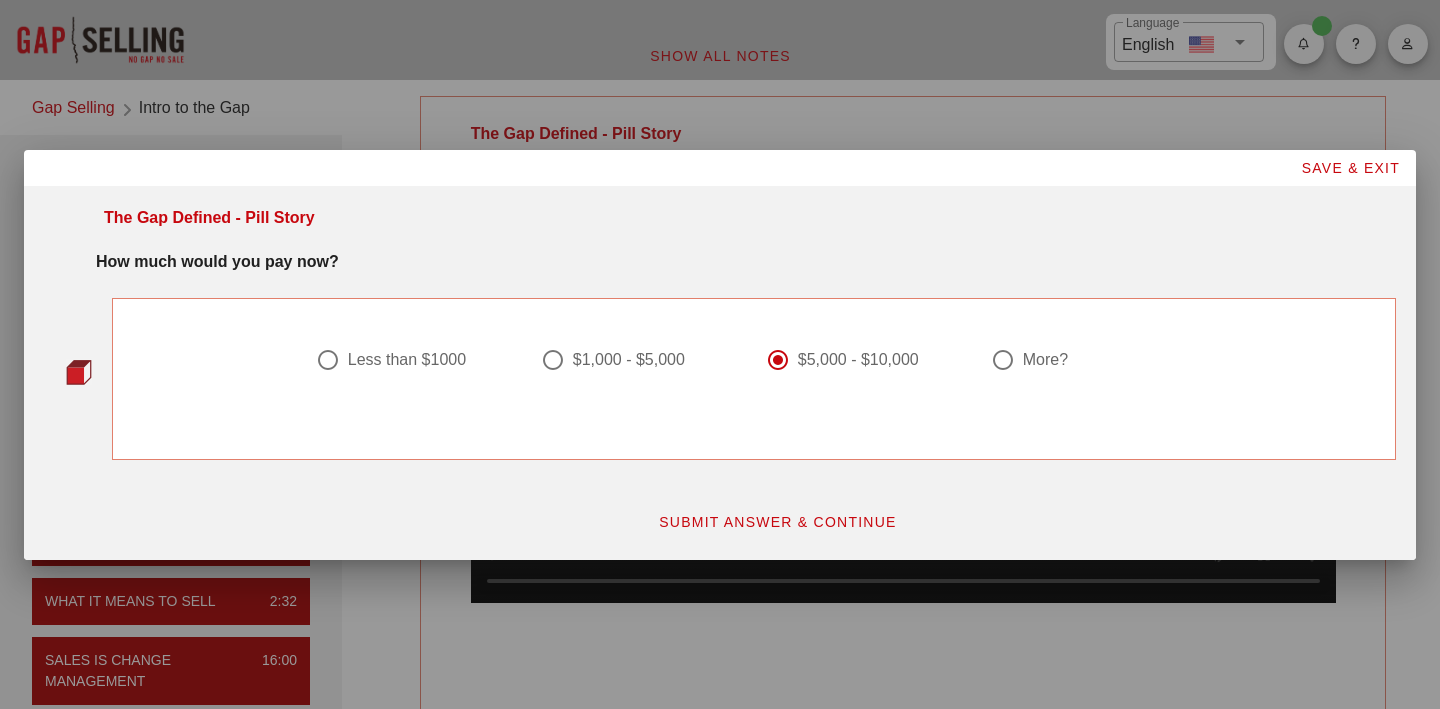 click on "SUBMIT ANSWER & CONTINUE" at bounding box center (777, 522) 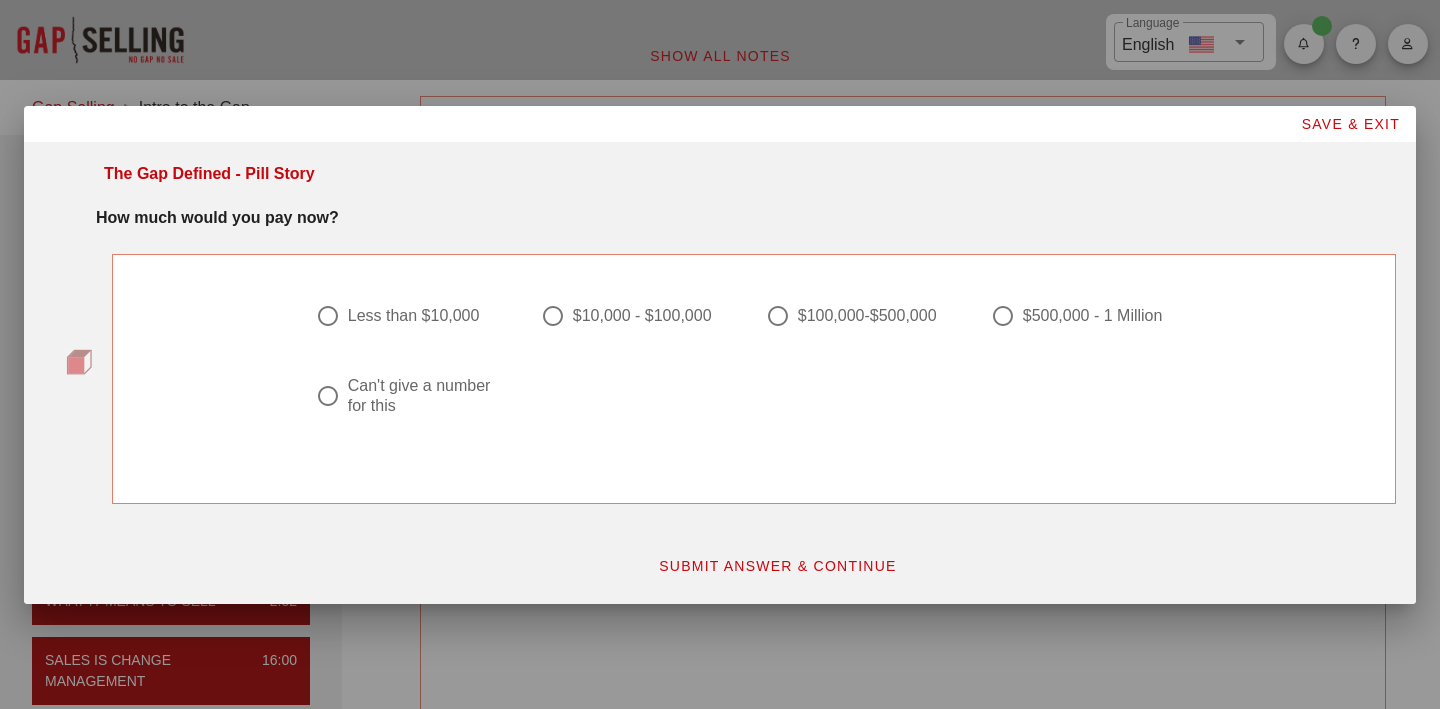 click at bounding box center [328, 396] 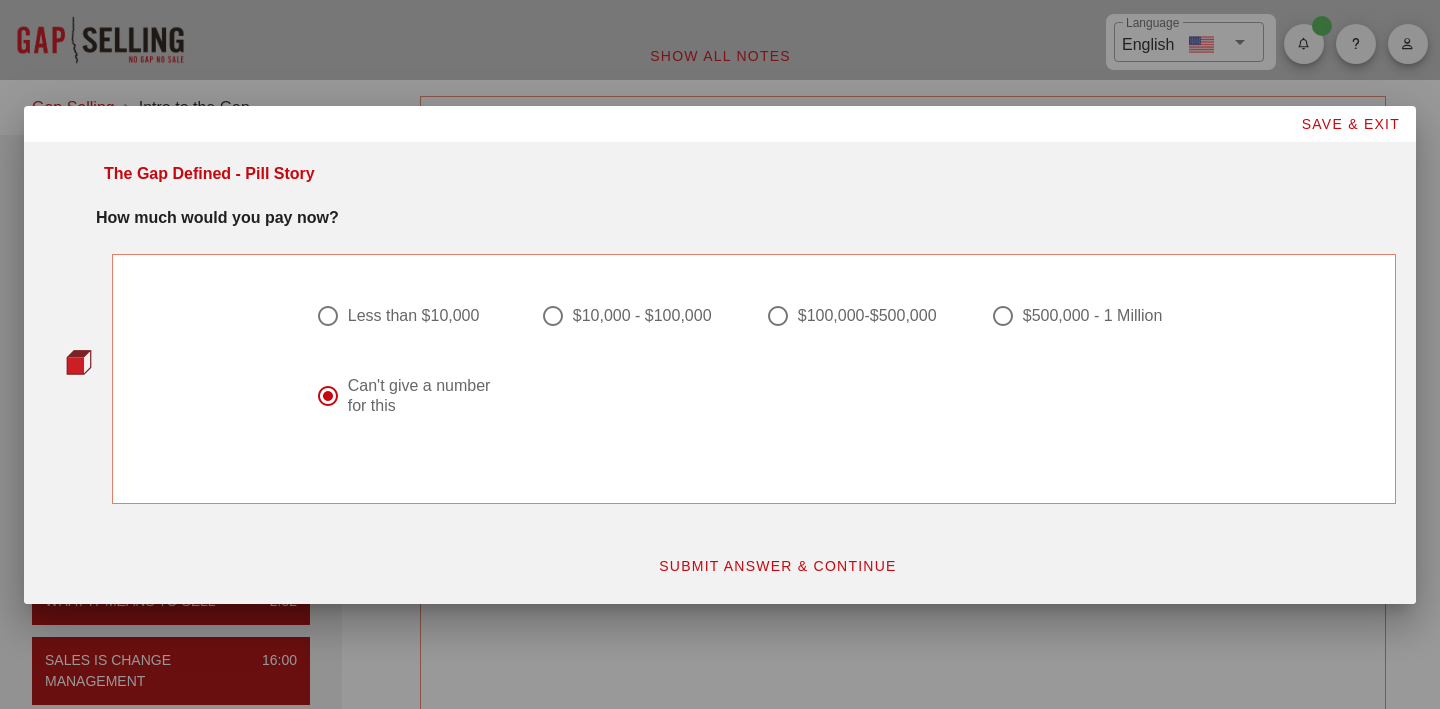 click on "SUBMIT ANSWER & CONTINUE" at bounding box center (777, 566) 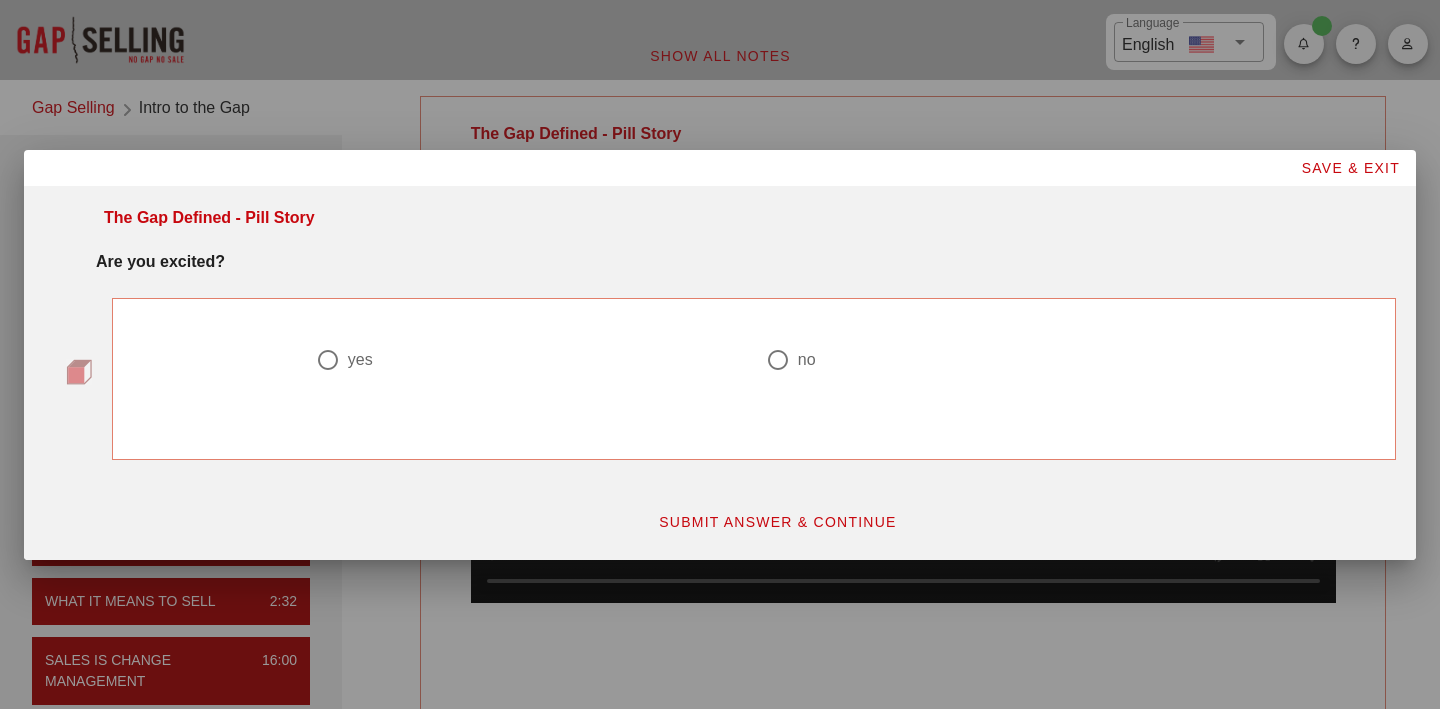 click at bounding box center [328, 360] 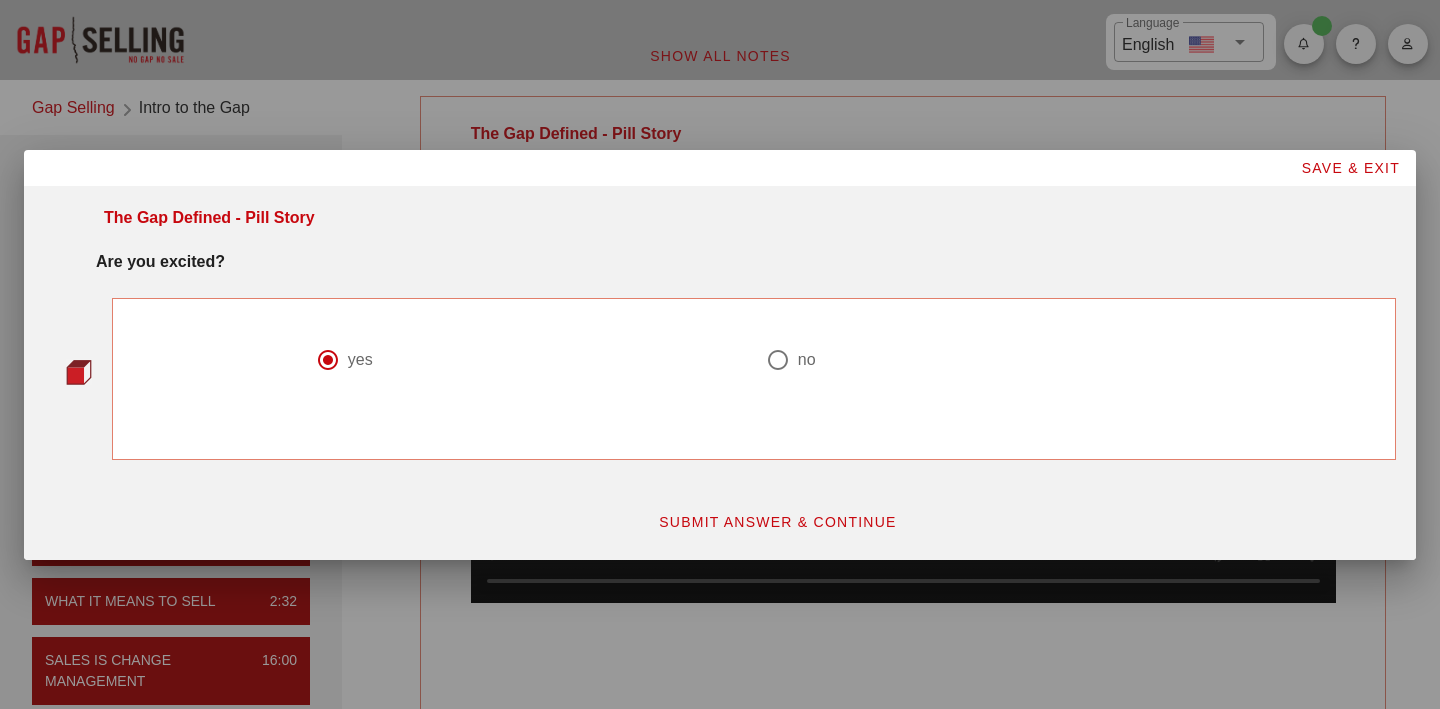 click on "SUBMIT ANSWER & CONTINUE" at bounding box center [777, 522] 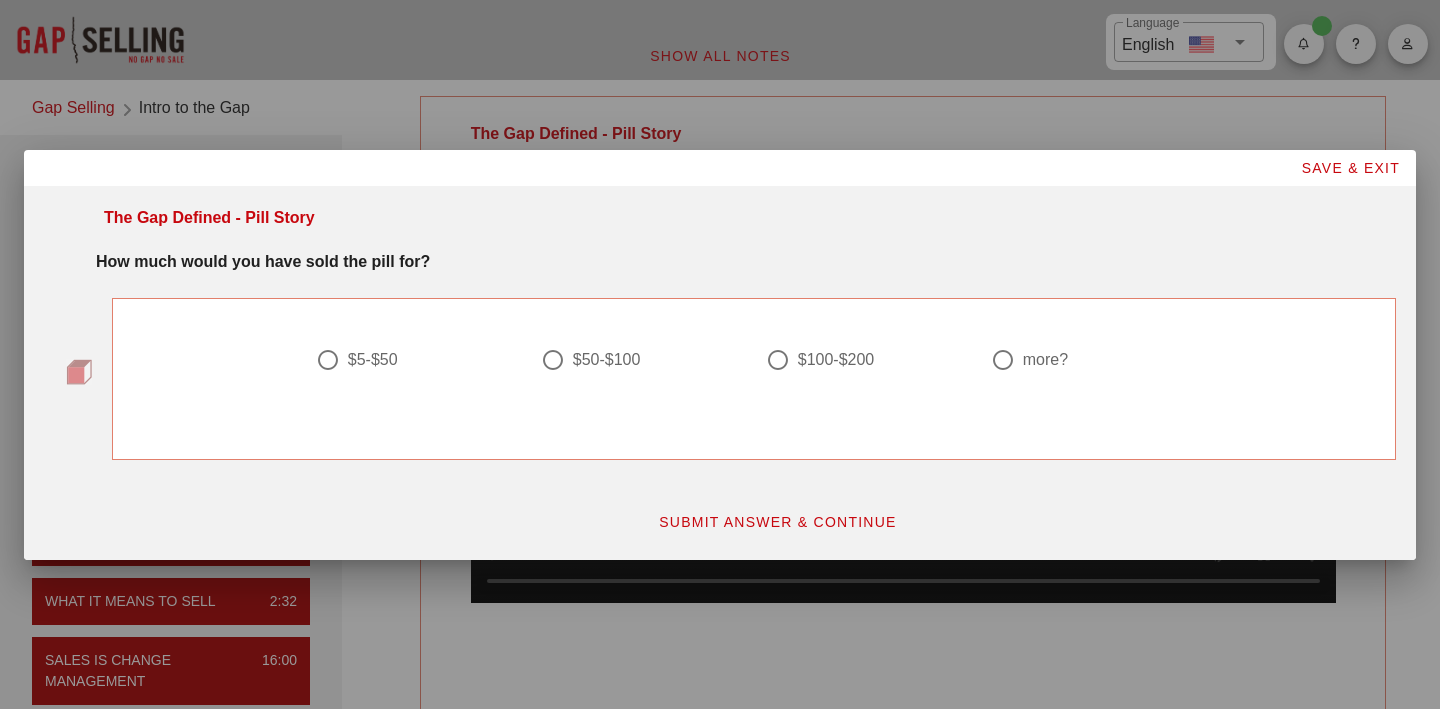 click at bounding box center [553, 360] 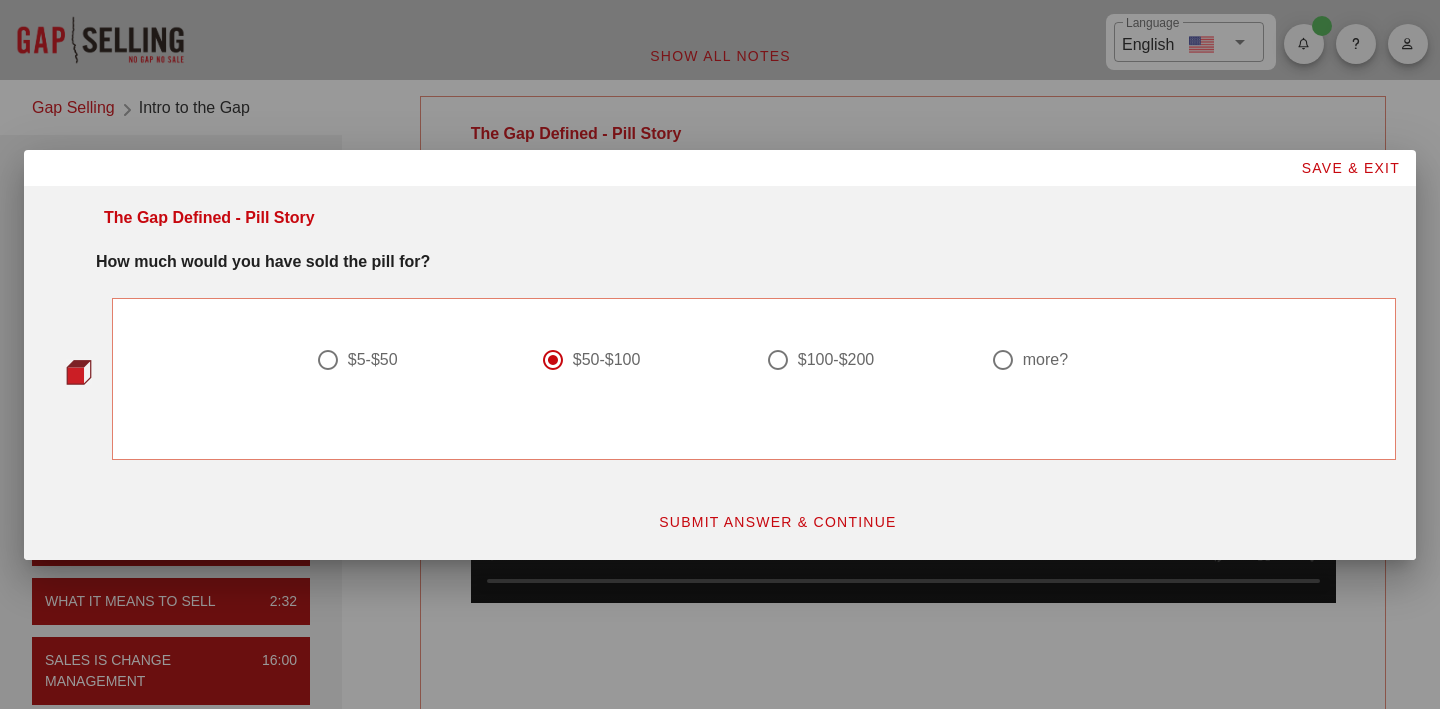 click on "SUBMIT ANSWER & CONTINUE" at bounding box center (777, 522) 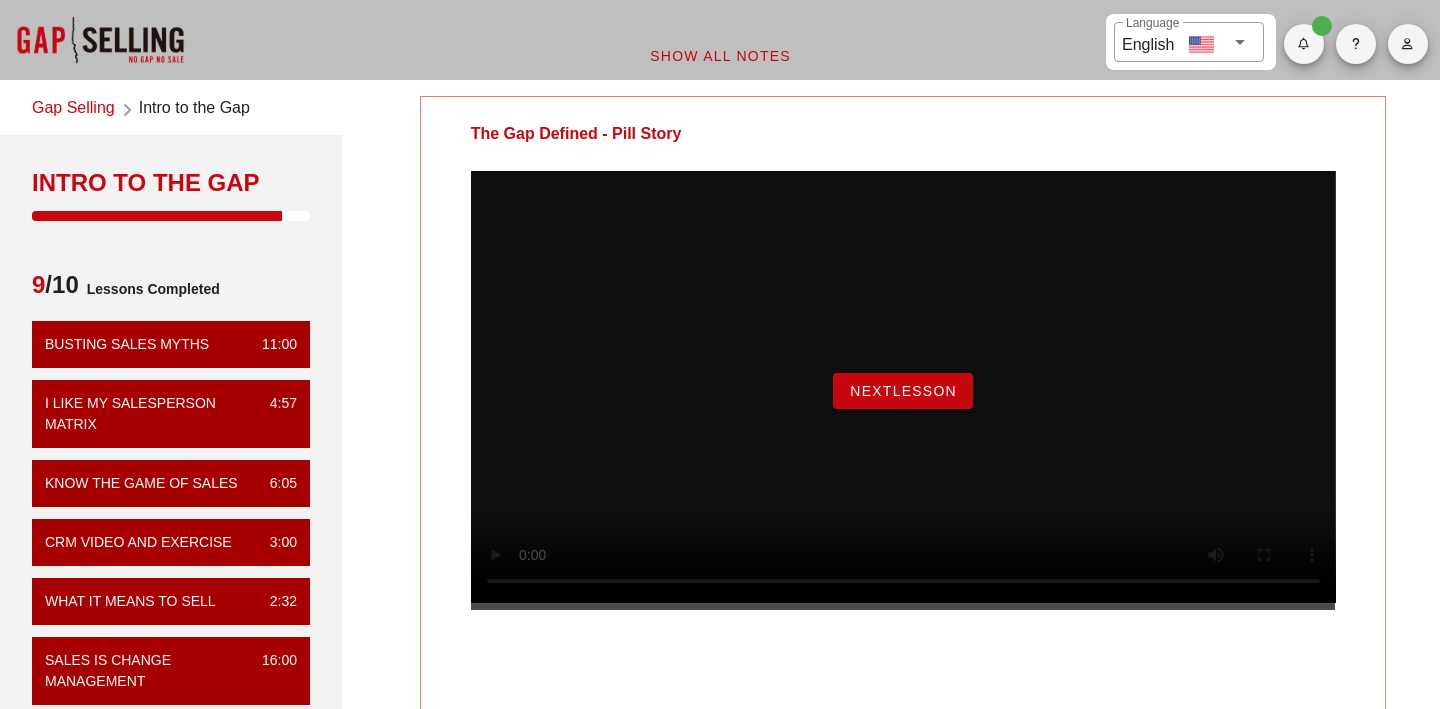 click on "NextLesson" at bounding box center (903, 391) 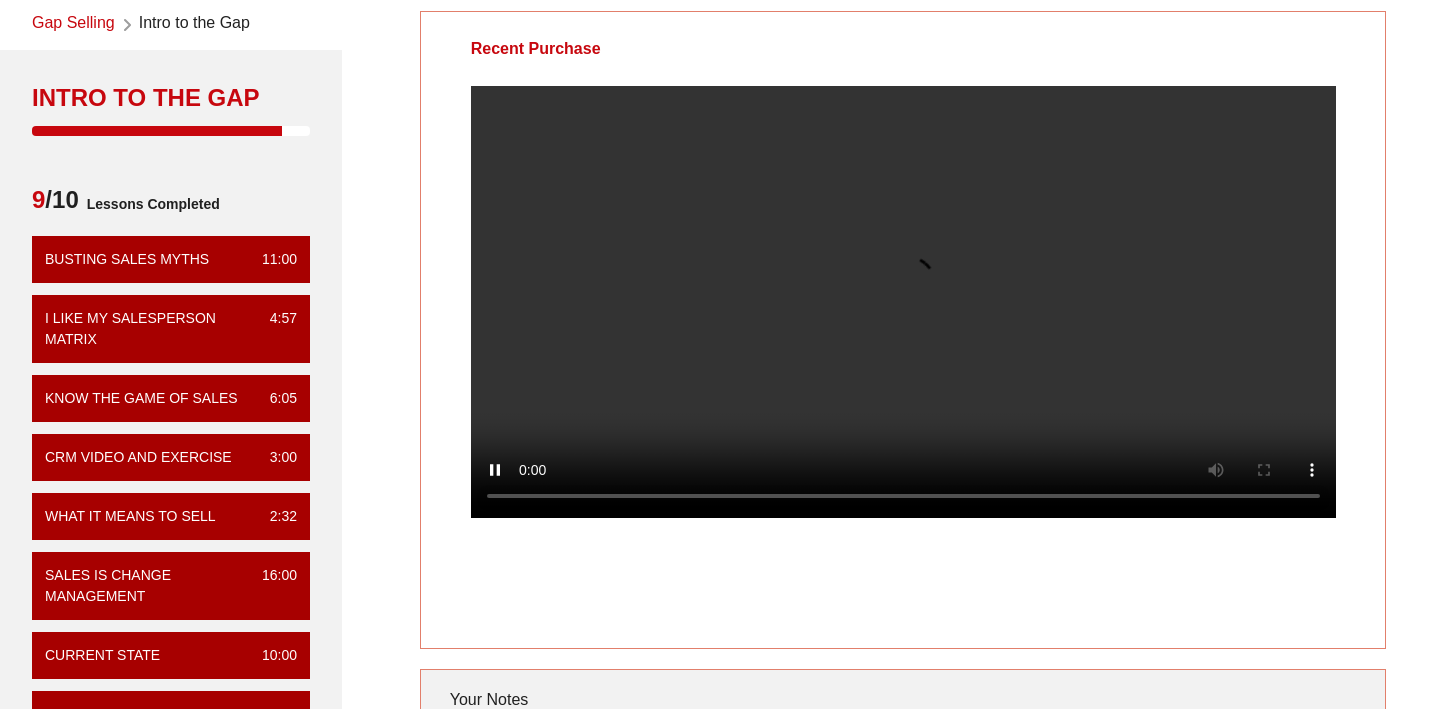 scroll, scrollTop: 84, scrollLeft: 0, axis: vertical 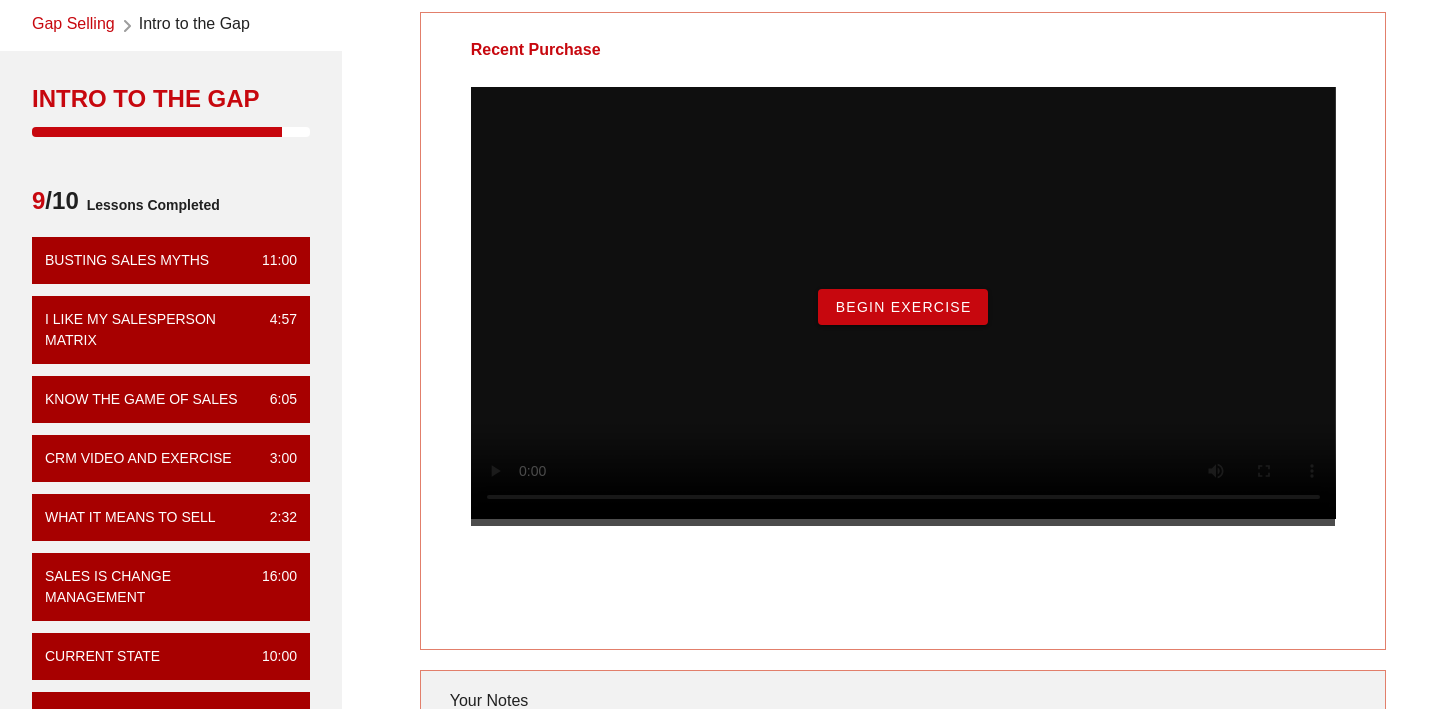 click on "Begin Exercise" at bounding box center [902, 307] 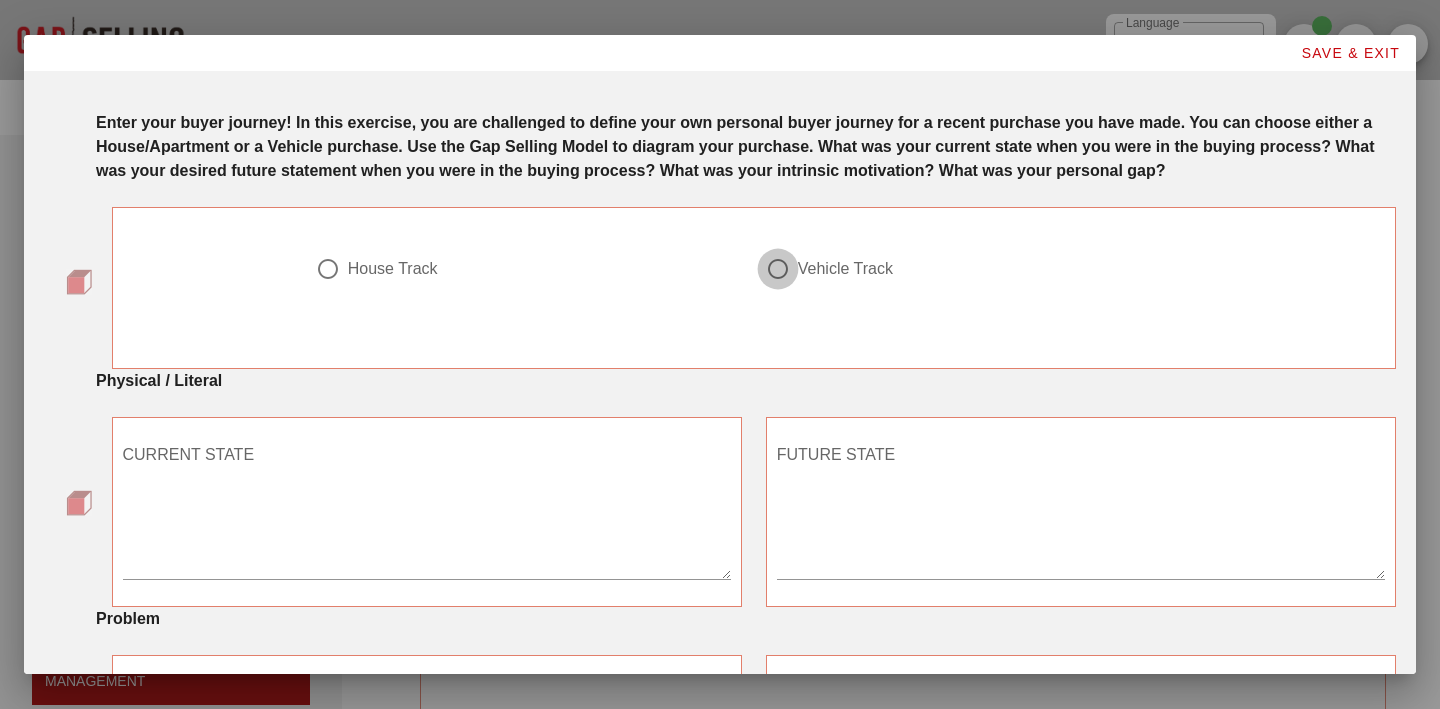 click at bounding box center [778, 269] 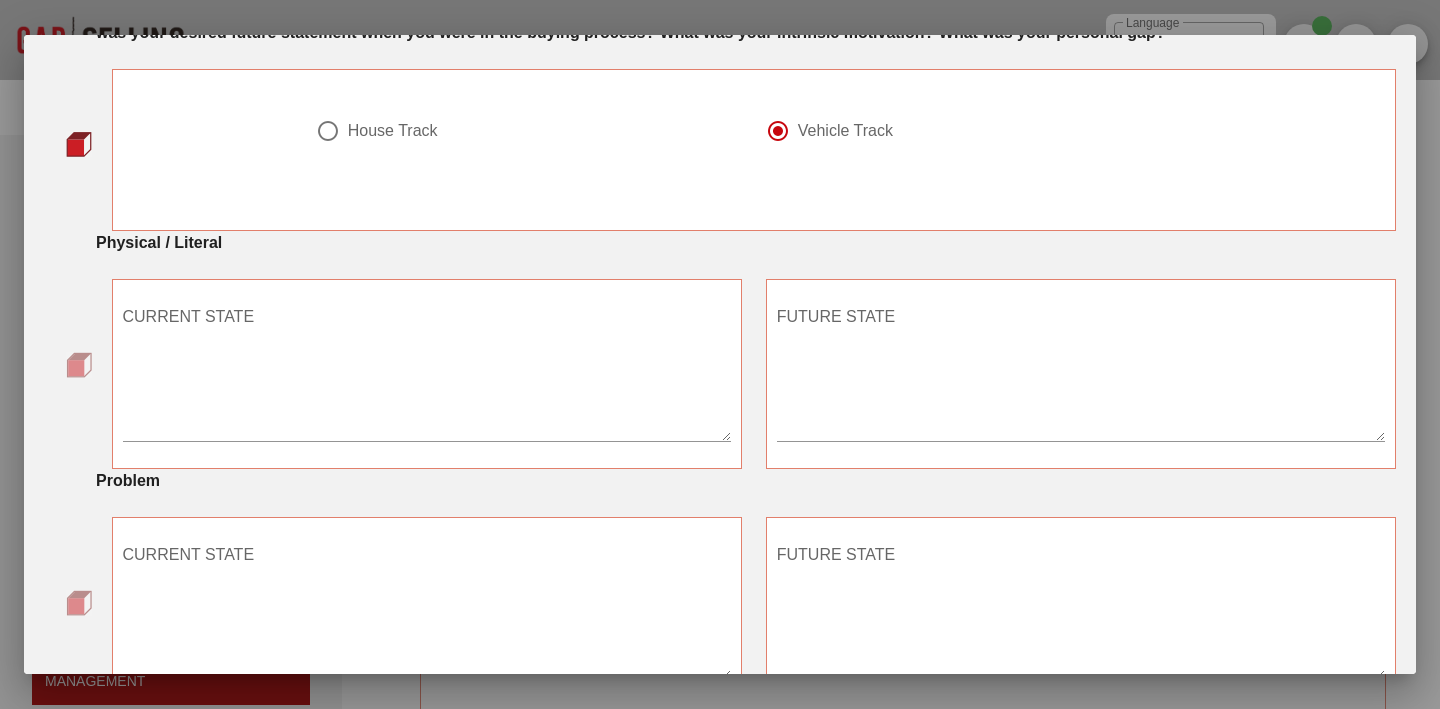 scroll, scrollTop: 139, scrollLeft: 0, axis: vertical 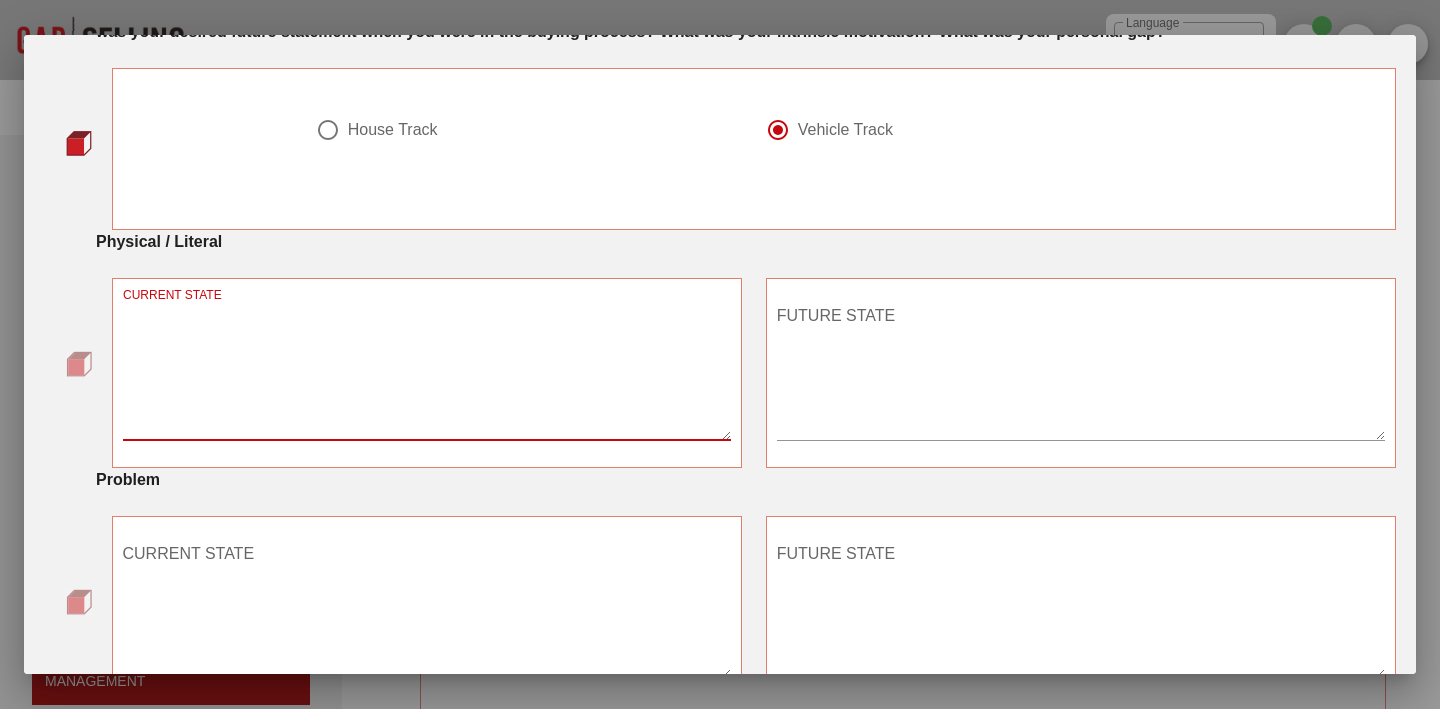 click on "CURRENT STATE" at bounding box center (427, 370) 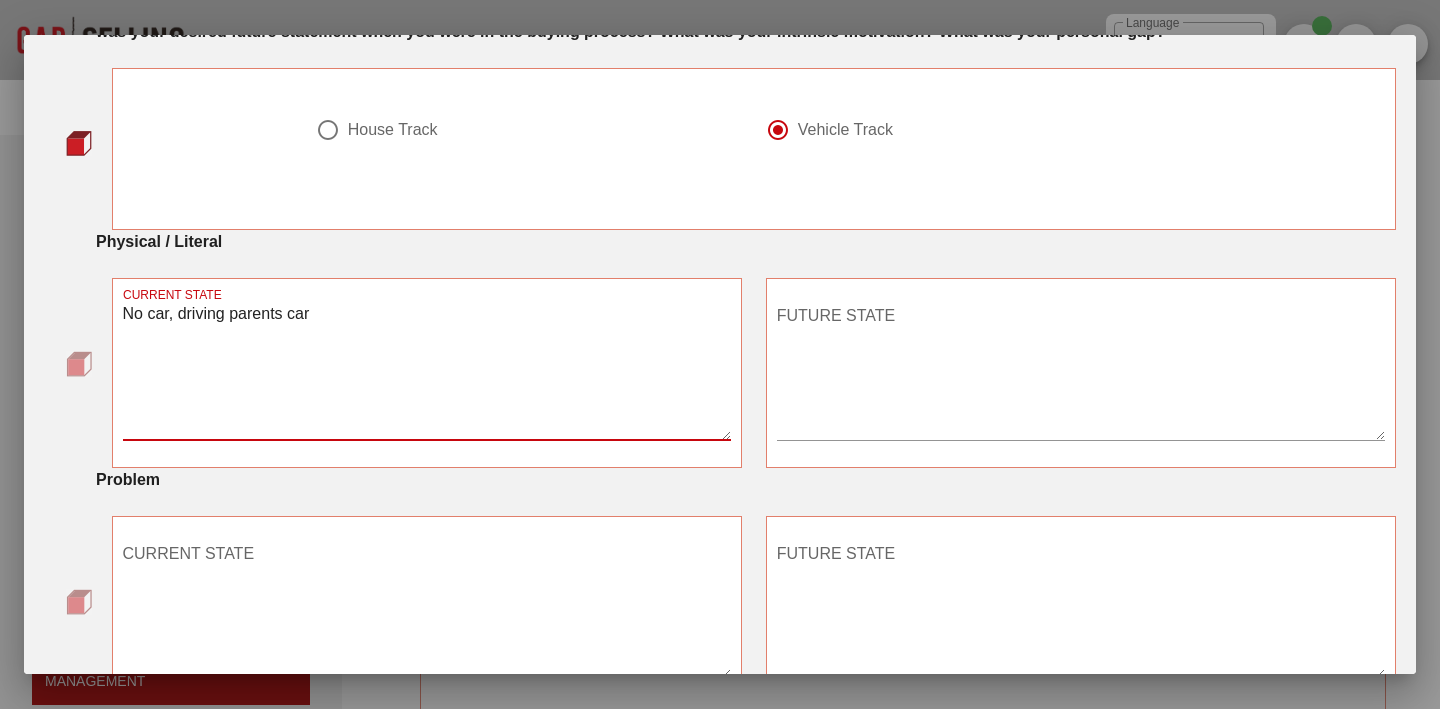 type on "No car, driving parents car" 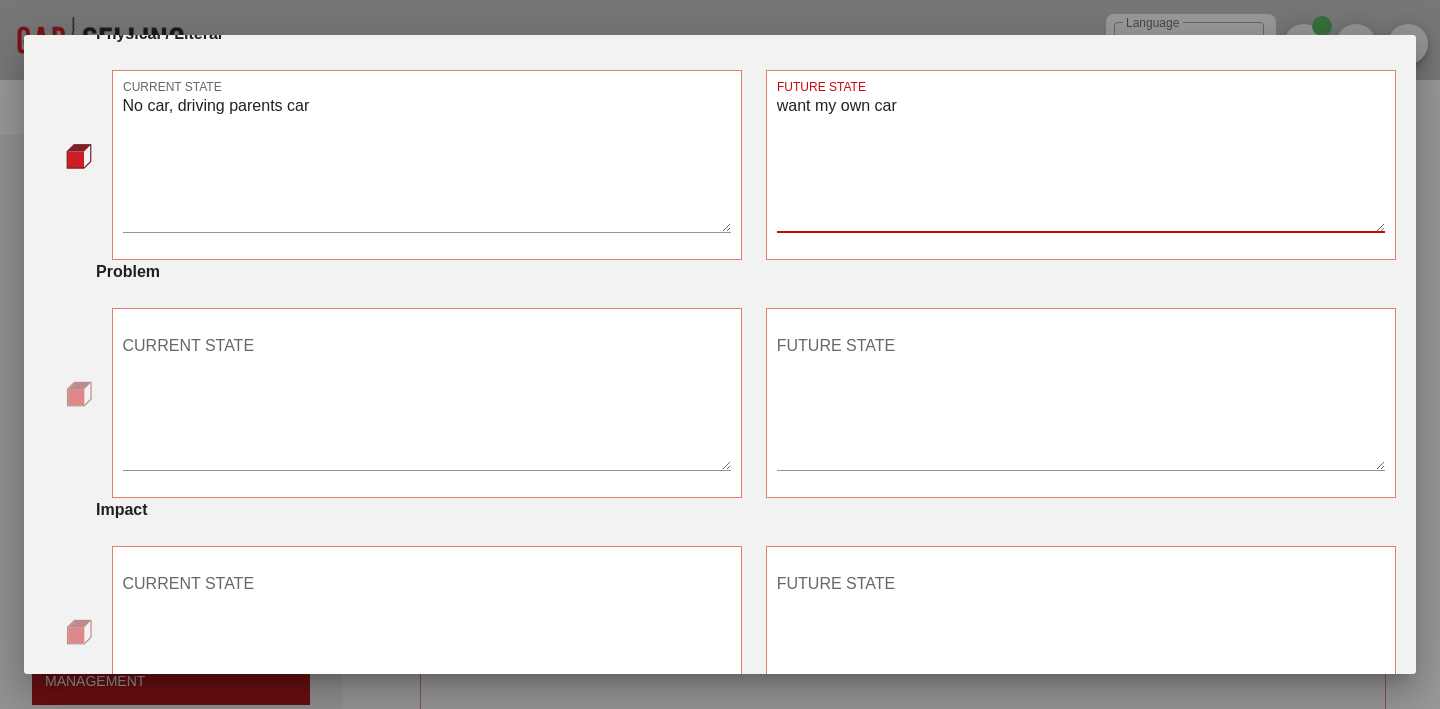 scroll, scrollTop: 349, scrollLeft: 0, axis: vertical 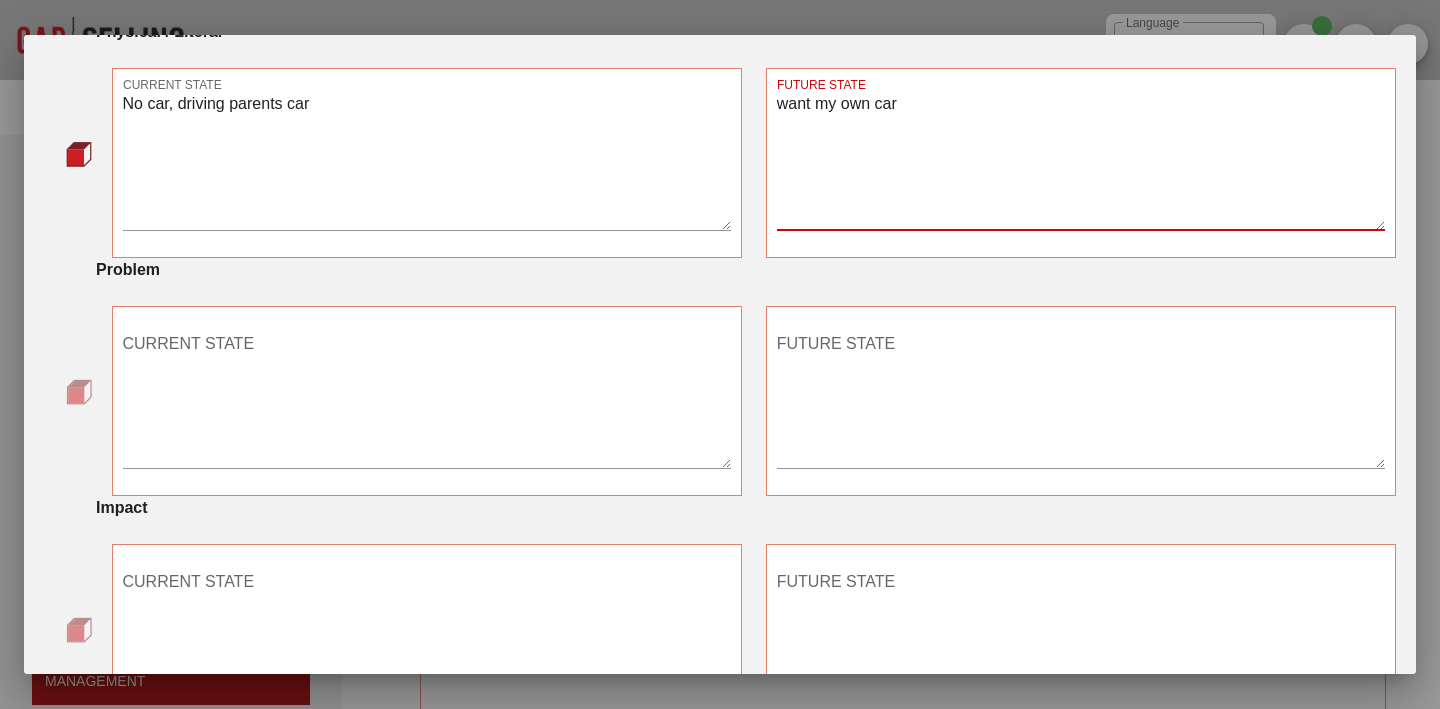 type on "want my own car" 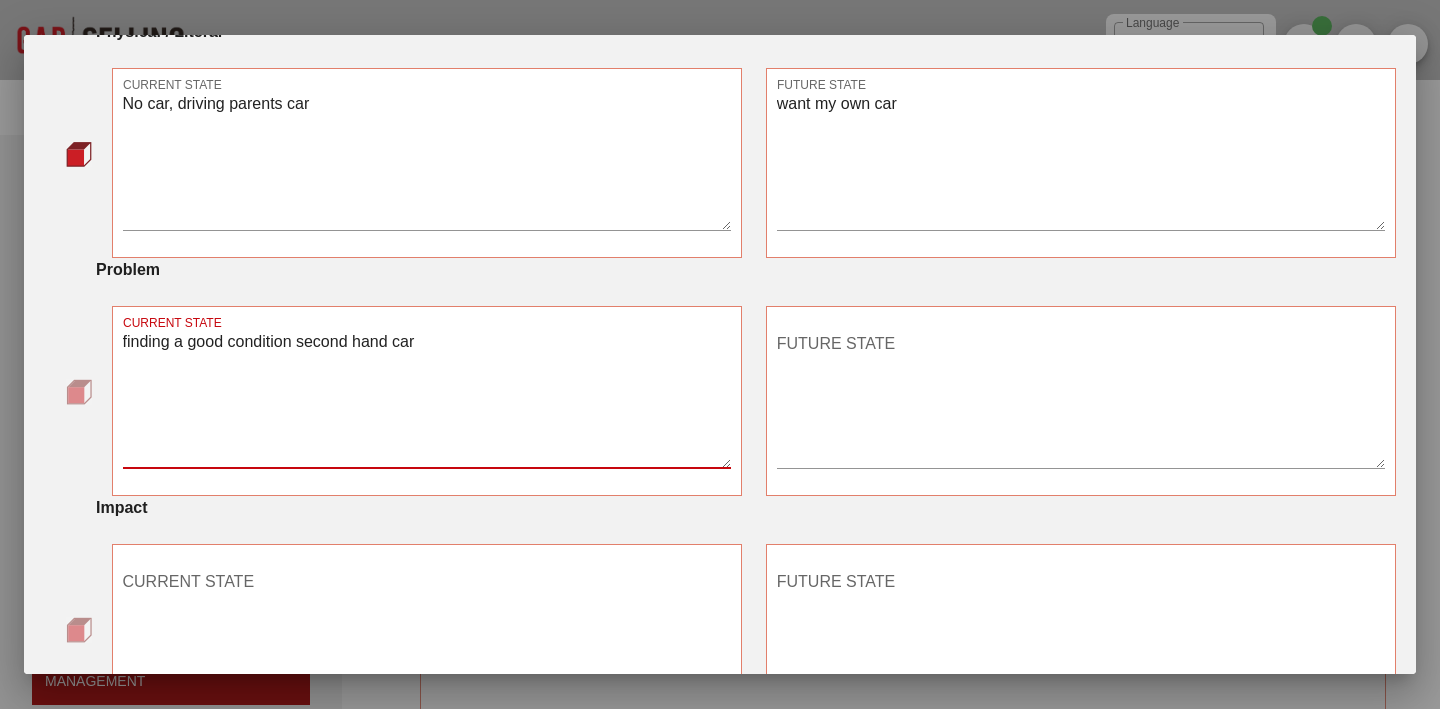 type on "finding a good condition second hand car" 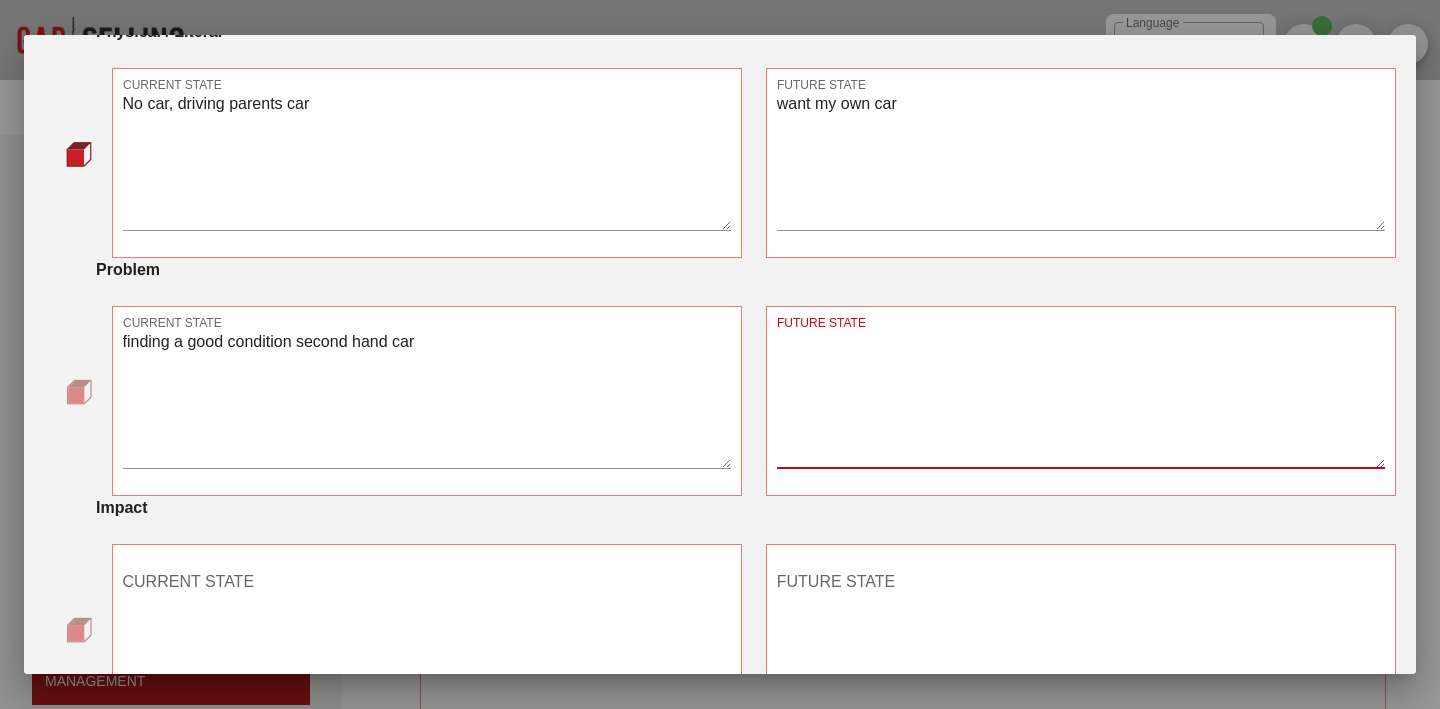 click on "FUTURE STATE" at bounding box center (1081, 398) 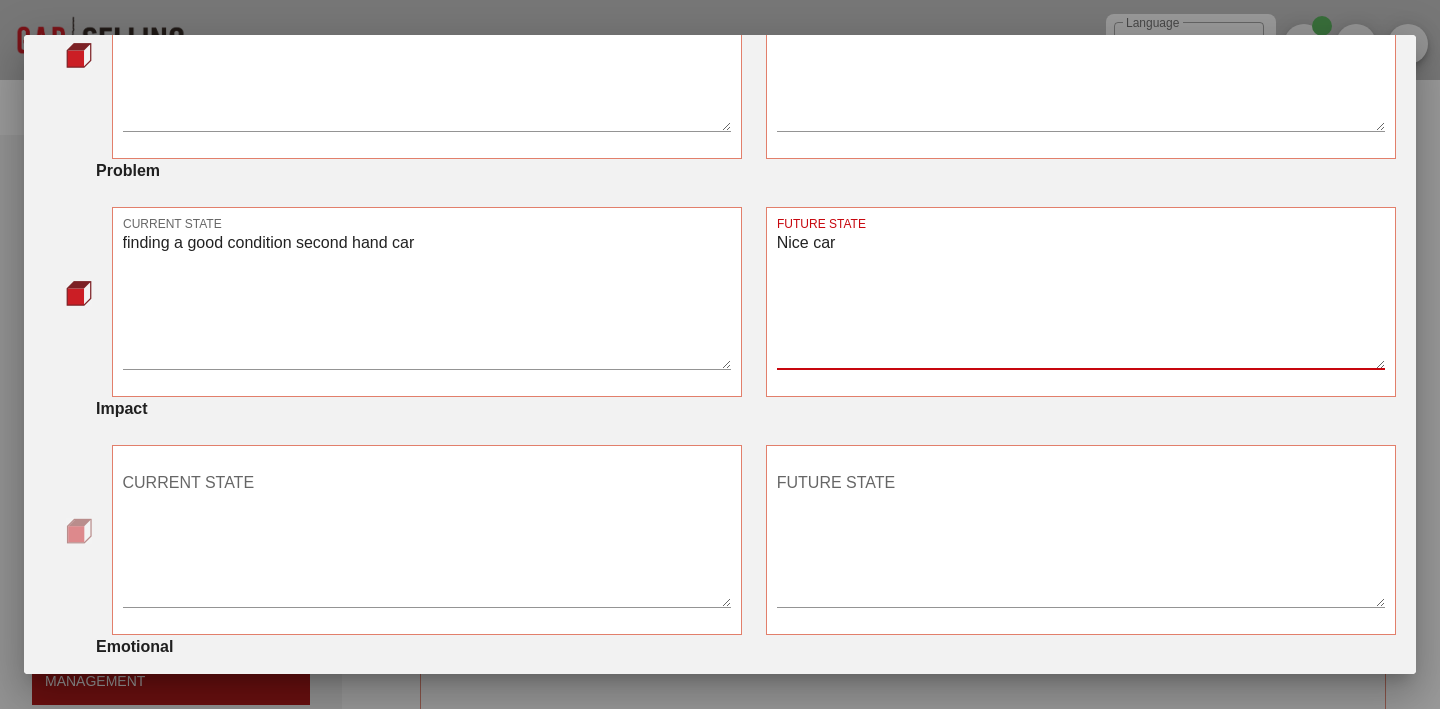 scroll, scrollTop: 533, scrollLeft: 0, axis: vertical 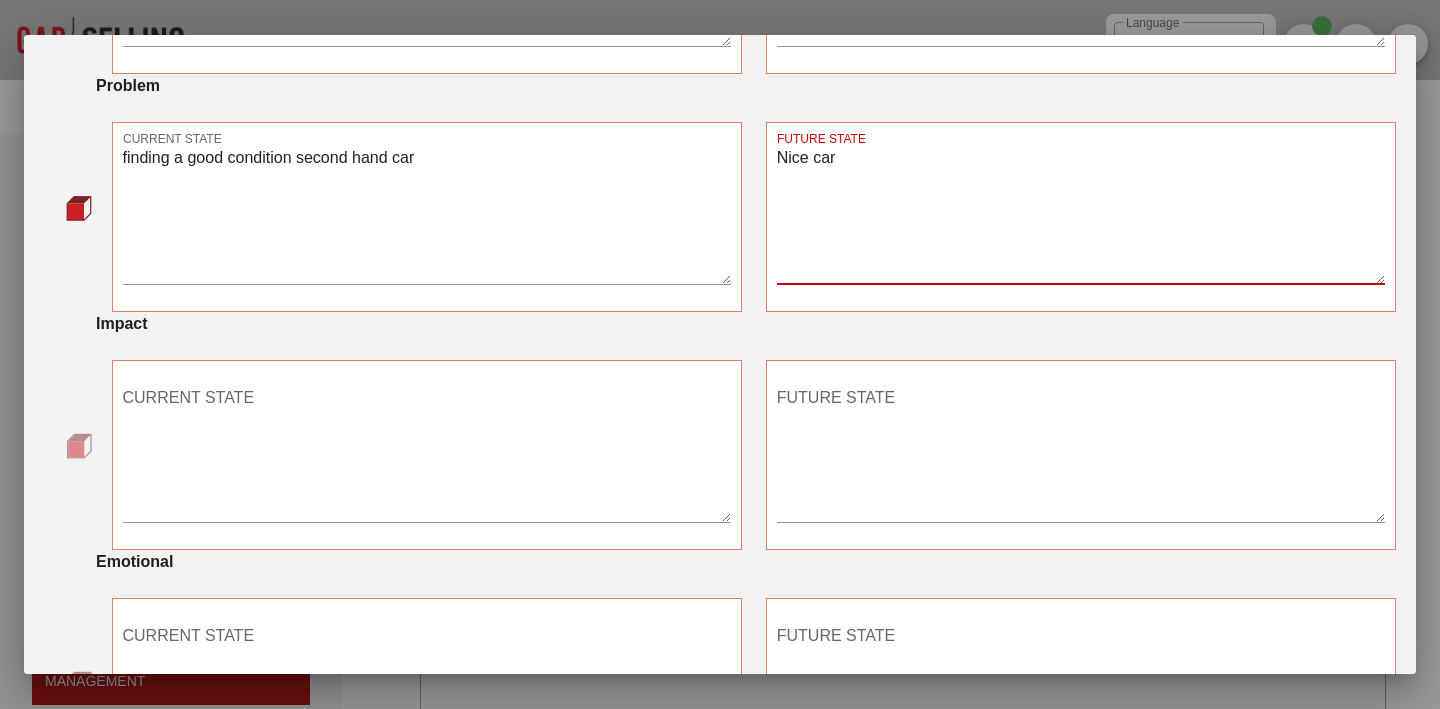 type on "Nice car" 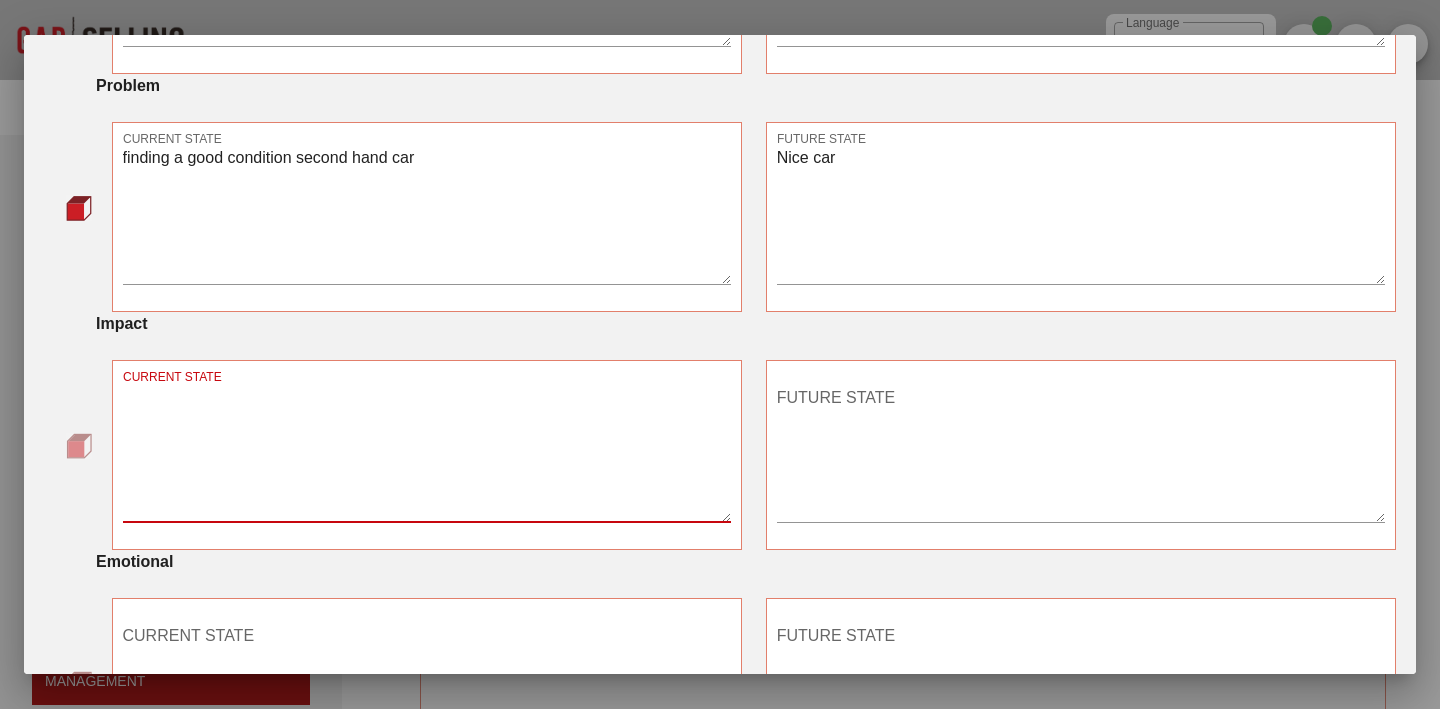 click on "CURRENT STATE" at bounding box center (427, 452) 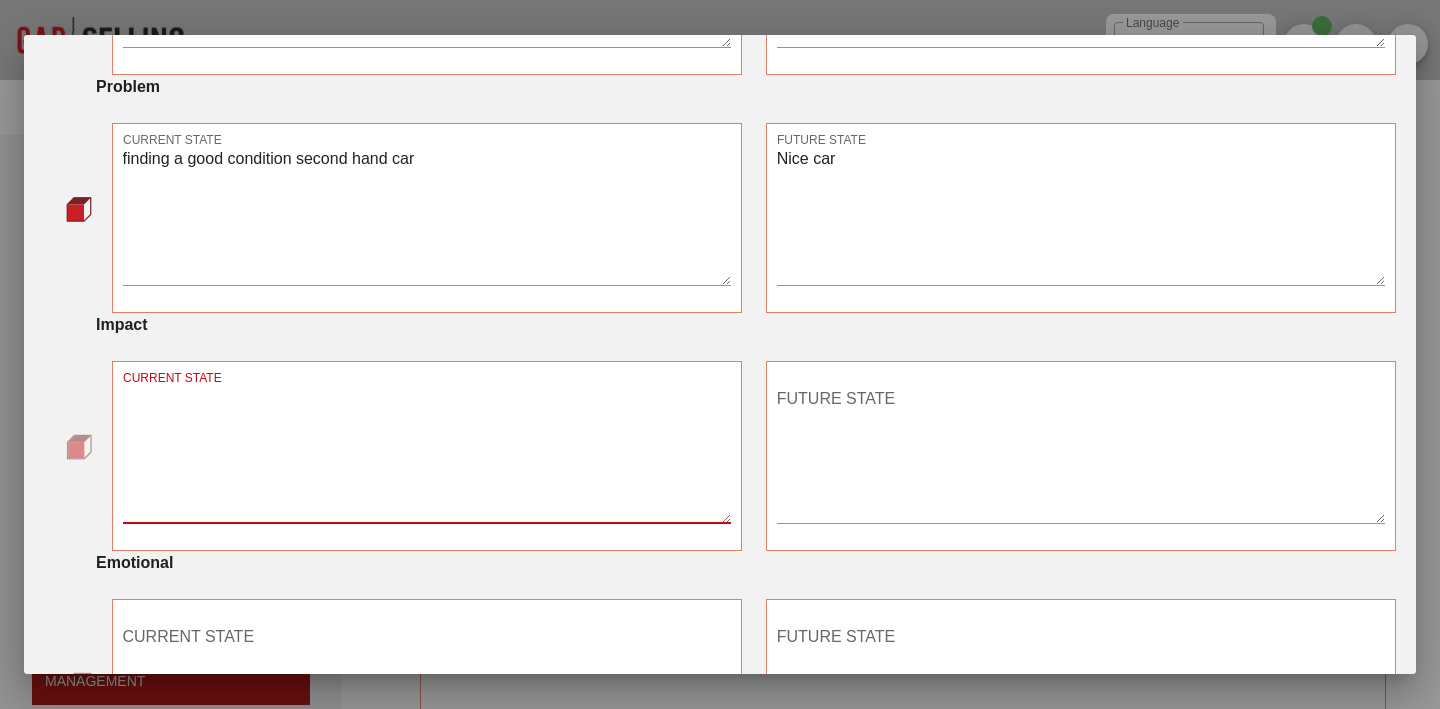 scroll, scrollTop: 535, scrollLeft: 0, axis: vertical 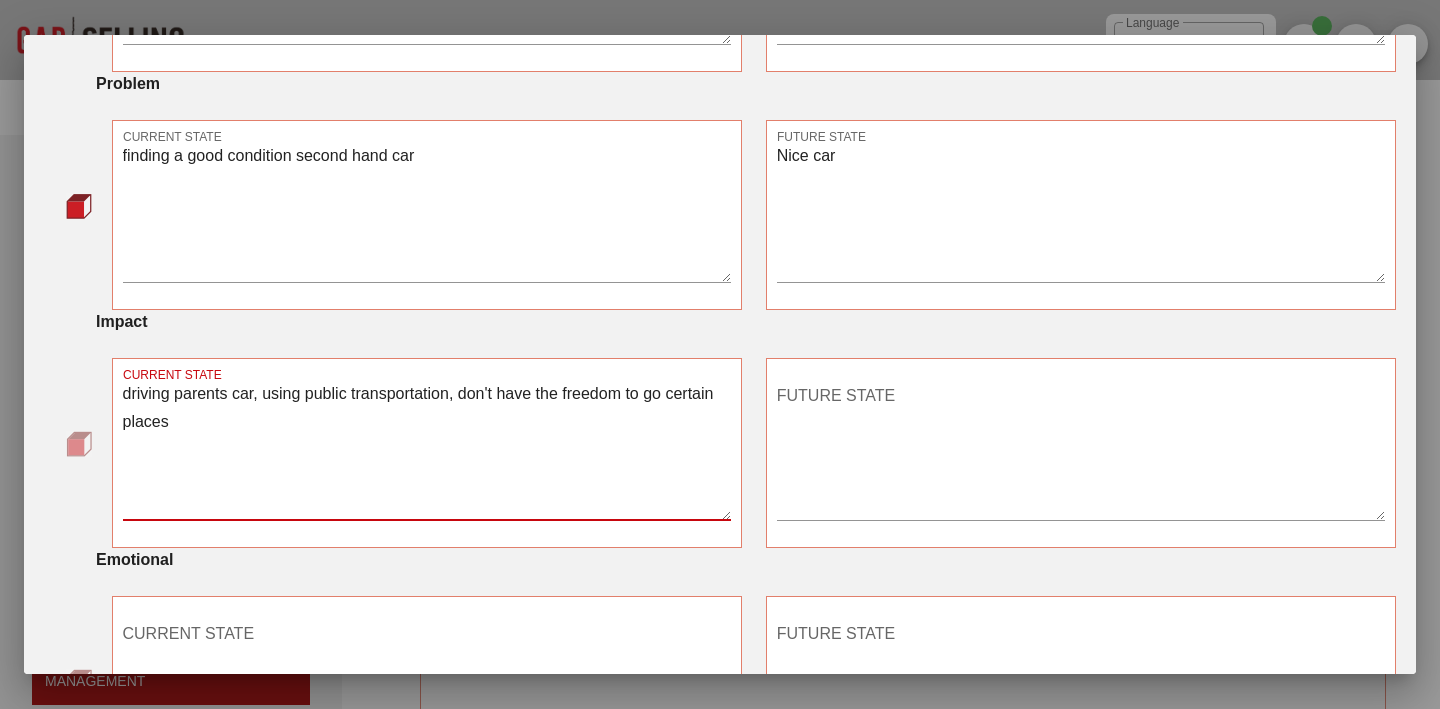 type on "driving parents car, using public transportation, don't have the freedom to go certain places" 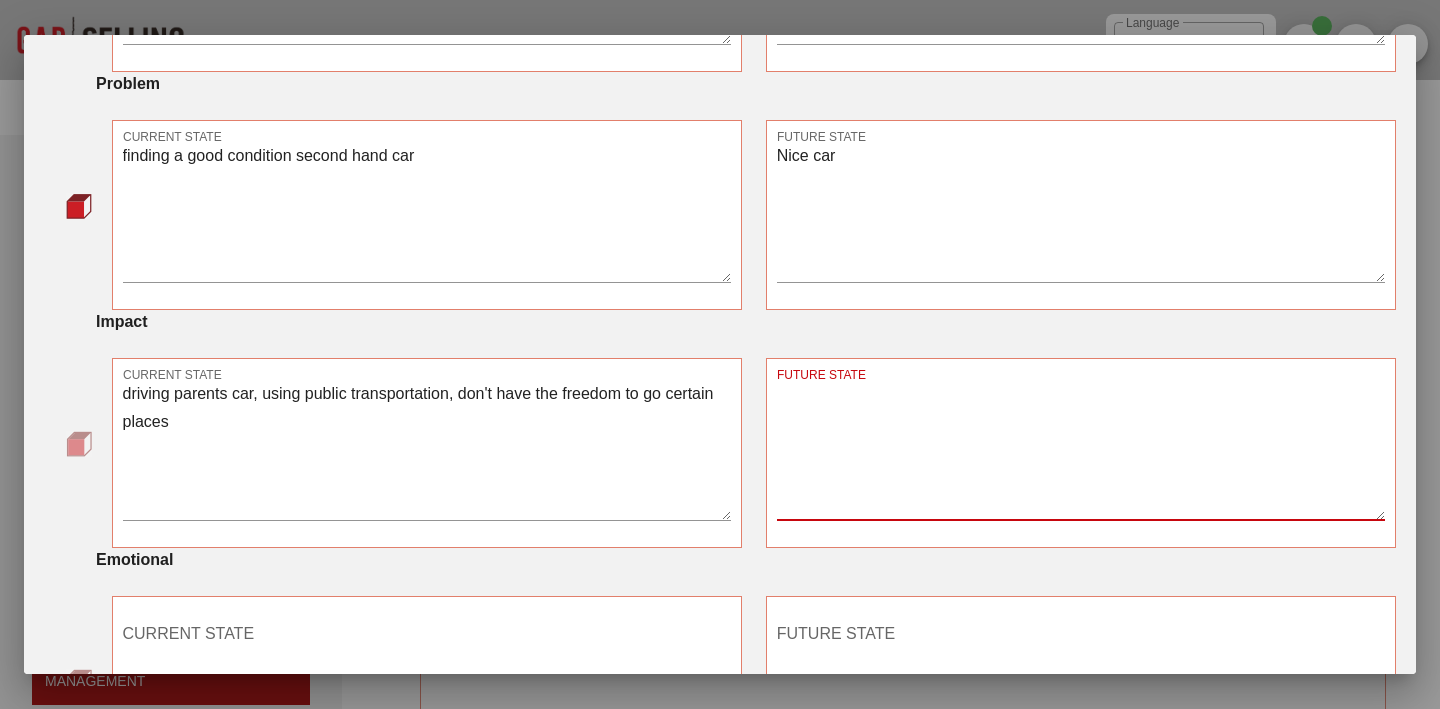 click on "FUTURE STATE" at bounding box center [1081, 450] 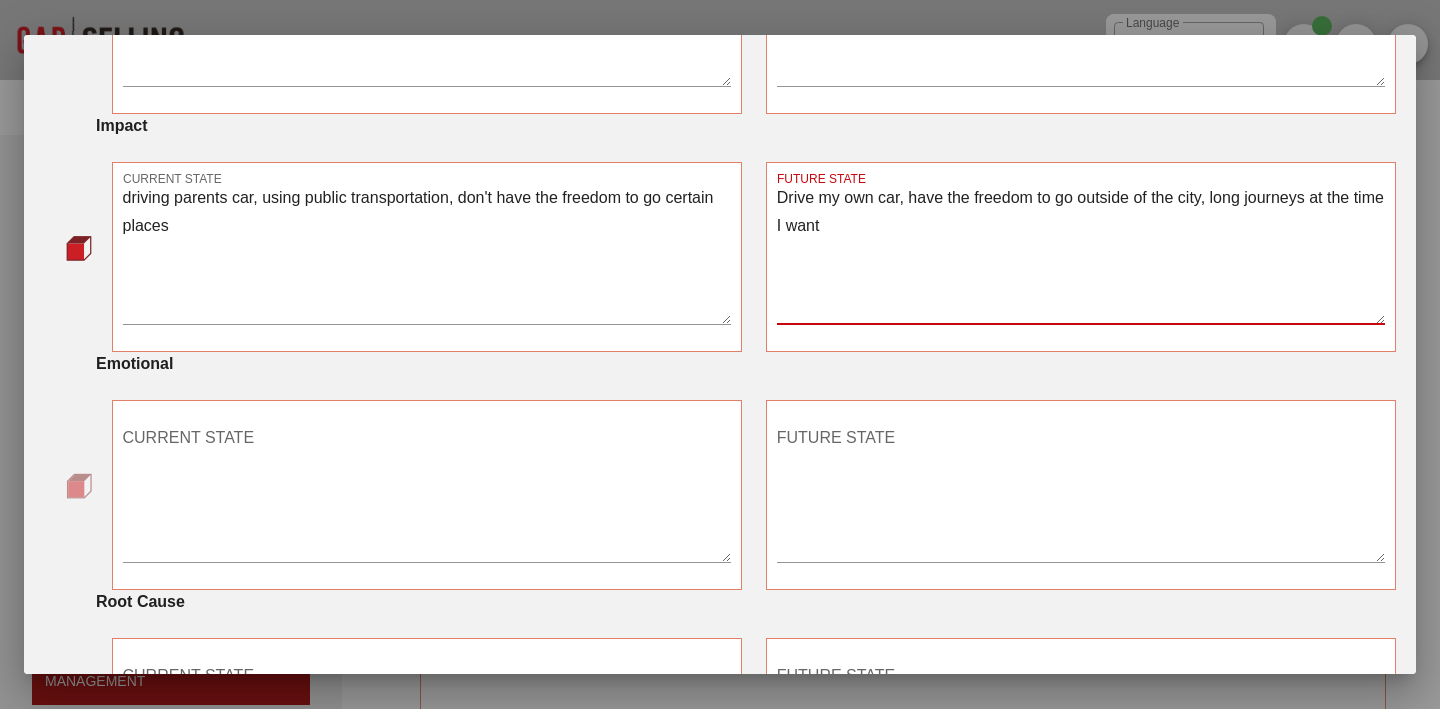 scroll, scrollTop: 789, scrollLeft: 0, axis: vertical 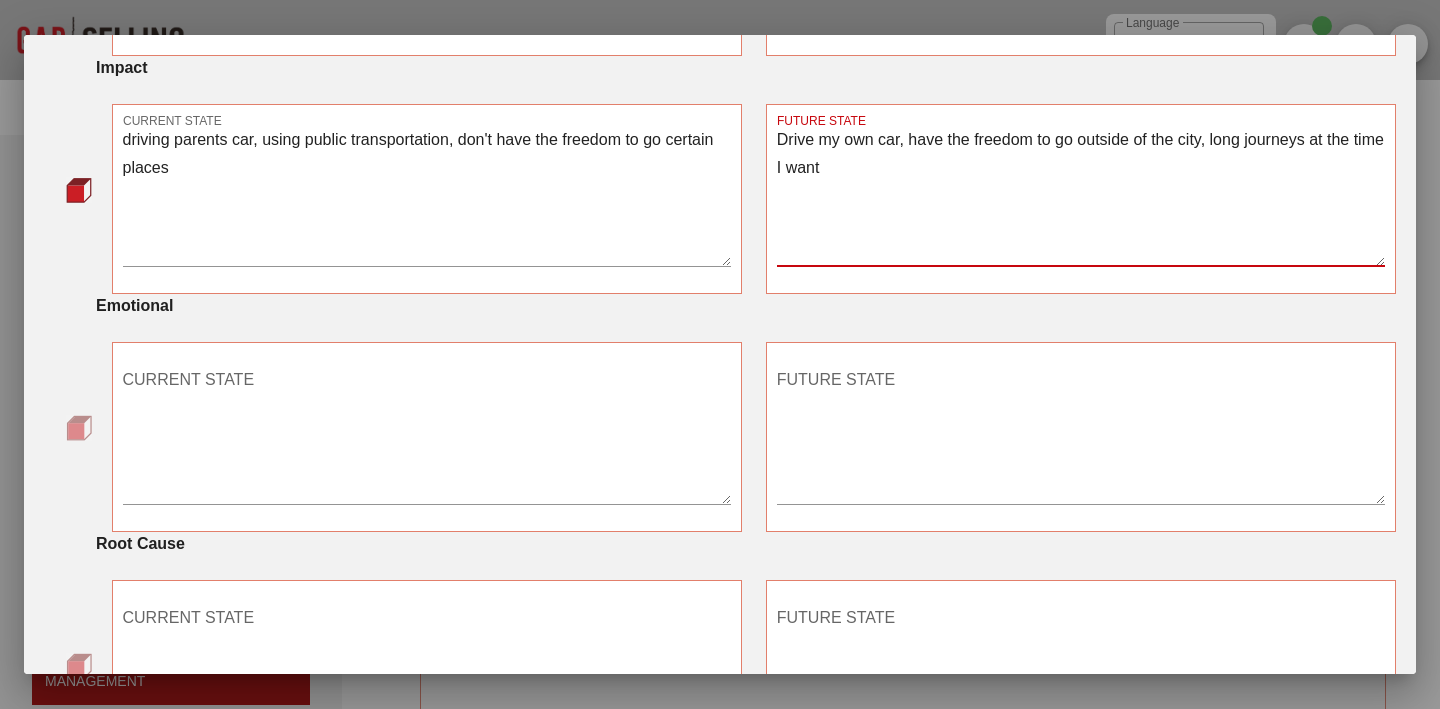 type on "Drive my own car, have the freedom to go outside of the city, long journeys at the time I want" 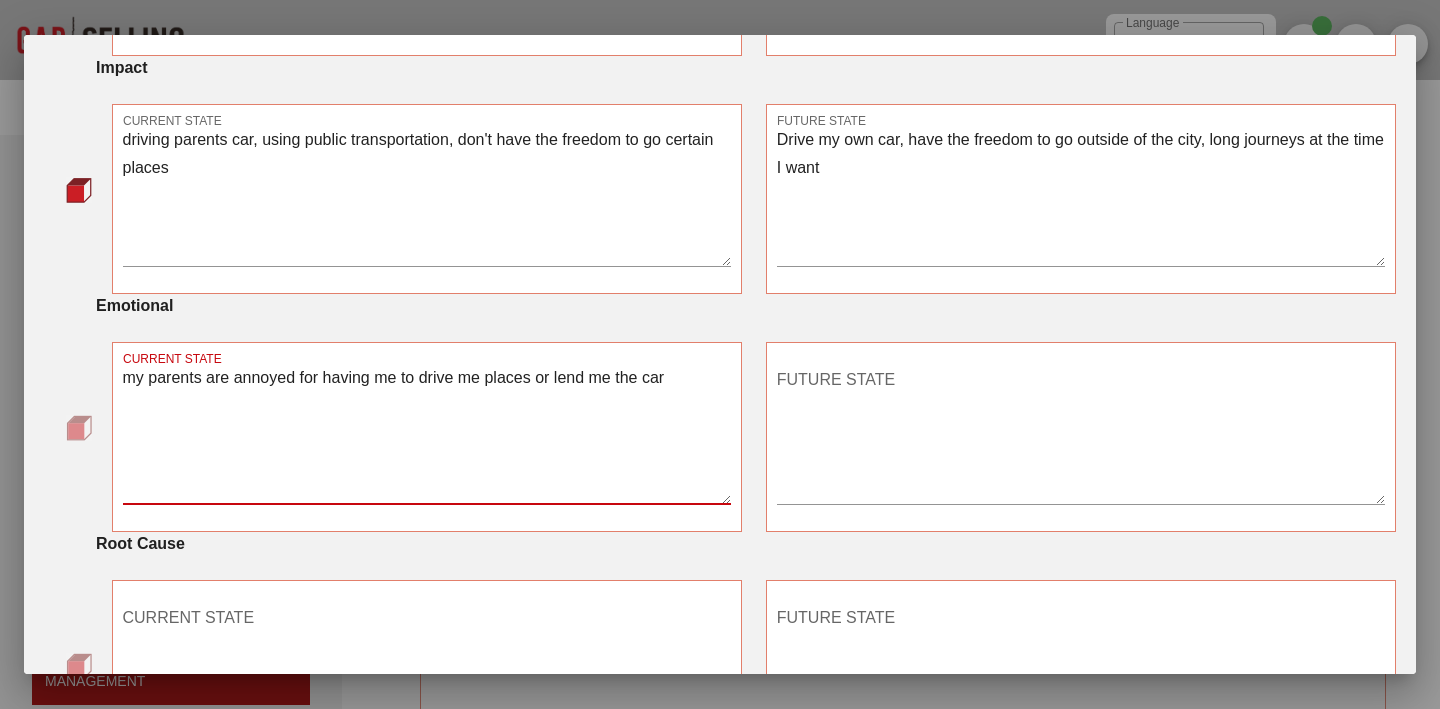 type on "my parents are annoyed for having me to drive me places or lend me the car" 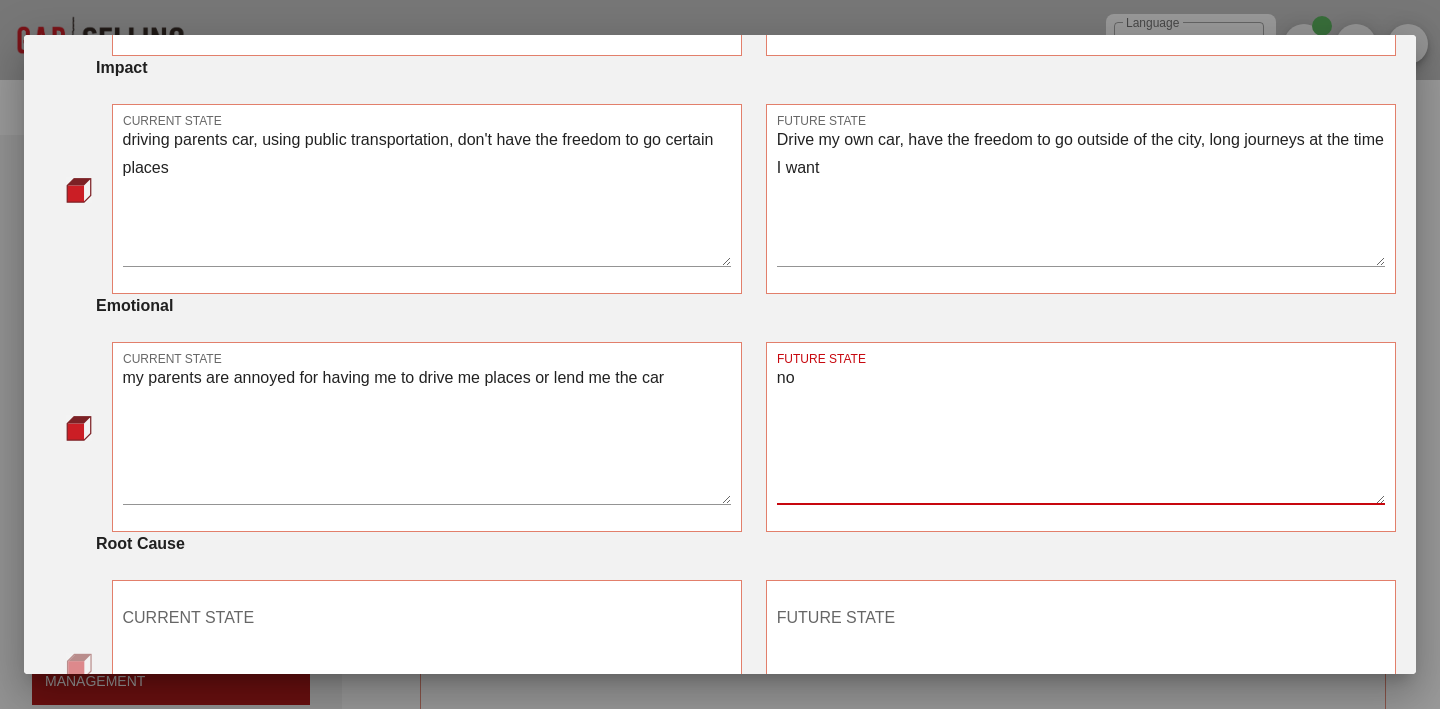 type on "n" 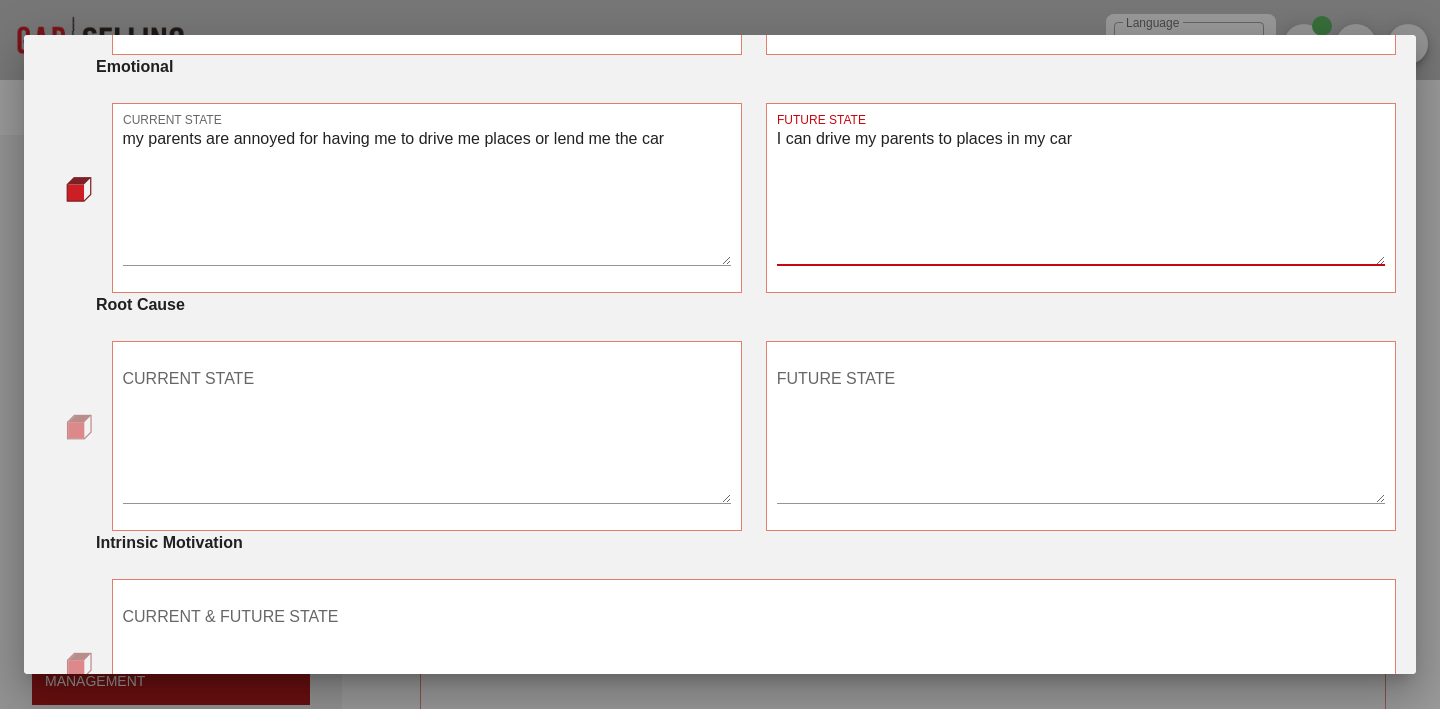 scroll, scrollTop: 1034, scrollLeft: 0, axis: vertical 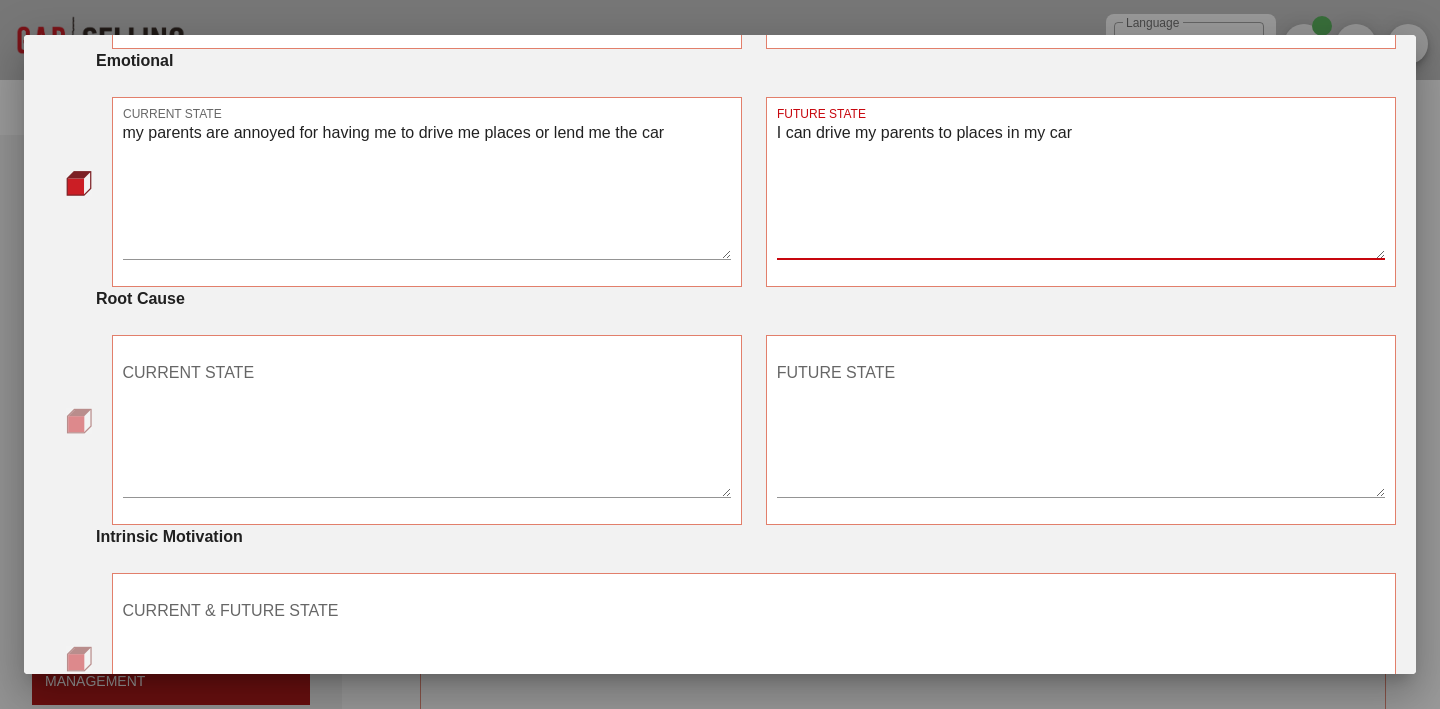 type on "I can drive my parents to places in my car" 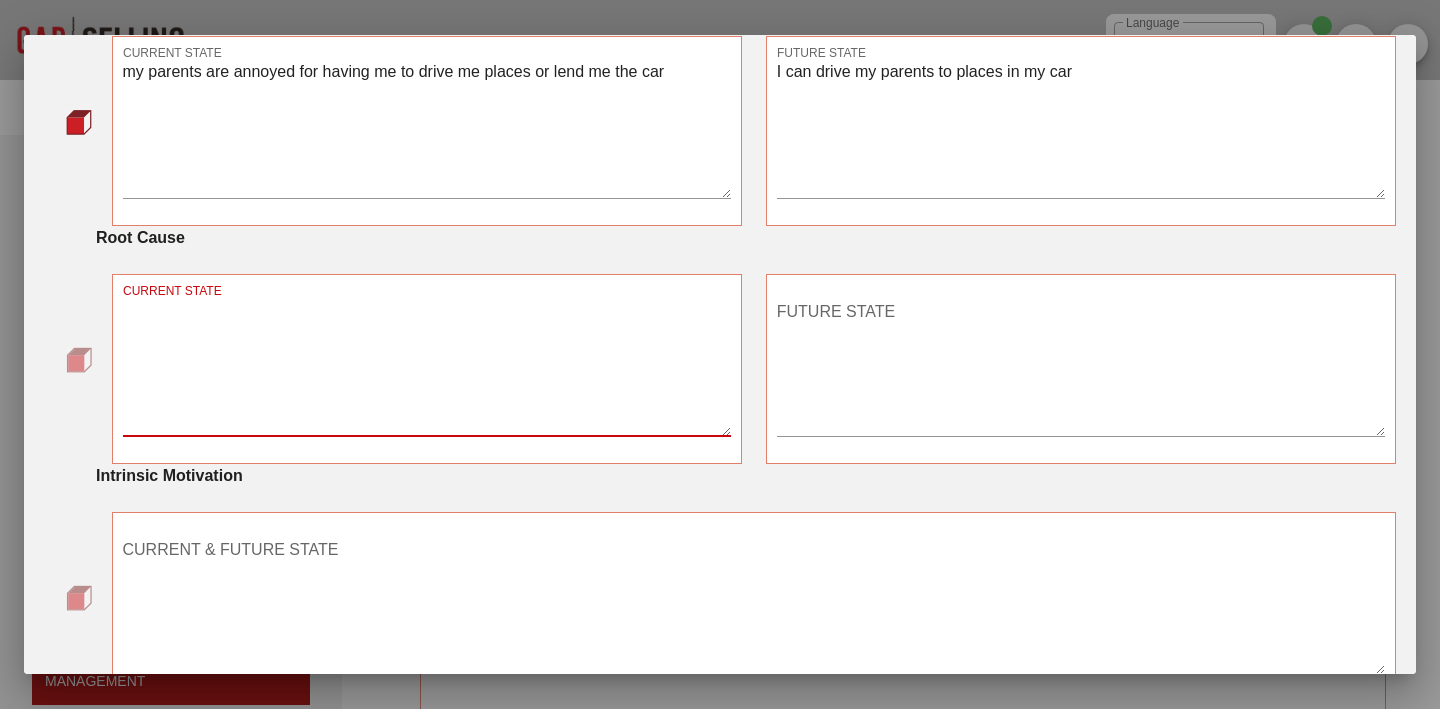 scroll, scrollTop: 1101, scrollLeft: 0, axis: vertical 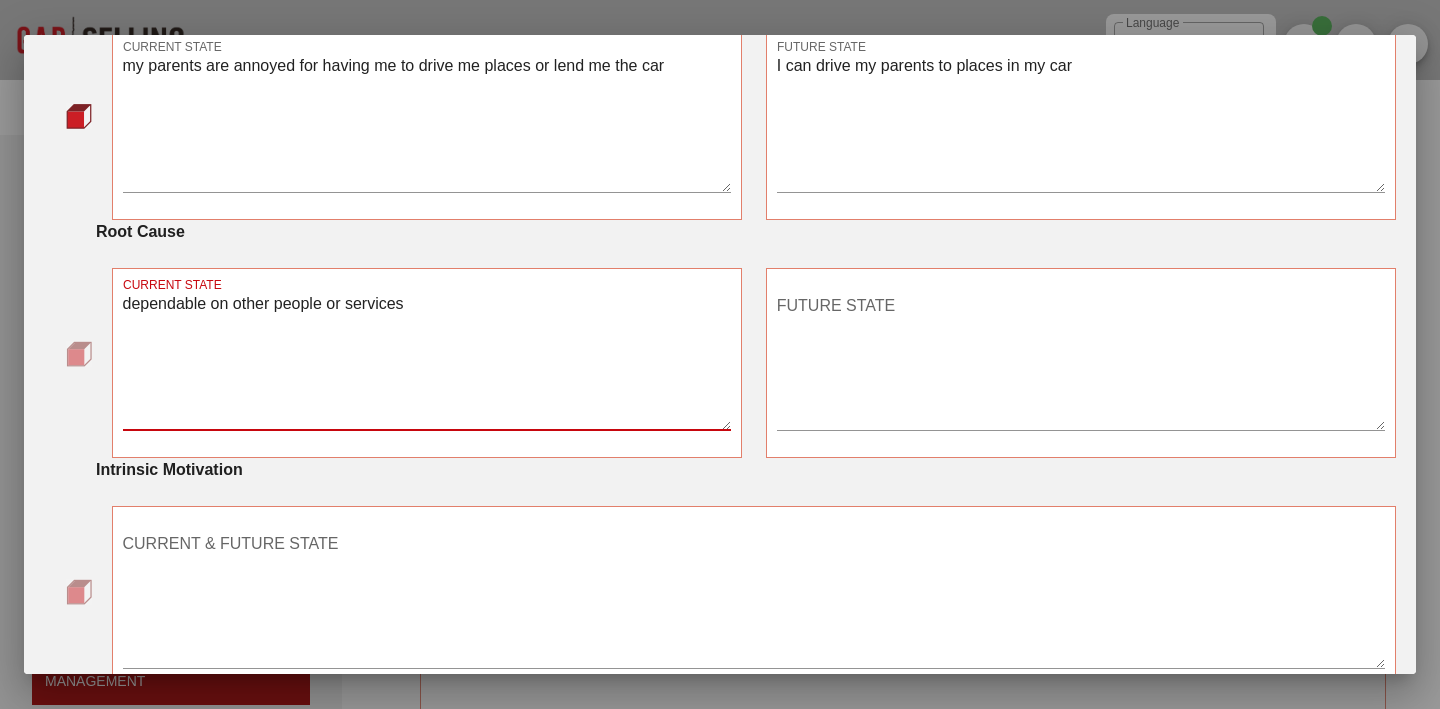 type on "dependable on other people or services" 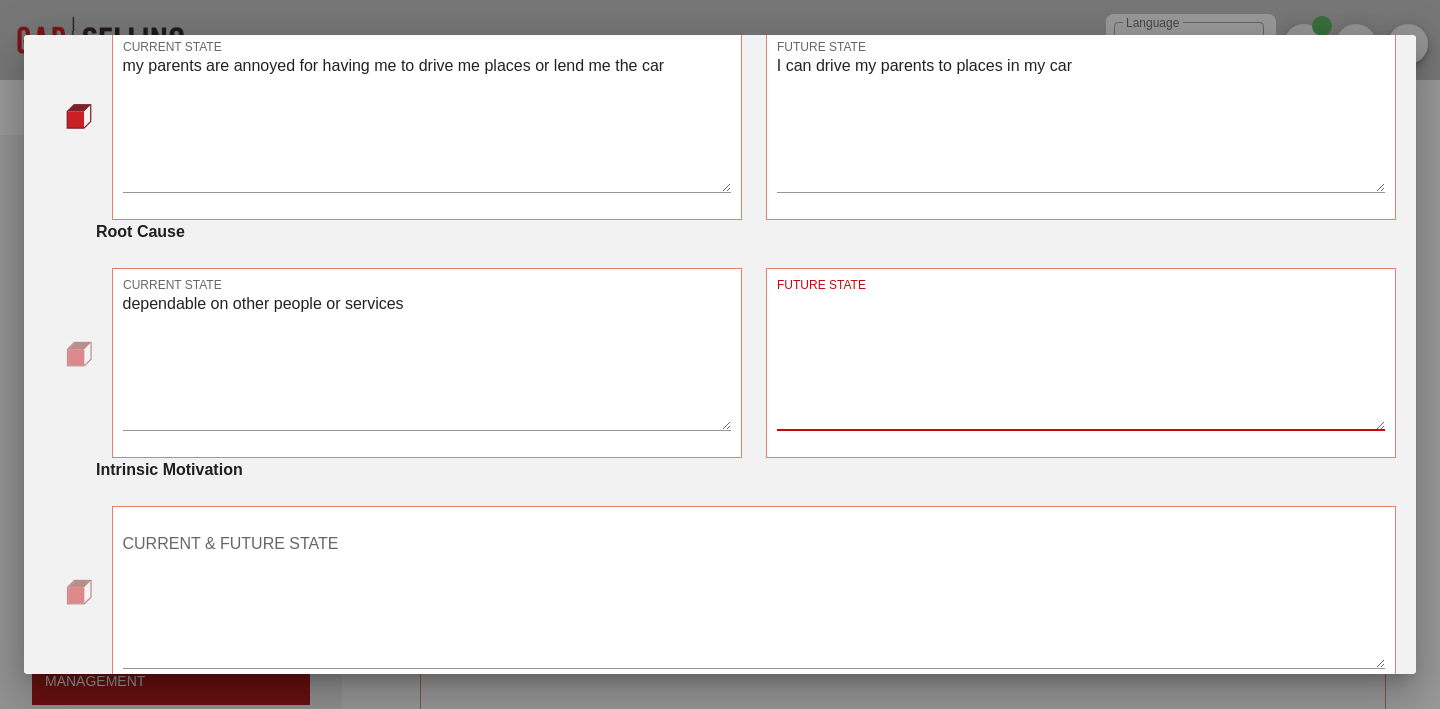 click on "FUTURE STATE" at bounding box center [1081, 360] 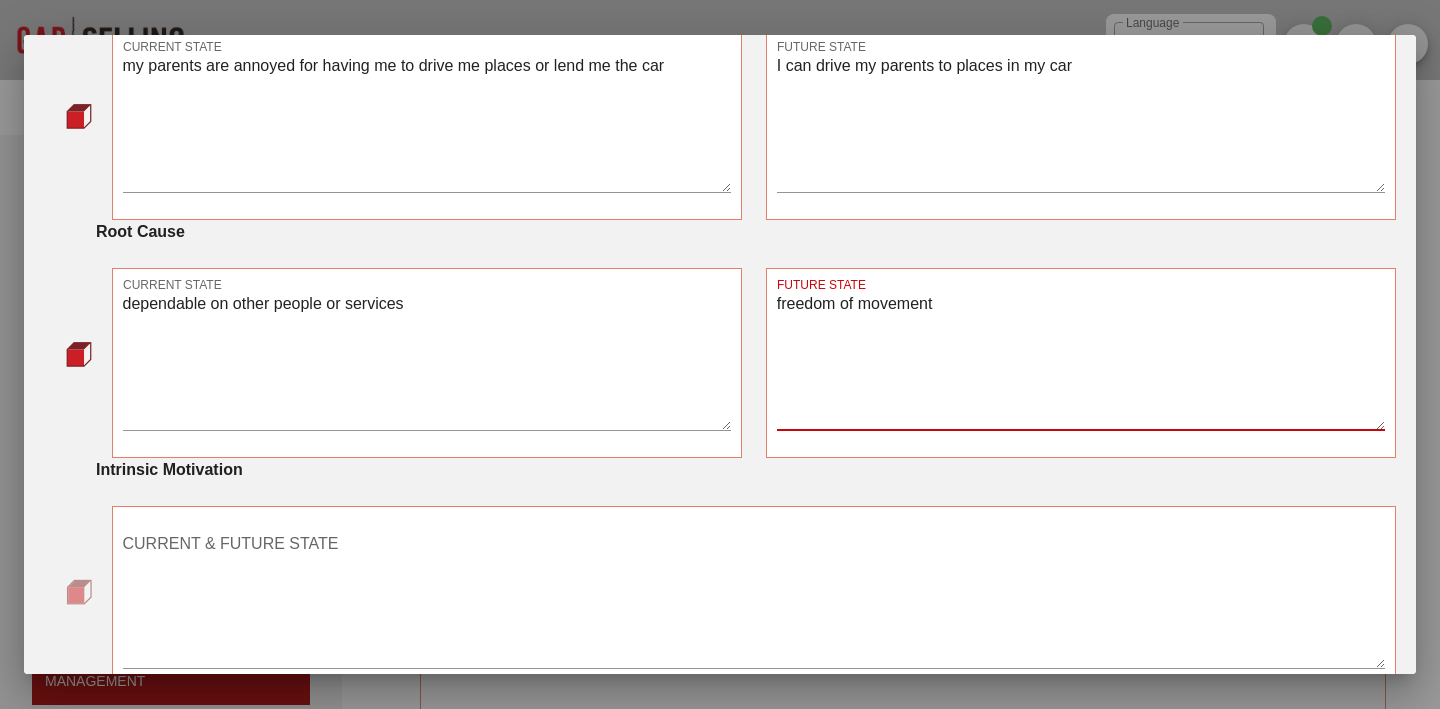 scroll, scrollTop: 1248, scrollLeft: 0, axis: vertical 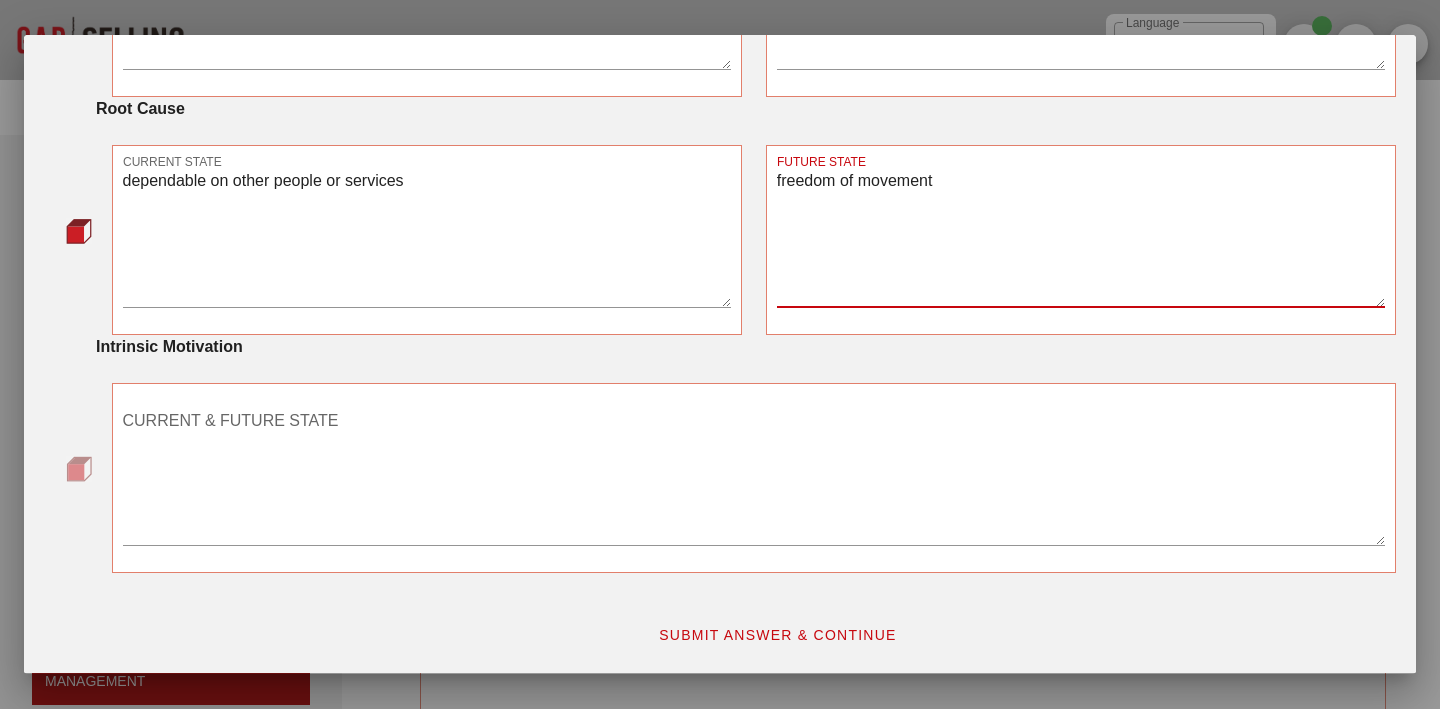 type on "freedom of movement" 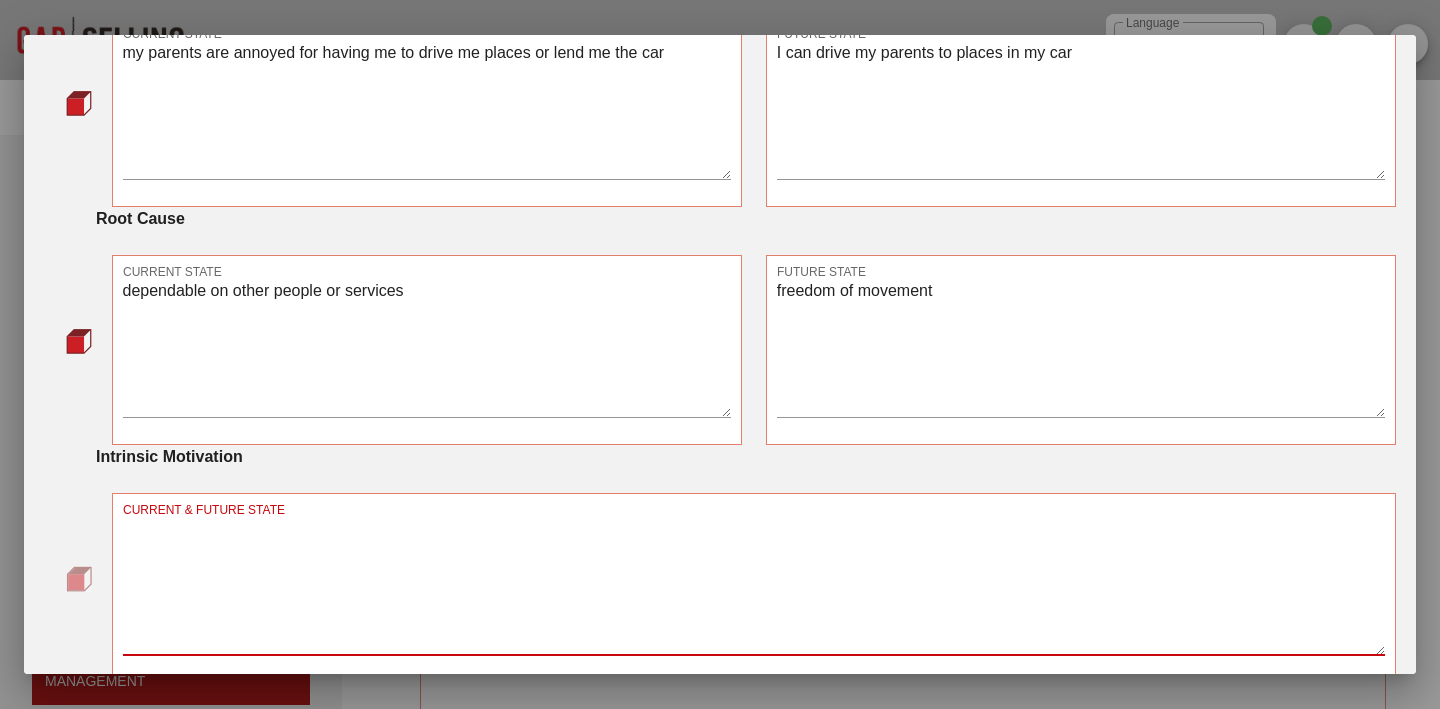 scroll, scrollTop: 1120, scrollLeft: 0, axis: vertical 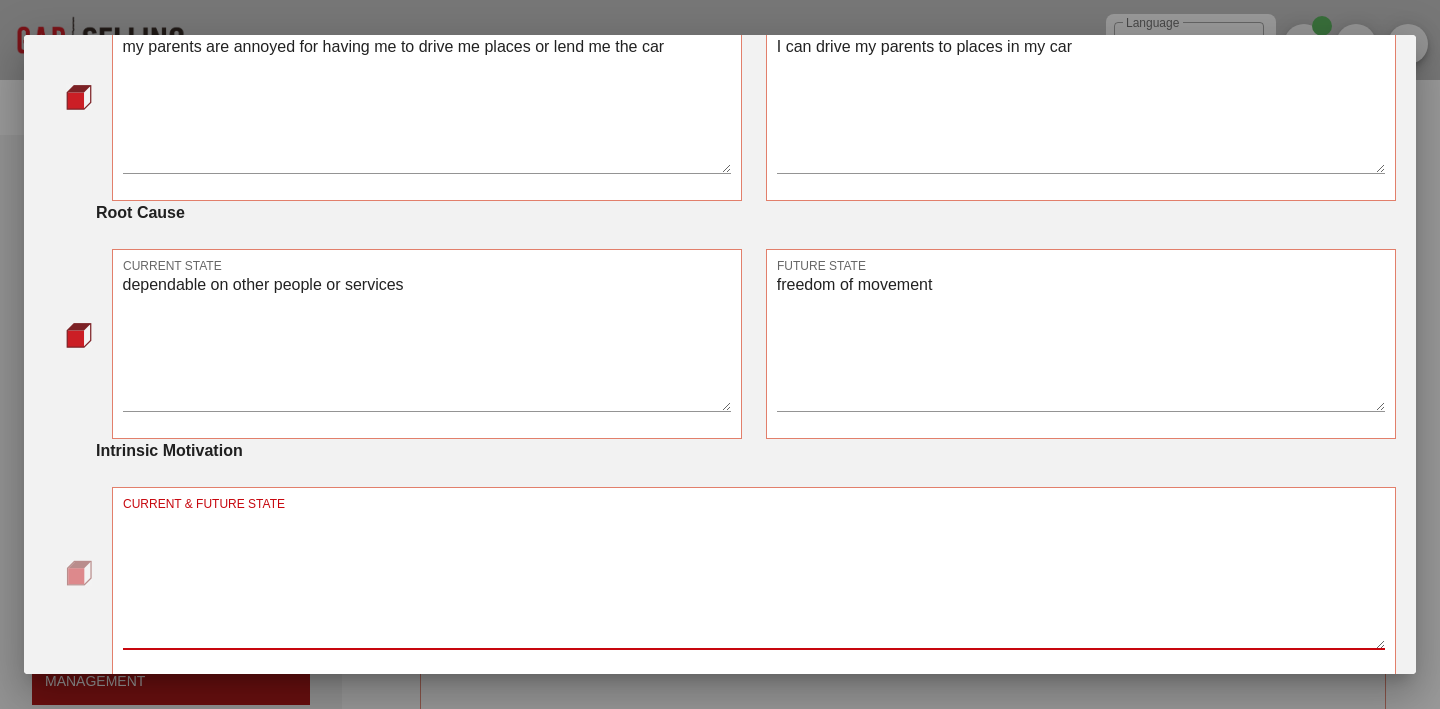 click on "dependable on other people or services" at bounding box center [427, 341] 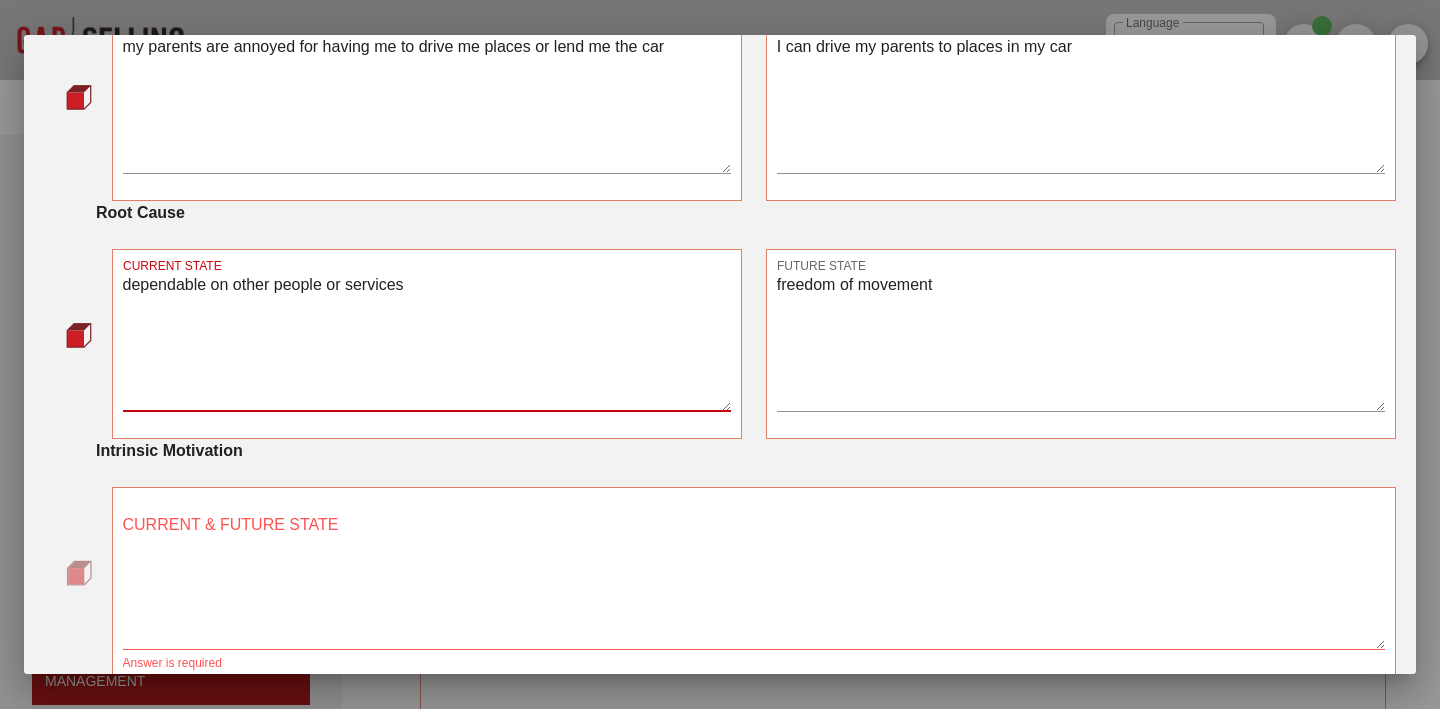 drag, startPoint x: 424, startPoint y: 311, endPoint x: 101, endPoint y: 309, distance: 323.0062 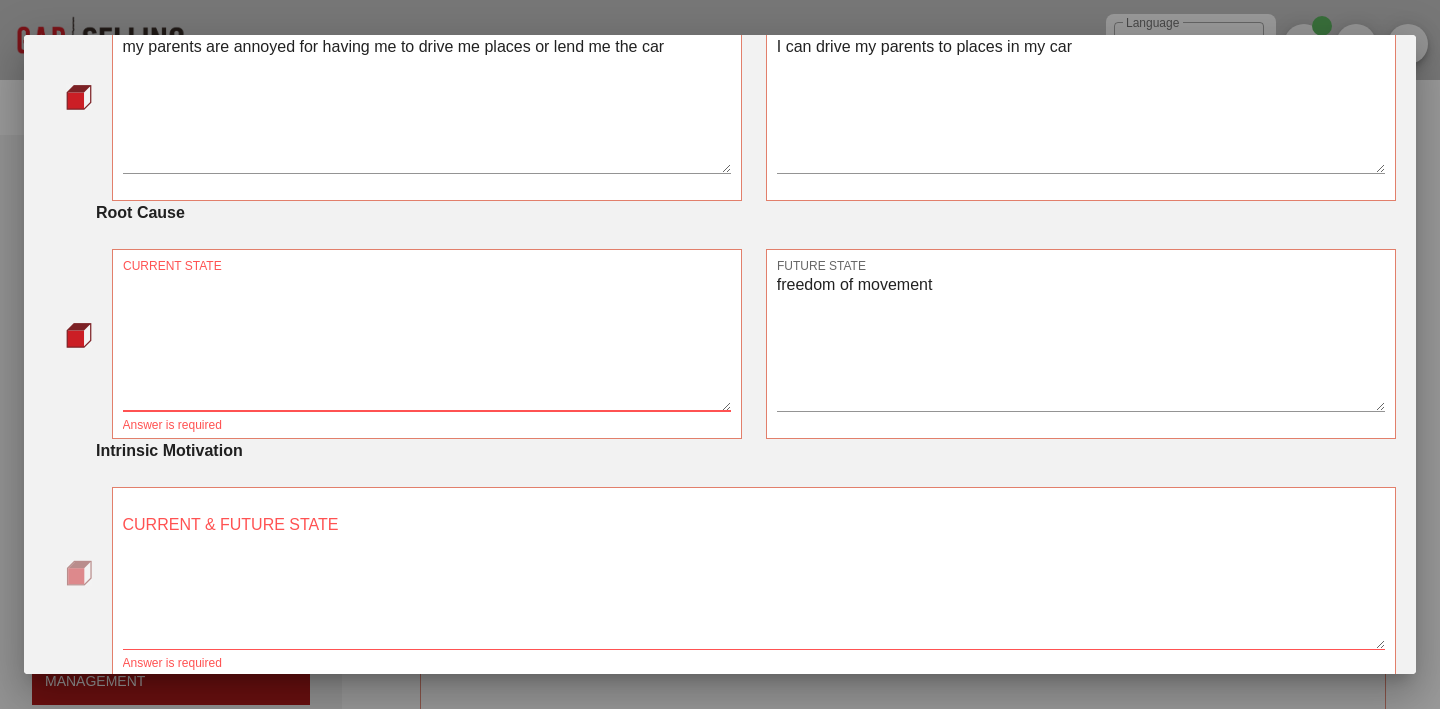 type 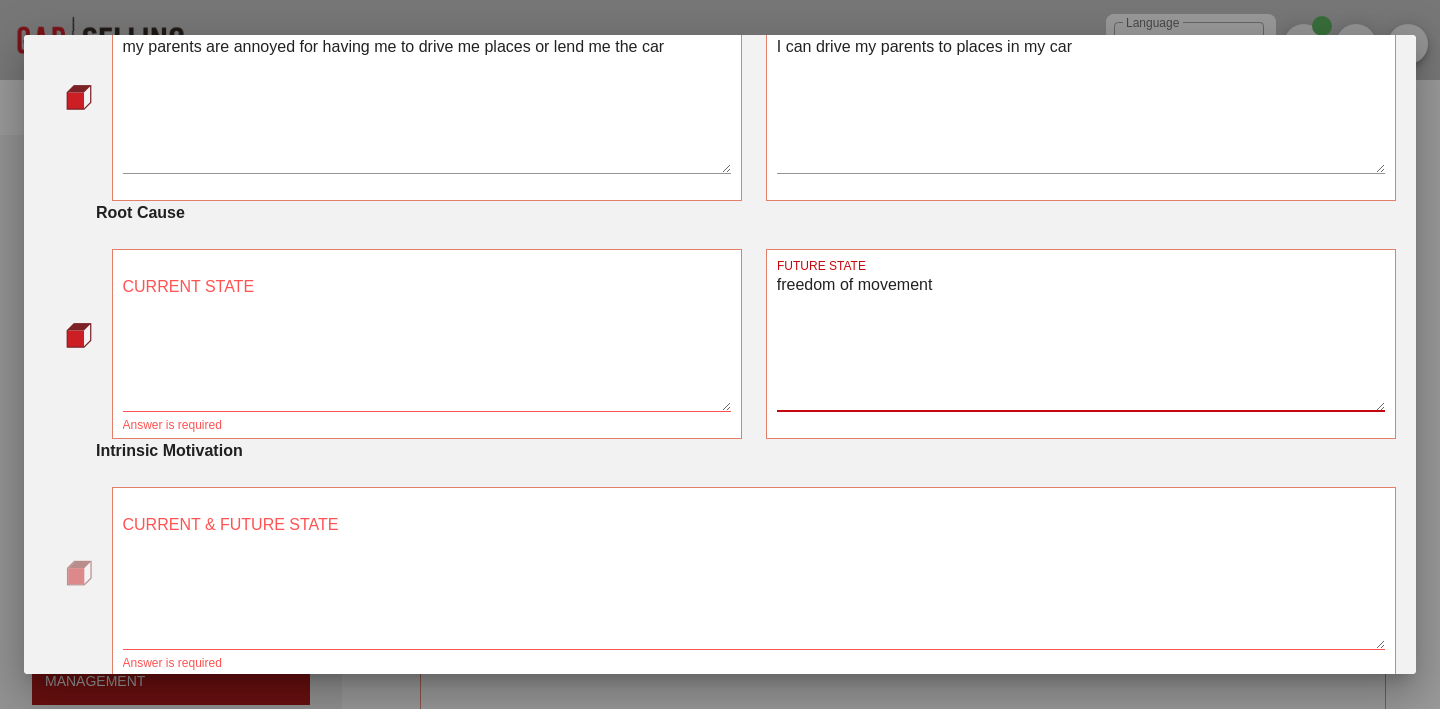drag, startPoint x: 976, startPoint y: 318, endPoint x: 748, endPoint y: 319, distance: 228.0022 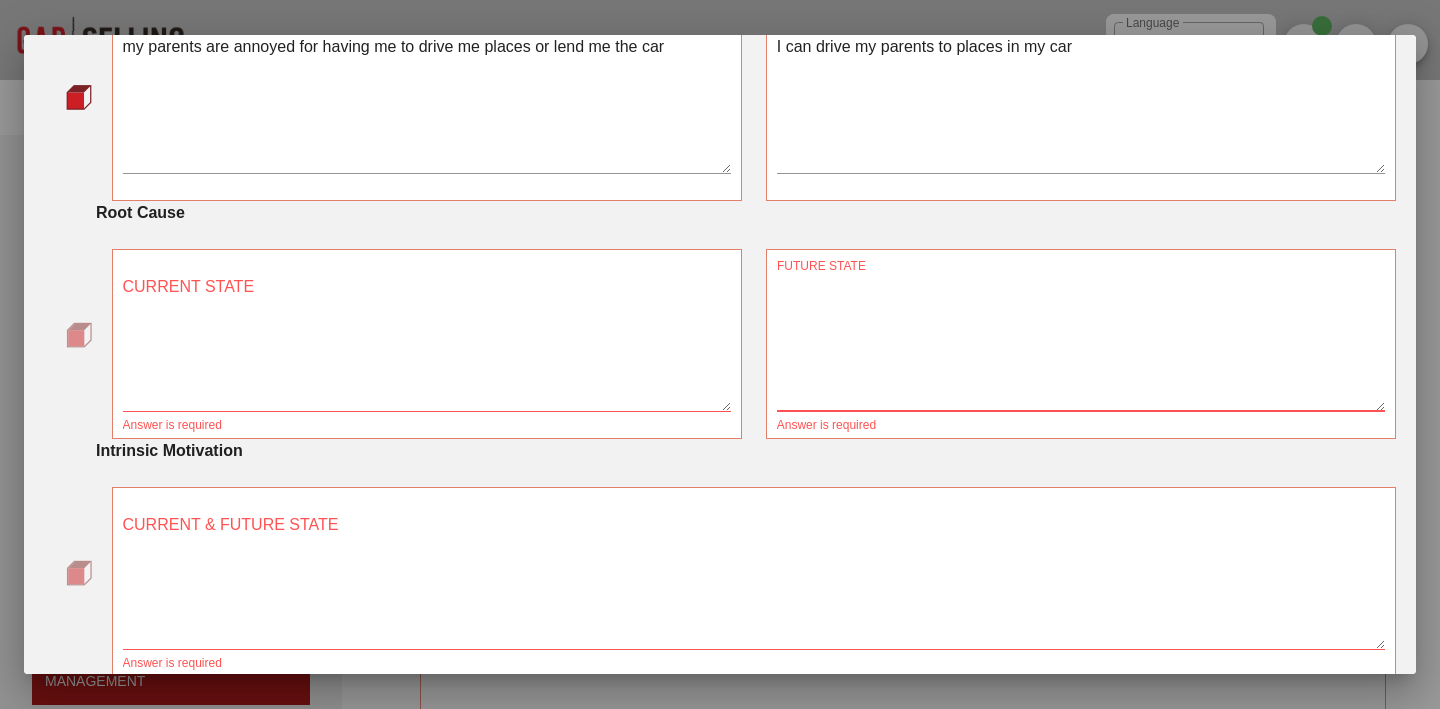 type 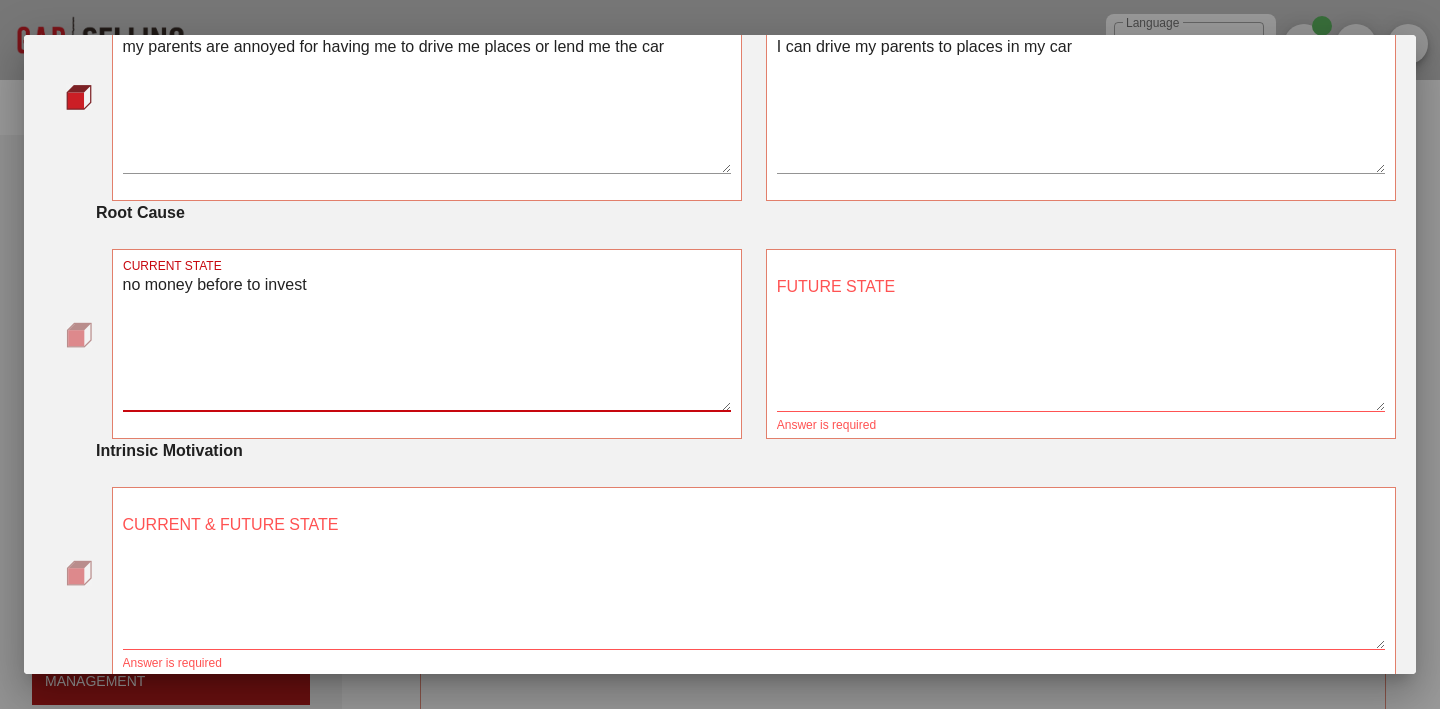 type on "no money before to invest" 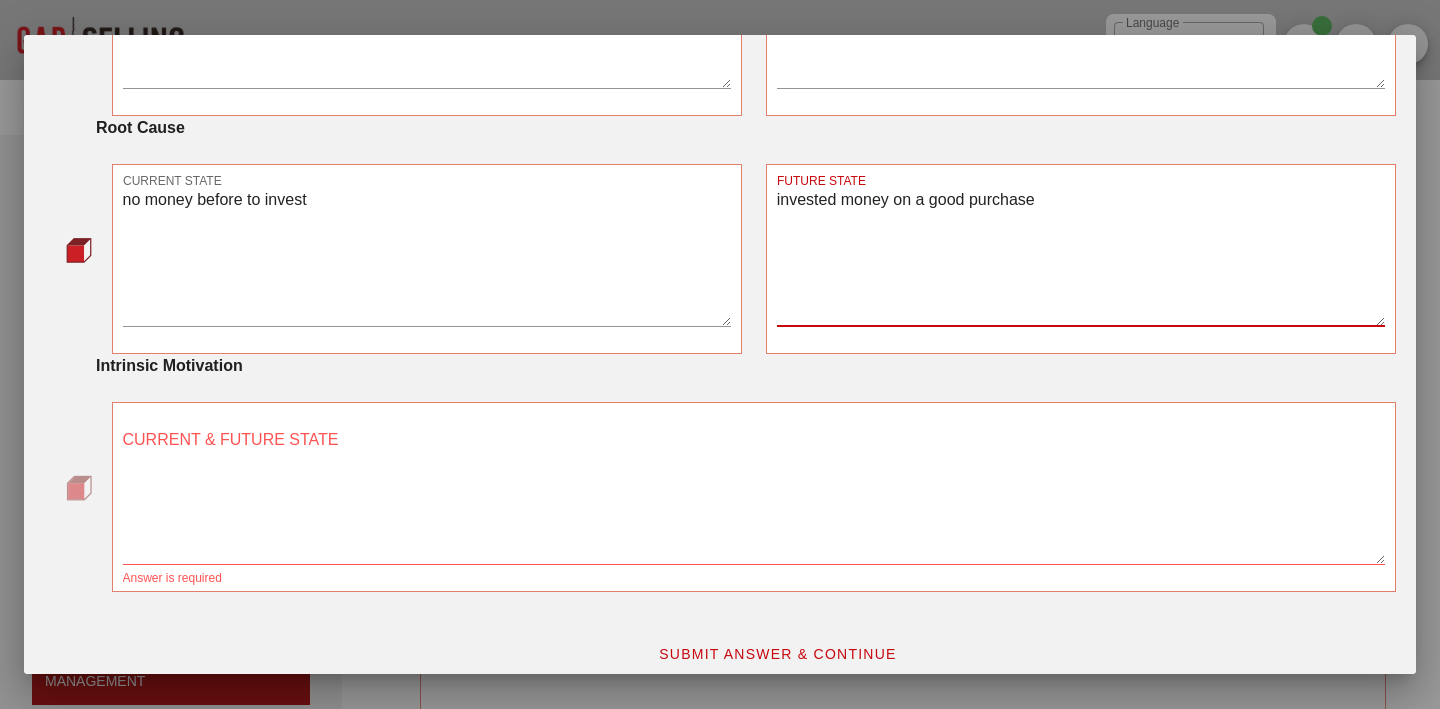 scroll, scrollTop: 1244, scrollLeft: 0, axis: vertical 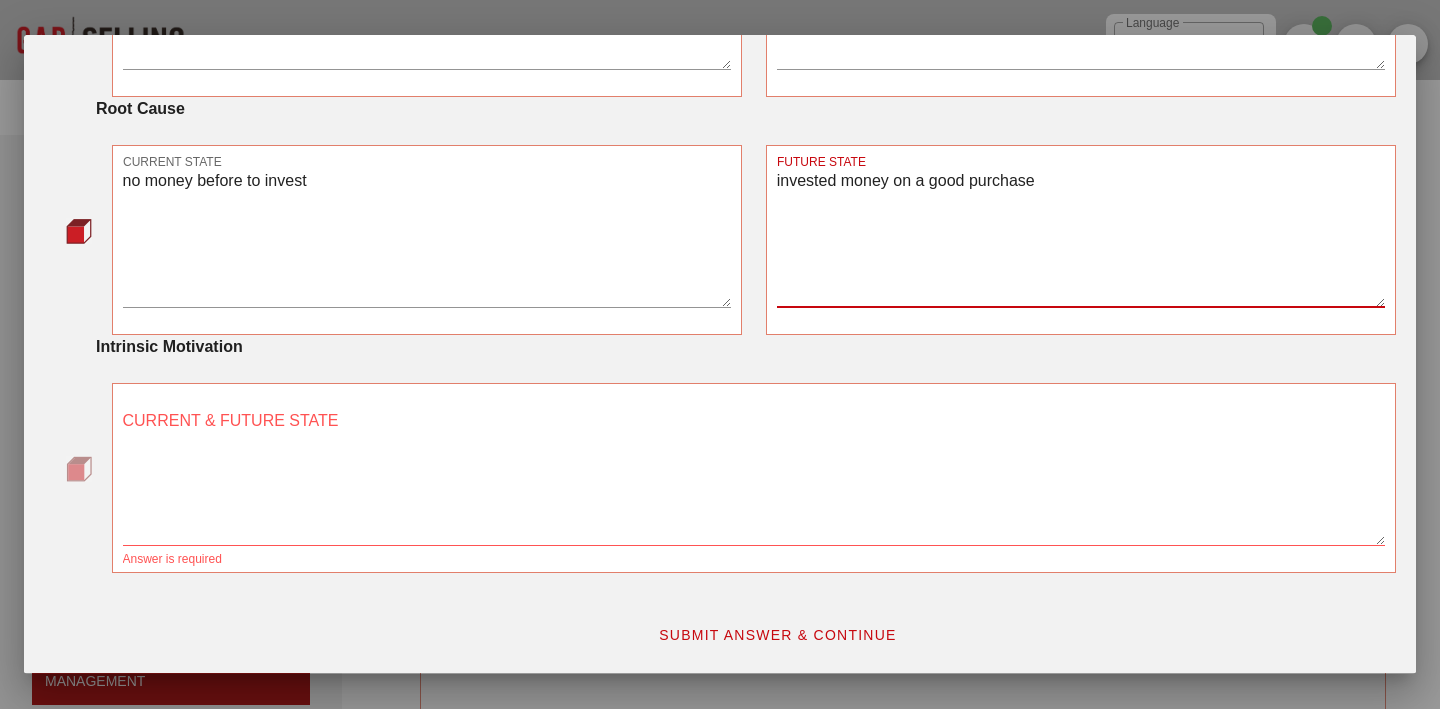 type on "invested money on a good purchase" 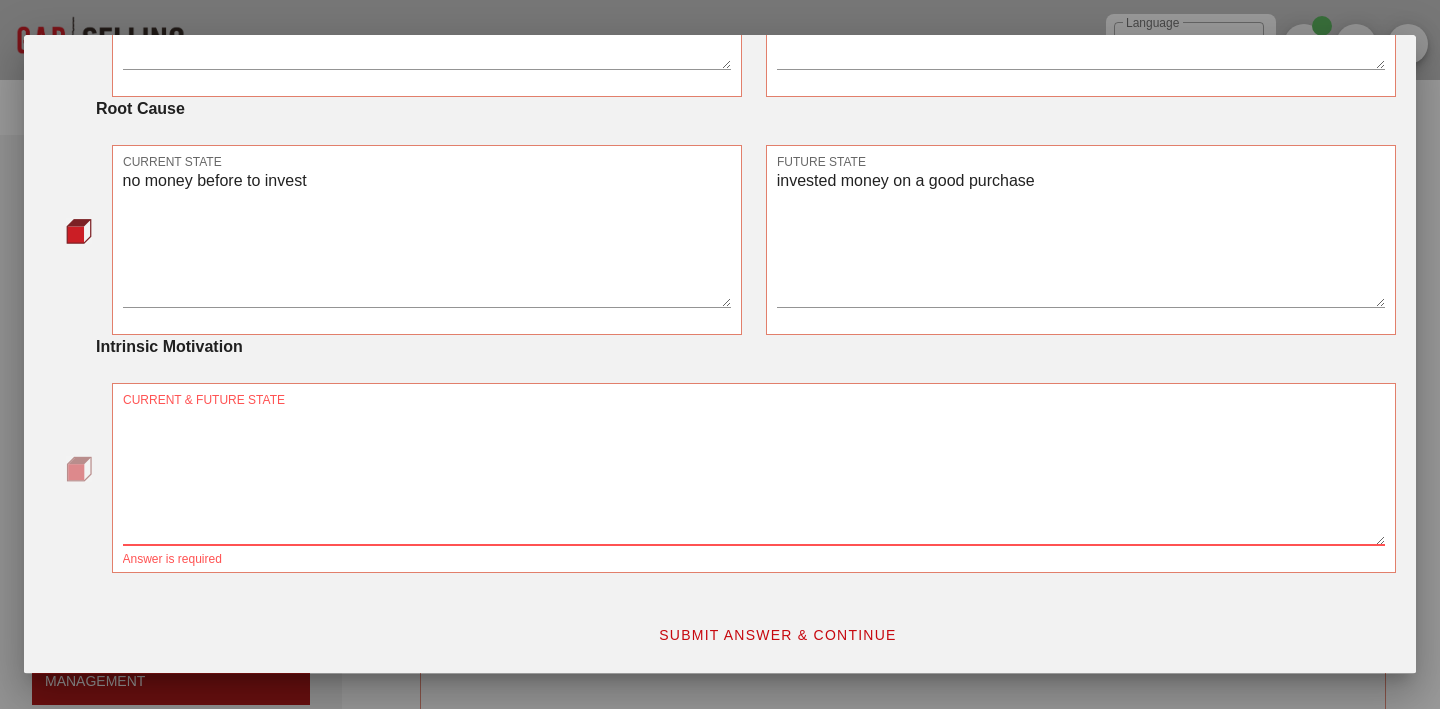click on "CURRENT & FUTURE STATE" at bounding box center (754, 475) 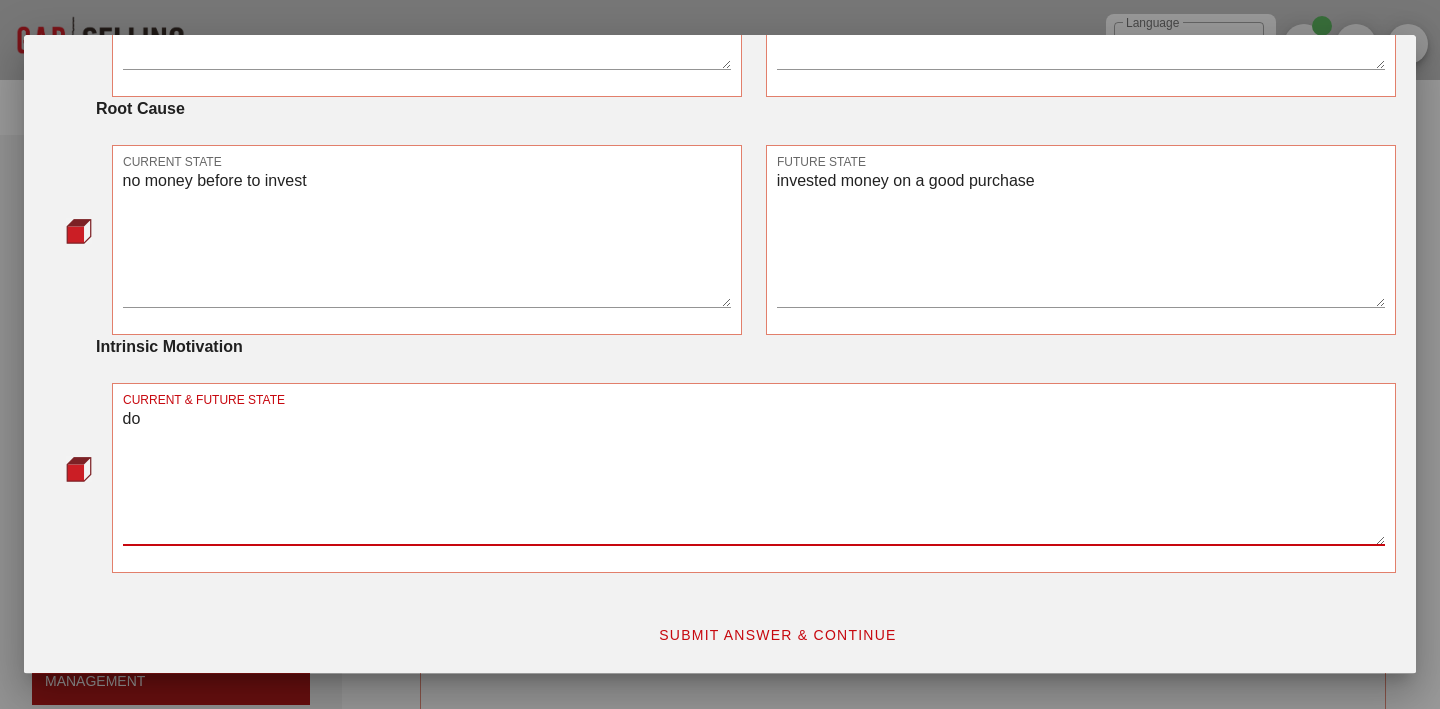 type on "d" 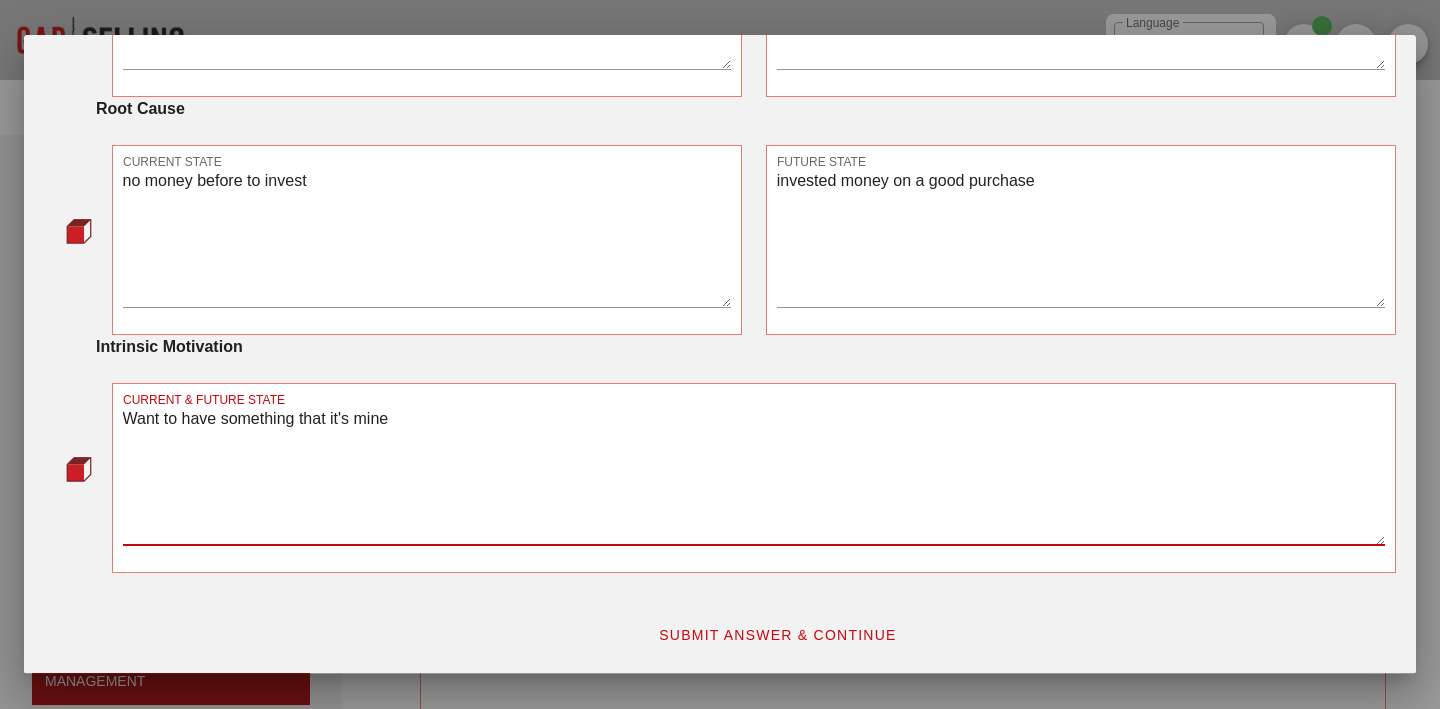 scroll, scrollTop: 1248, scrollLeft: 0, axis: vertical 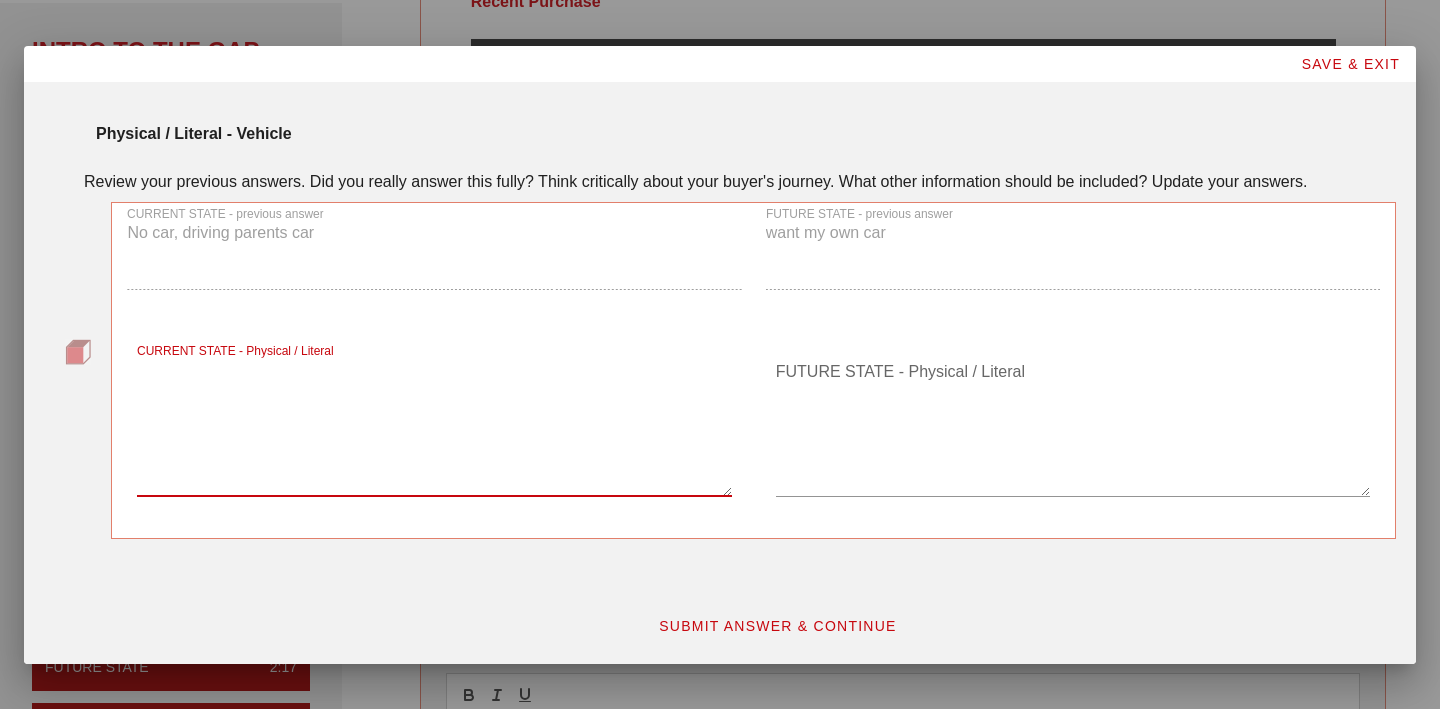 click on "CURRENT STATE - Physical / Literal" at bounding box center (434, 426) 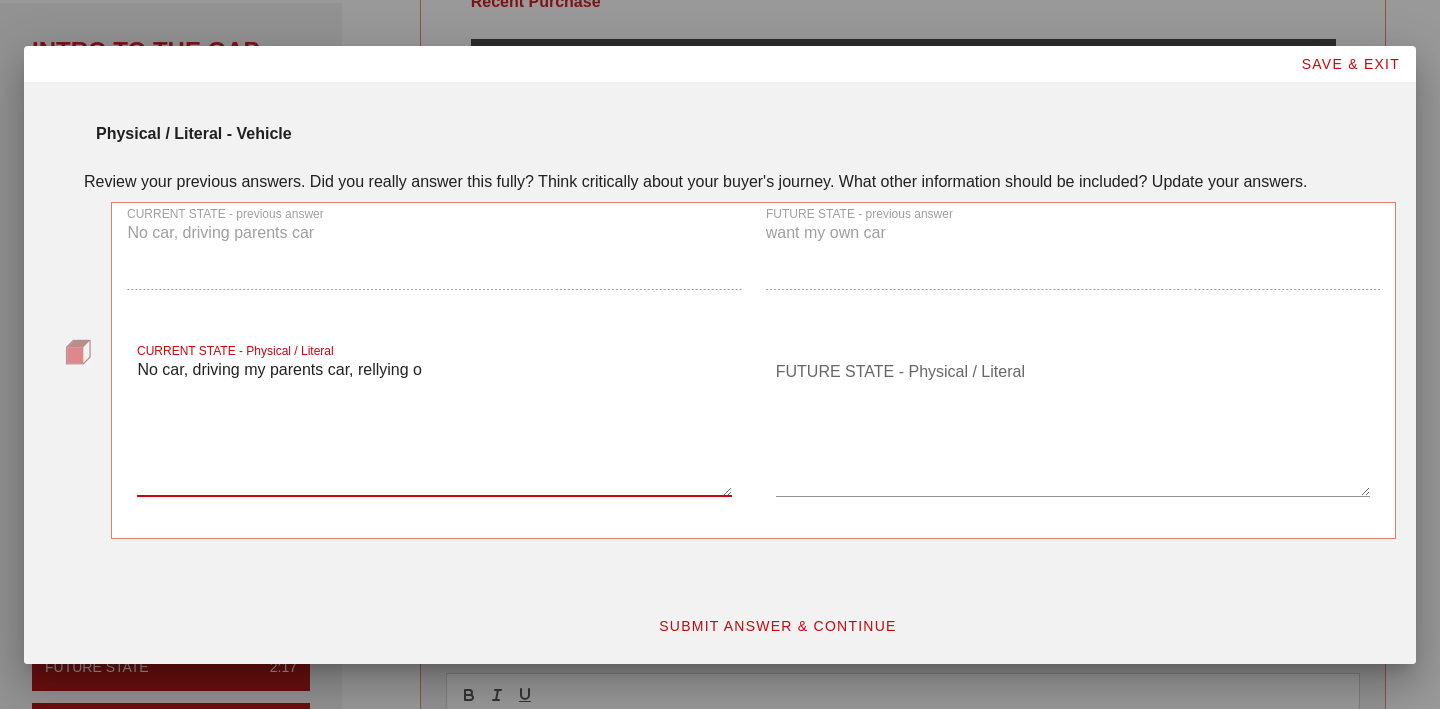 click on "No car, driving my parents car, rellying o" at bounding box center (434, 426) 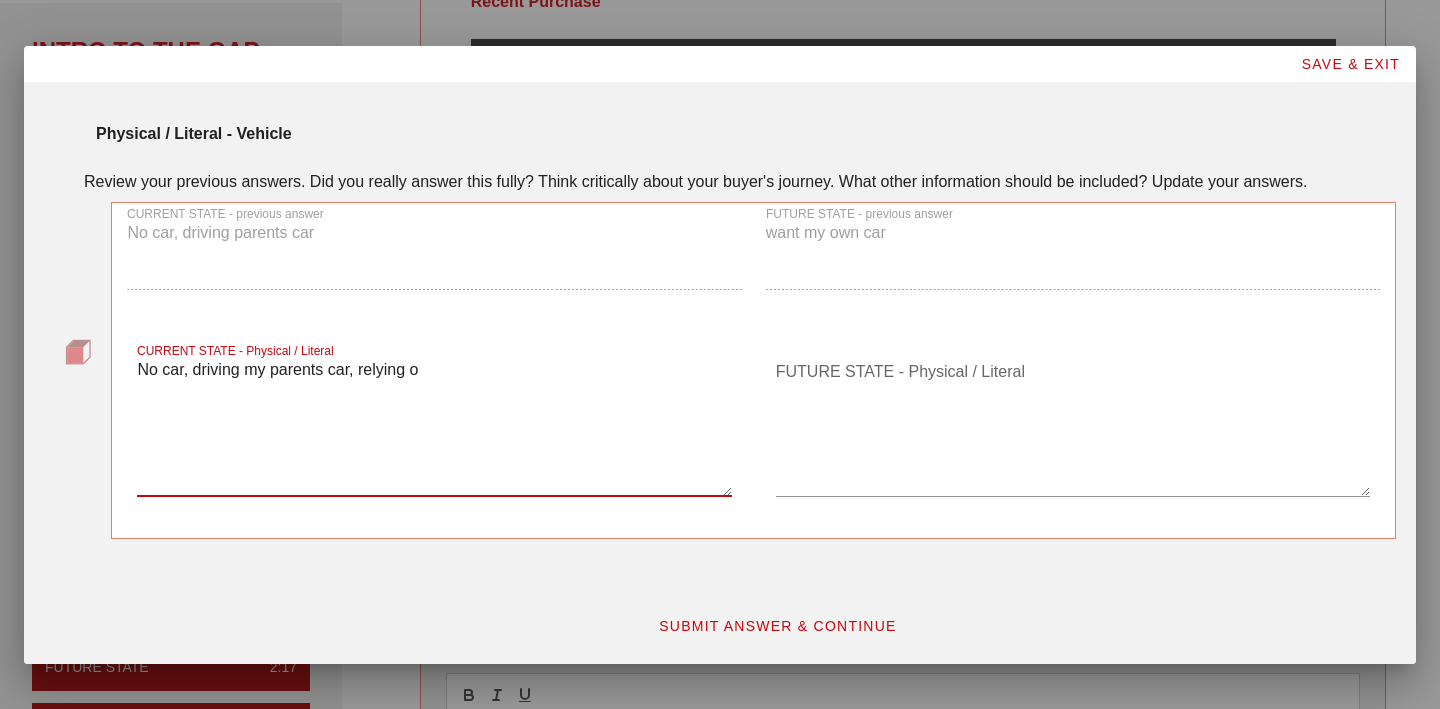 click on "No car, driving my parents car, relying o" at bounding box center (434, 426) 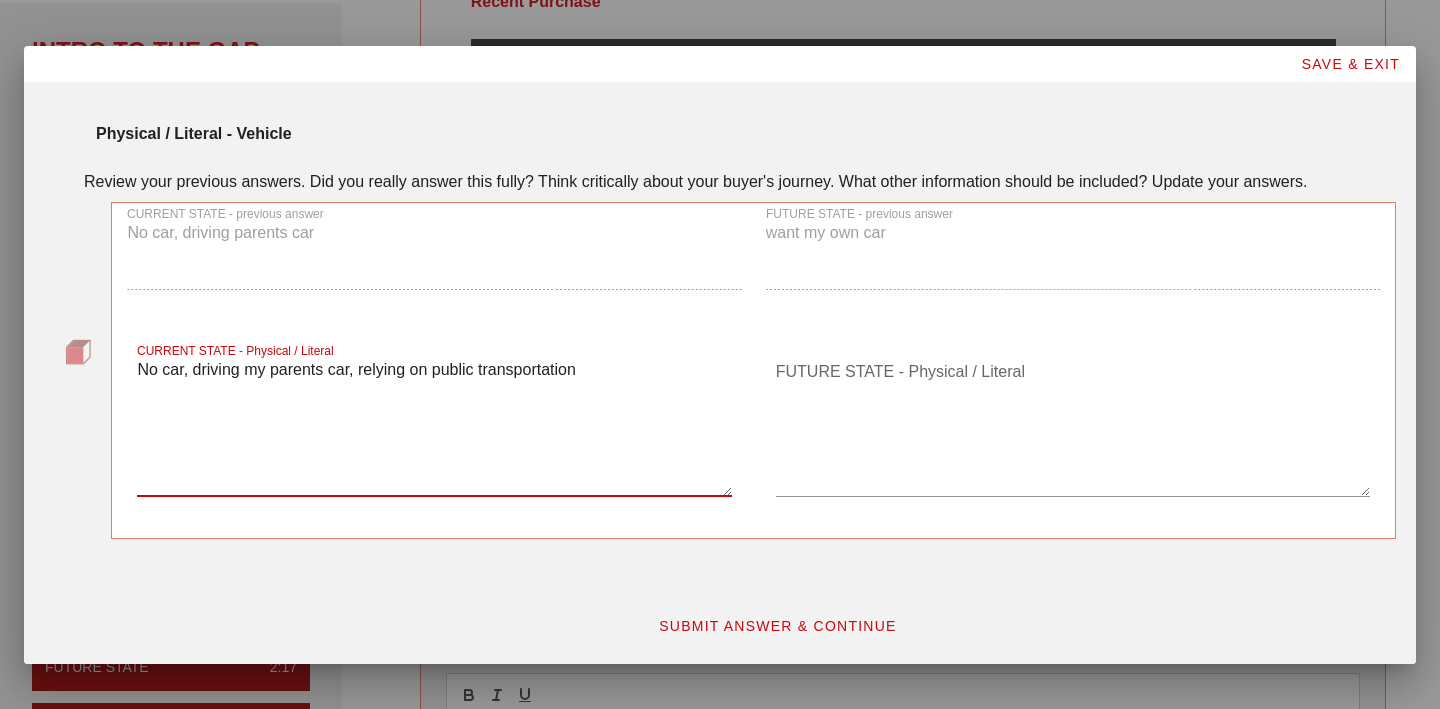 type on "No car, driving my parents car, relying on public transportation" 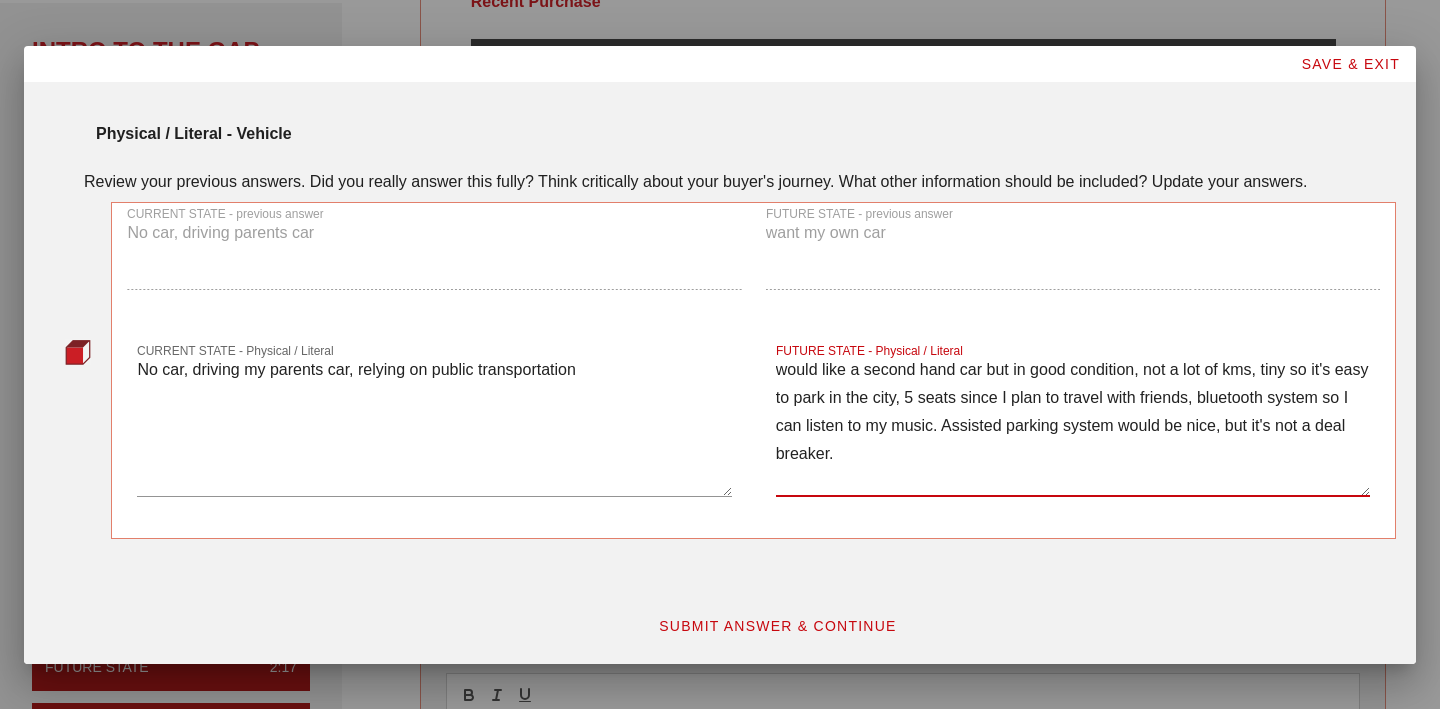 type on "would like a second hand car but in good condition, not a lot of kms, tiny so it's easy to park in the city, 5 seats since I plan to travel with friends, bluetooth system so I can listen to my music. Assisted parking system would be nice, but it's not a deal breaker." 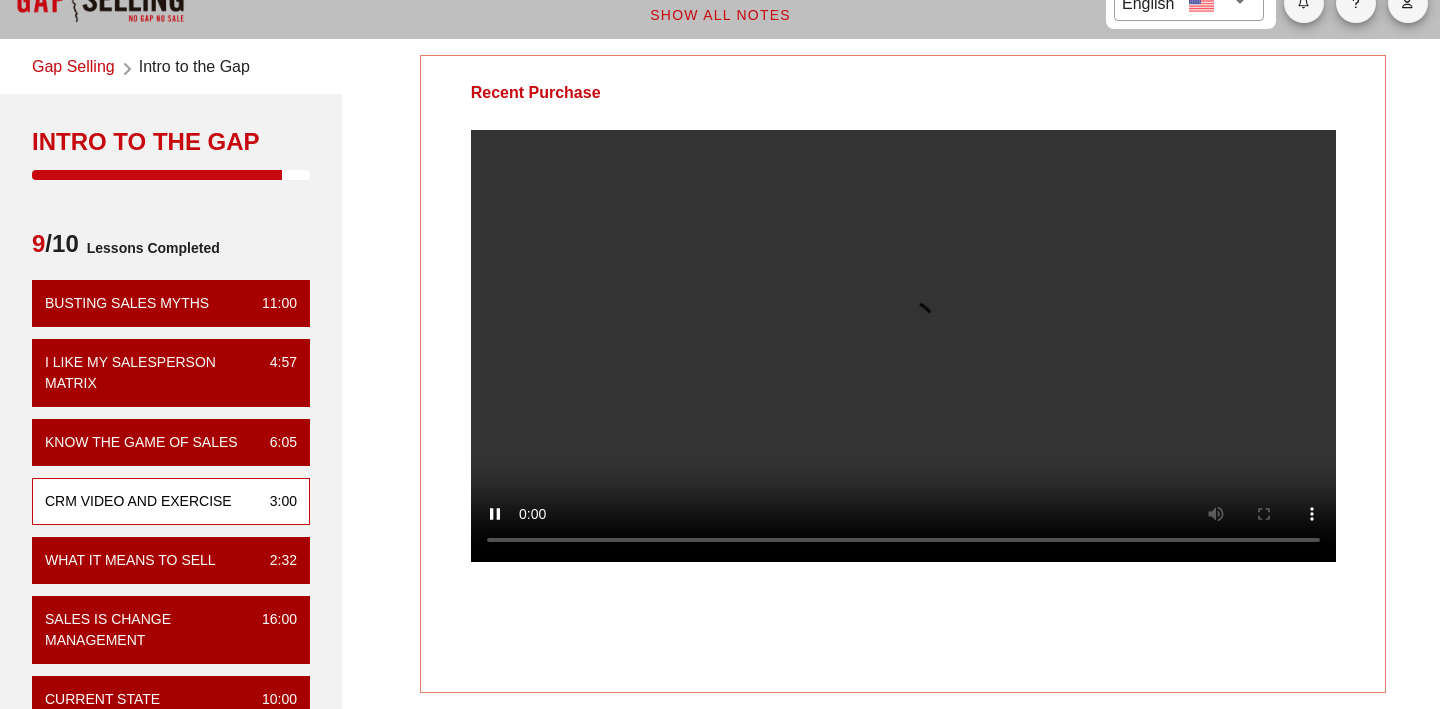 scroll, scrollTop: 23, scrollLeft: 0, axis: vertical 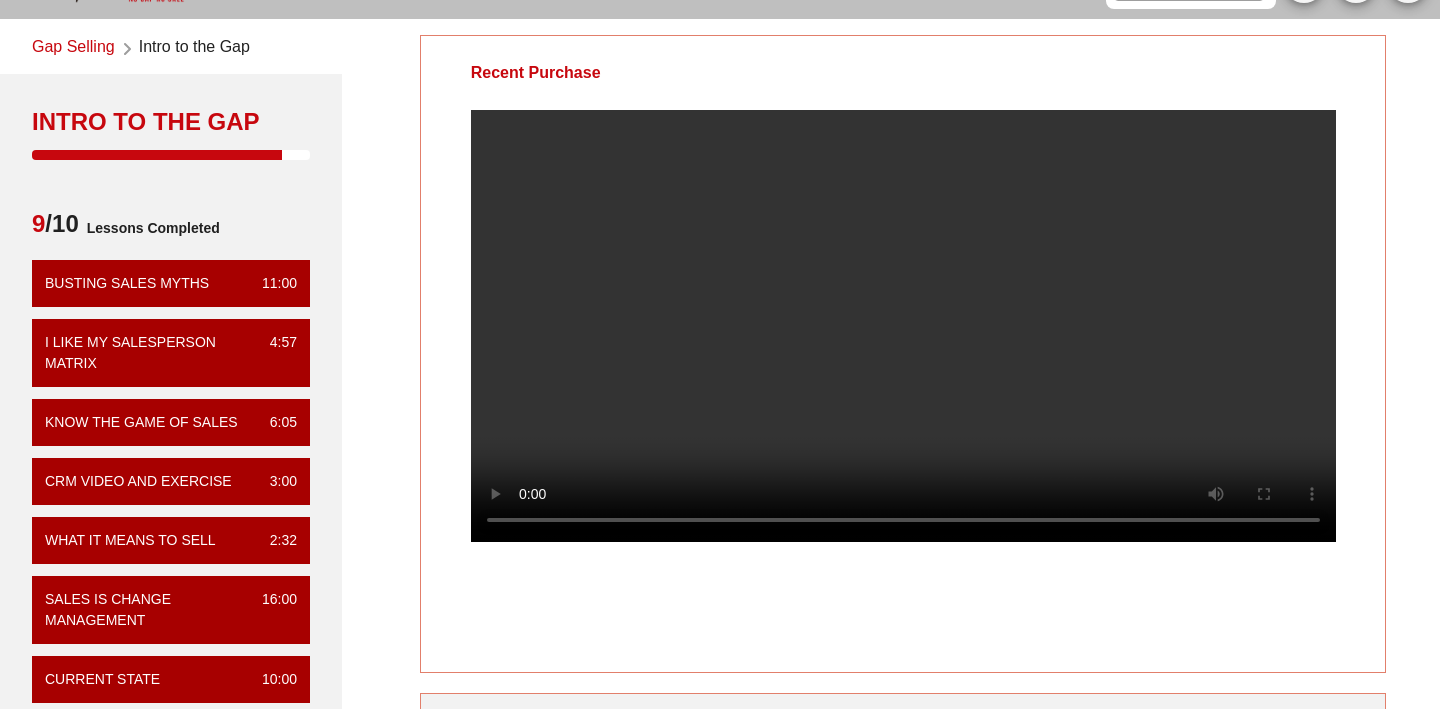 type 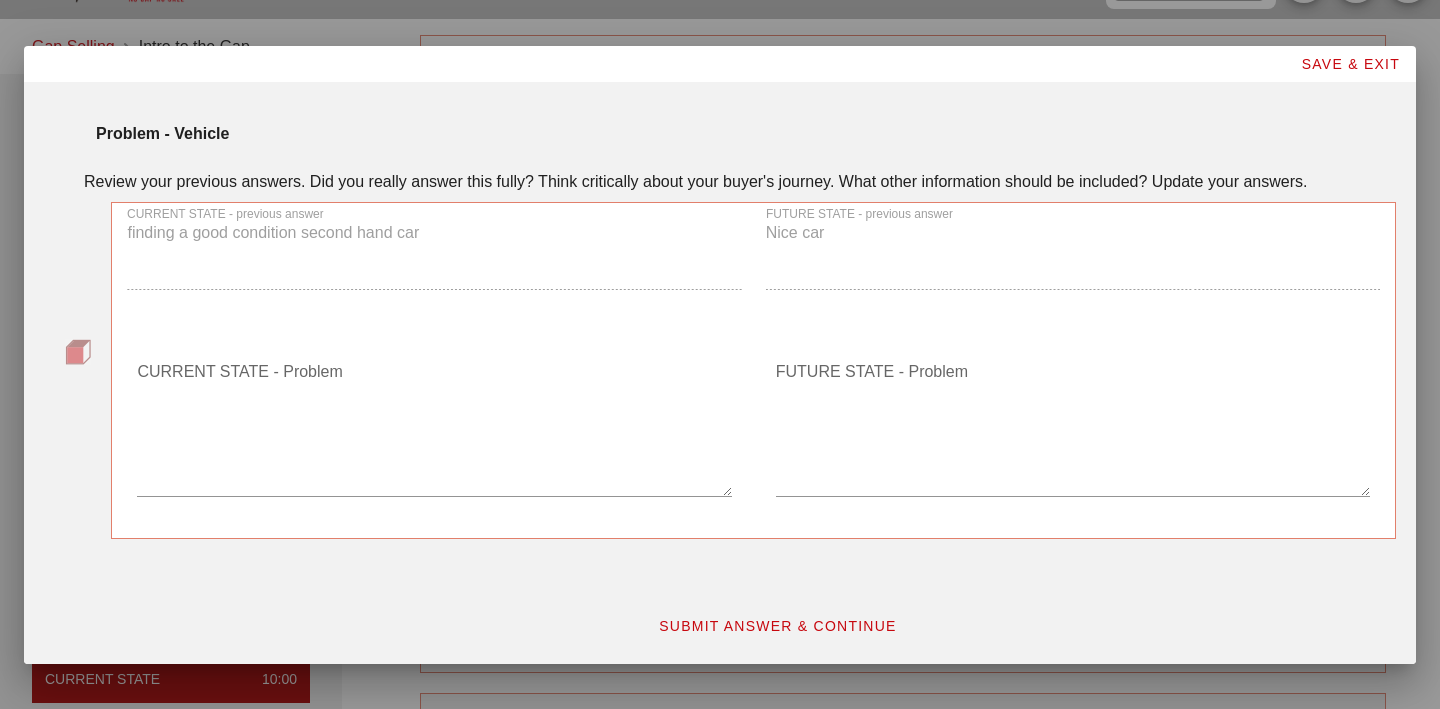 click on "CURRENT STATE - Problem" at bounding box center [434, 426] 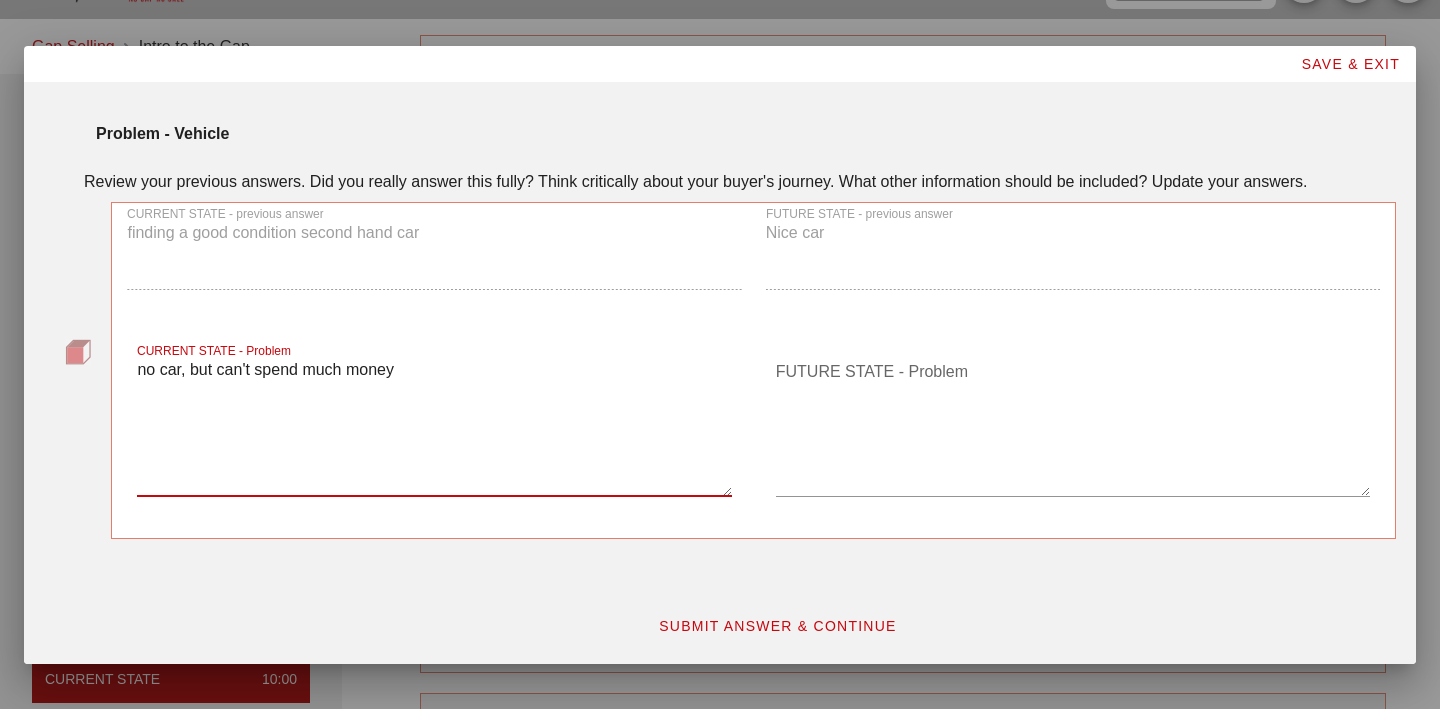 type on "no car, but can't spend much money" 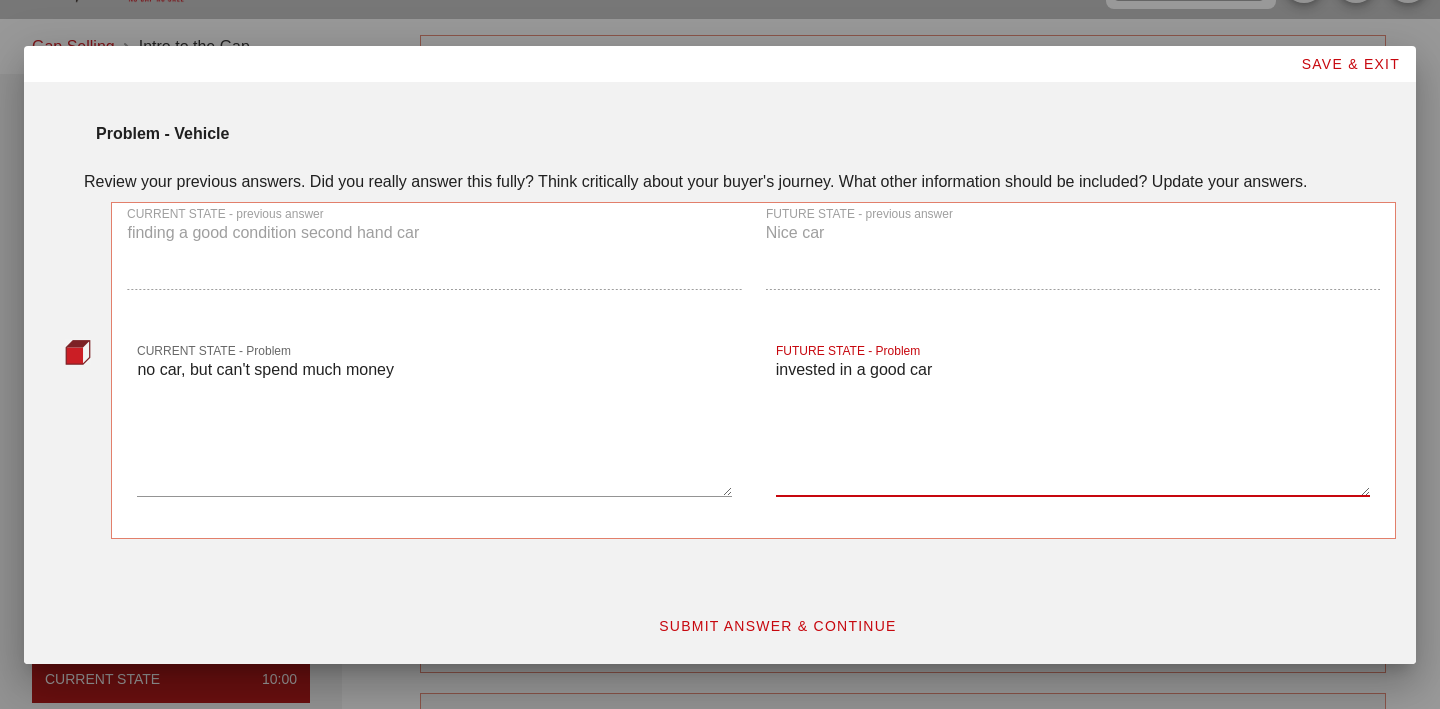 type on "invested in a good car" 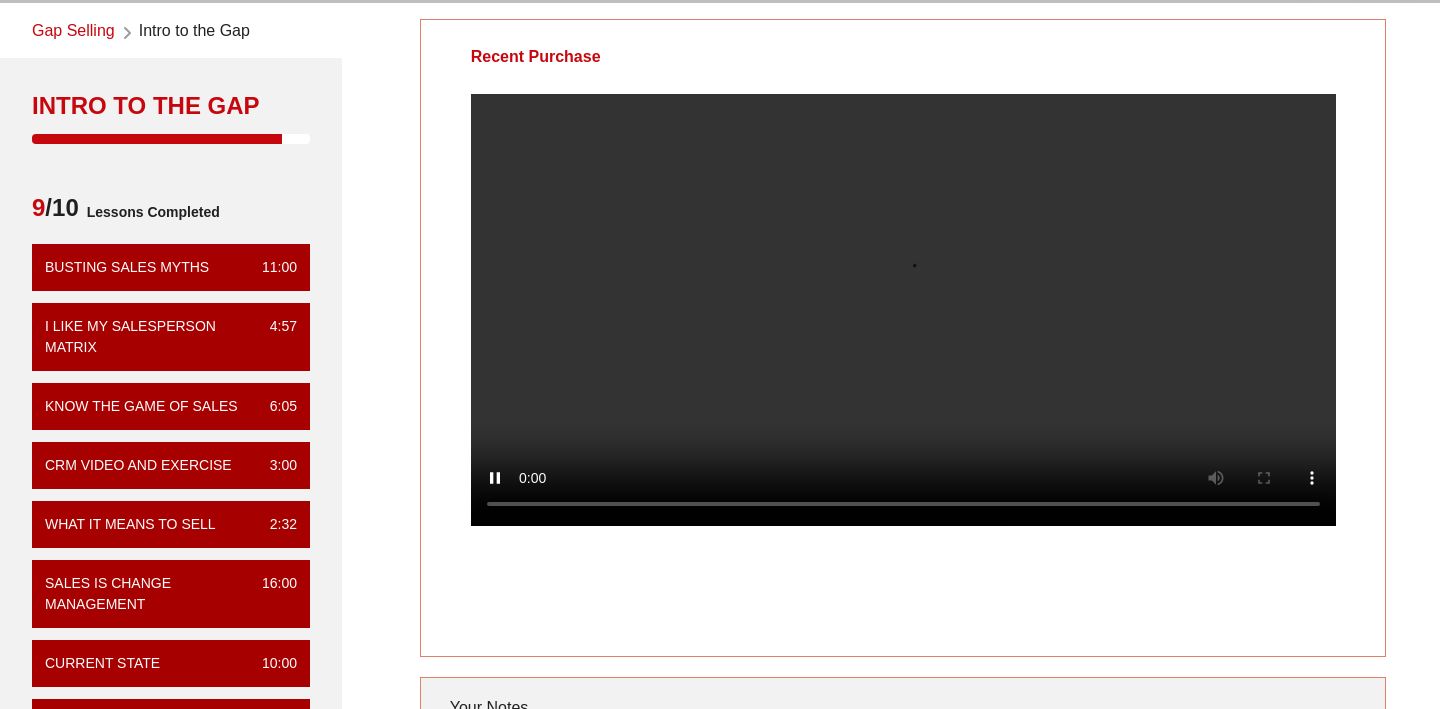 scroll, scrollTop: 57, scrollLeft: 0, axis: vertical 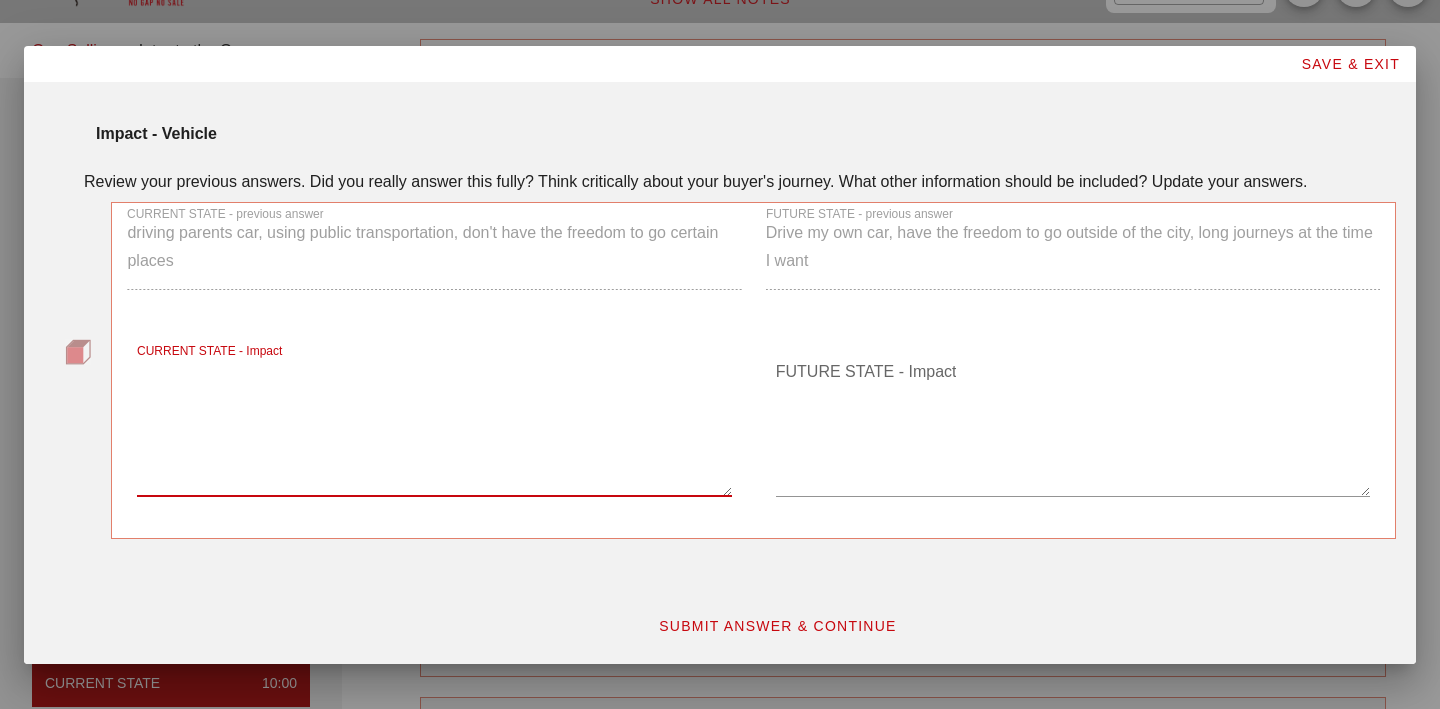 click on "CURRENT STATE - Impact" at bounding box center (434, 426) 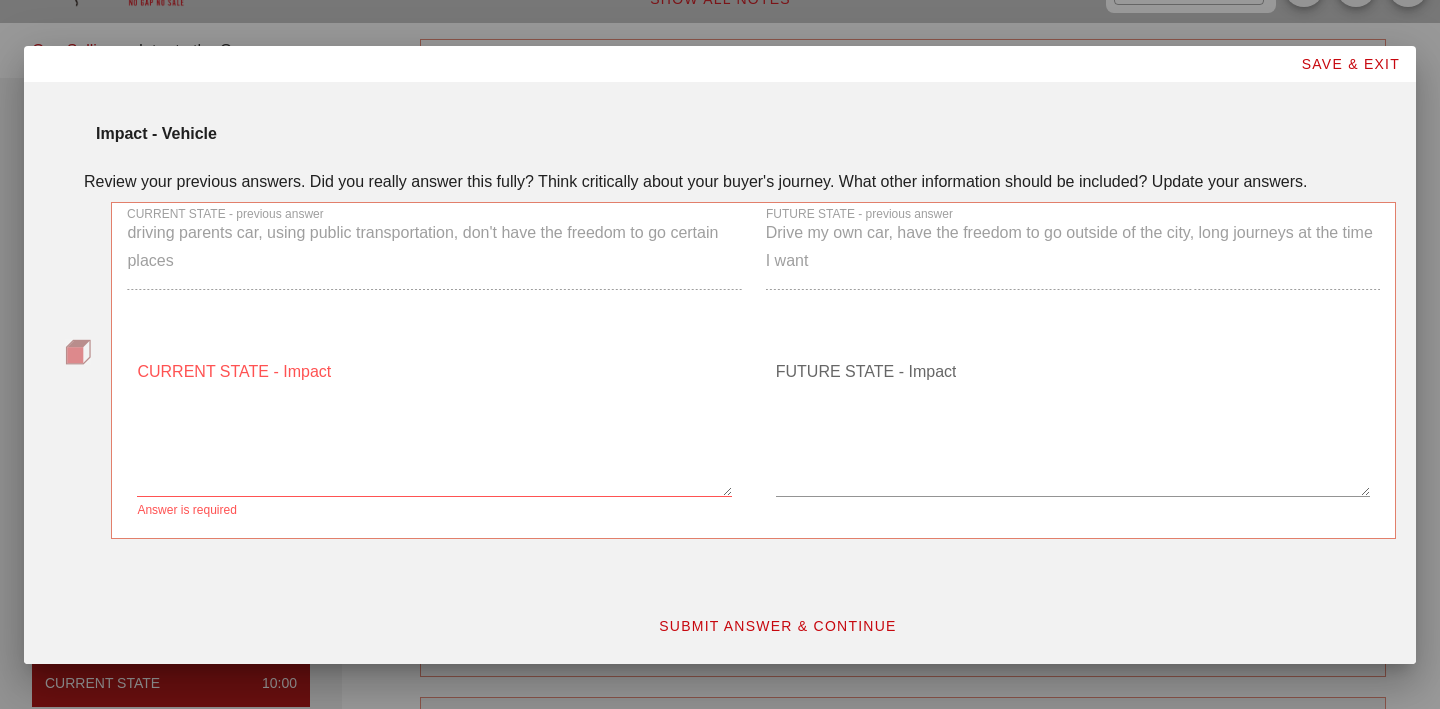 drag, startPoint x: 228, startPoint y: 266, endPoint x: 149, endPoint y: 235, distance: 84.8646 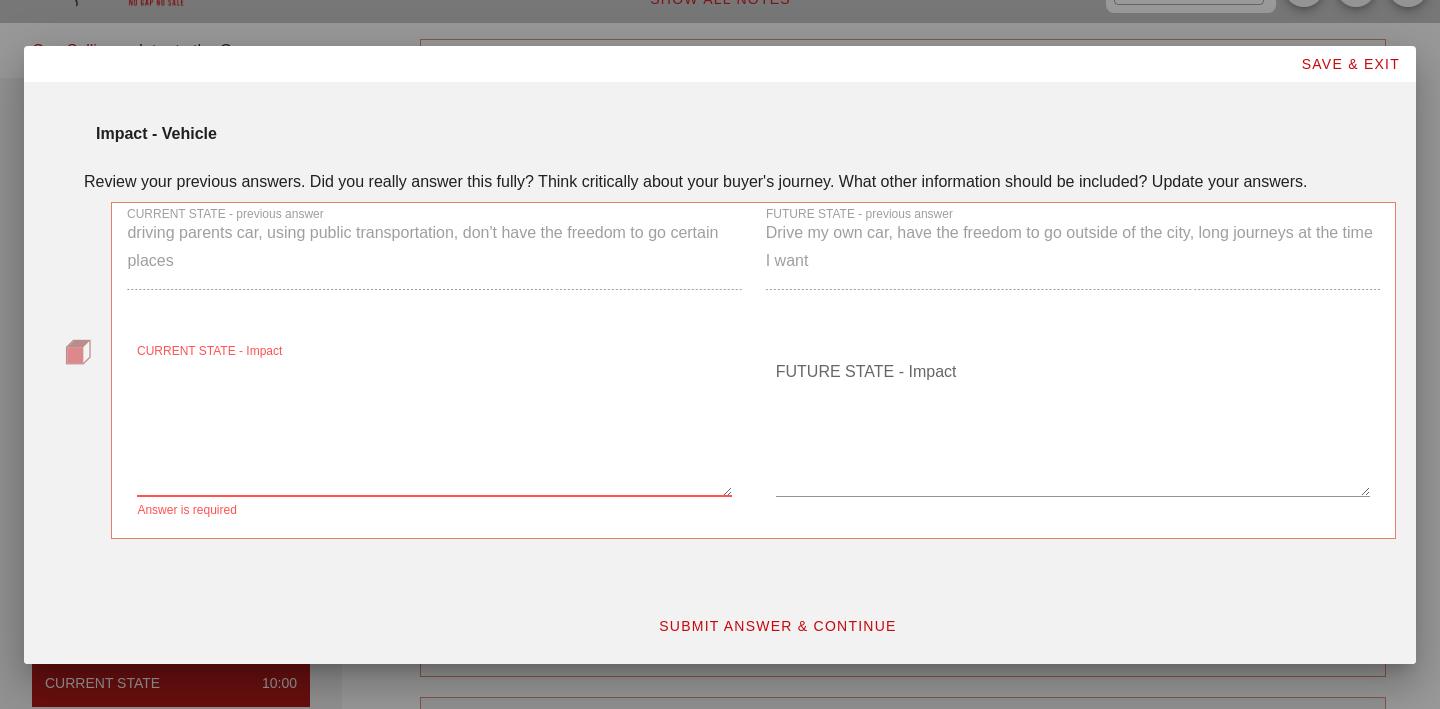 click on "CURRENT STATE - Impact" at bounding box center (434, 426) 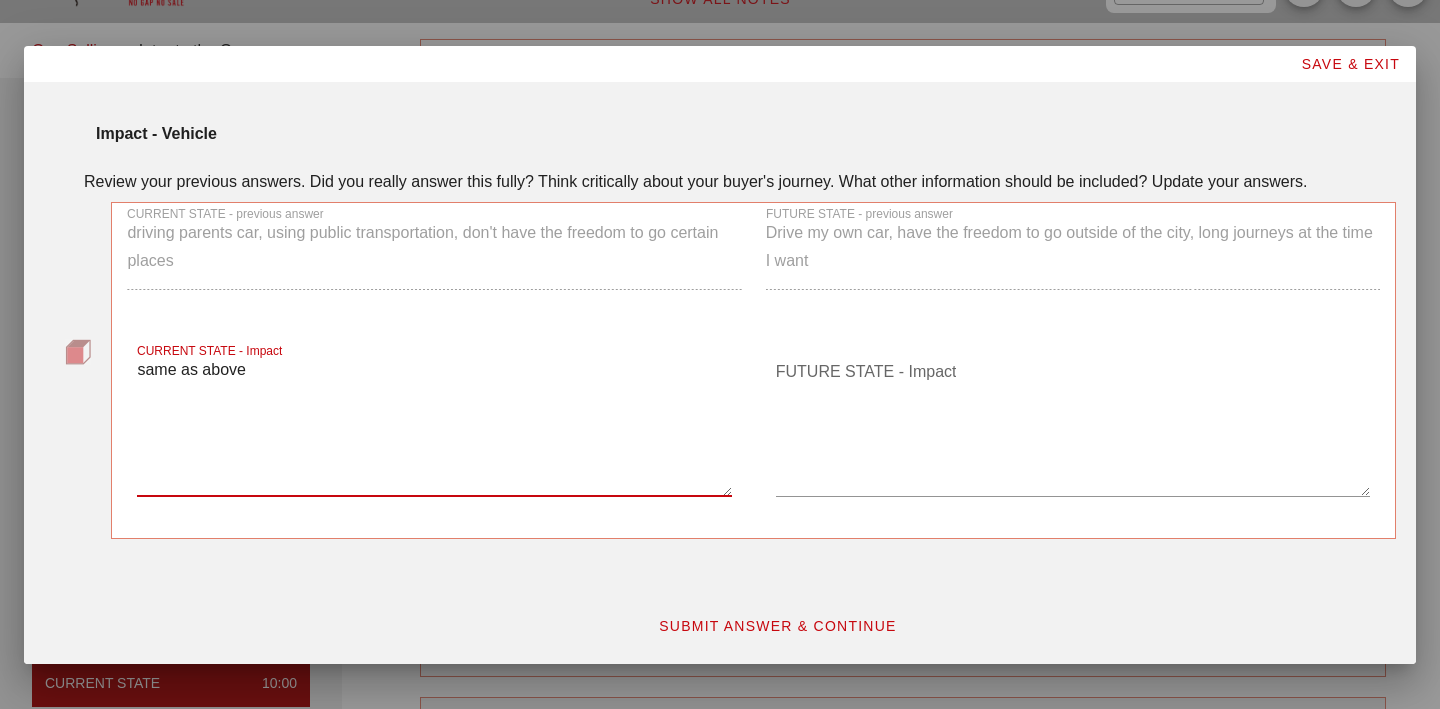 type on "same as above" 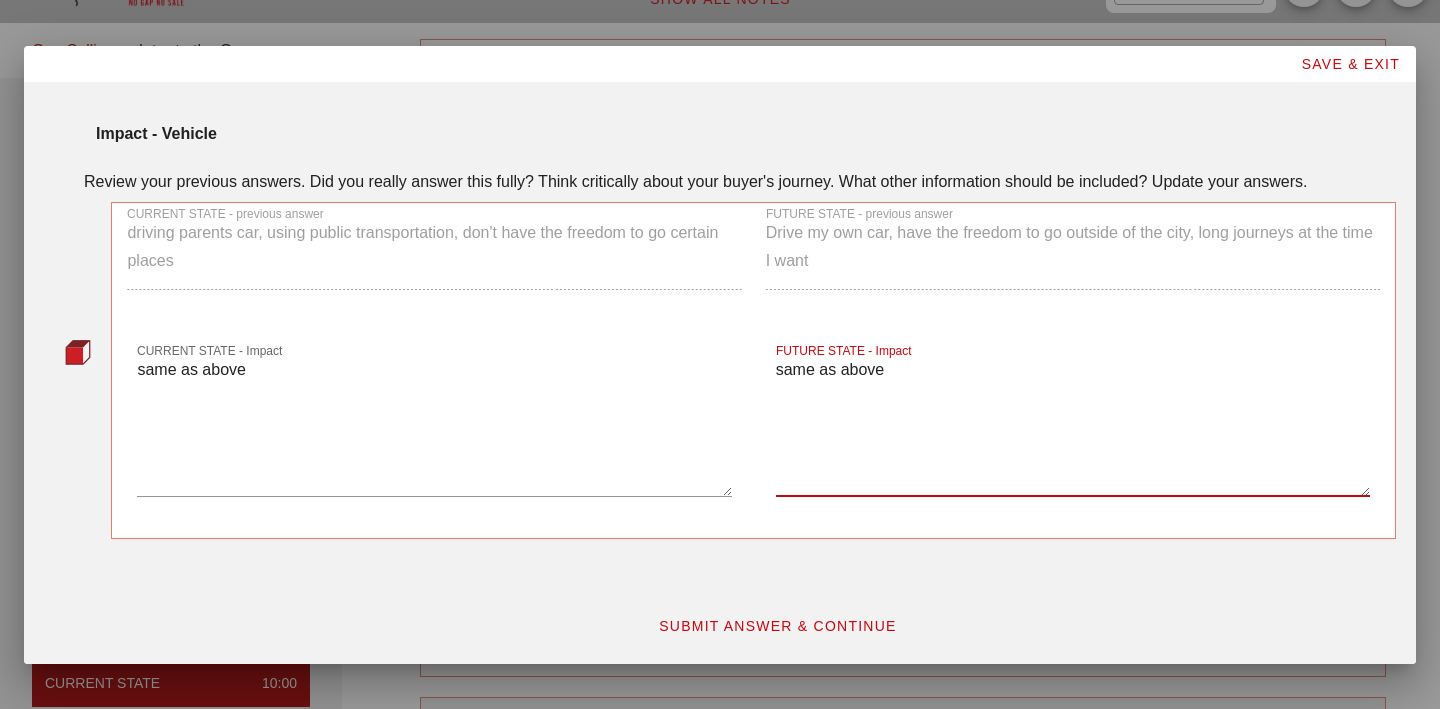 type on "same as above" 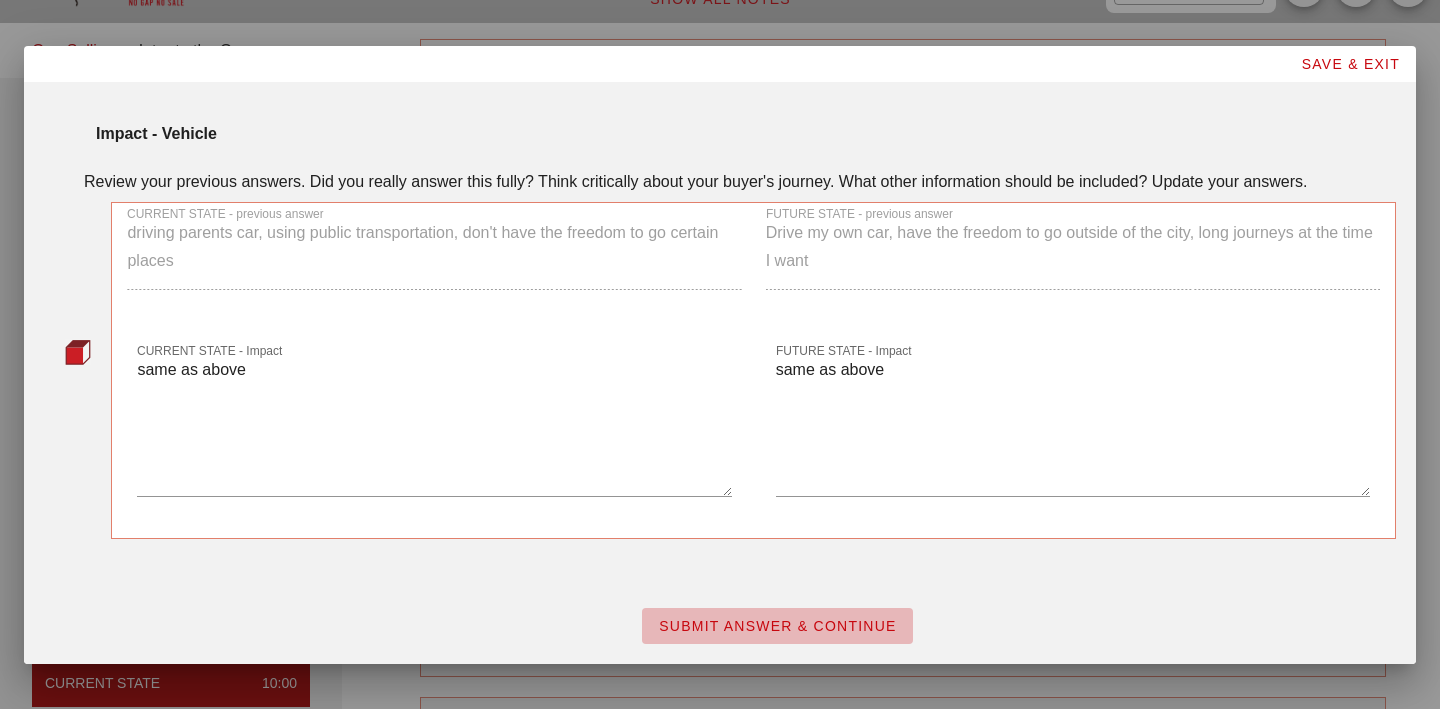 click on "SUBMIT ANSWER & CONTINUE" at bounding box center (777, 626) 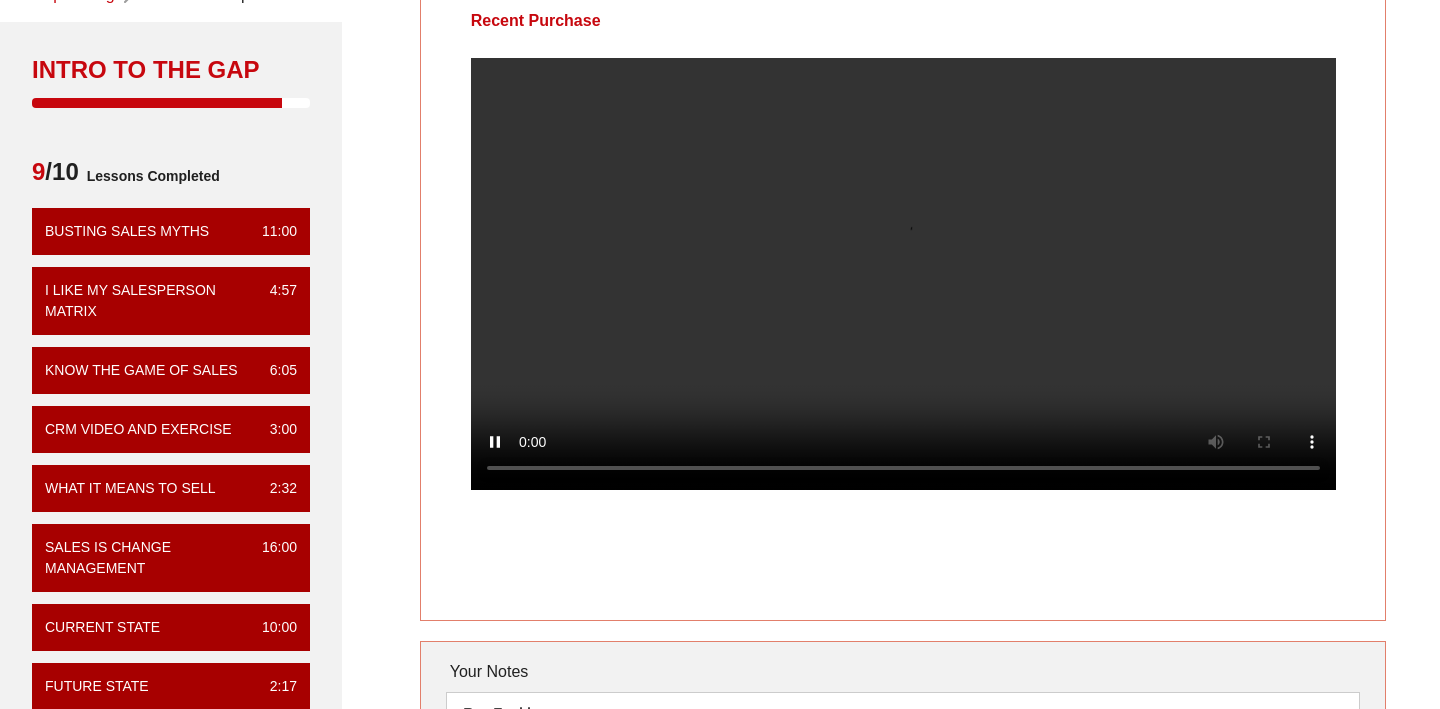 scroll, scrollTop: 114, scrollLeft: 0, axis: vertical 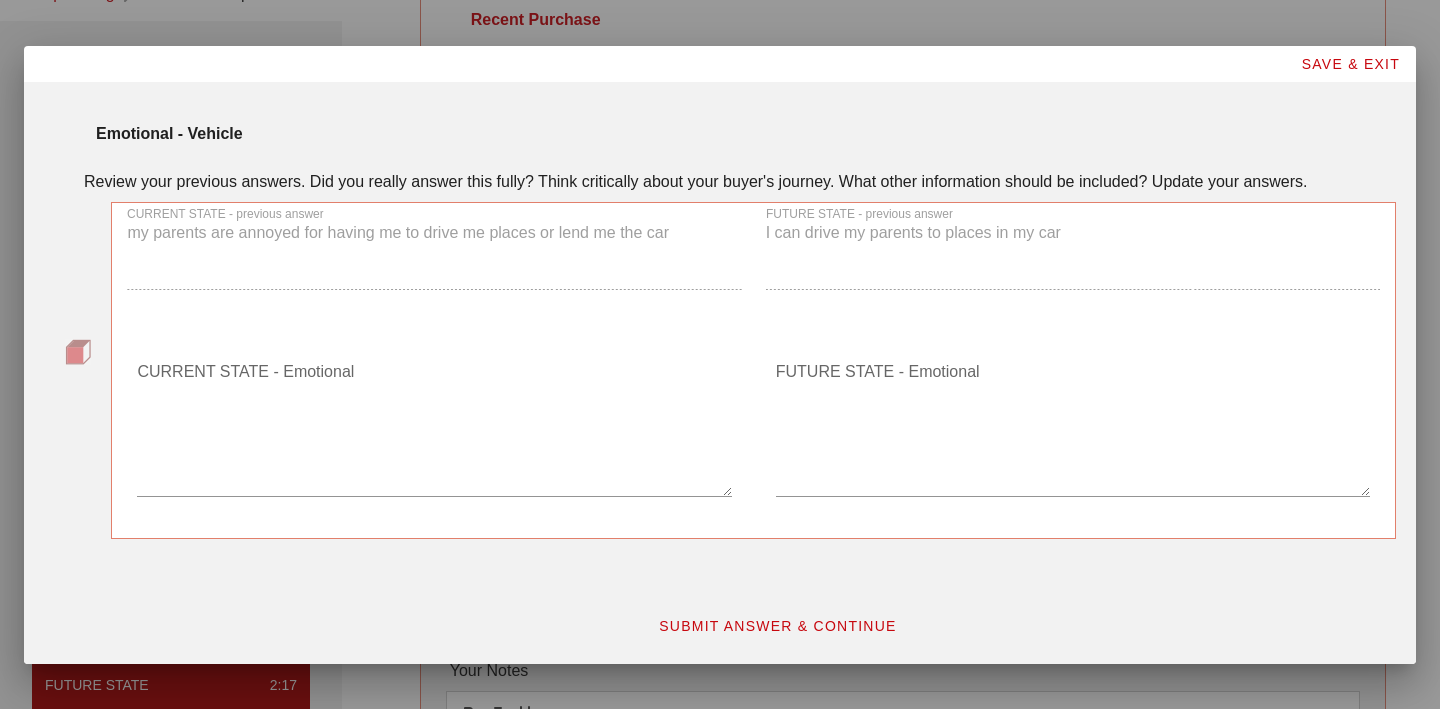 click on "CURRENT STATE - Emotional" at bounding box center (434, 426) 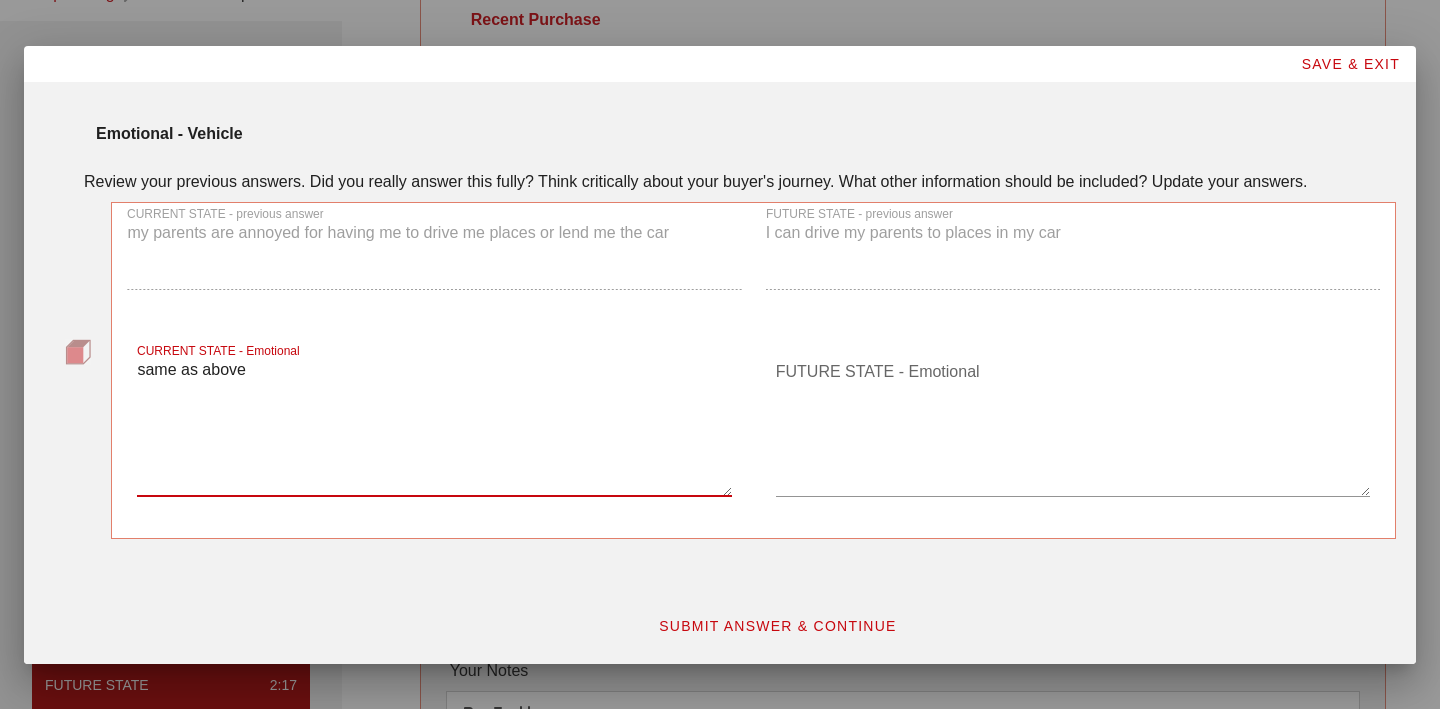 type on "same as above" 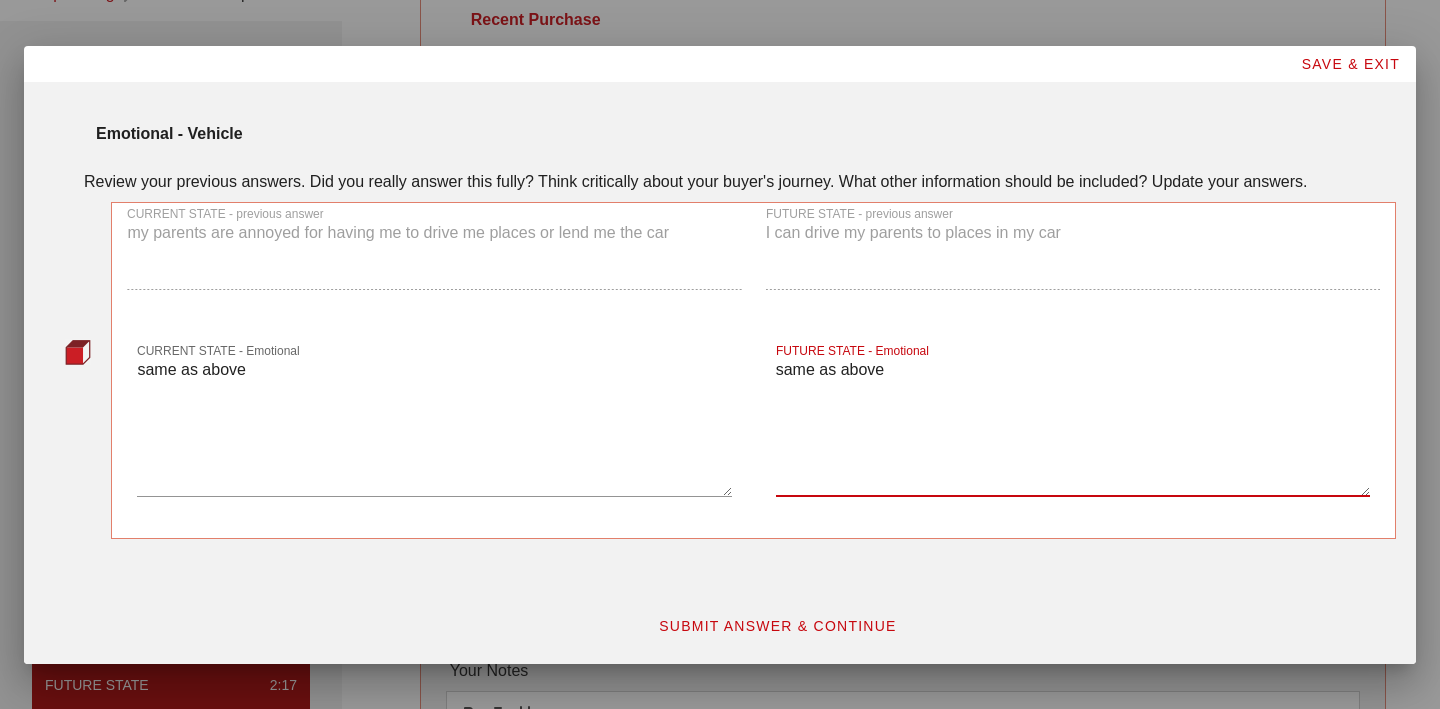 type on "same as above" 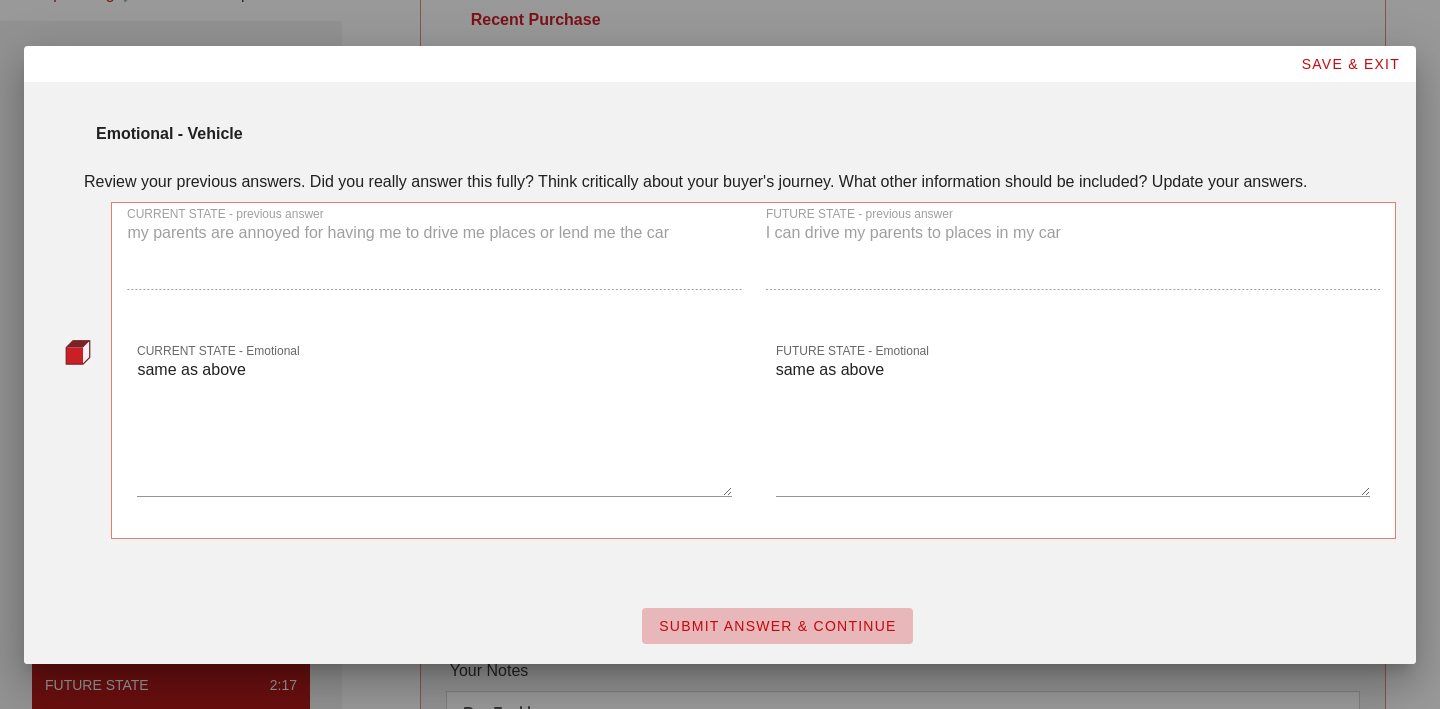 scroll, scrollTop: 0, scrollLeft: 0, axis: both 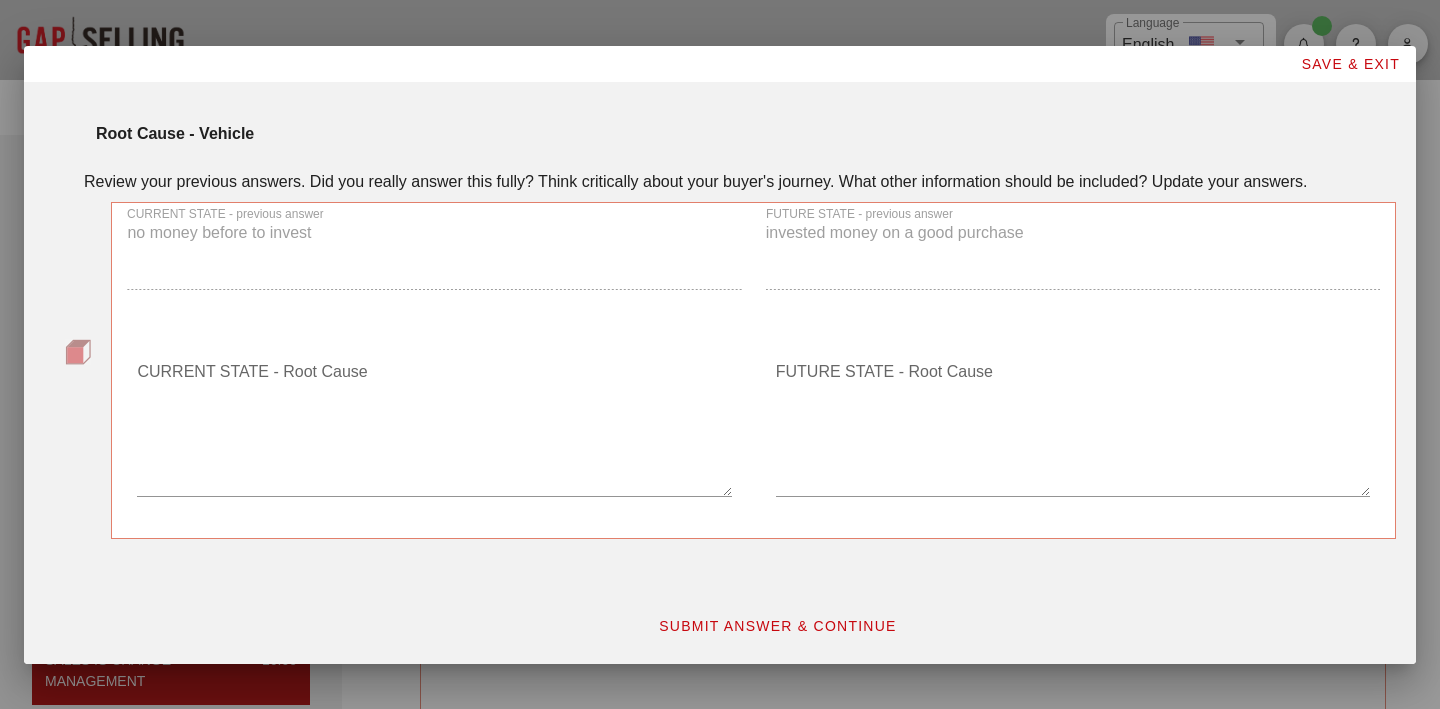 click on "CURRENT STATE - Root Cause" at bounding box center [434, 426] 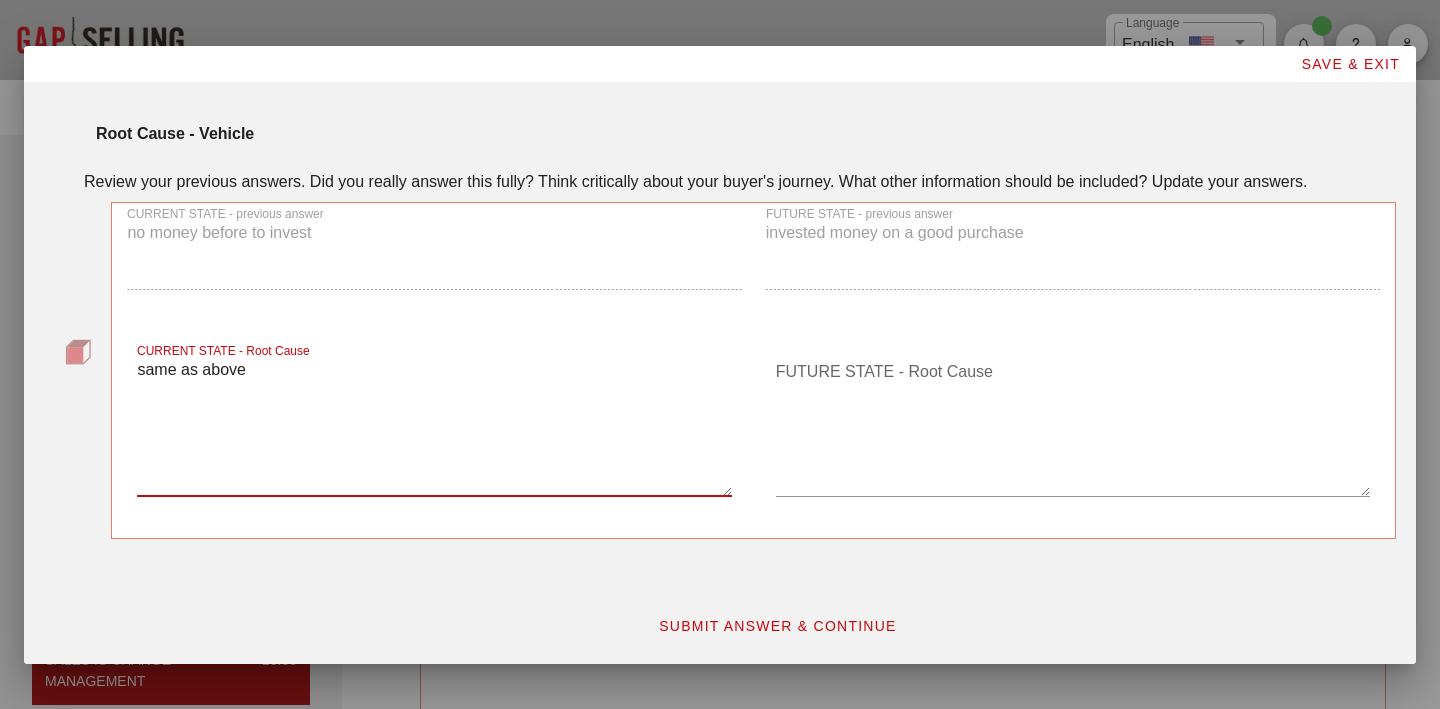 type on "same as above" 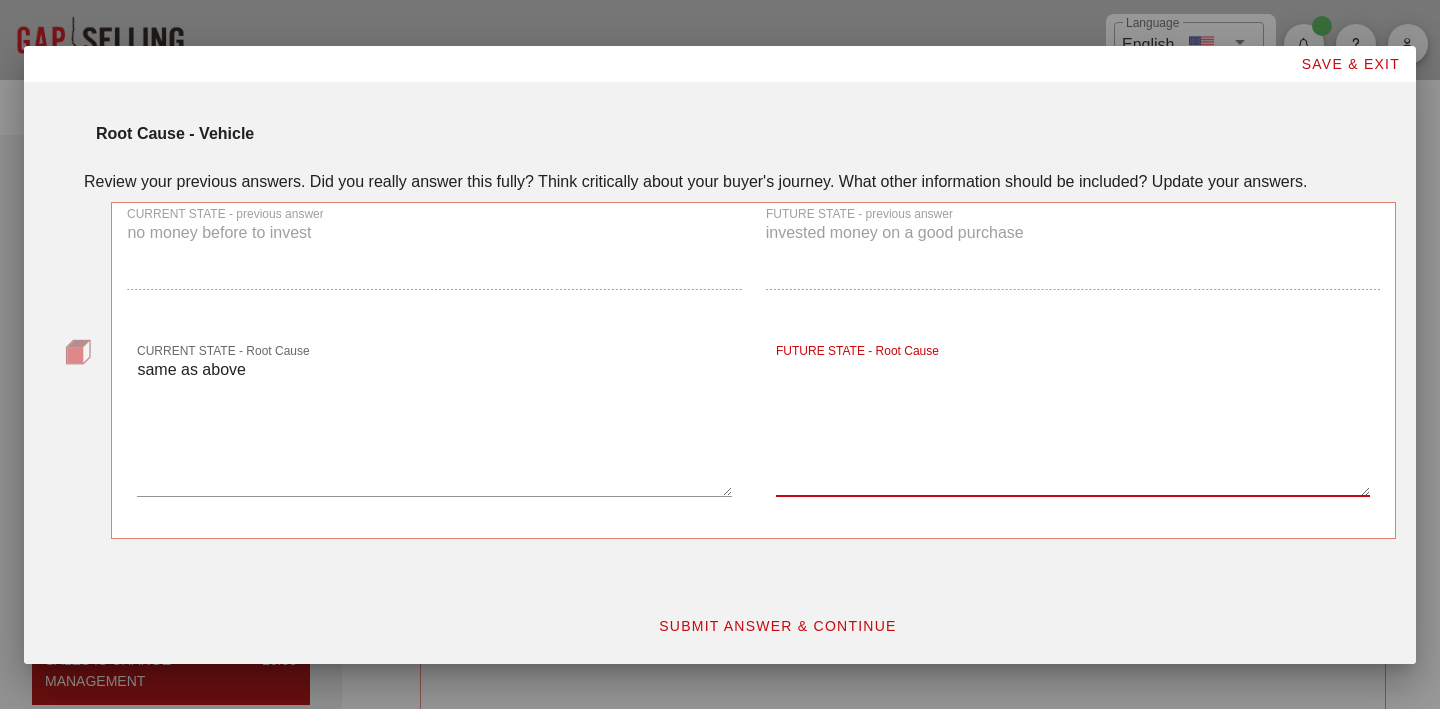 click on "FUTURE STATE - Root Cause" at bounding box center [1073, 426] 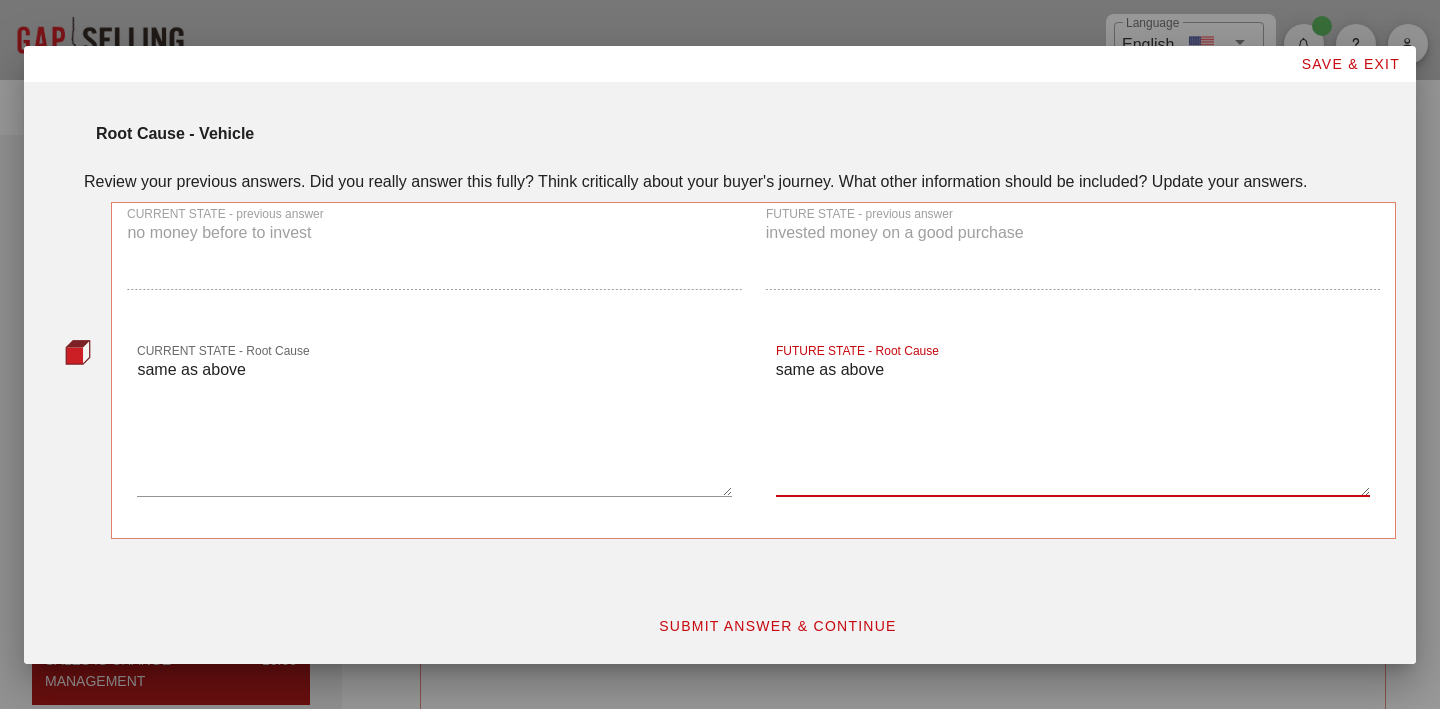 type on "same as above" 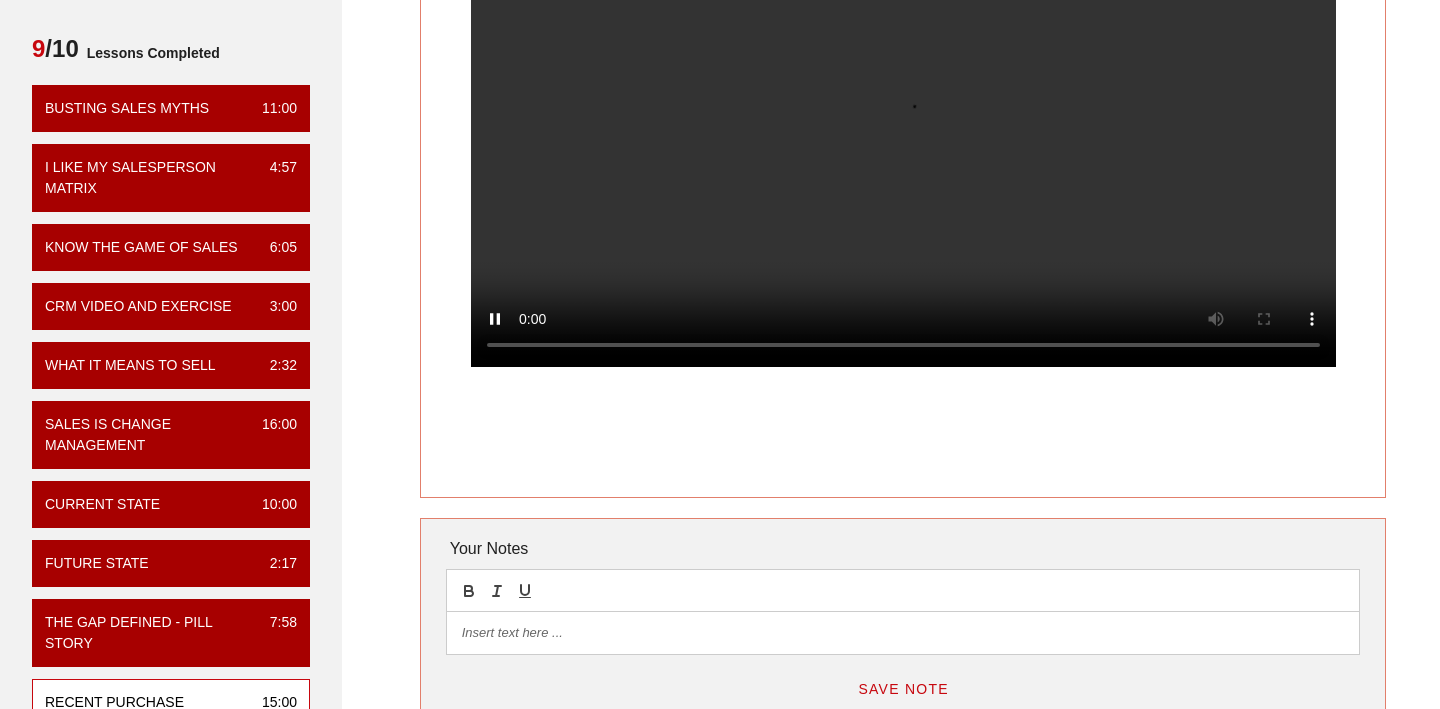 scroll, scrollTop: 258, scrollLeft: 0, axis: vertical 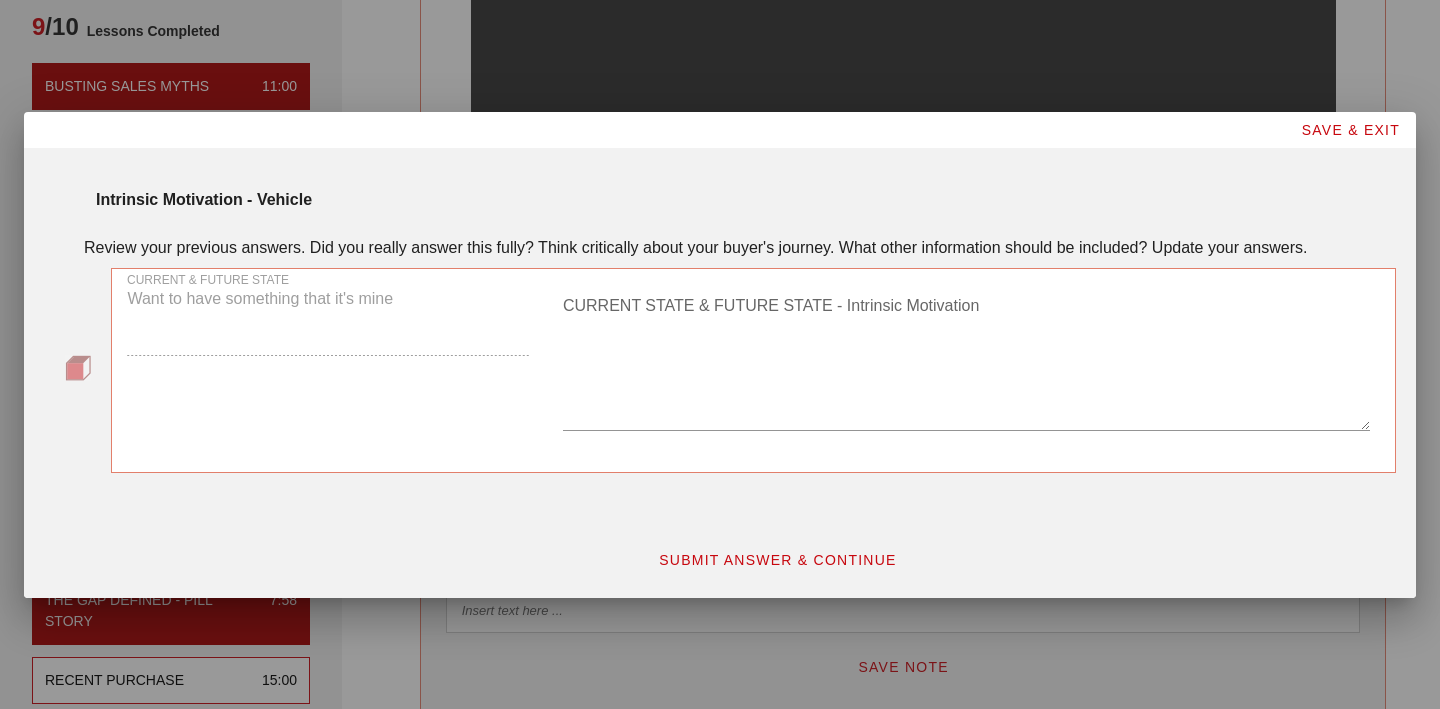 click on "CURRENT STATE & FUTURE STATE - Intrinsic Motivation" at bounding box center (966, 360) 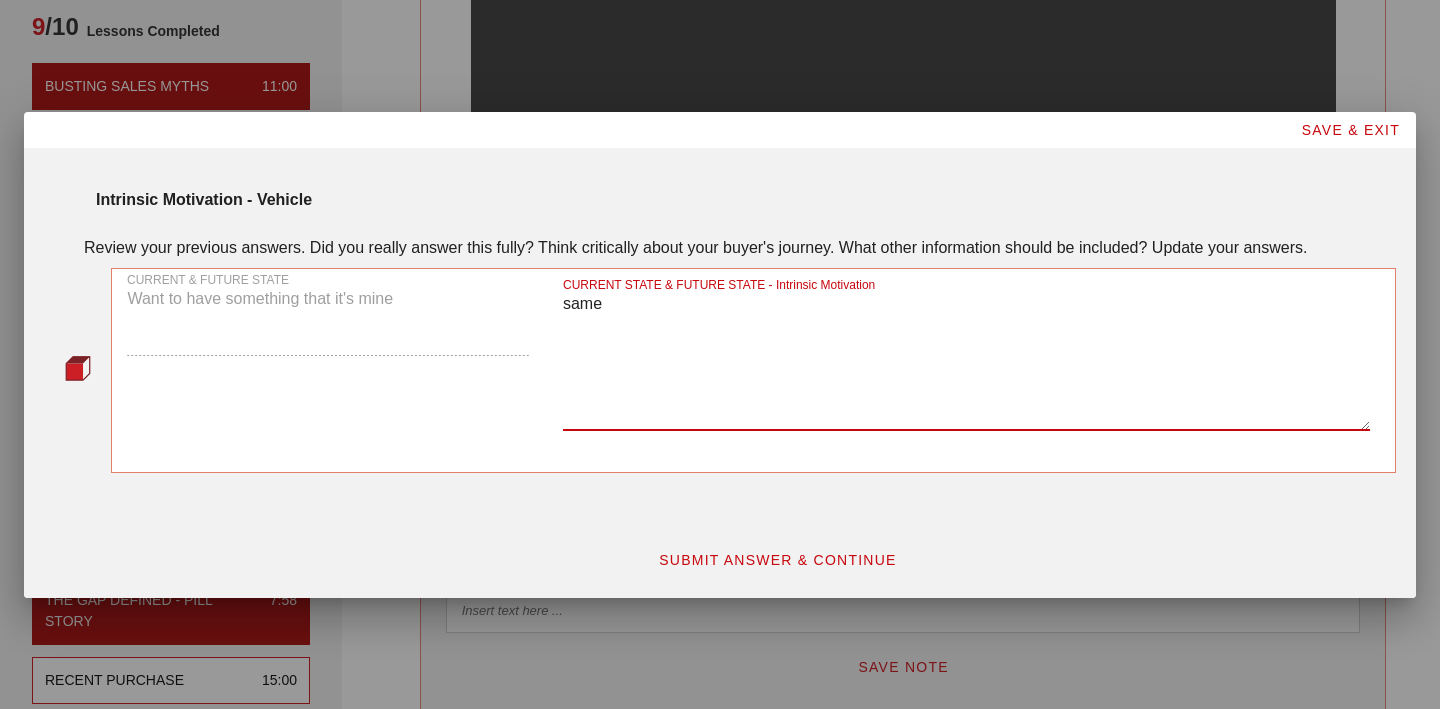 type on "same" 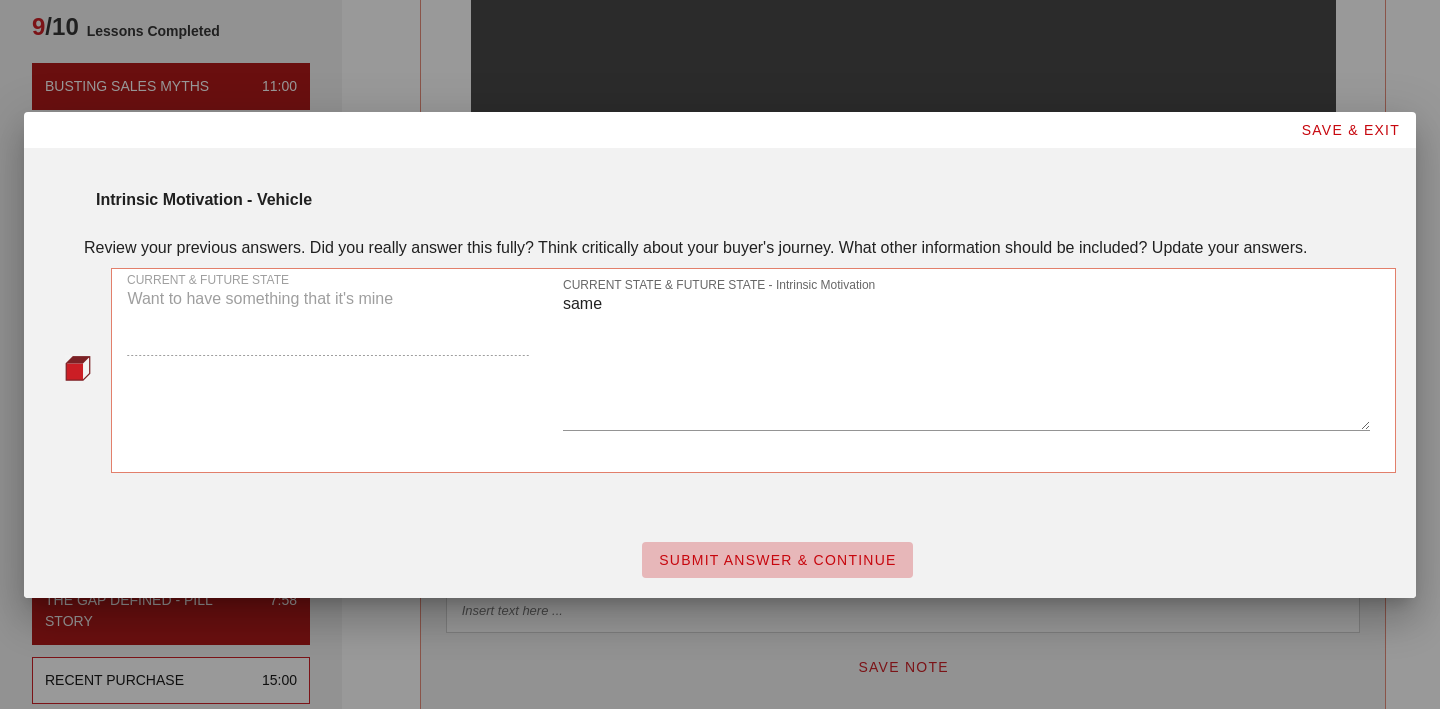 scroll, scrollTop: 0, scrollLeft: 0, axis: both 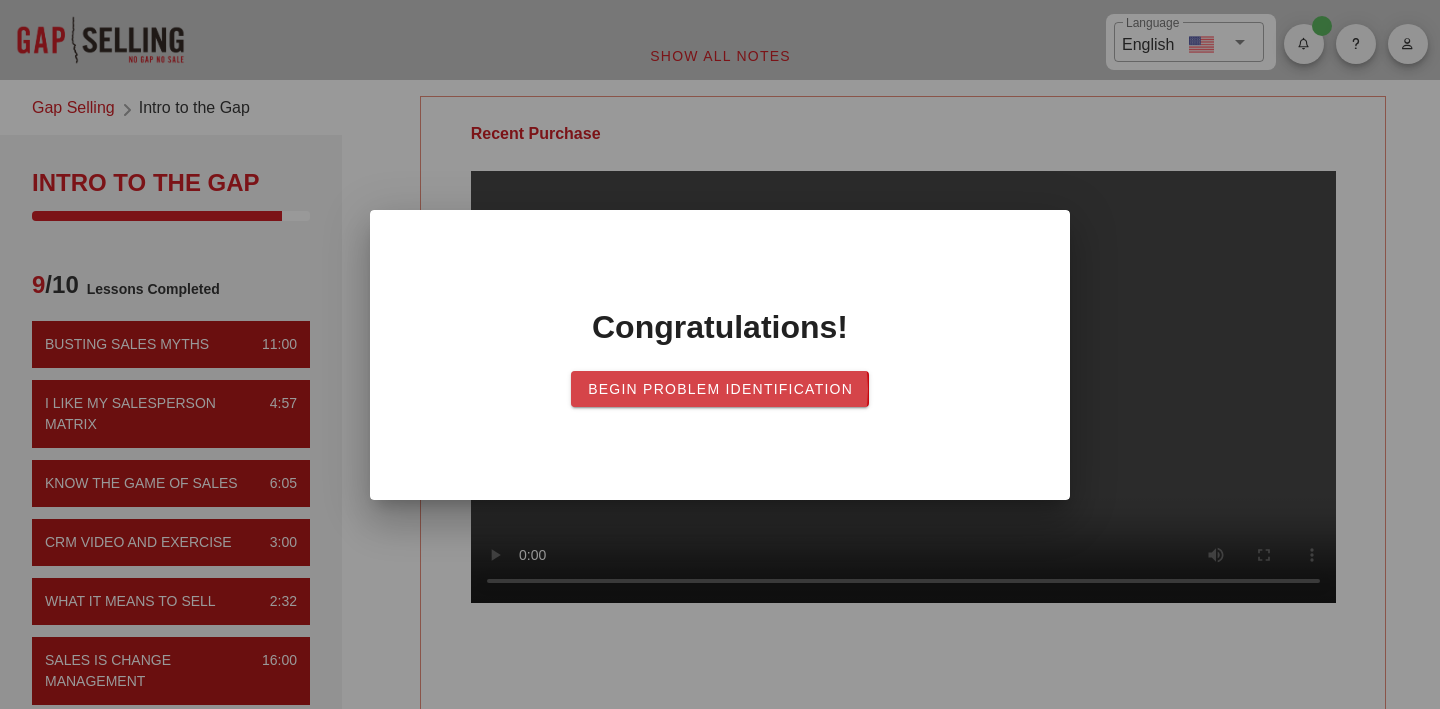 click on "Begin Problem Identification" at bounding box center [720, 389] 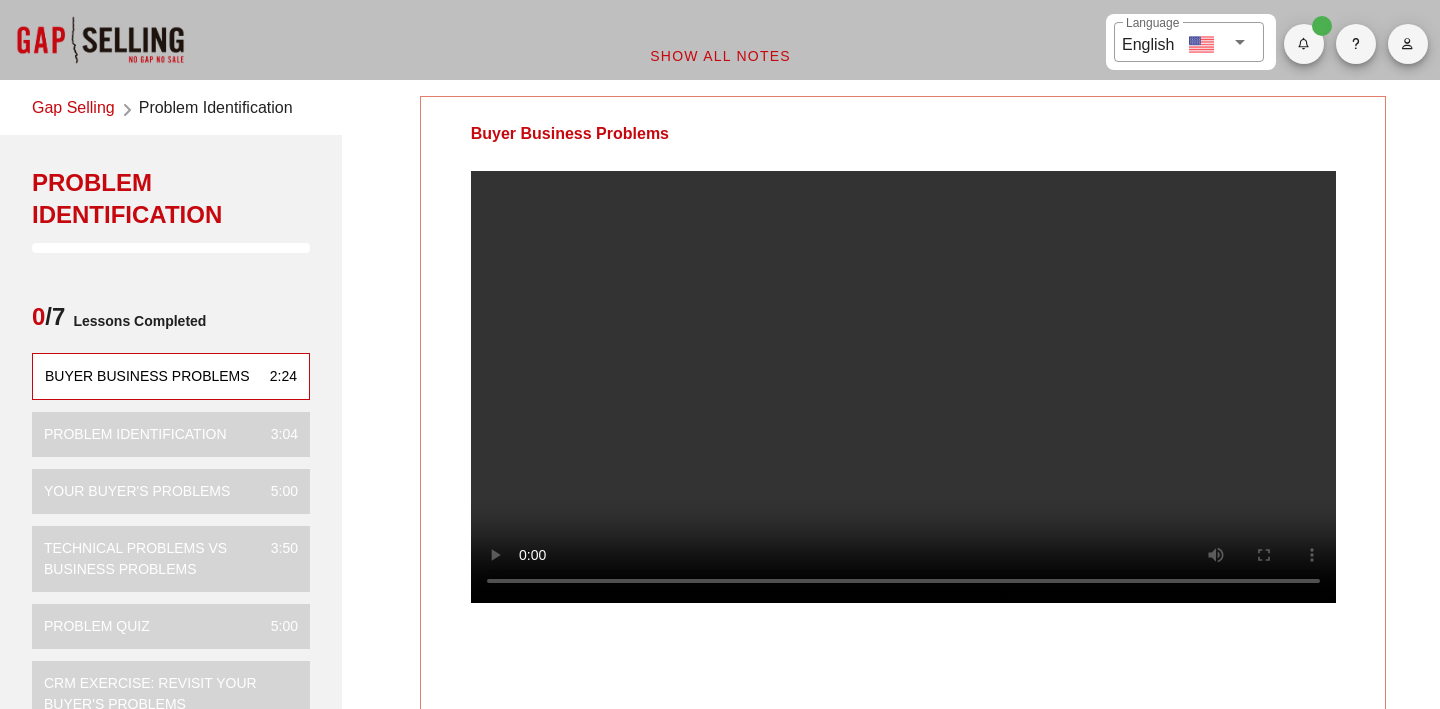 scroll, scrollTop: 0, scrollLeft: 0, axis: both 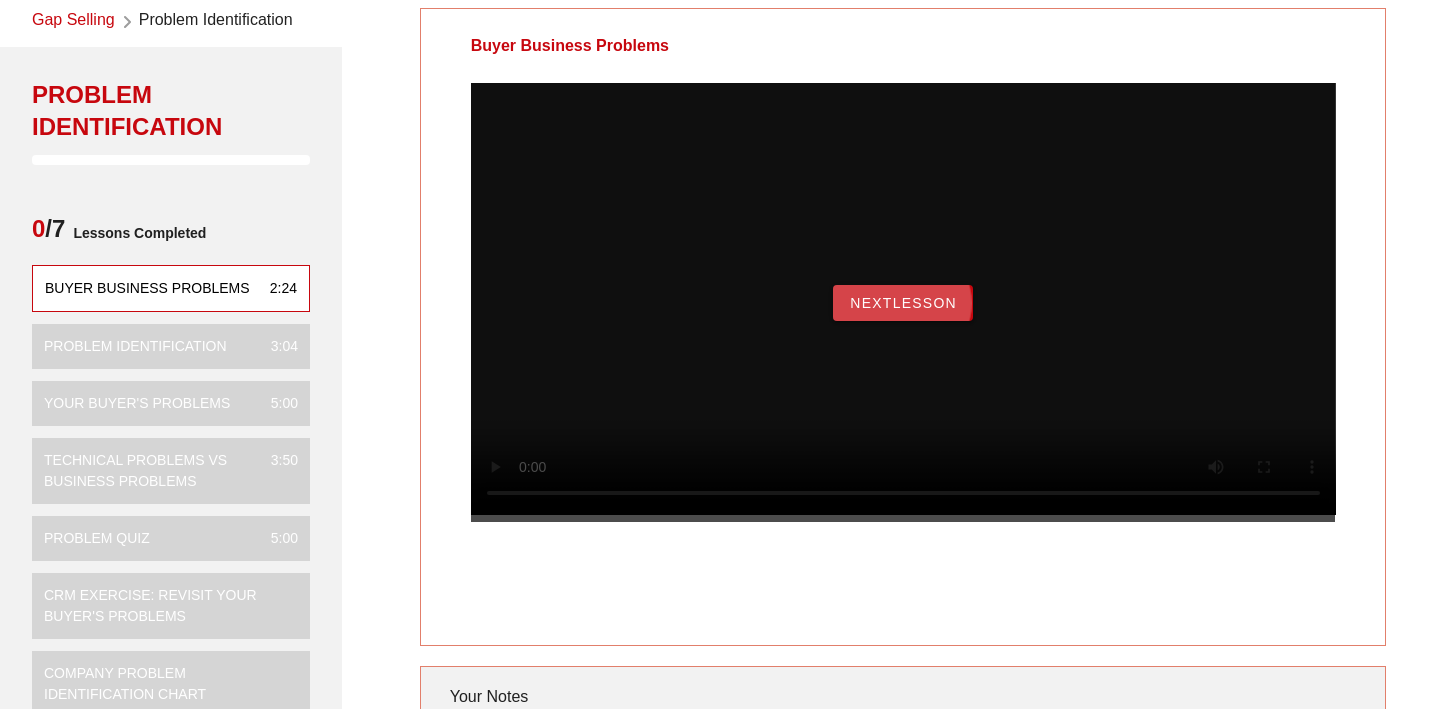 click on "NextLesson" at bounding box center (903, 303) 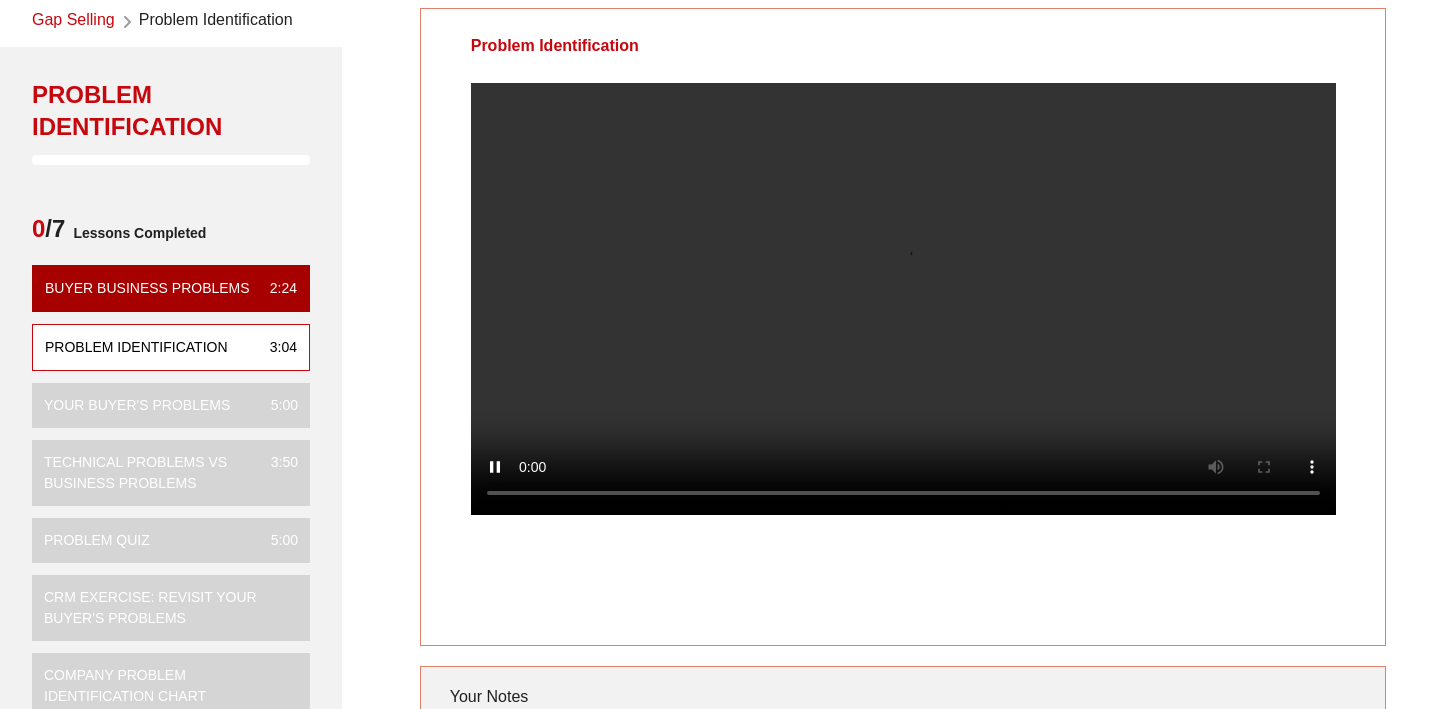 scroll, scrollTop: 0, scrollLeft: 0, axis: both 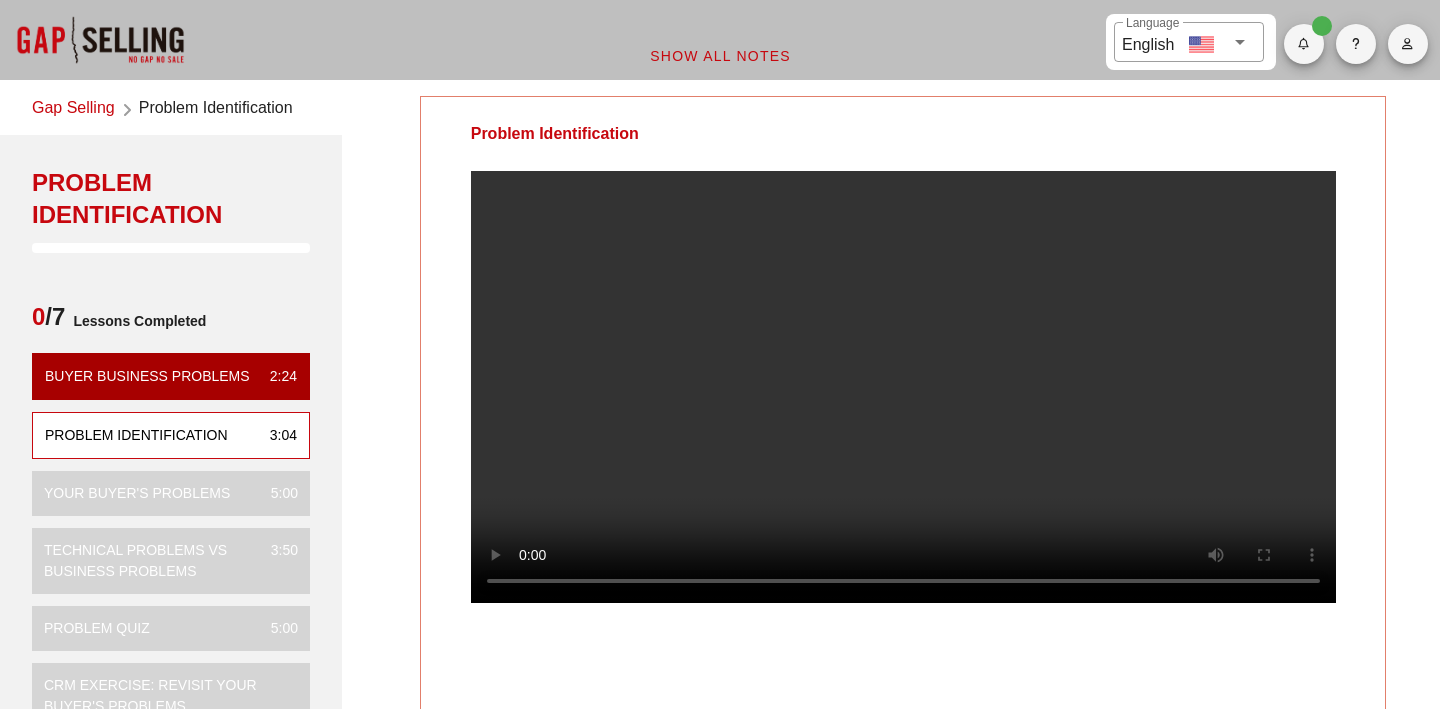 type 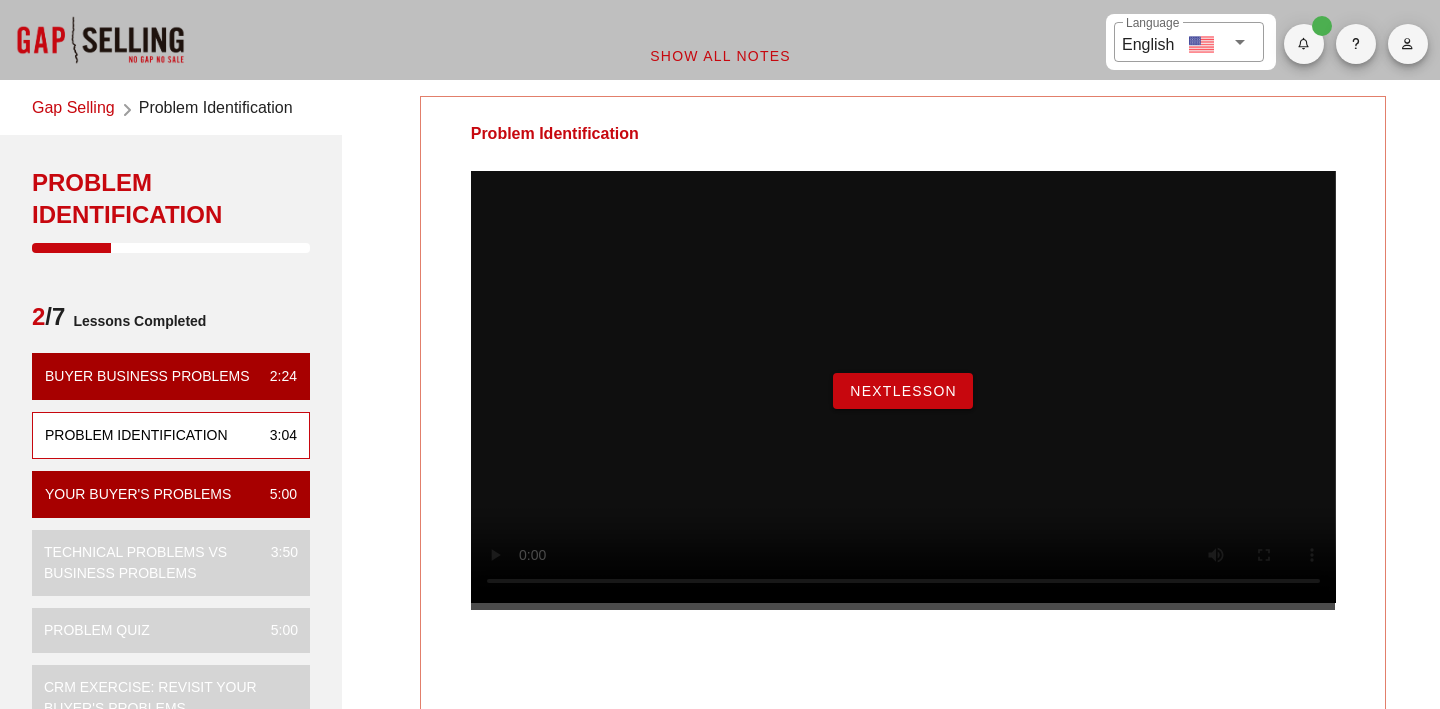 click on "NextLesson" at bounding box center [903, 391] 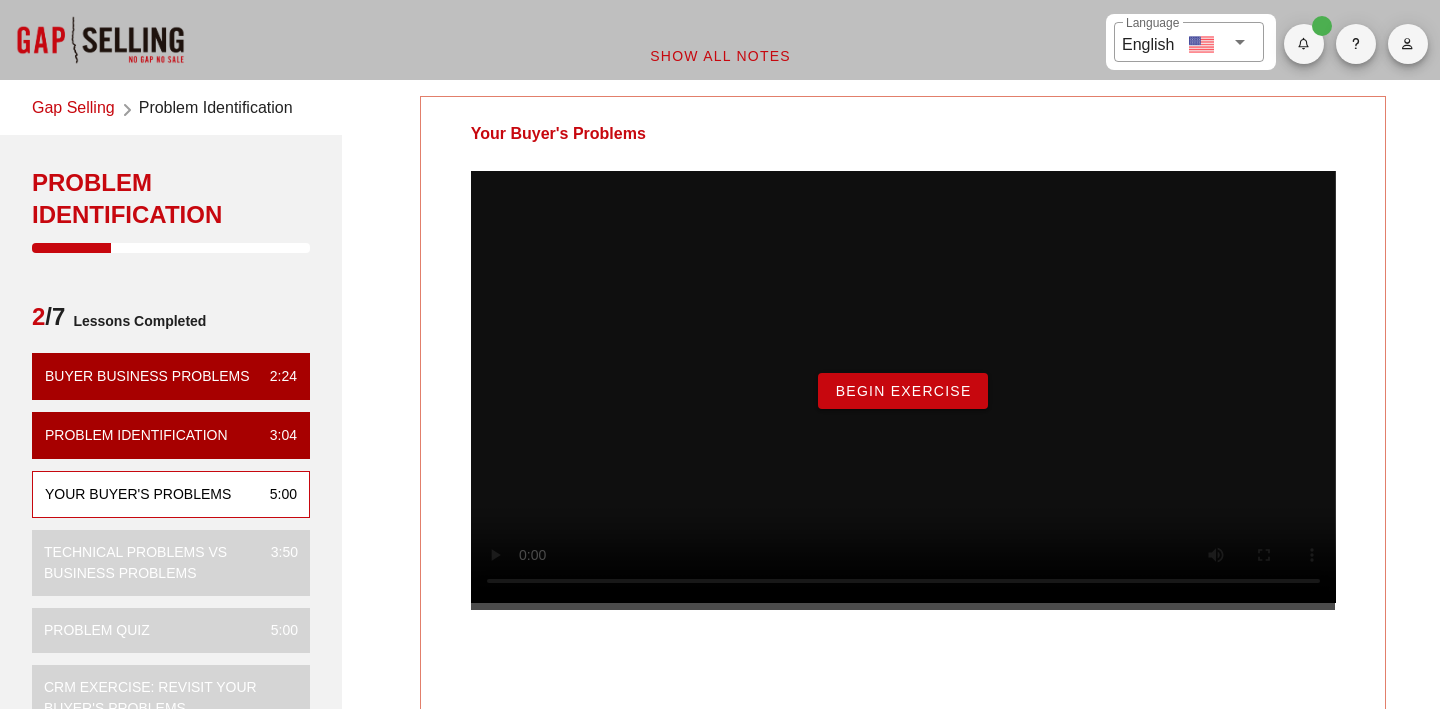 click on "Begin Exercise" at bounding box center [902, 391] 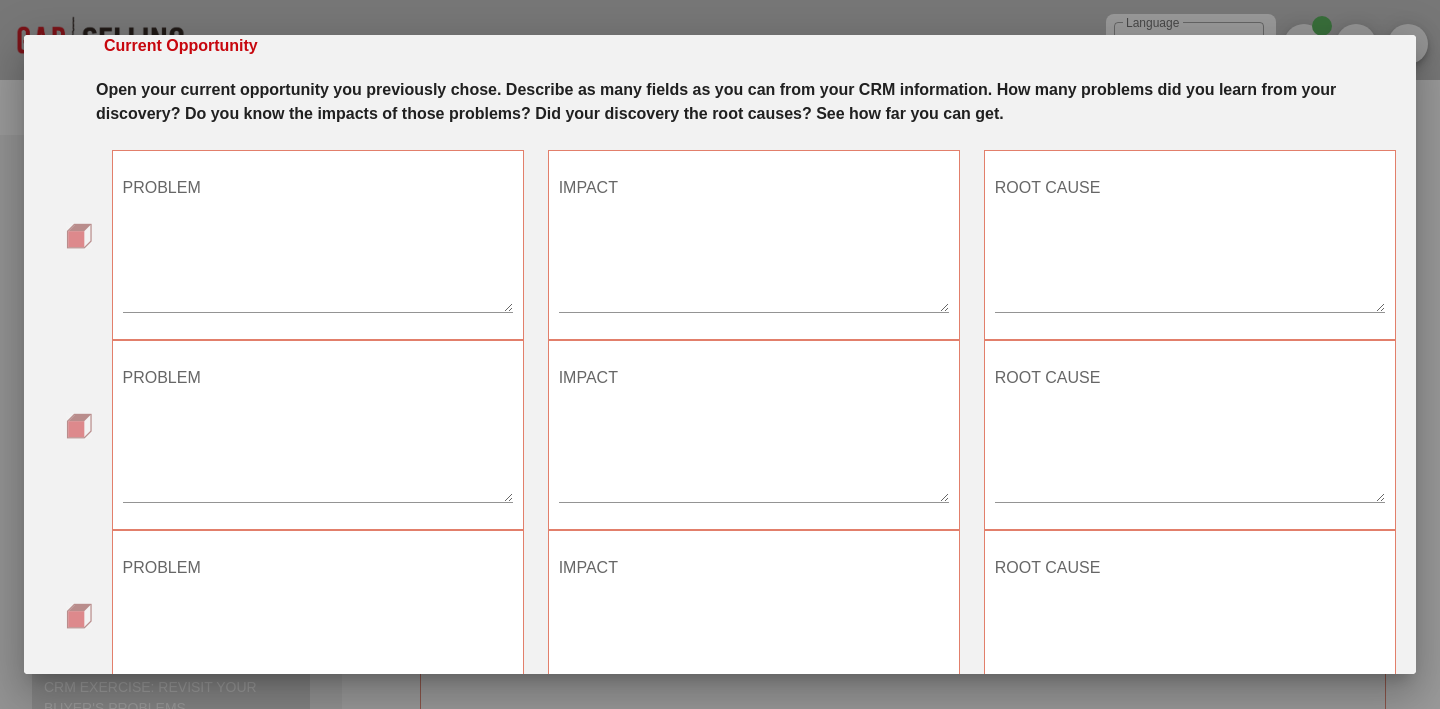 scroll, scrollTop: 0, scrollLeft: 0, axis: both 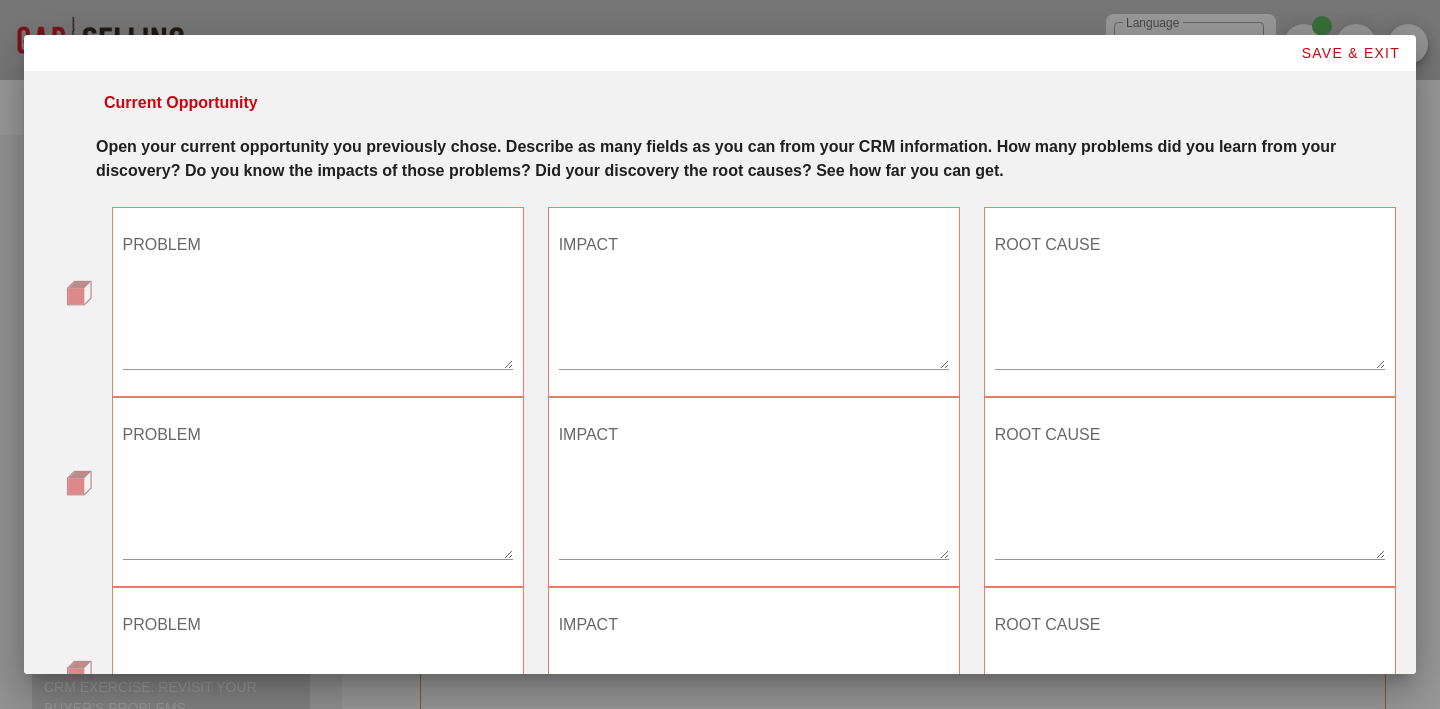 click on "PROBLEM" at bounding box center (318, 299) 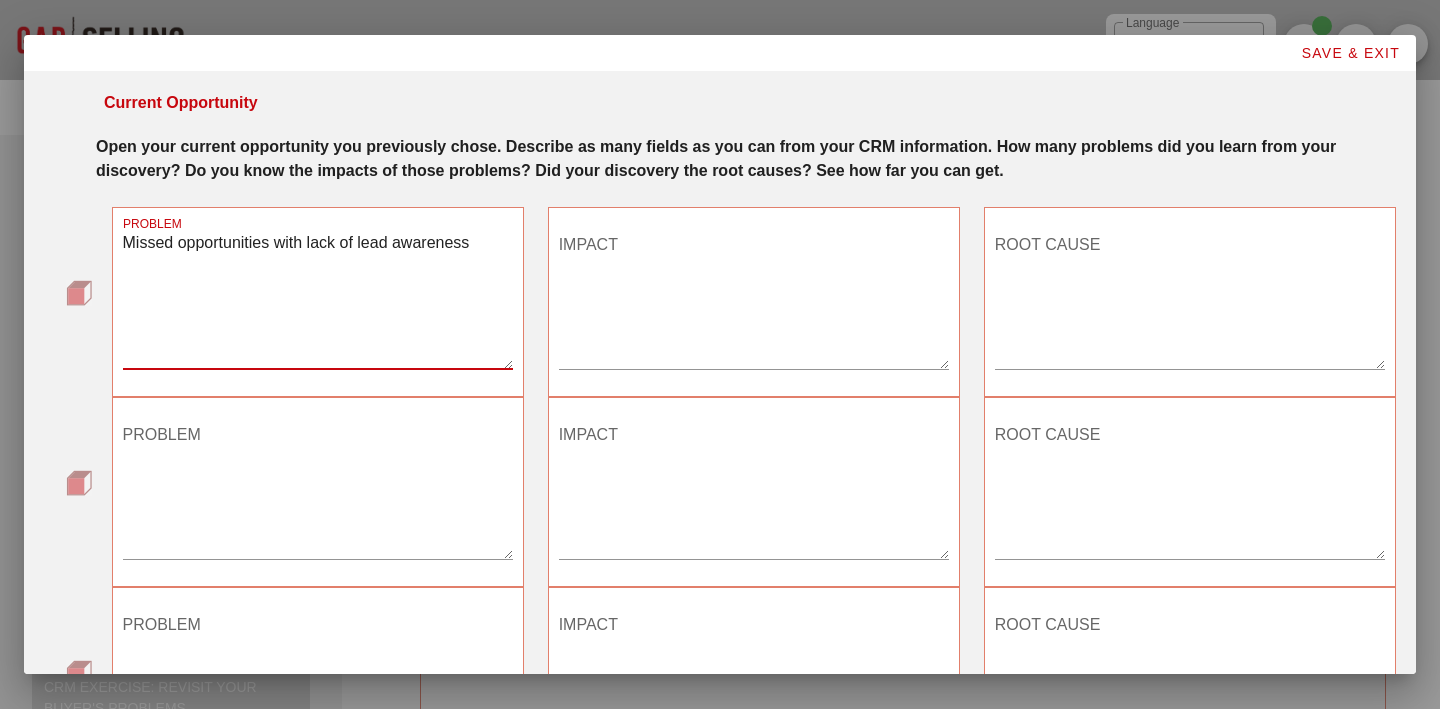 type on "Missed opportunities with lack of lead awareness" 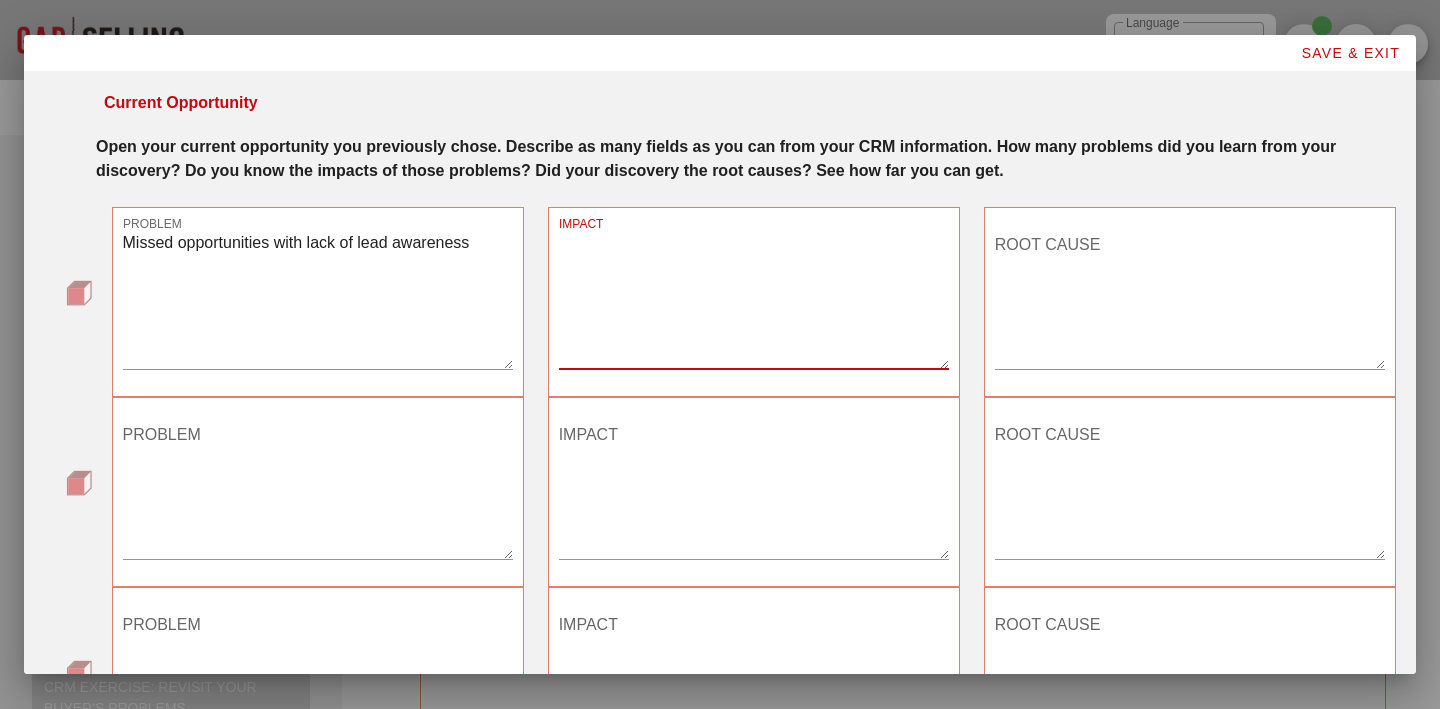 click on "IMPACT" at bounding box center (754, 299) 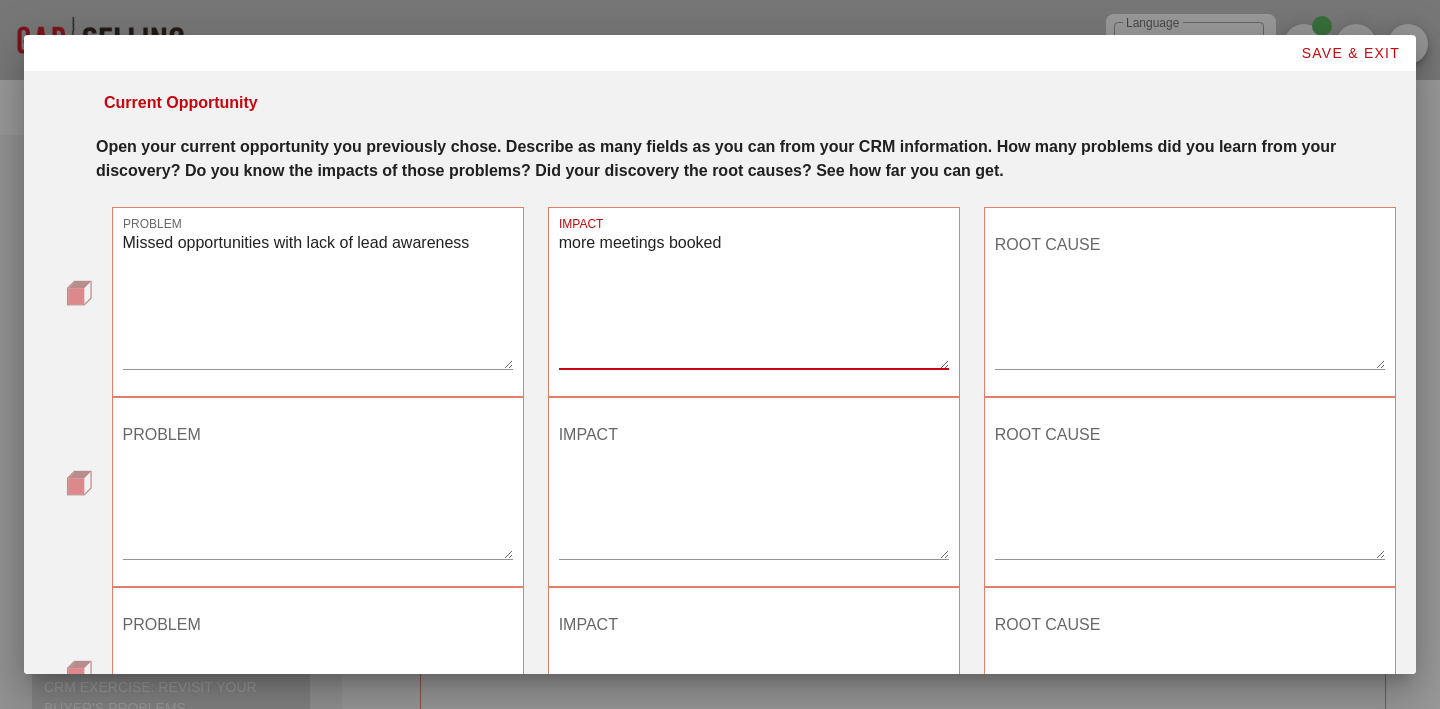 type on "more meetings booked" 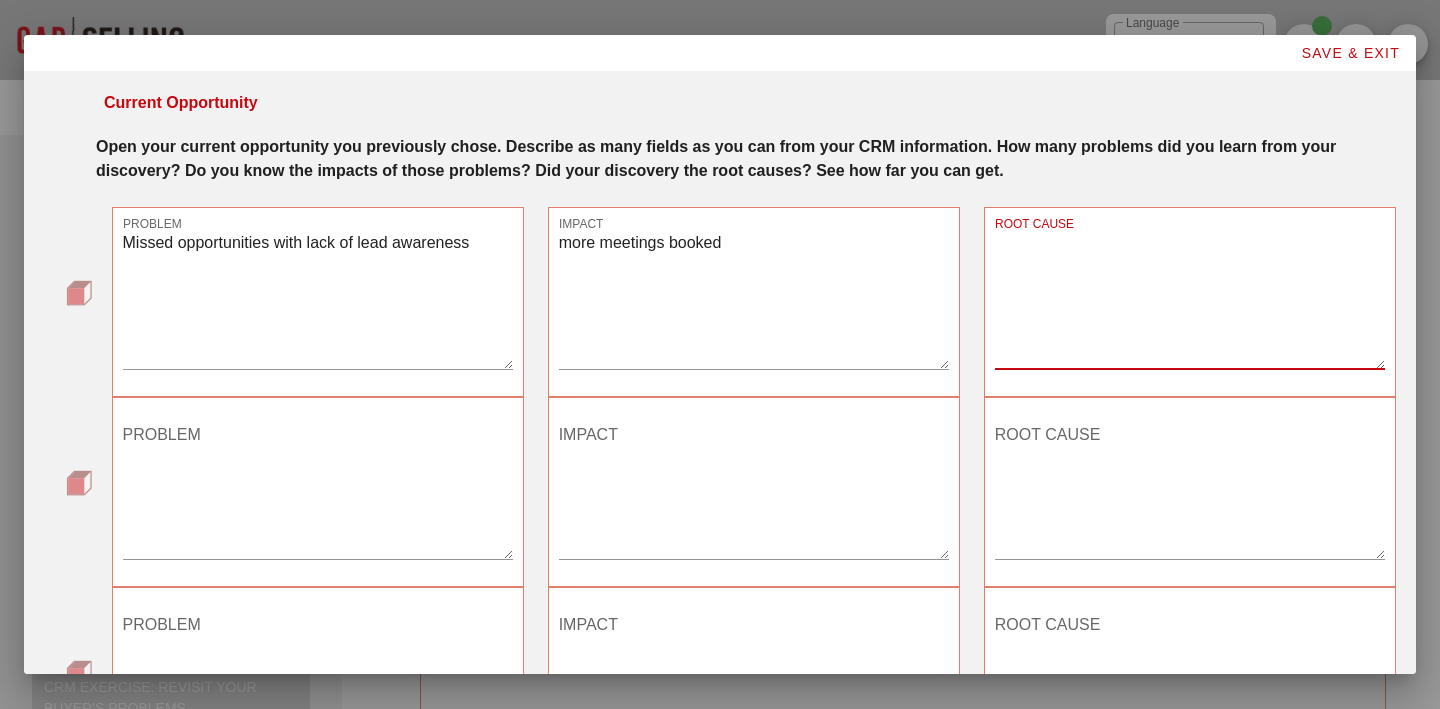 click on "ROOT CAUSE" at bounding box center [1190, 299] 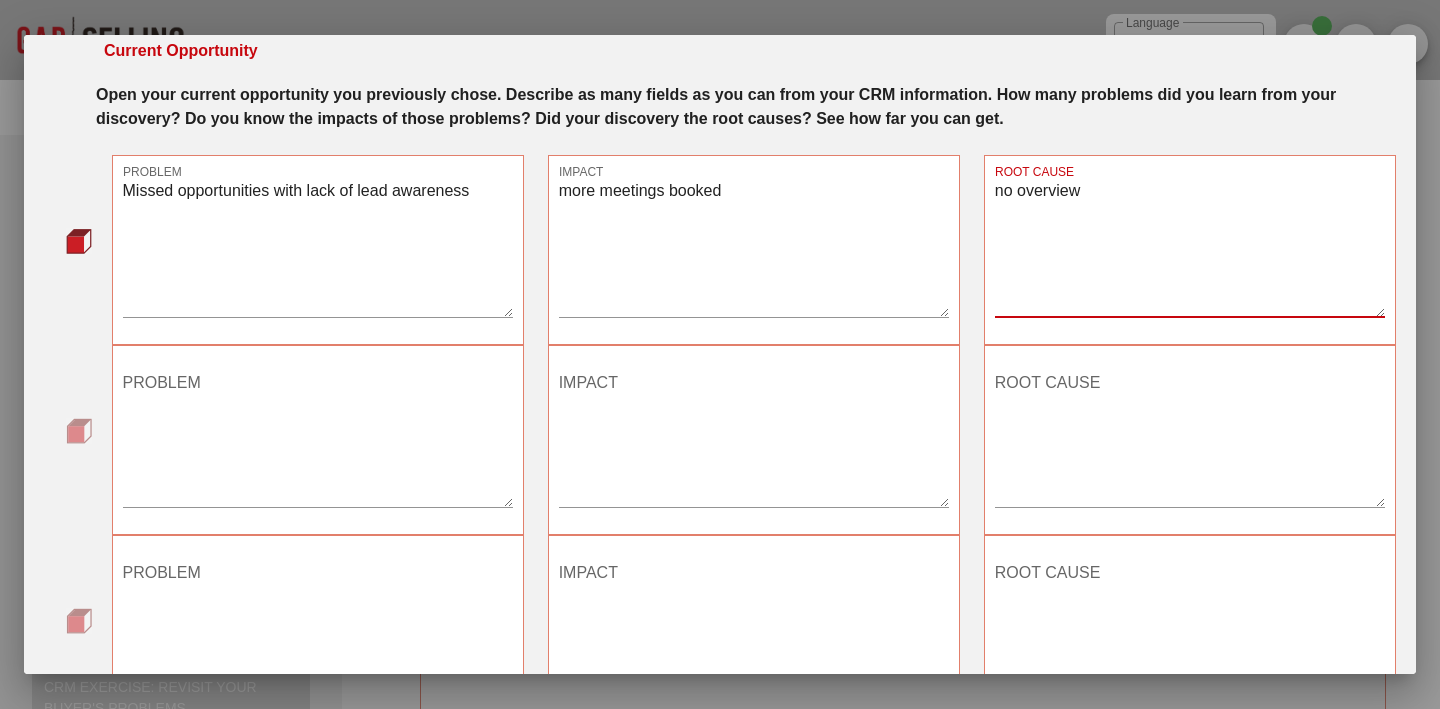 scroll, scrollTop: 74, scrollLeft: 0, axis: vertical 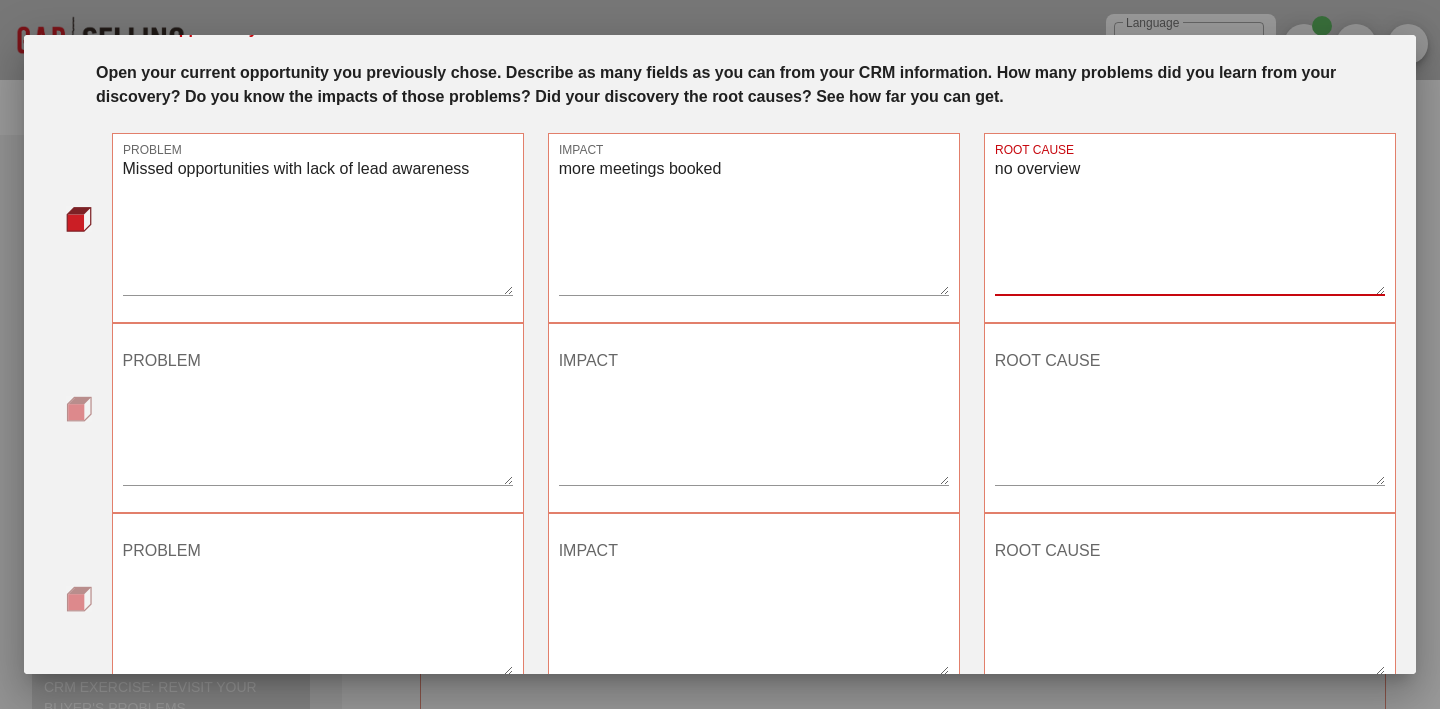 type on "no overview" 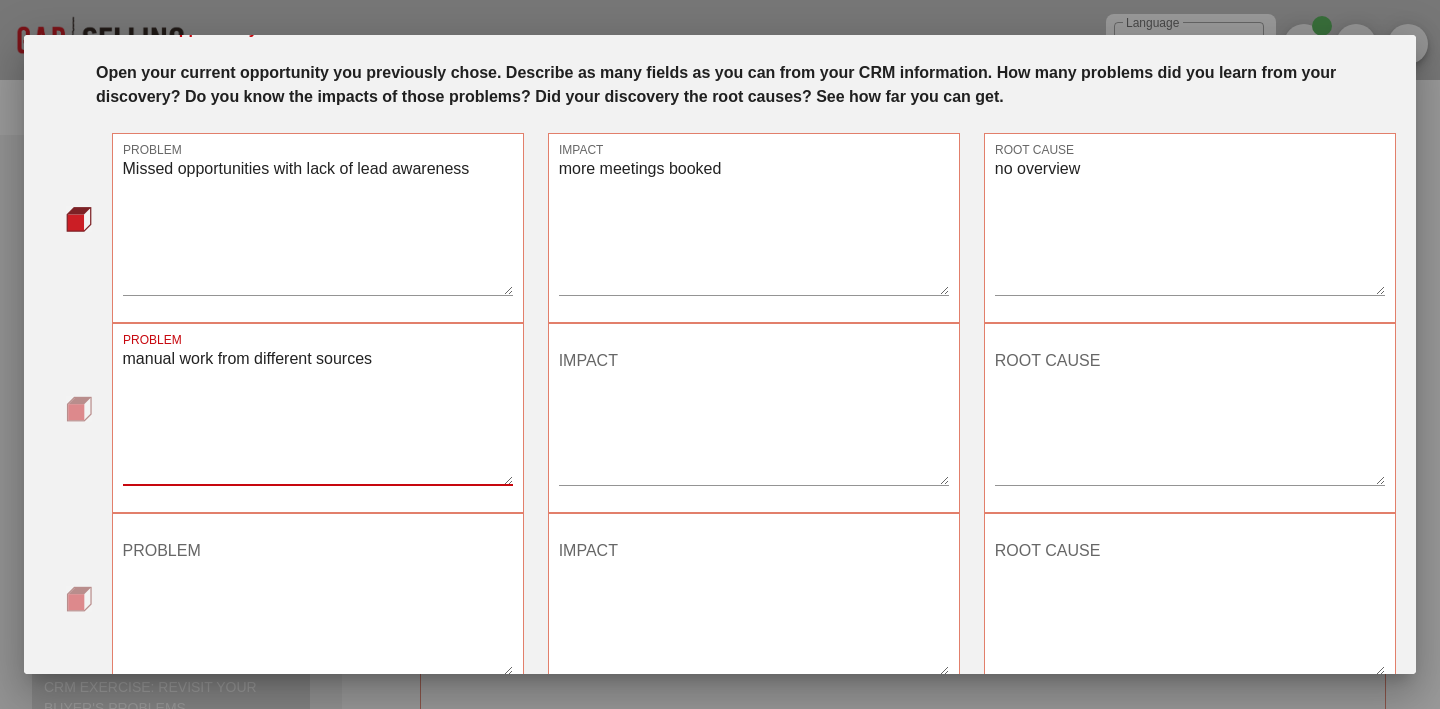 type on "manual work from different sources" 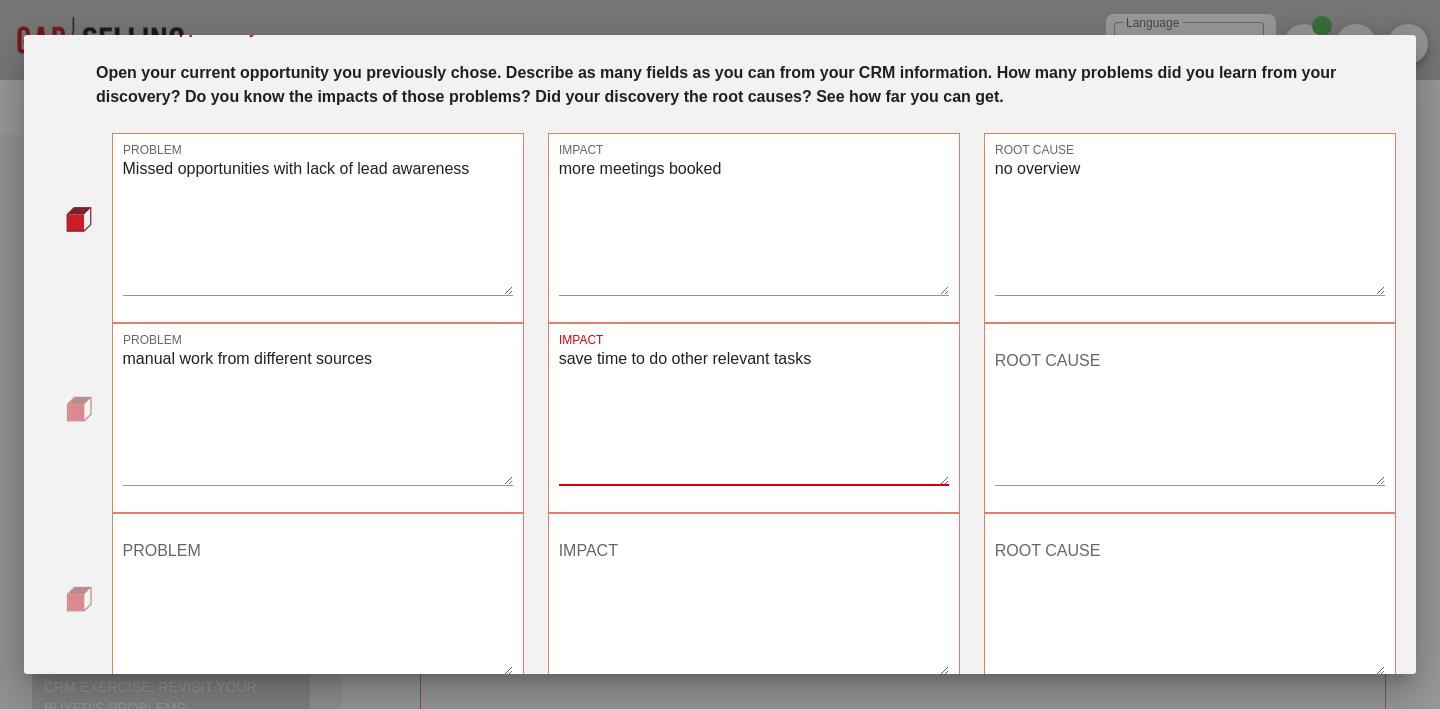 type on "save time to do other relevant tasks" 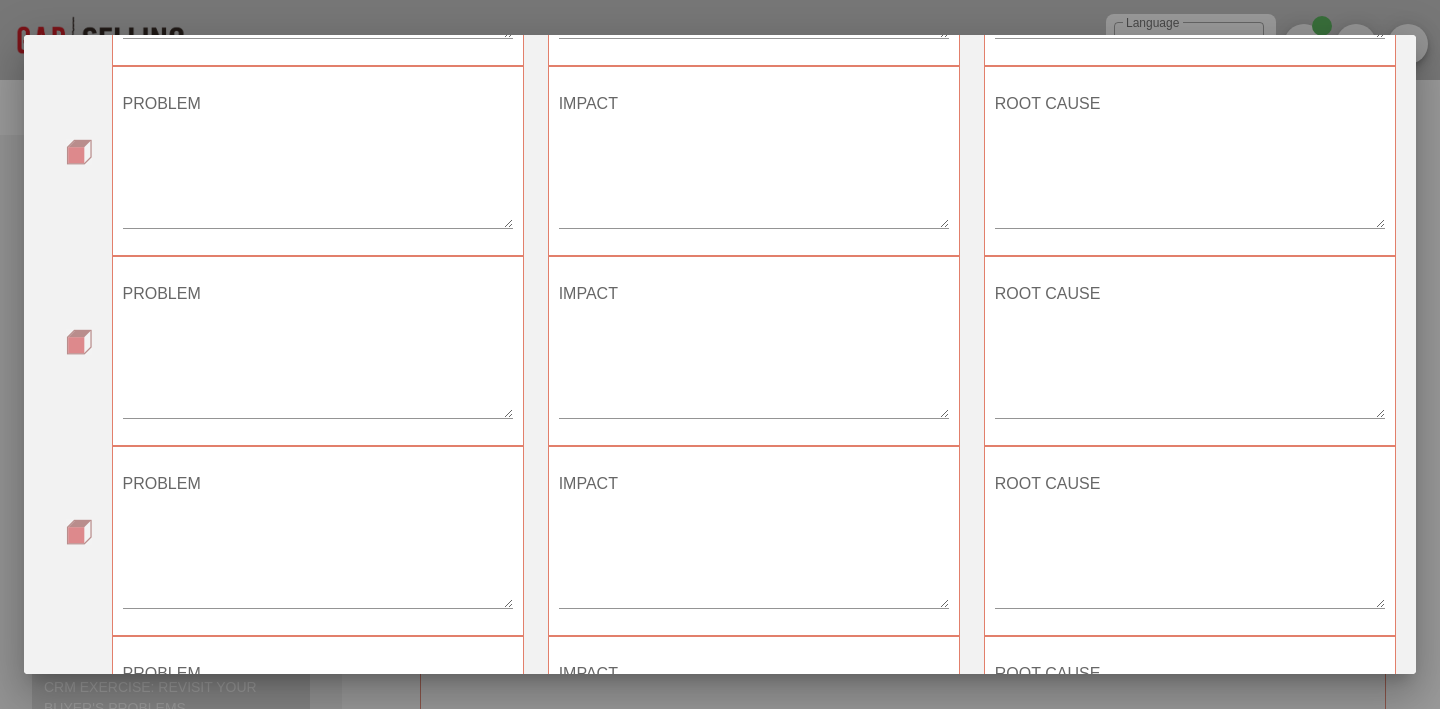 scroll, scrollTop: 964, scrollLeft: 0, axis: vertical 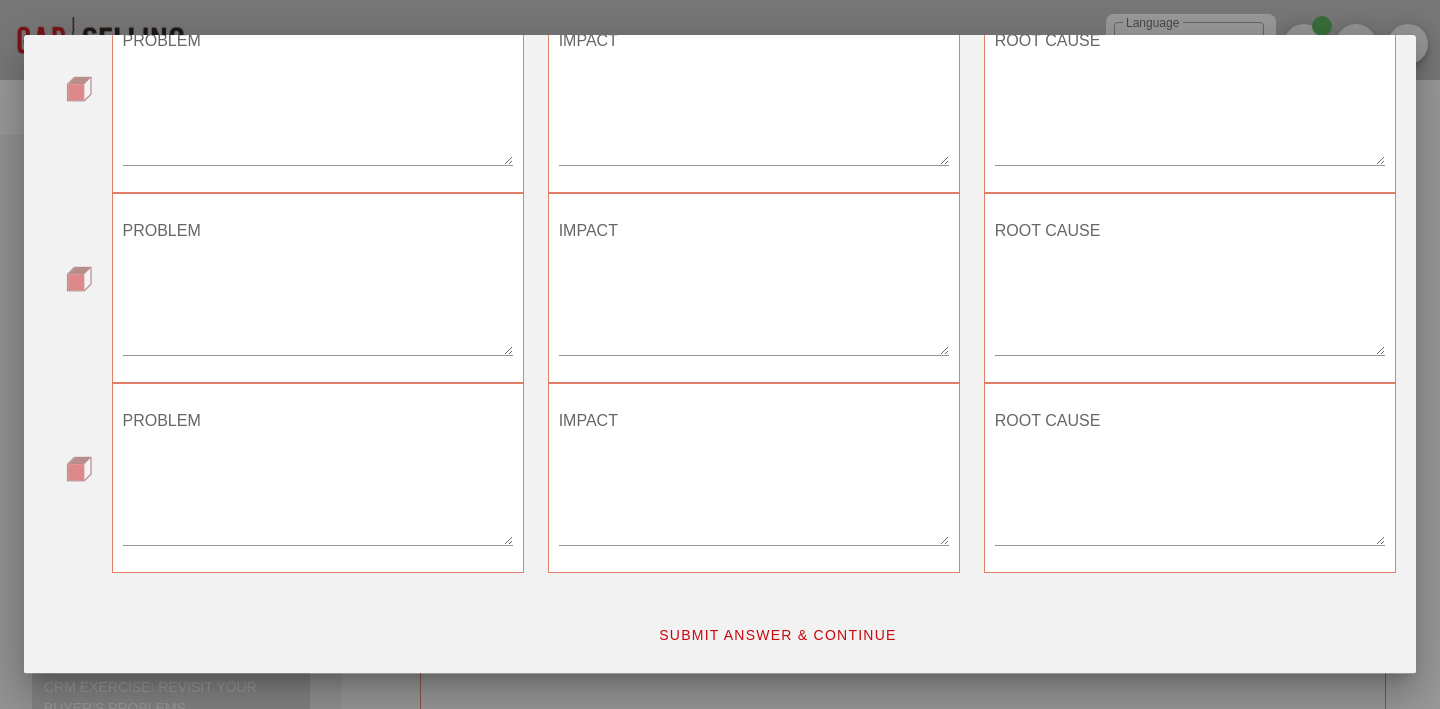 type on "different signal sources" 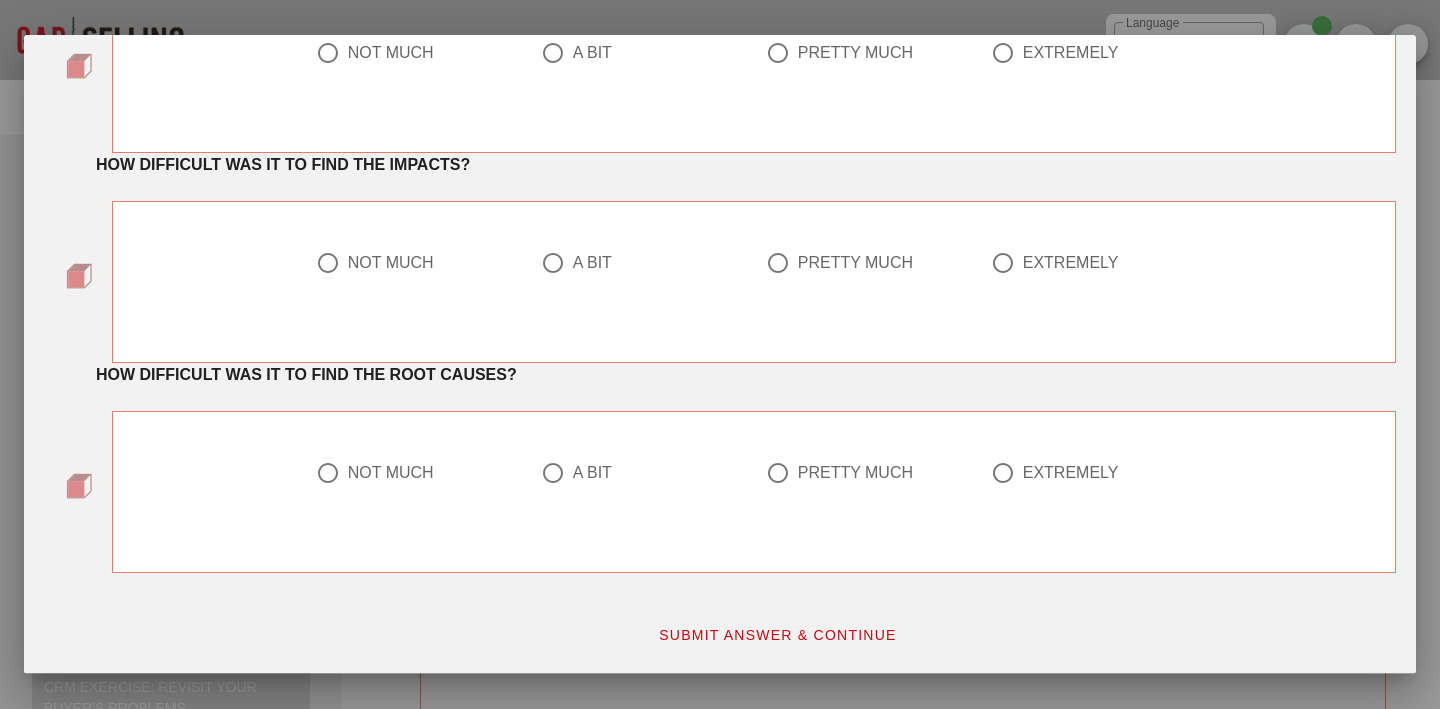 scroll, scrollTop: 0, scrollLeft: 0, axis: both 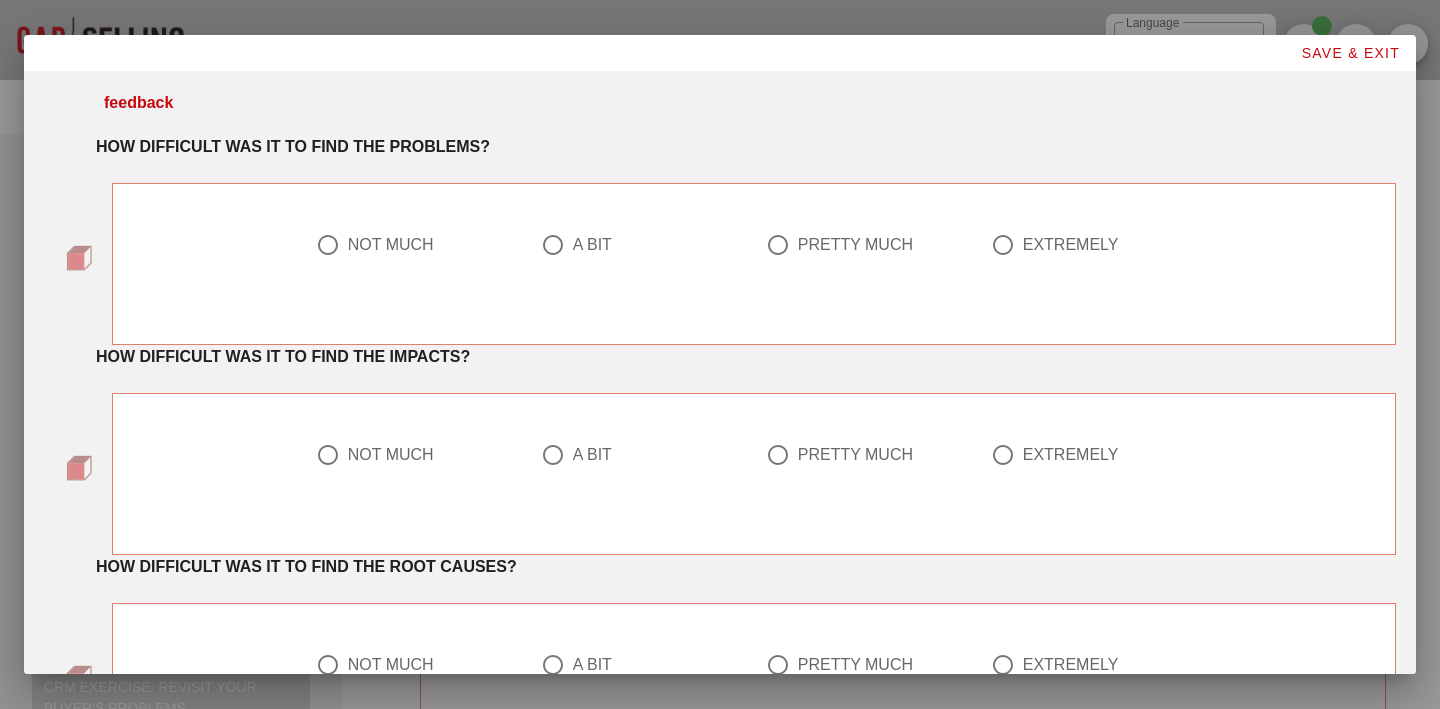 click at bounding box center [778, 245] 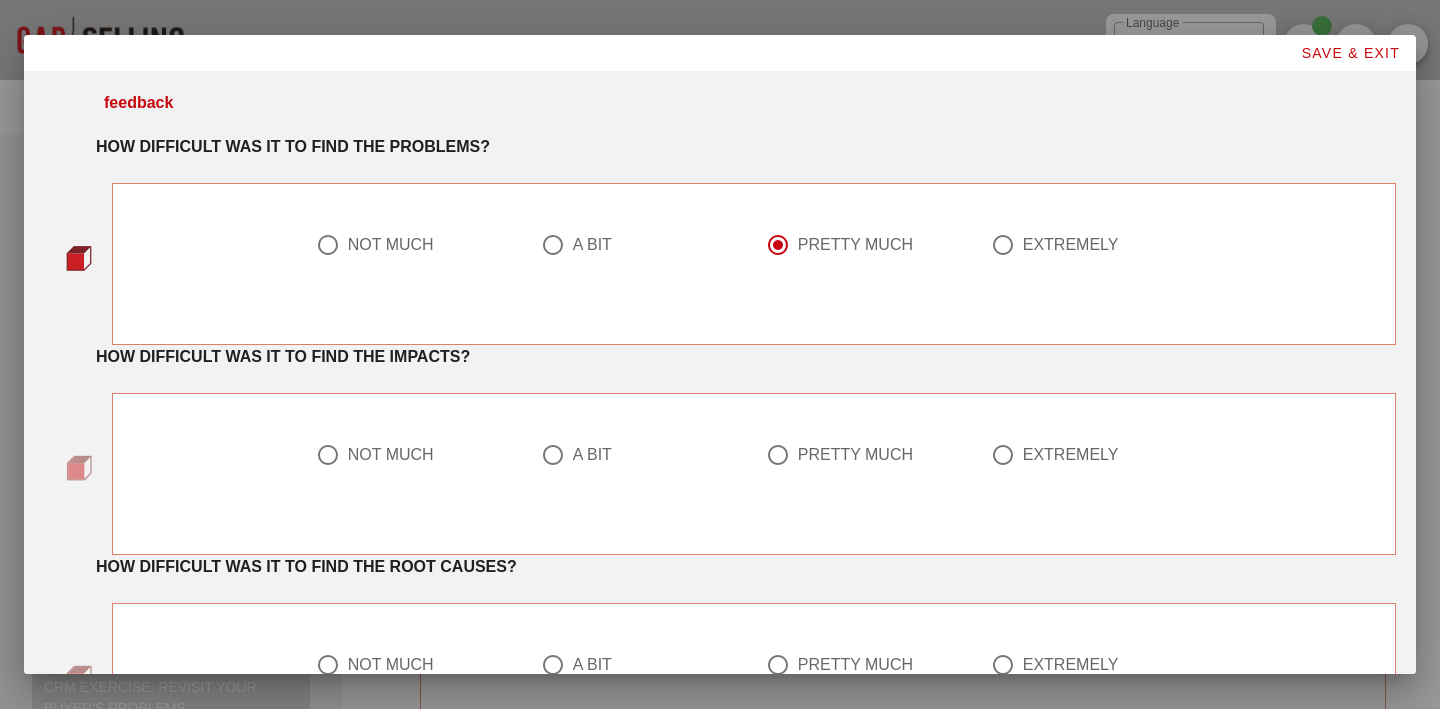 click at bounding box center (1003, 245) 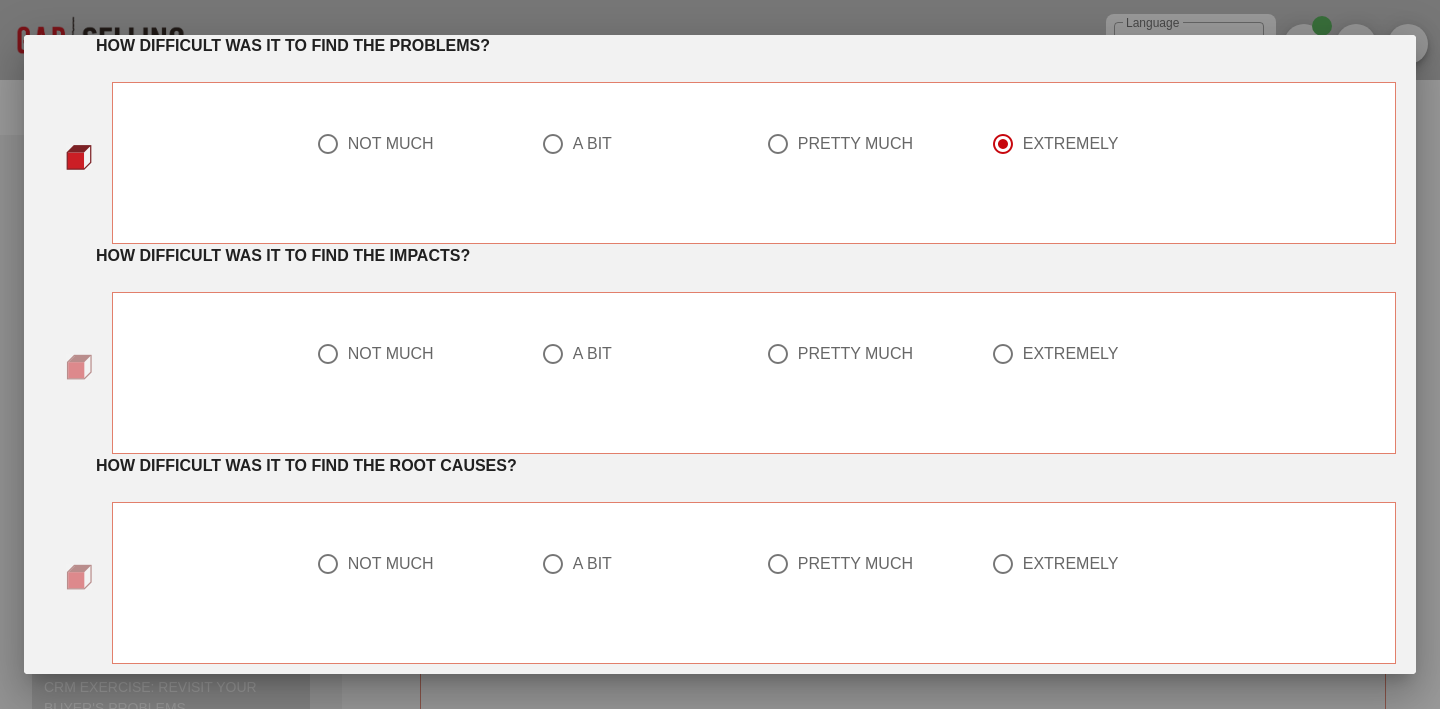 scroll, scrollTop: 112, scrollLeft: 0, axis: vertical 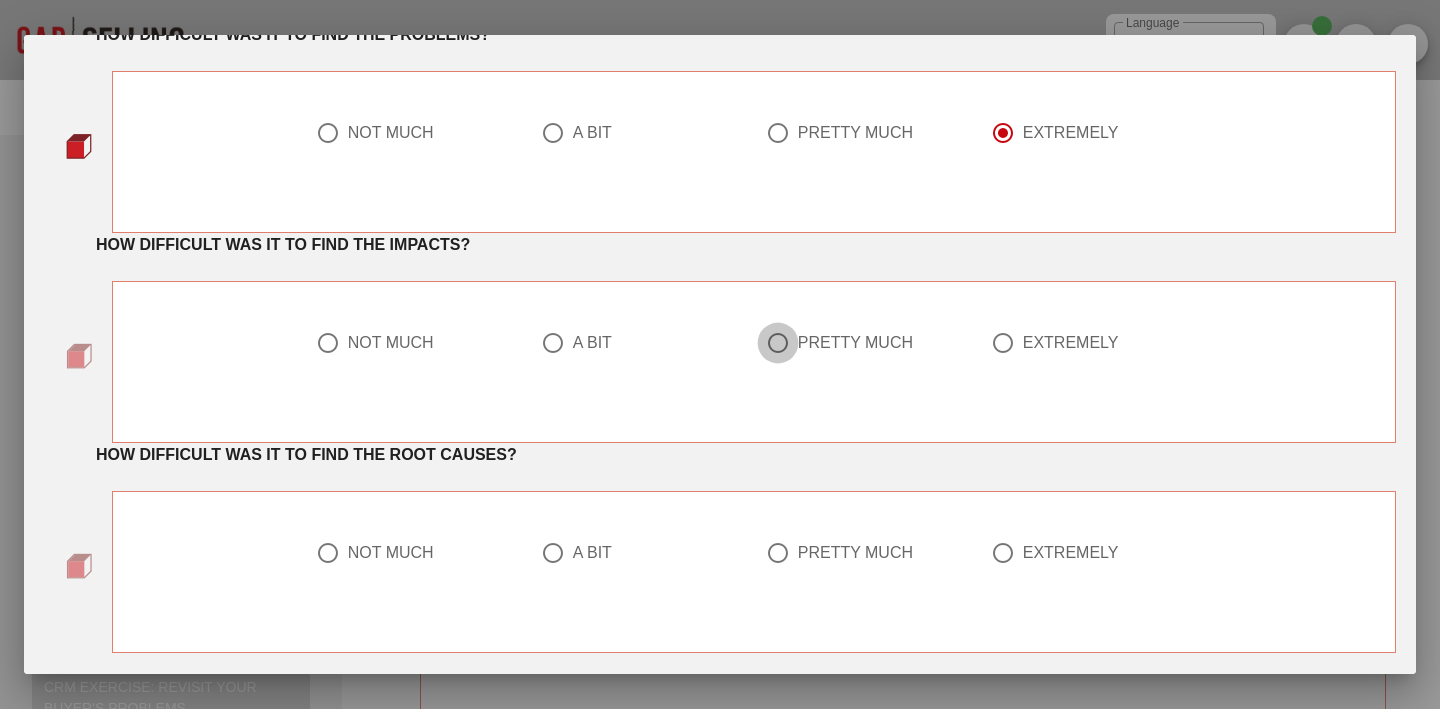 click at bounding box center (778, 343) 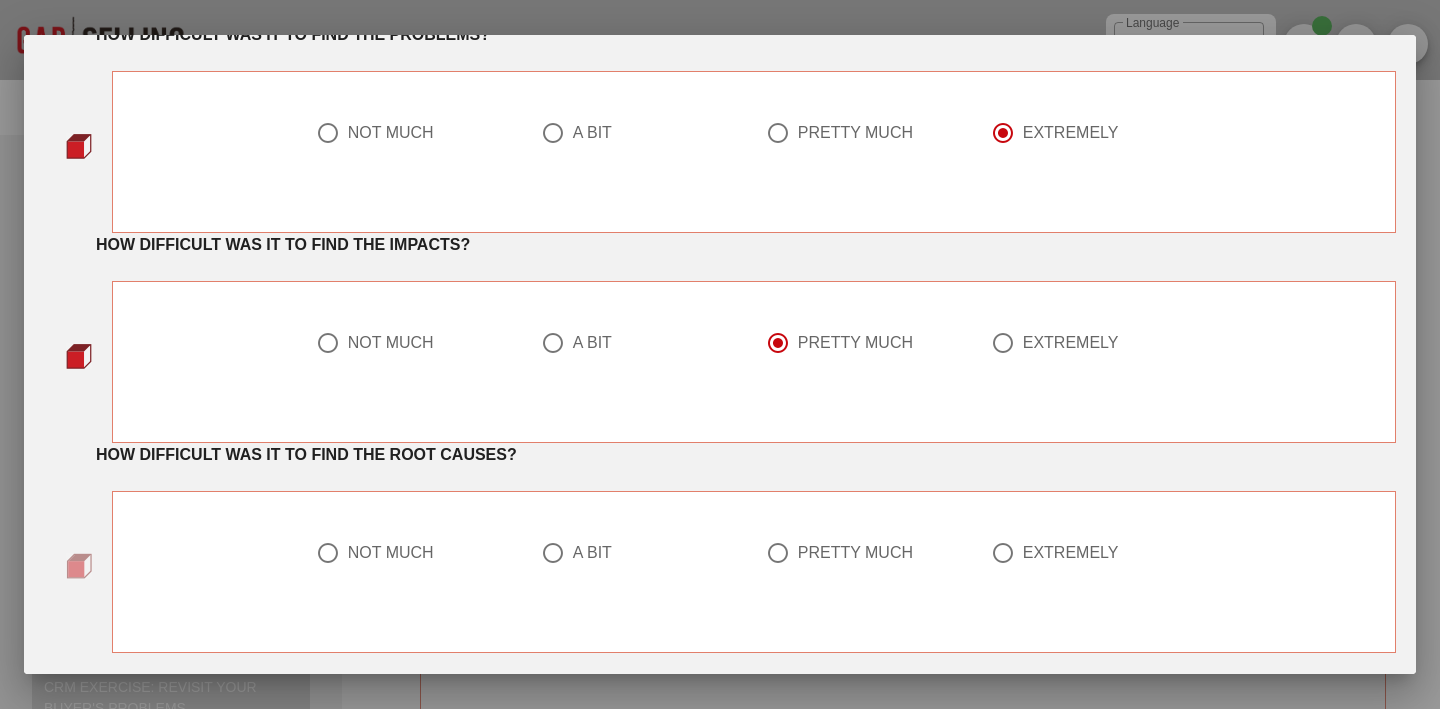 click at bounding box center [778, 553] 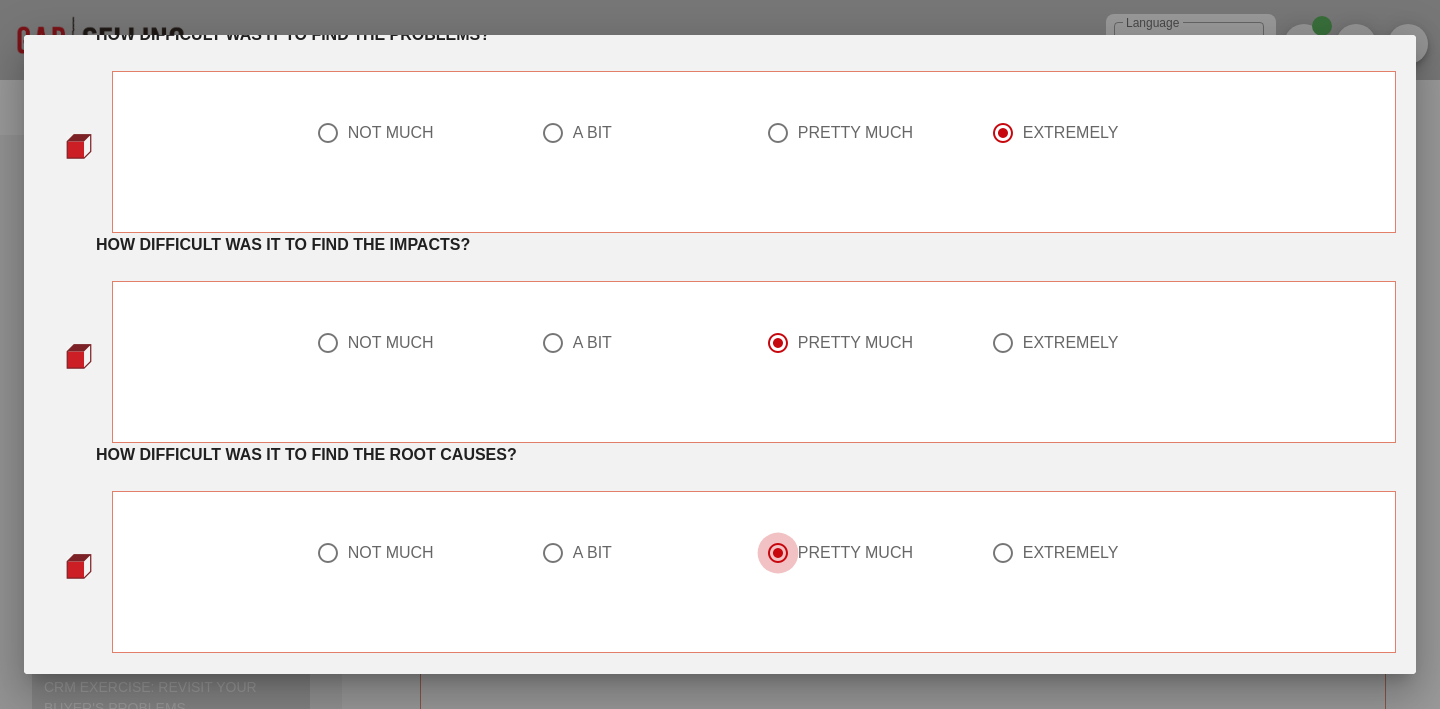 scroll, scrollTop: 192, scrollLeft: 0, axis: vertical 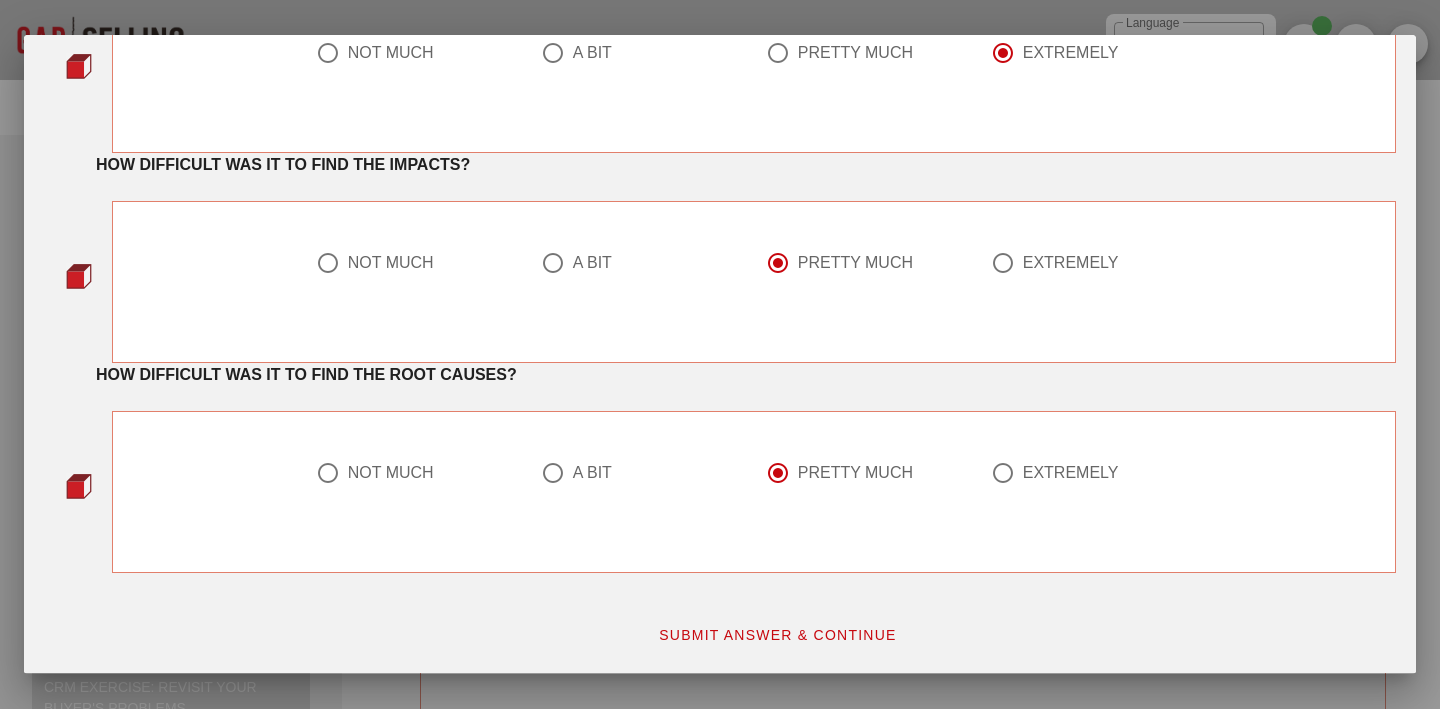 click on "SUBMIT ANSWER & CONTINUE" at bounding box center [777, 635] 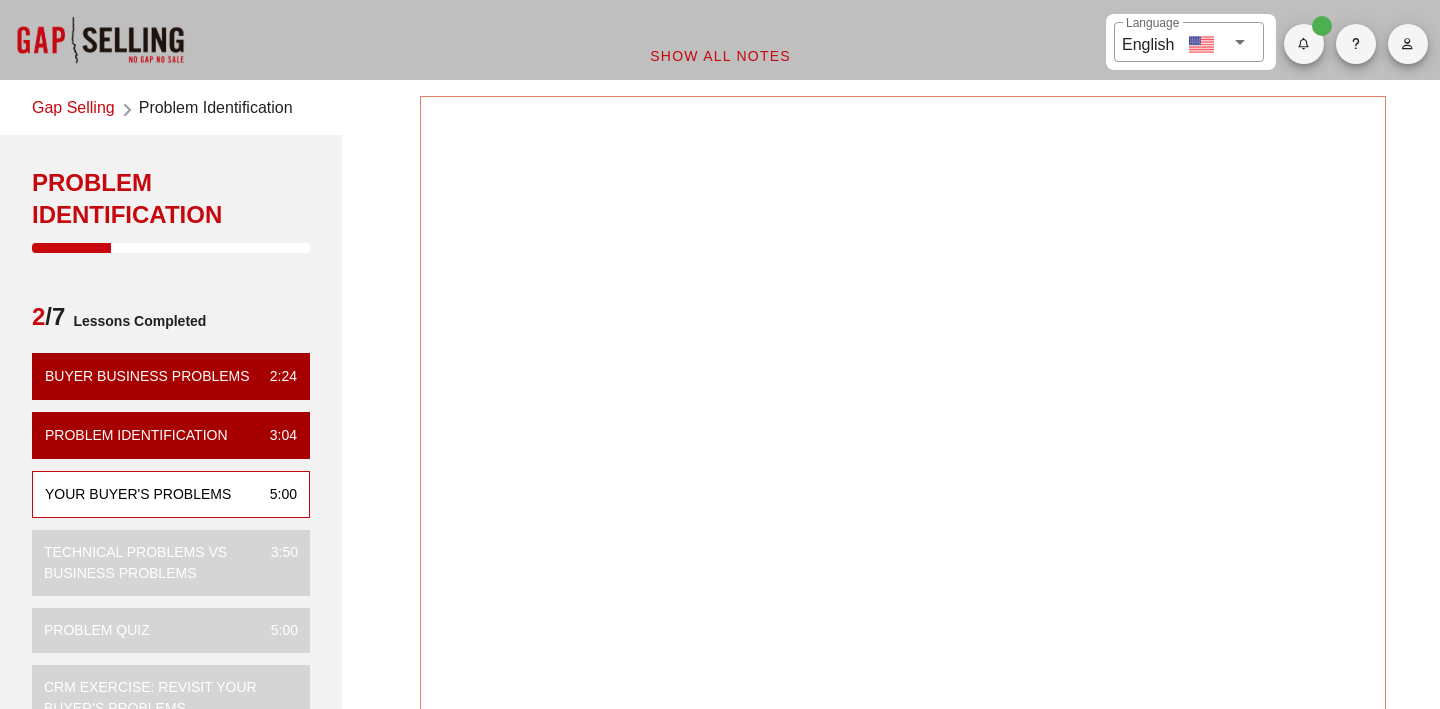 scroll, scrollTop: 0, scrollLeft: 0, axis: both 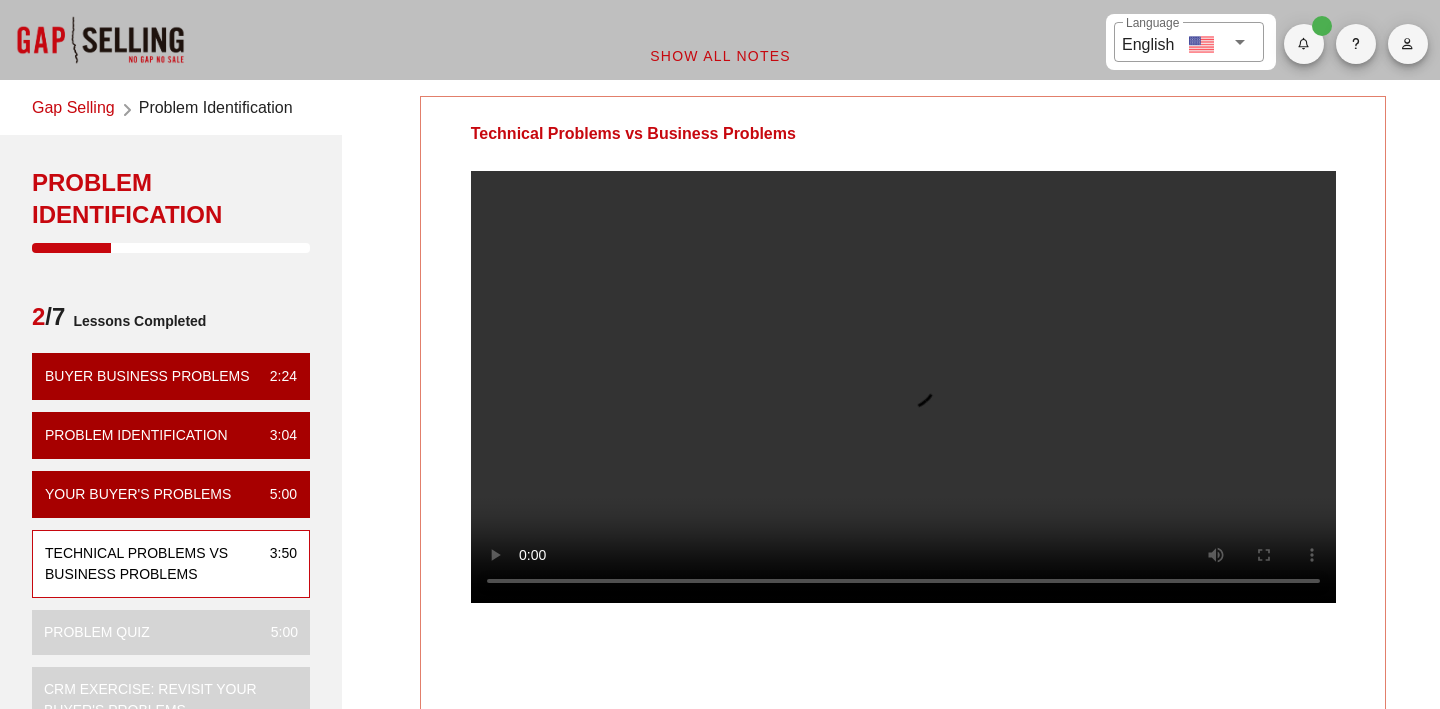 type 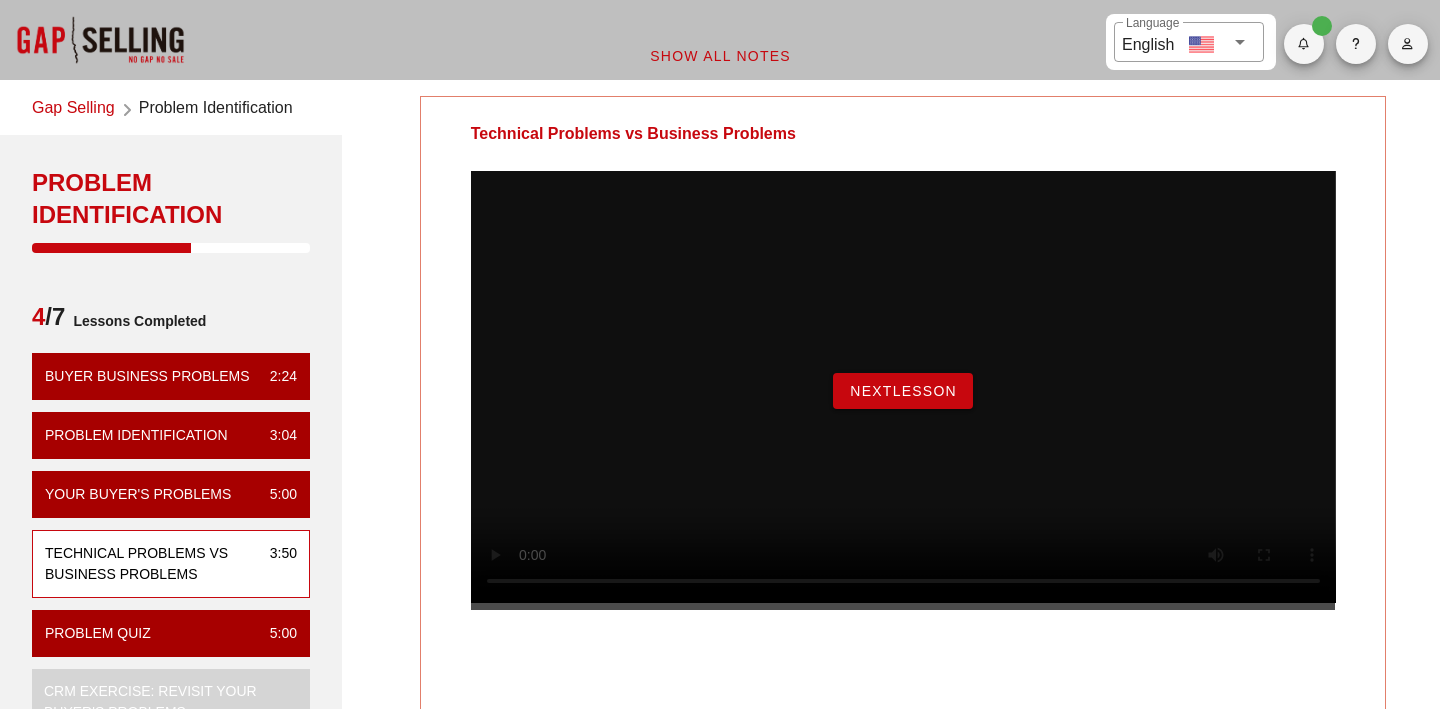 click on "NextLesson" at bounding box center [903, 391] 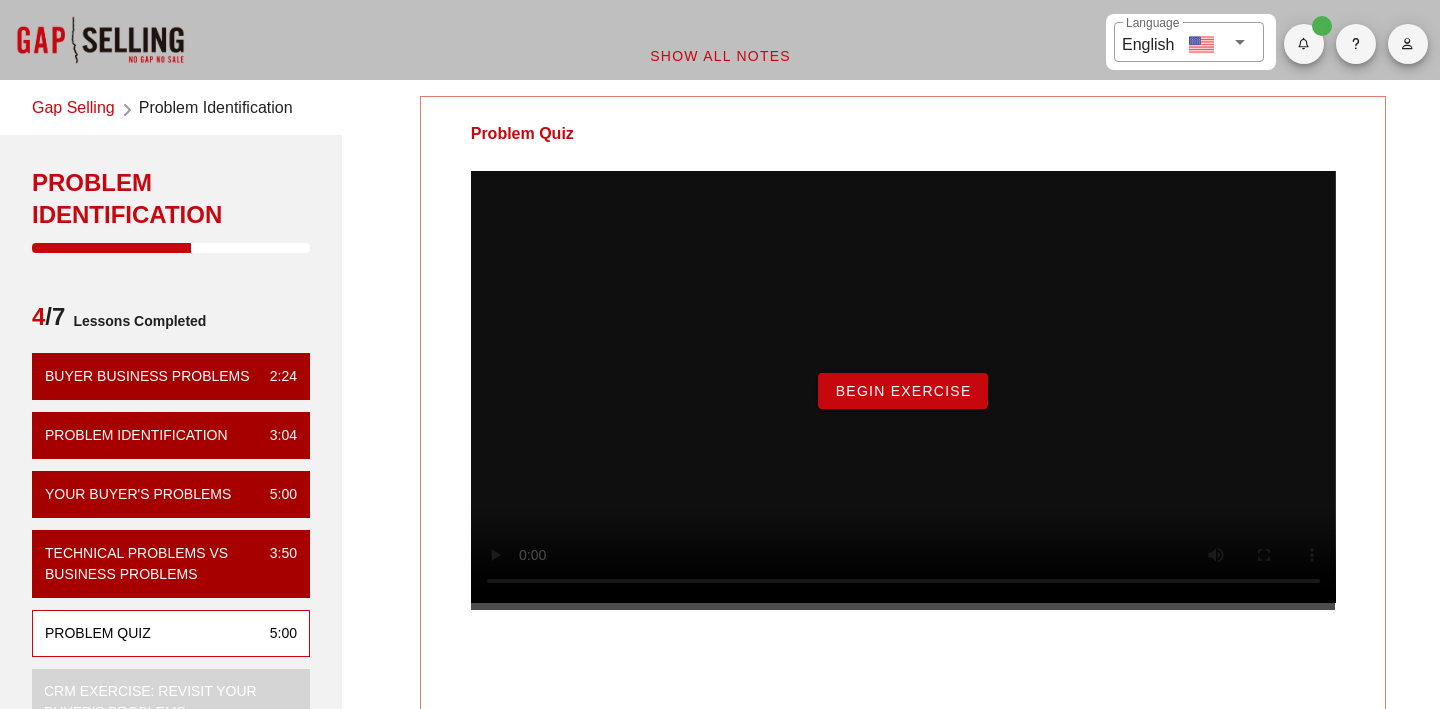 click on "Begin Exercise" at bounding box center [902, 391] 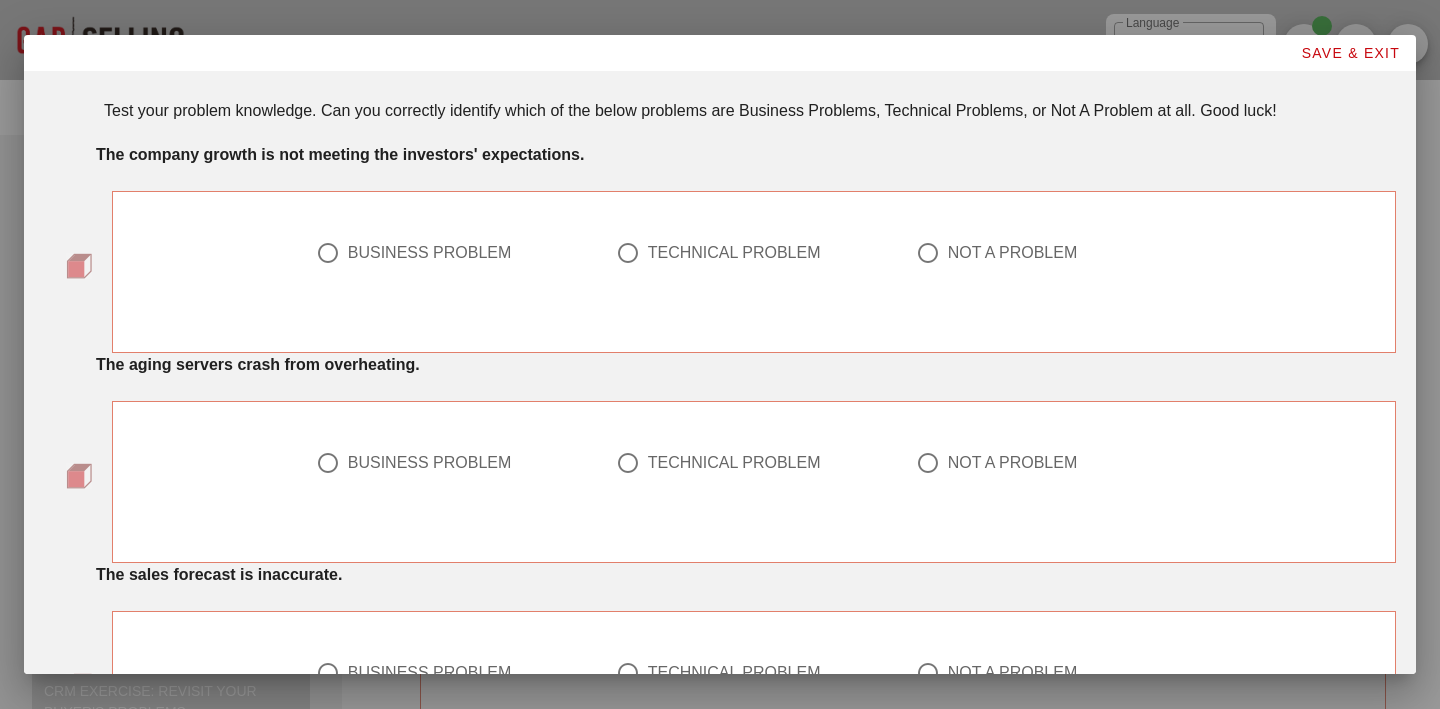 click at bounding box center (628, 463) 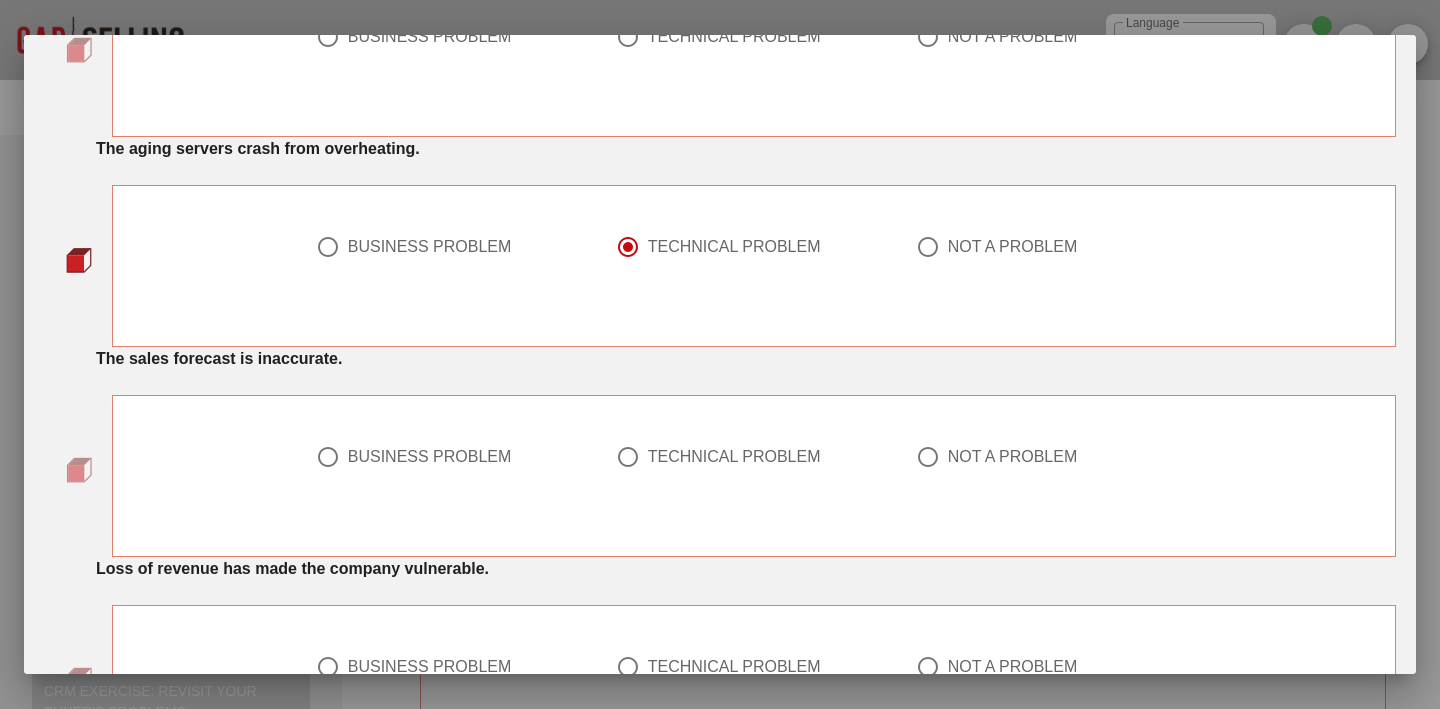 scroll, scrollTop: 222, scrollLeft: 0, axis: vertical 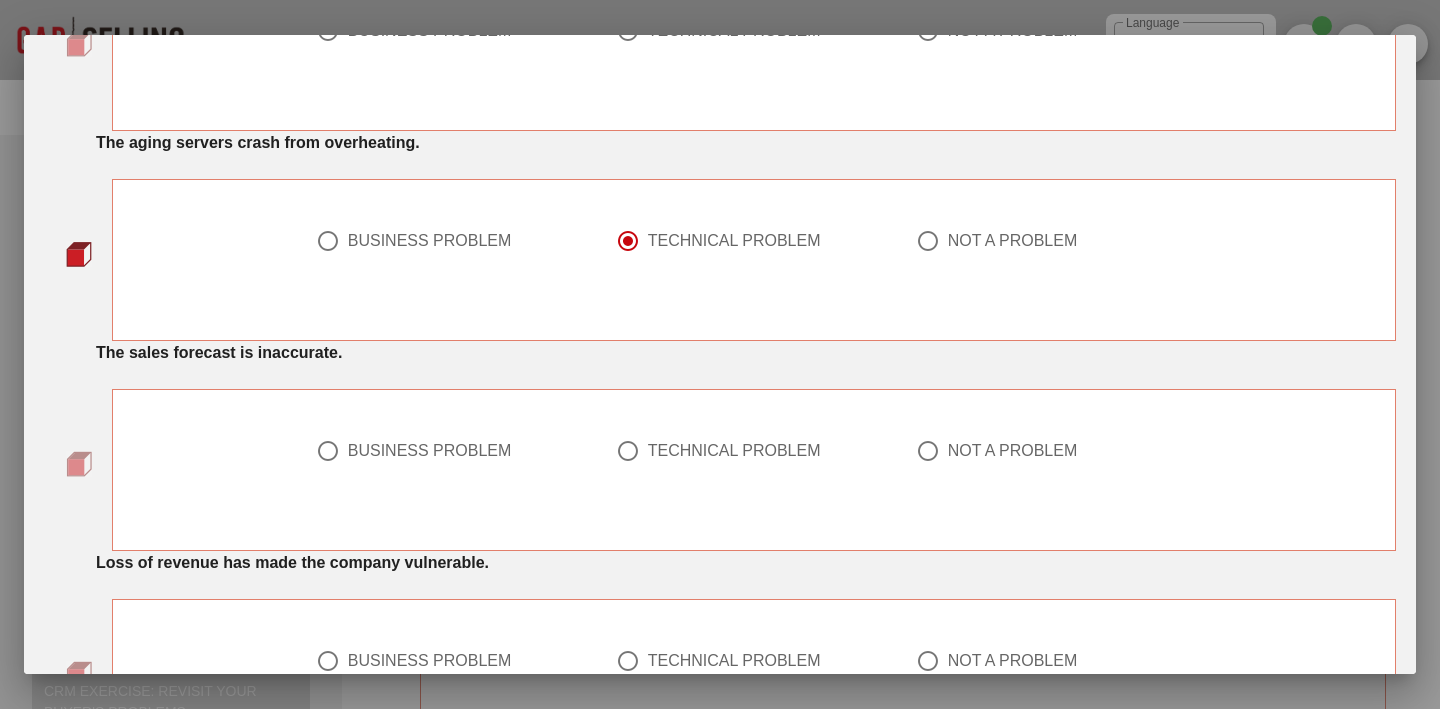 click at bounding box center (928, 451) 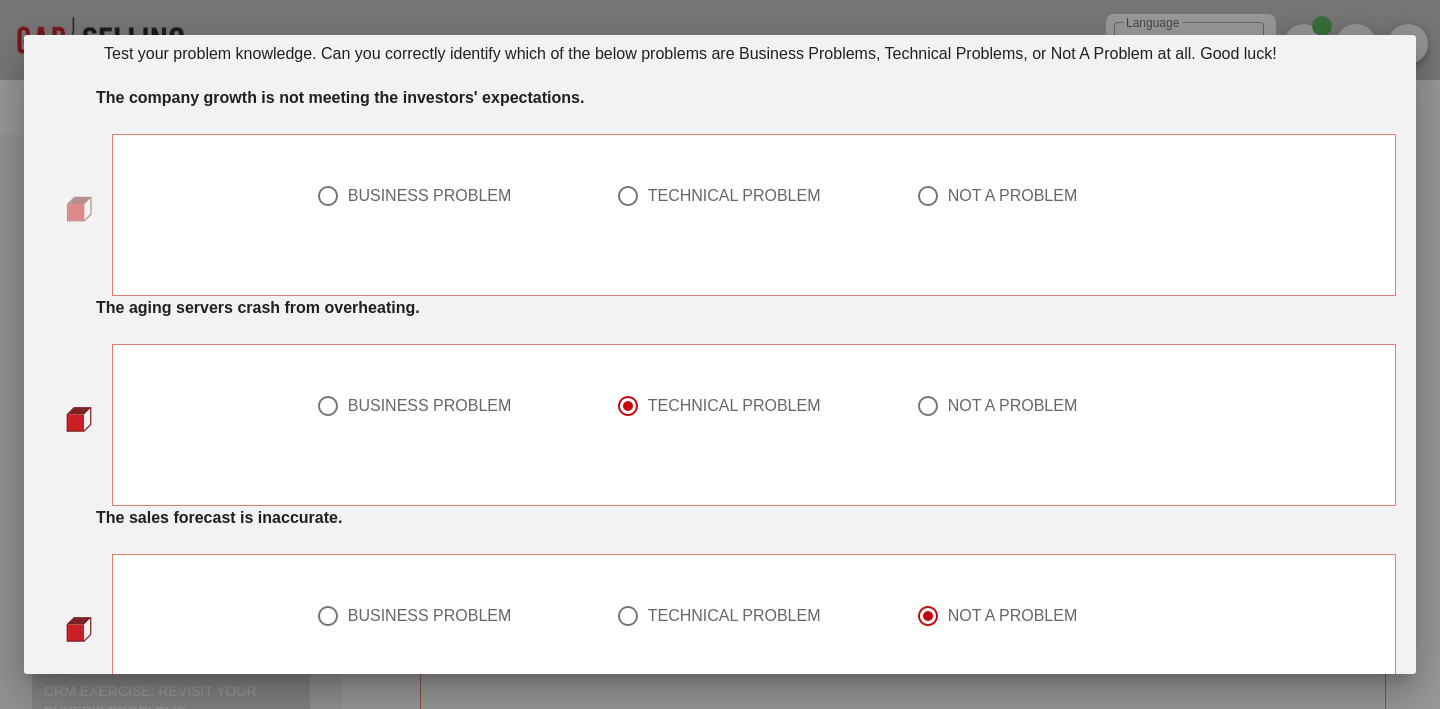 scroll, scrollTop: 34, scrollLeft: 0, axis: vertical 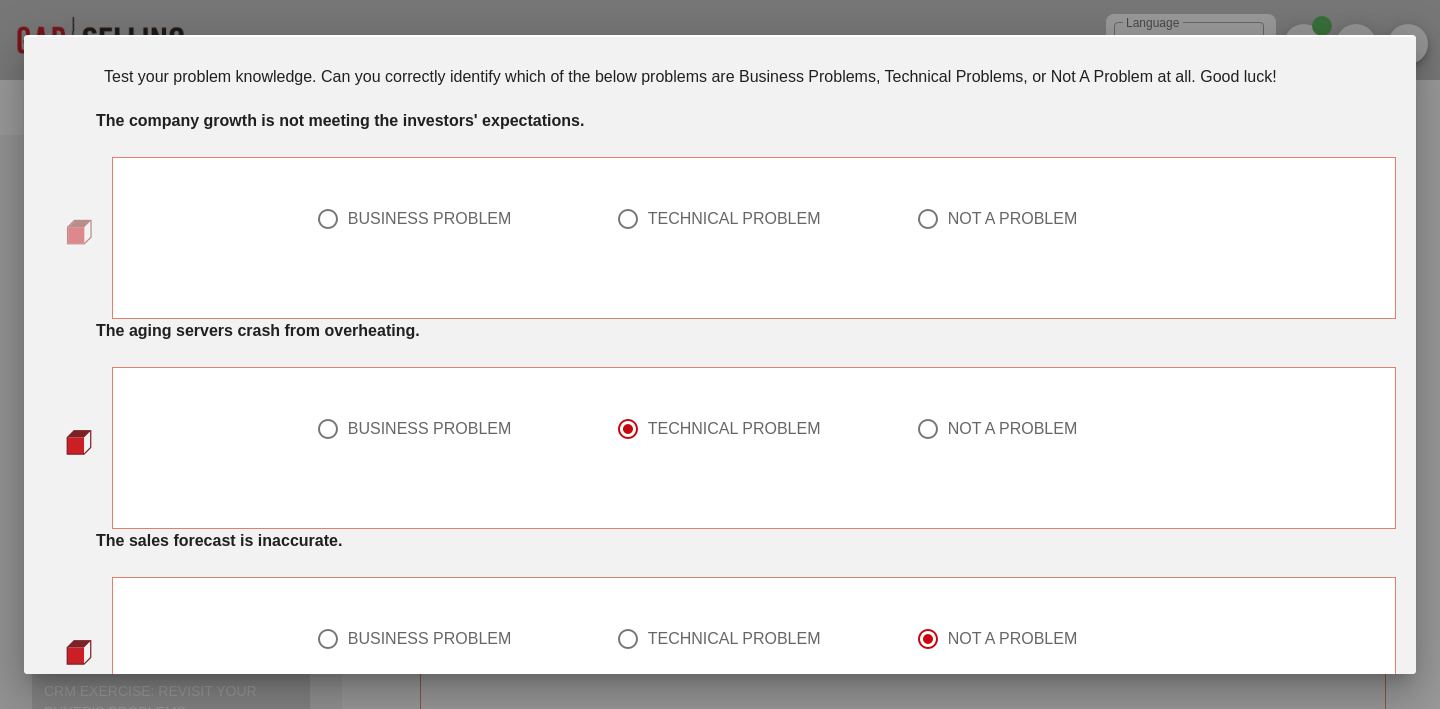 click at bounding box center (328, 219) 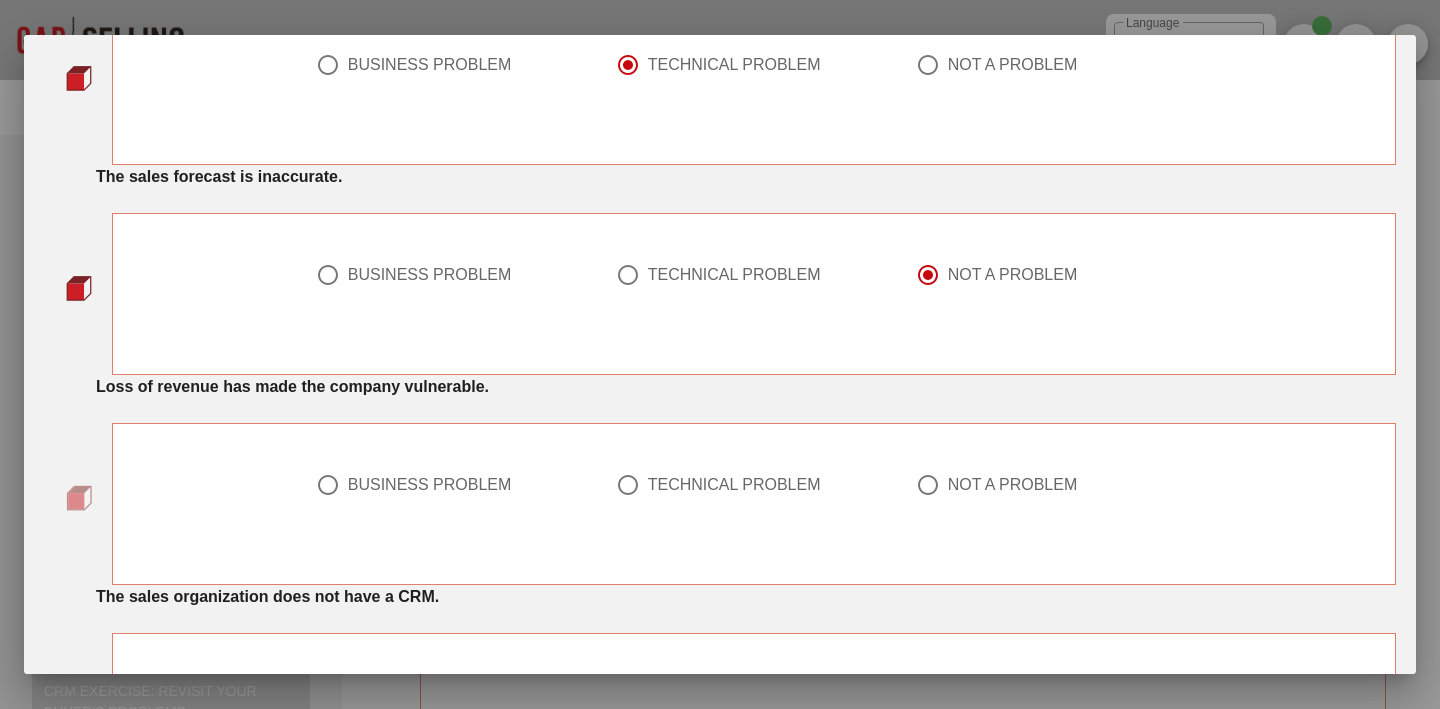 scroll, scrollTop: 468, scrollLeft: 0, axis: vertical 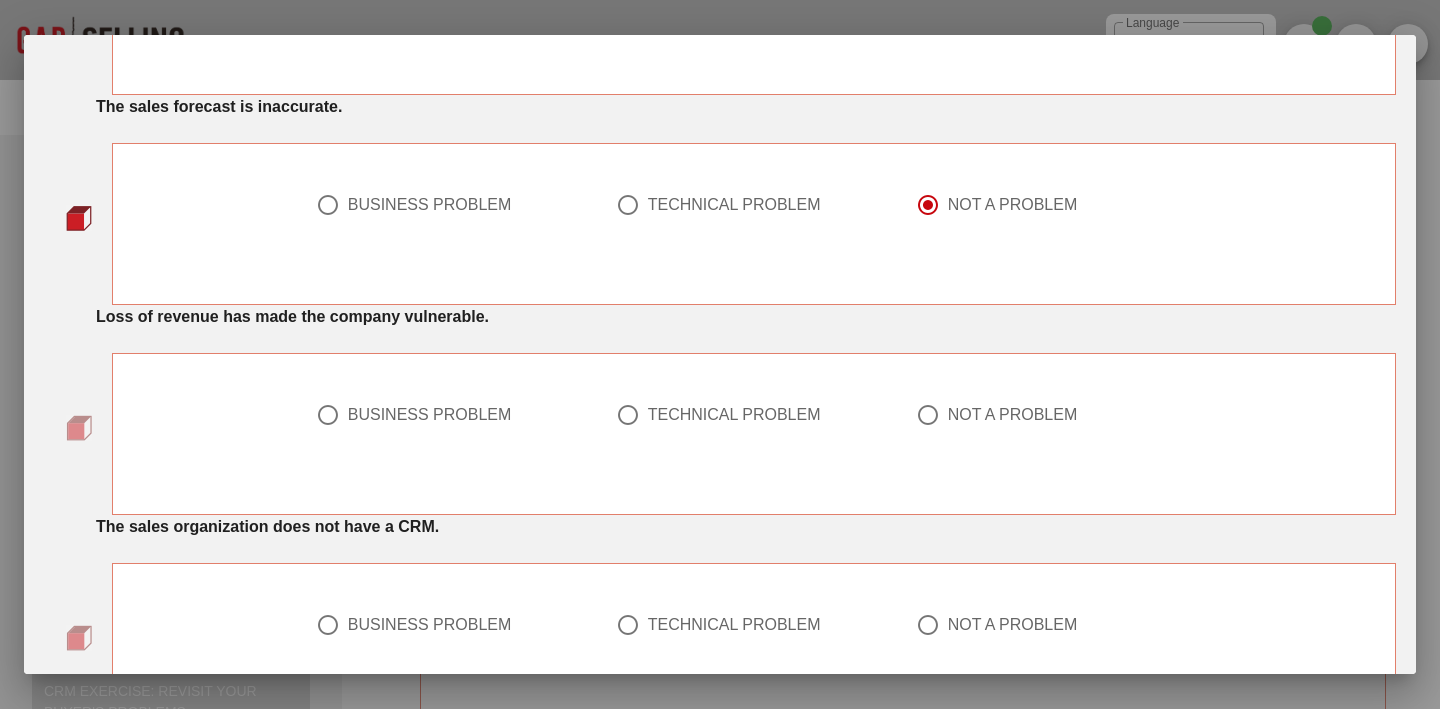 click at bounding box center [928, 415] 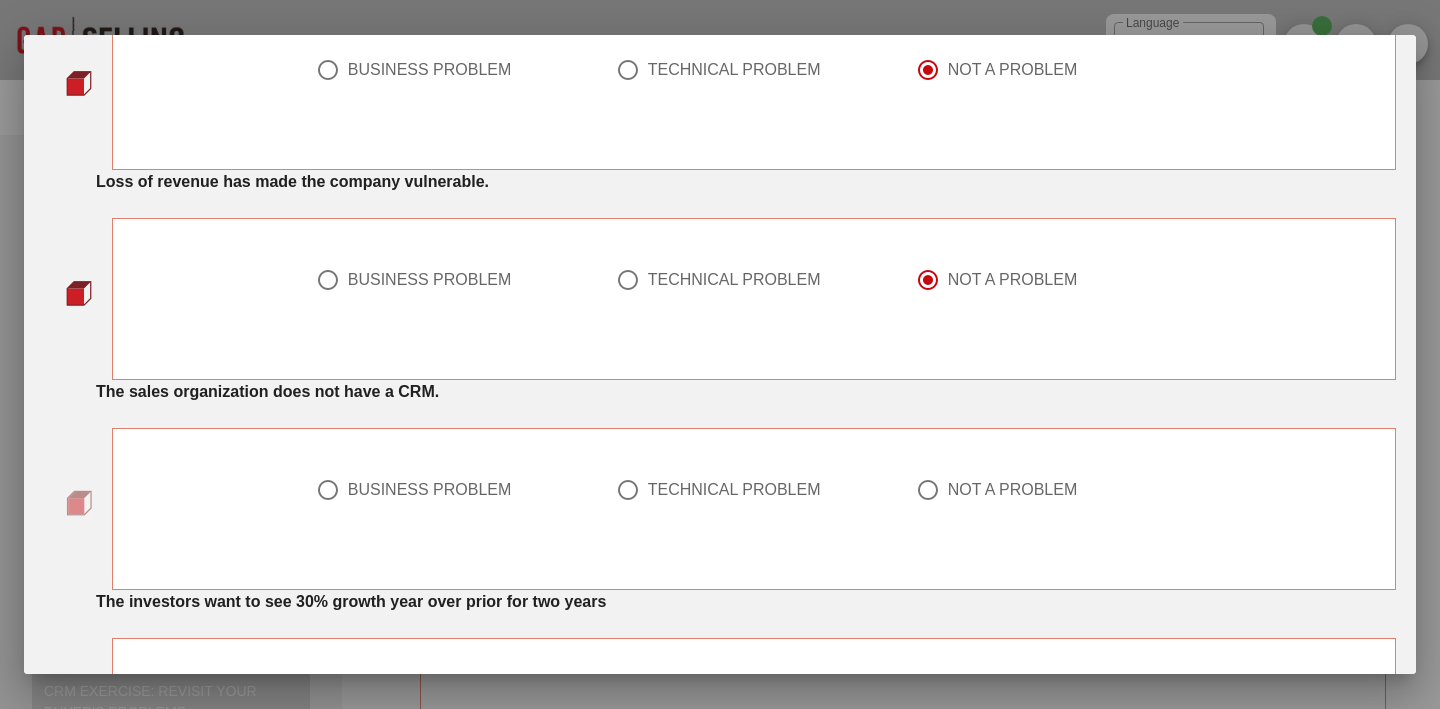 scroll, scrollTop: 613, scrollLeft: 0, axis: vertical 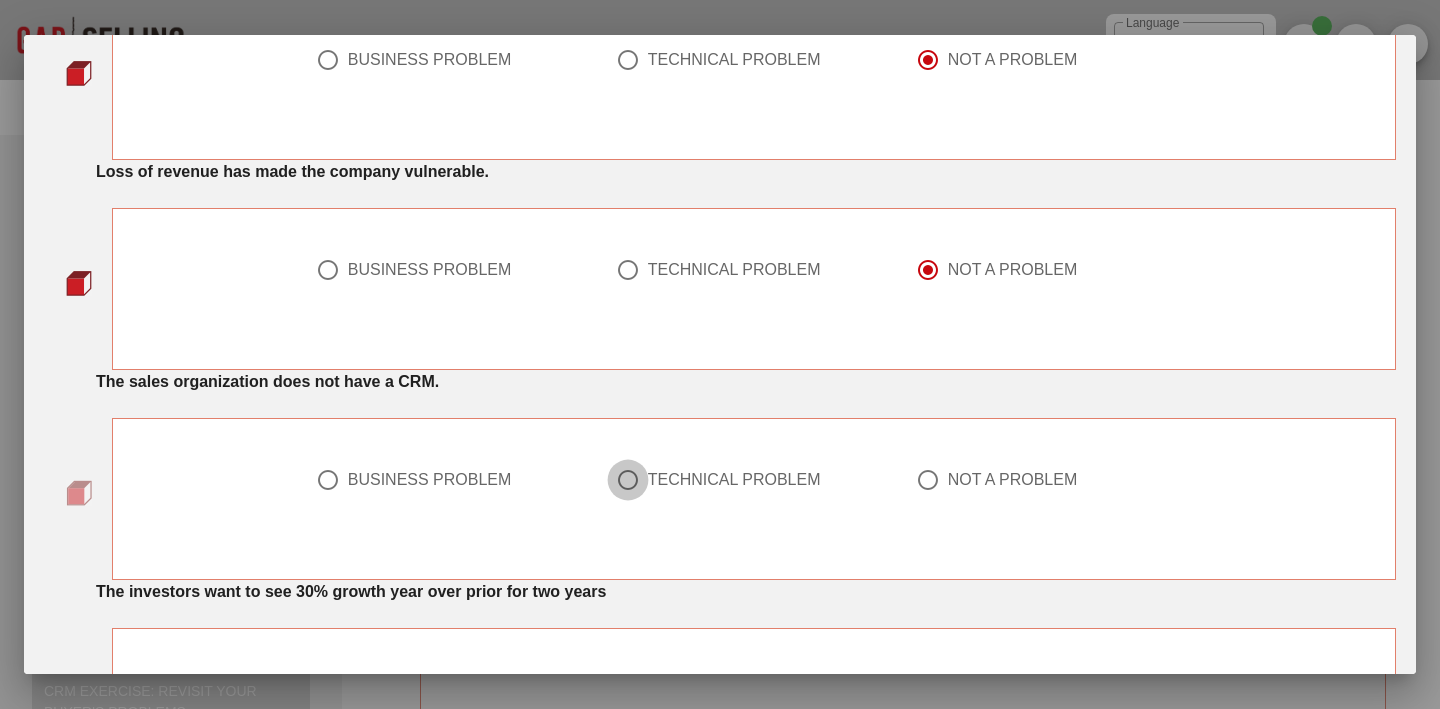 click at bounding box center (628, 480) 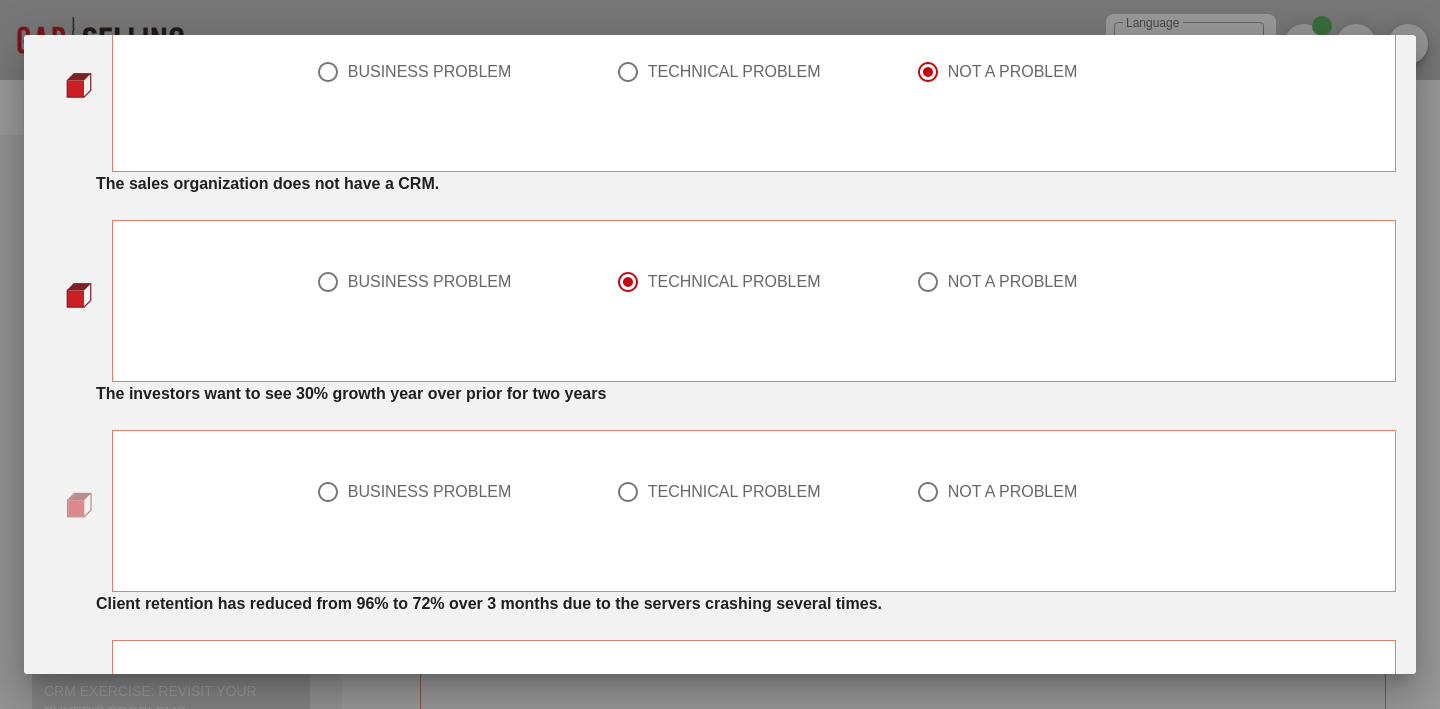 scroll, scrollTop: 812, scrollLeft: 0, axis: vertical 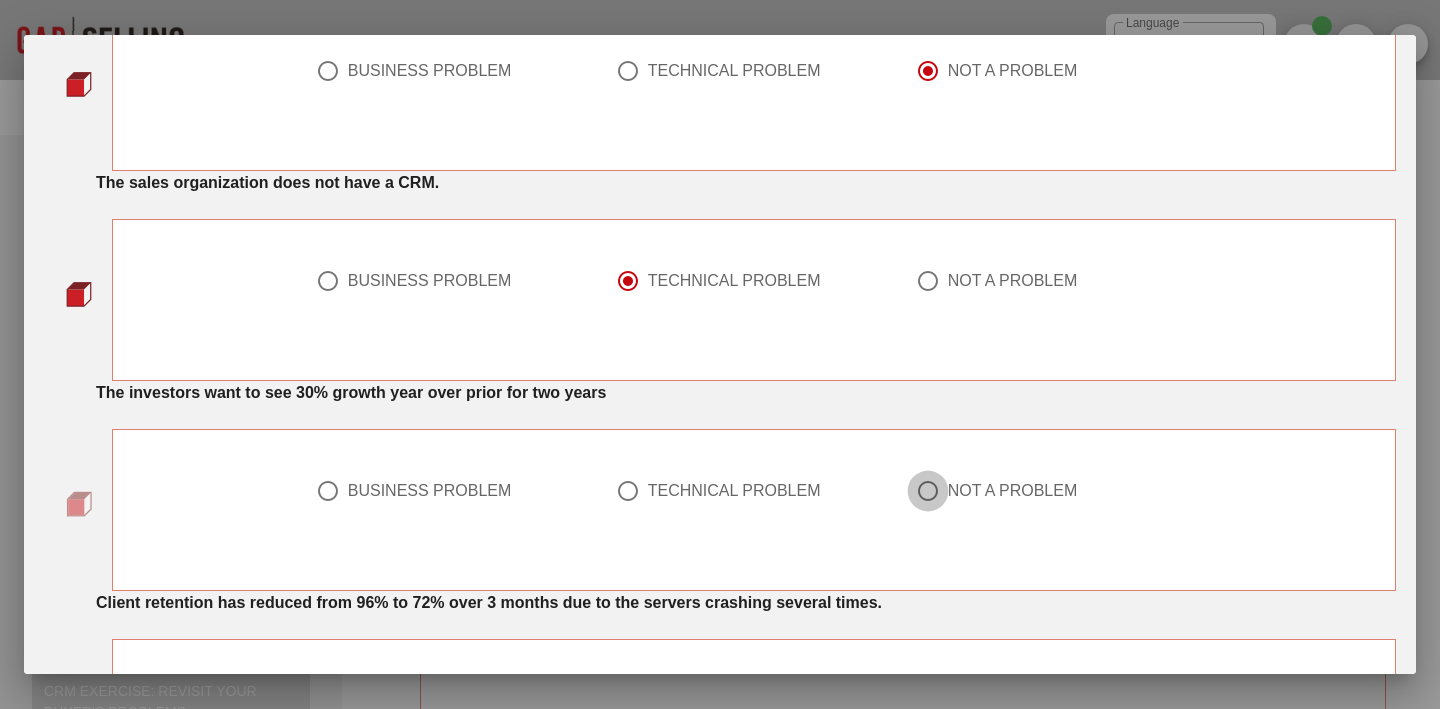 click at bounding box center [928, 491] 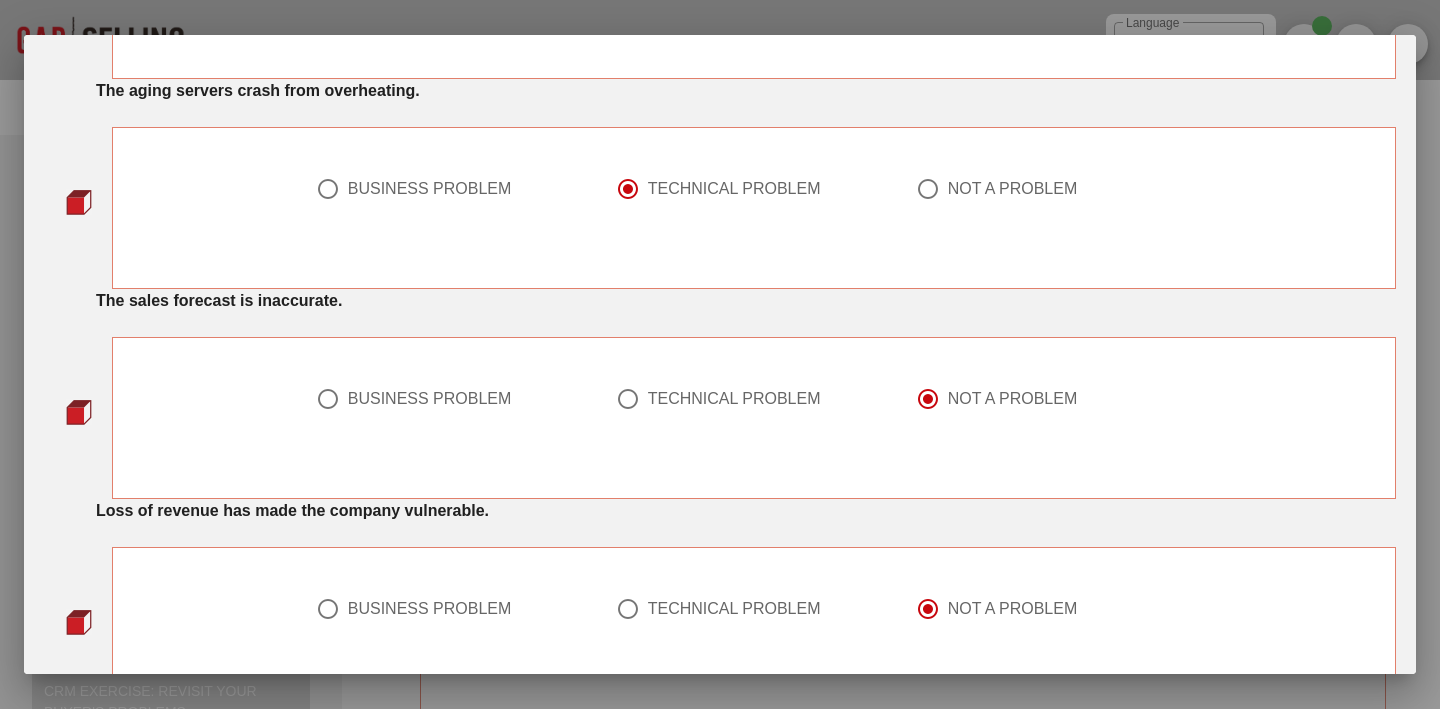 scroll, scrollTop: 313, scrollLeft: 0, axis: vertical 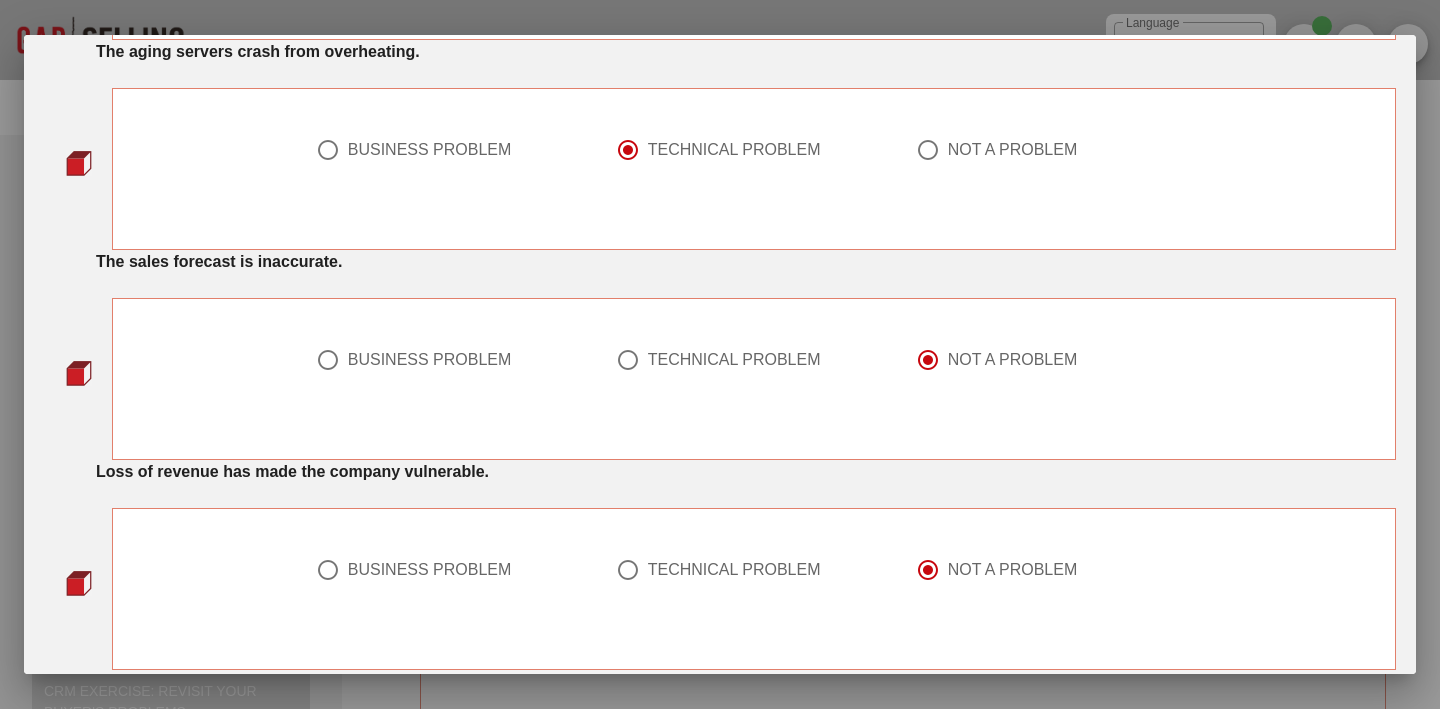 click at bounding box center (628, 360) 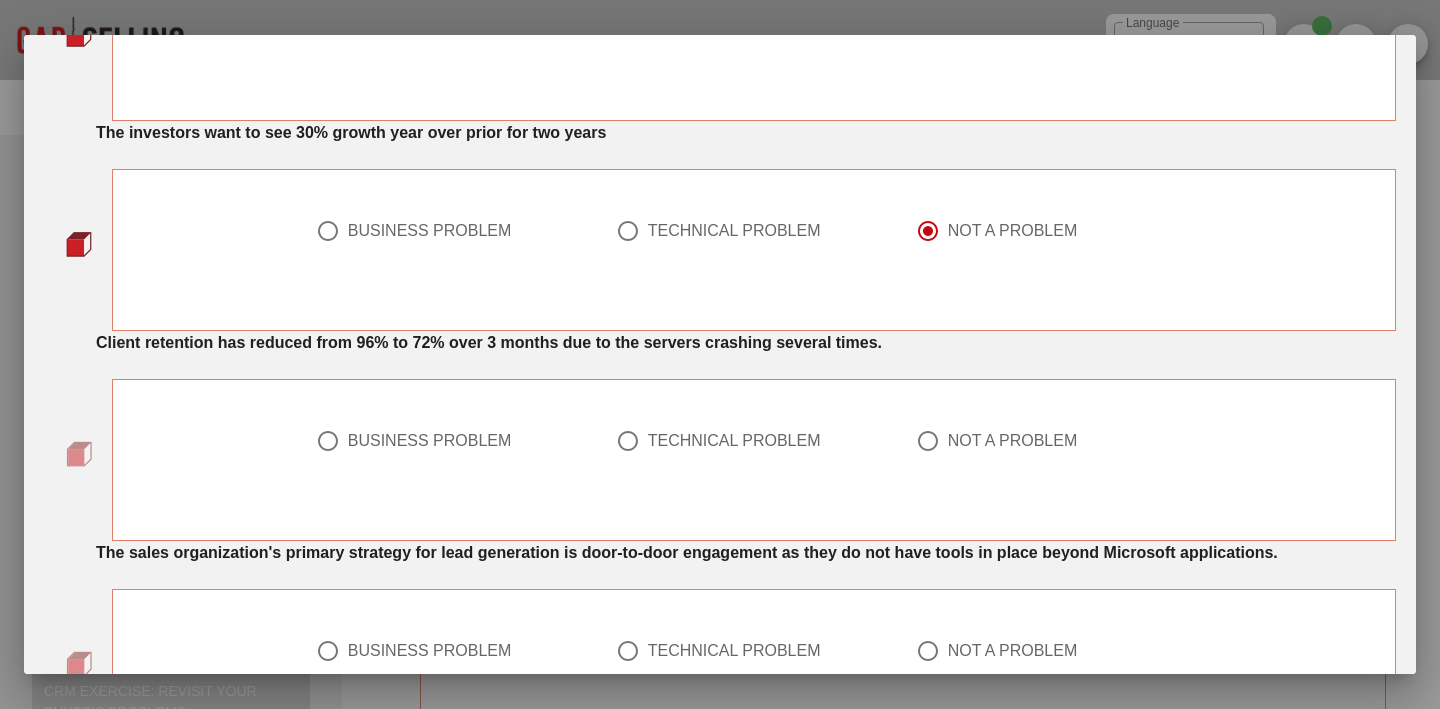 scroll, scrollTop: 1073, scrollLeft: 0, axis: vertical 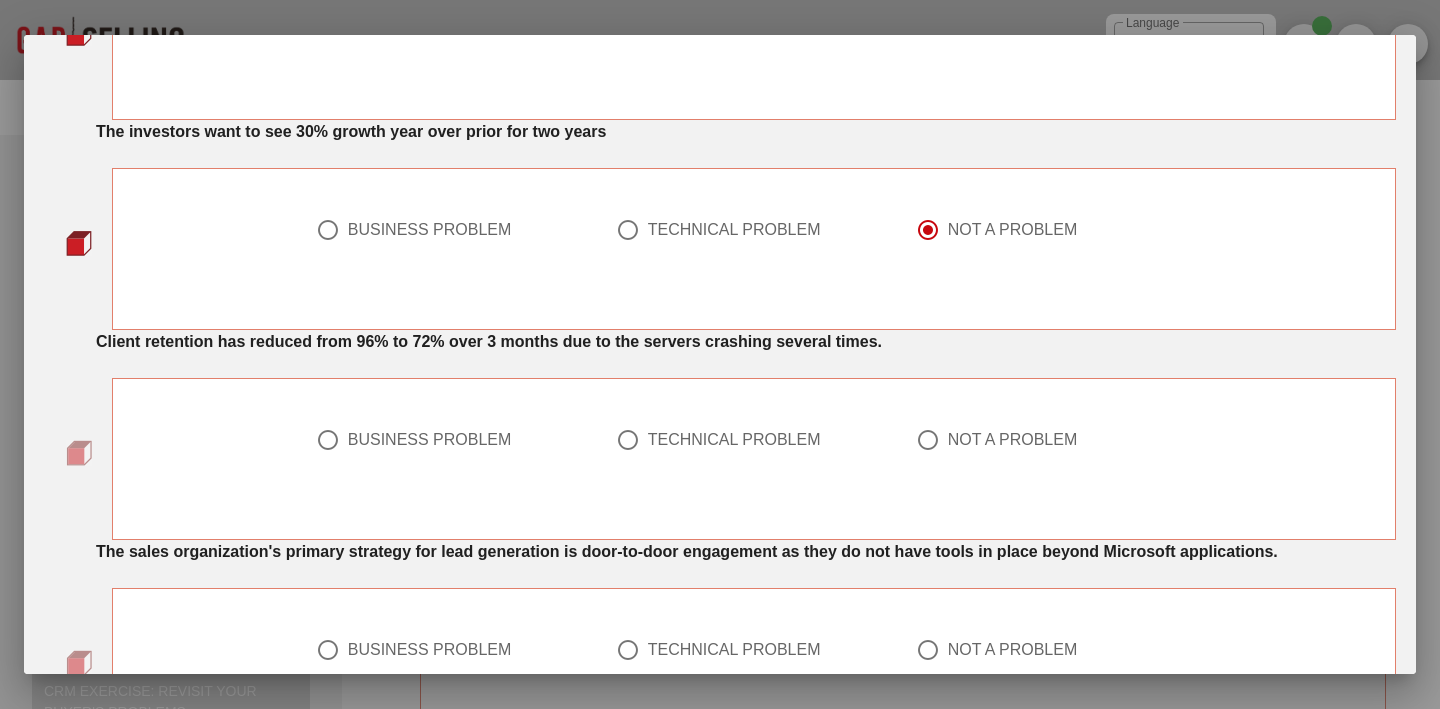 click at bounding box center [628, 440] 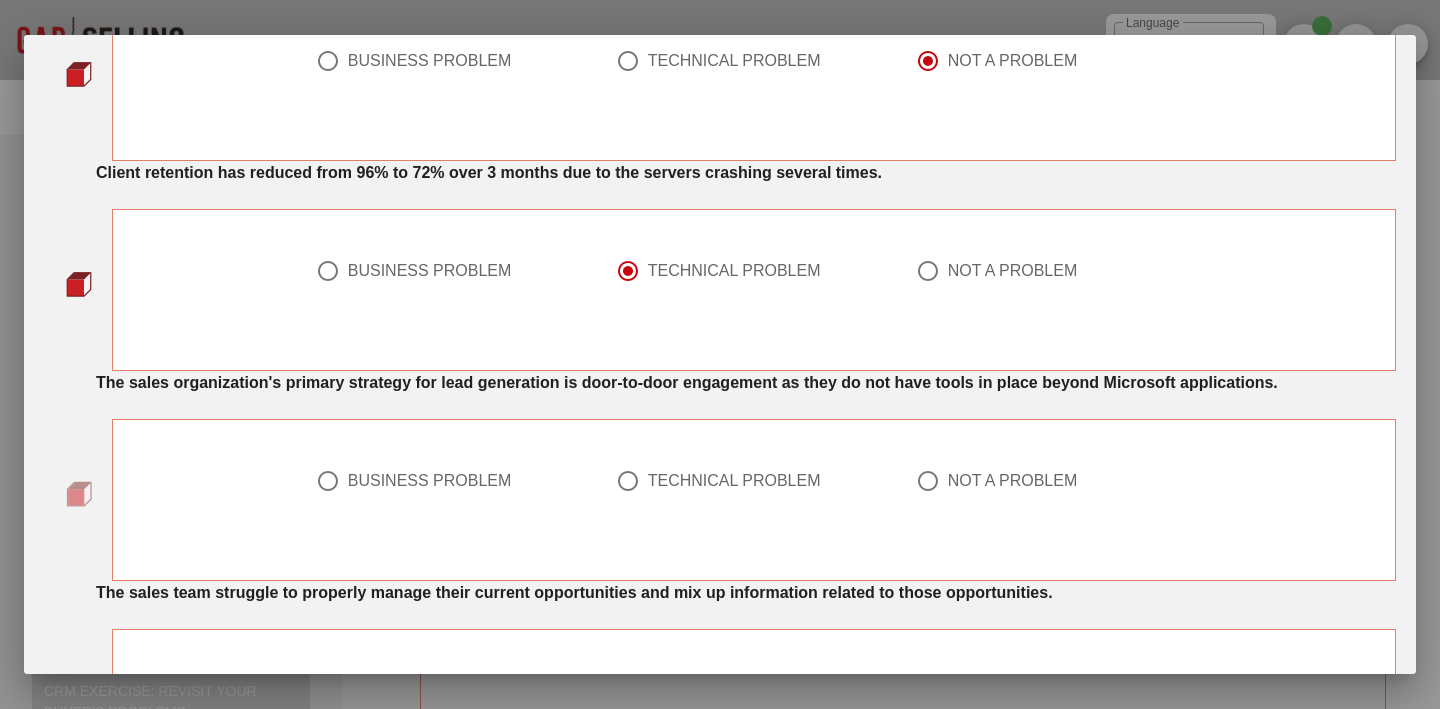 scroll, scrollTop: 1255, scrollLeft: 0, axis: vertical 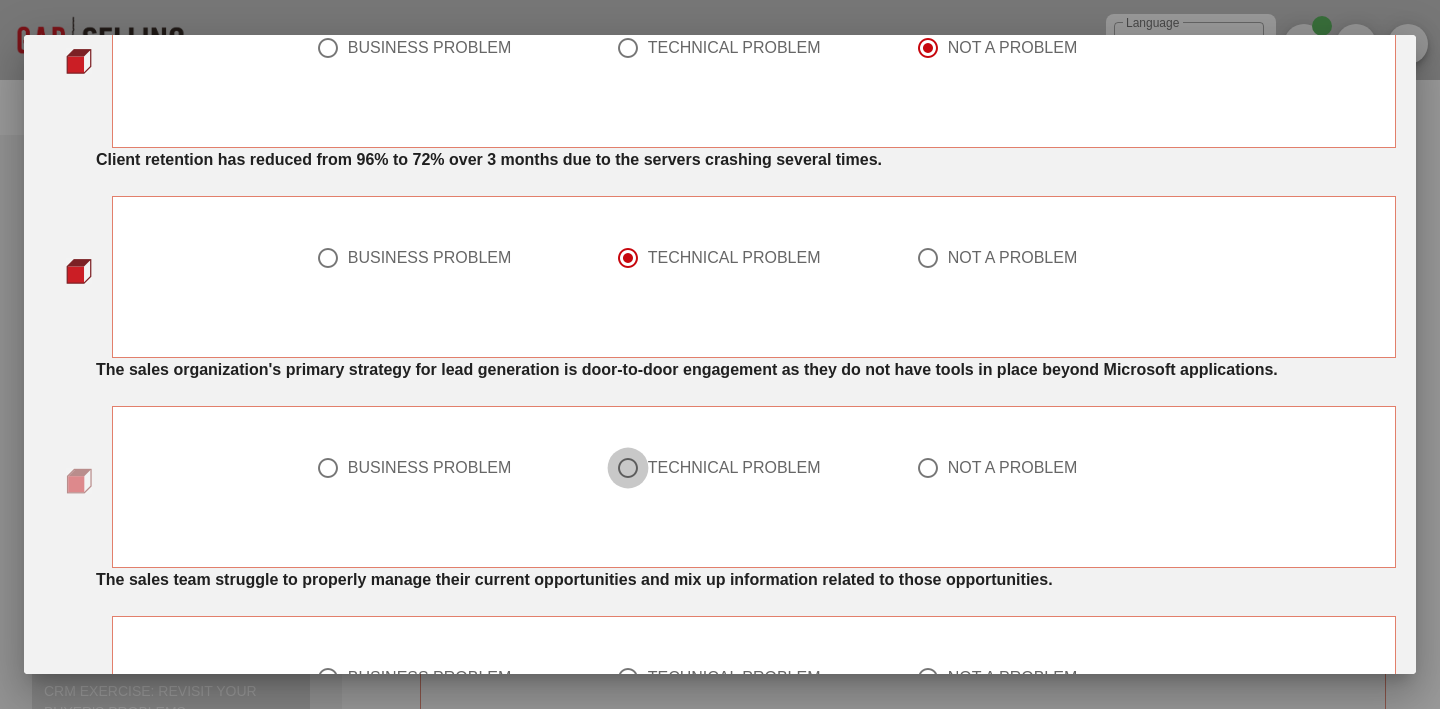 click at bounding box center (628, 468) 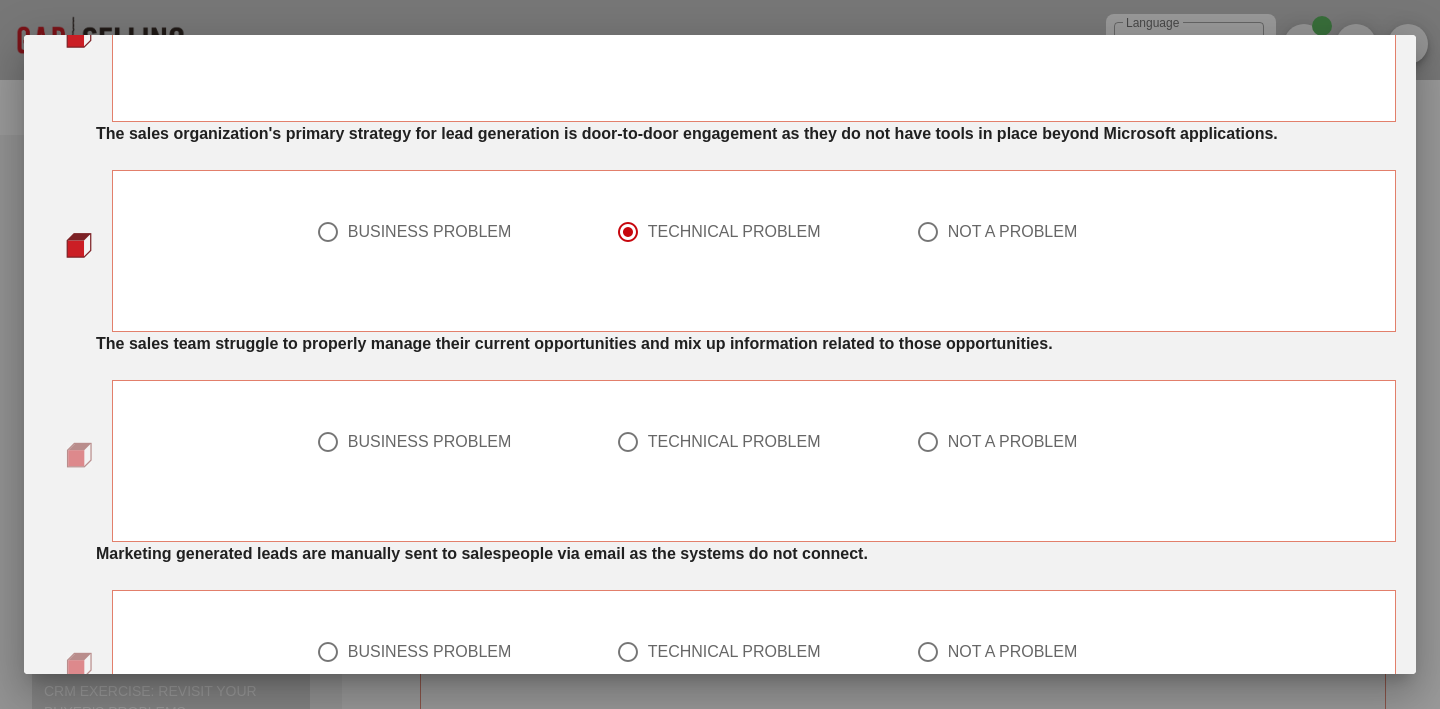 scroll, scrollTop: 1493, scrollLeft: 0, axis: vertical 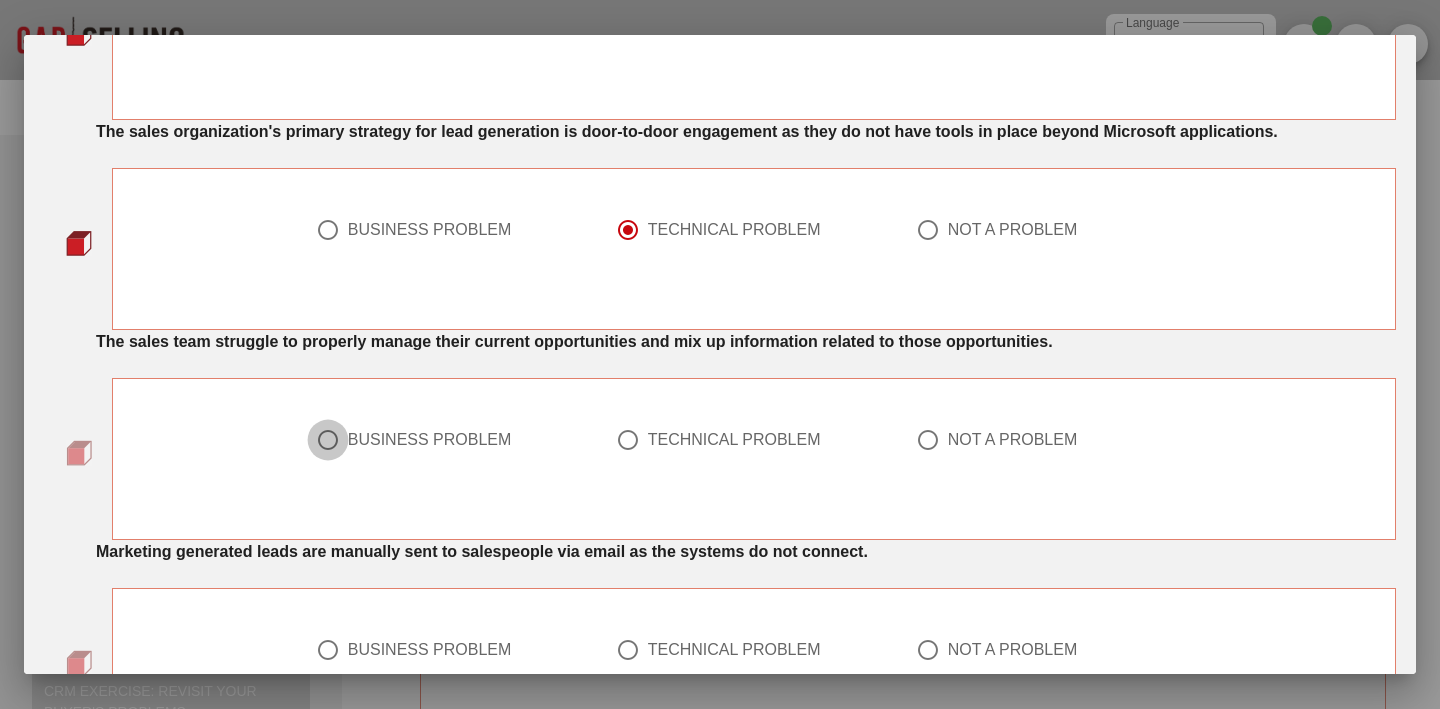 click at bounding box center [328, 440] 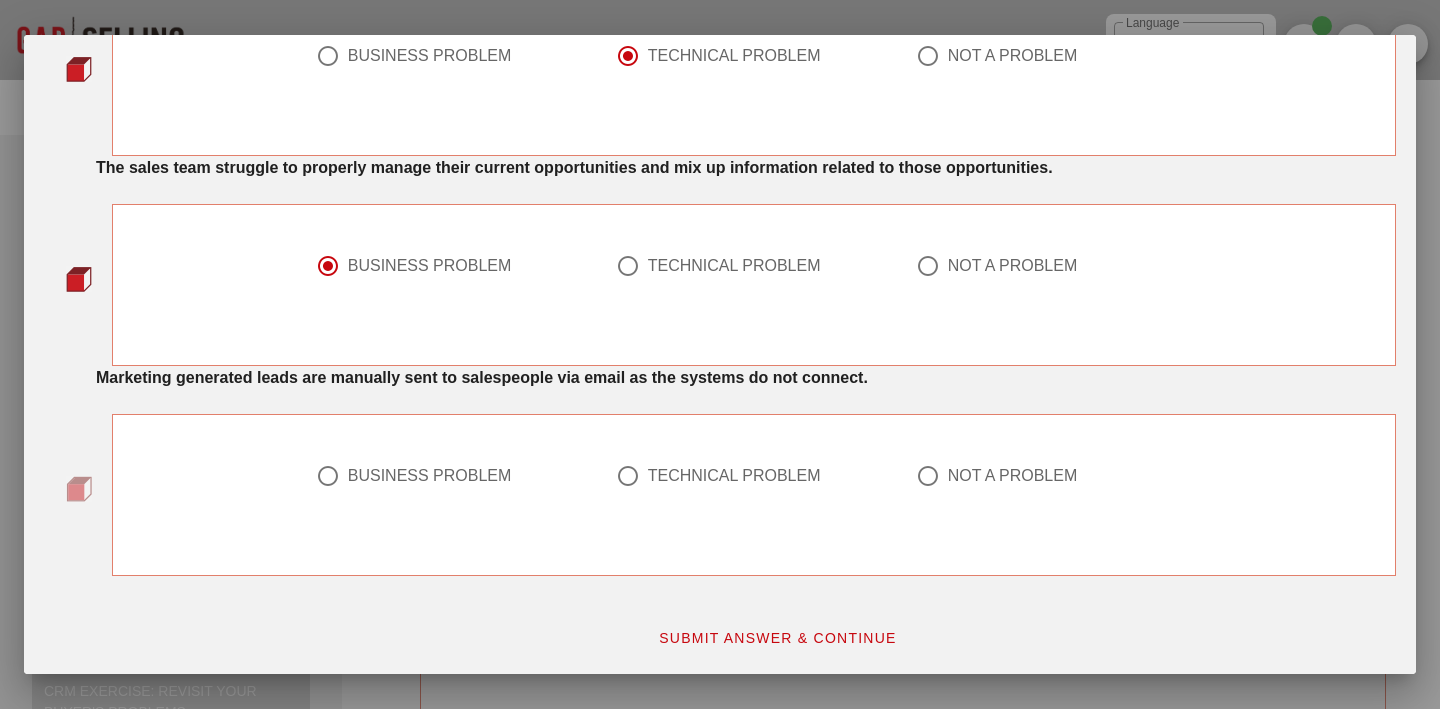 scroll, scrollTop: 1689, scrollLeft: 0, axis: vertical 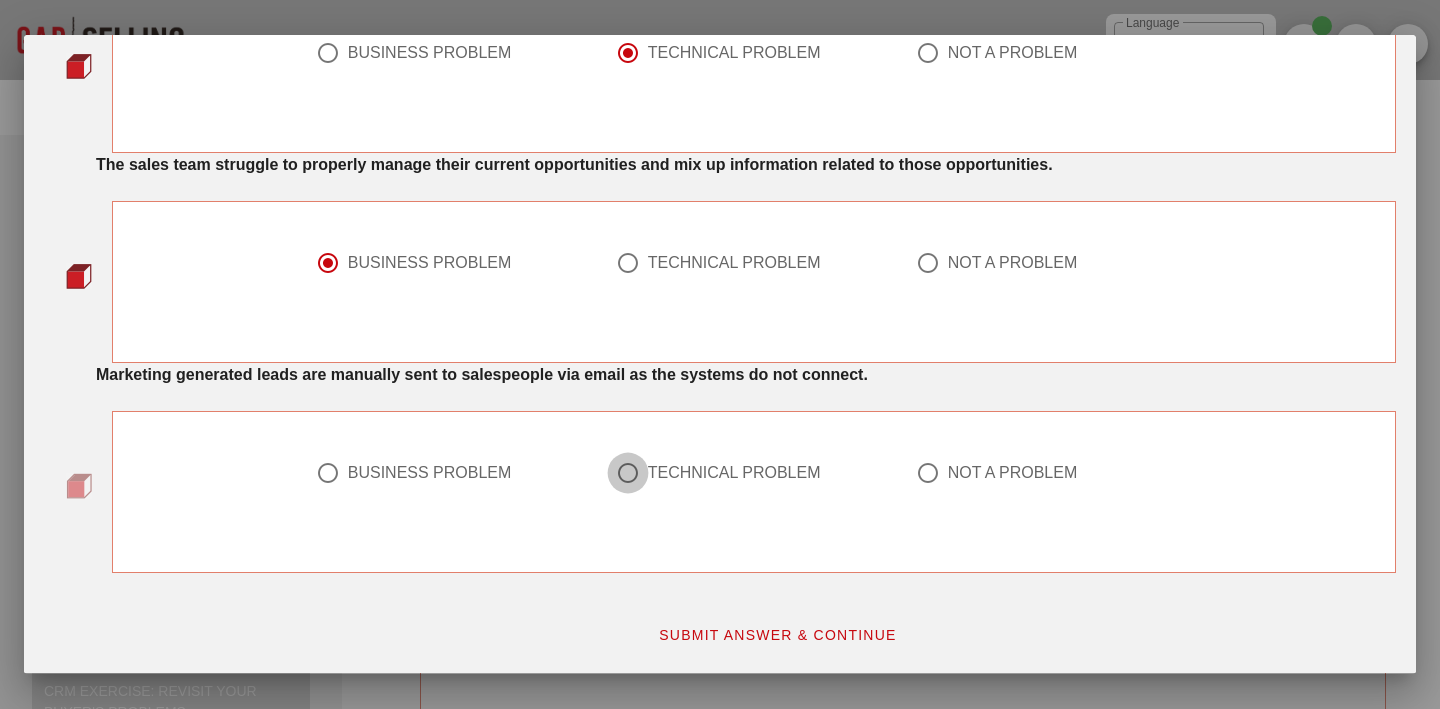 click at bounding box center [628, 473] 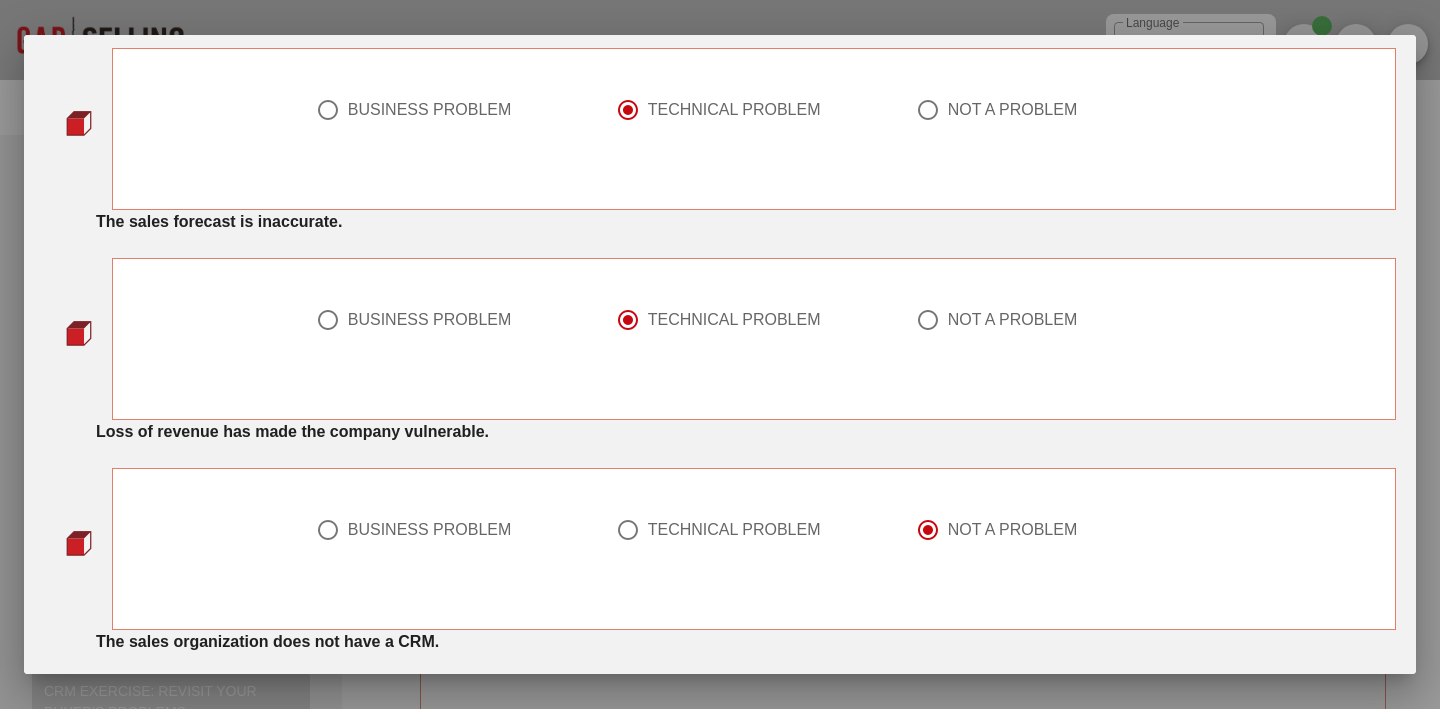 scroll, scrollTop: 0, scrollLeft: 0, axis: both 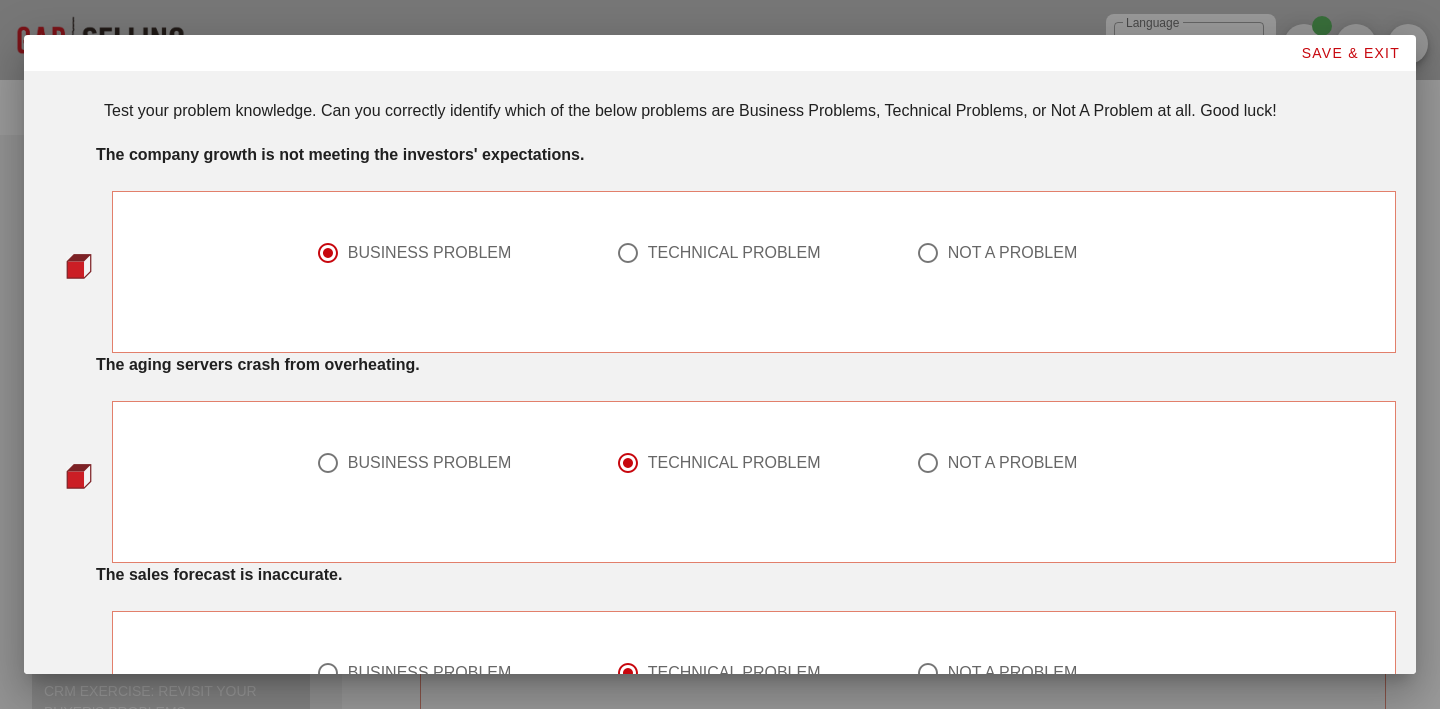 click at bounding box center (928, 253) 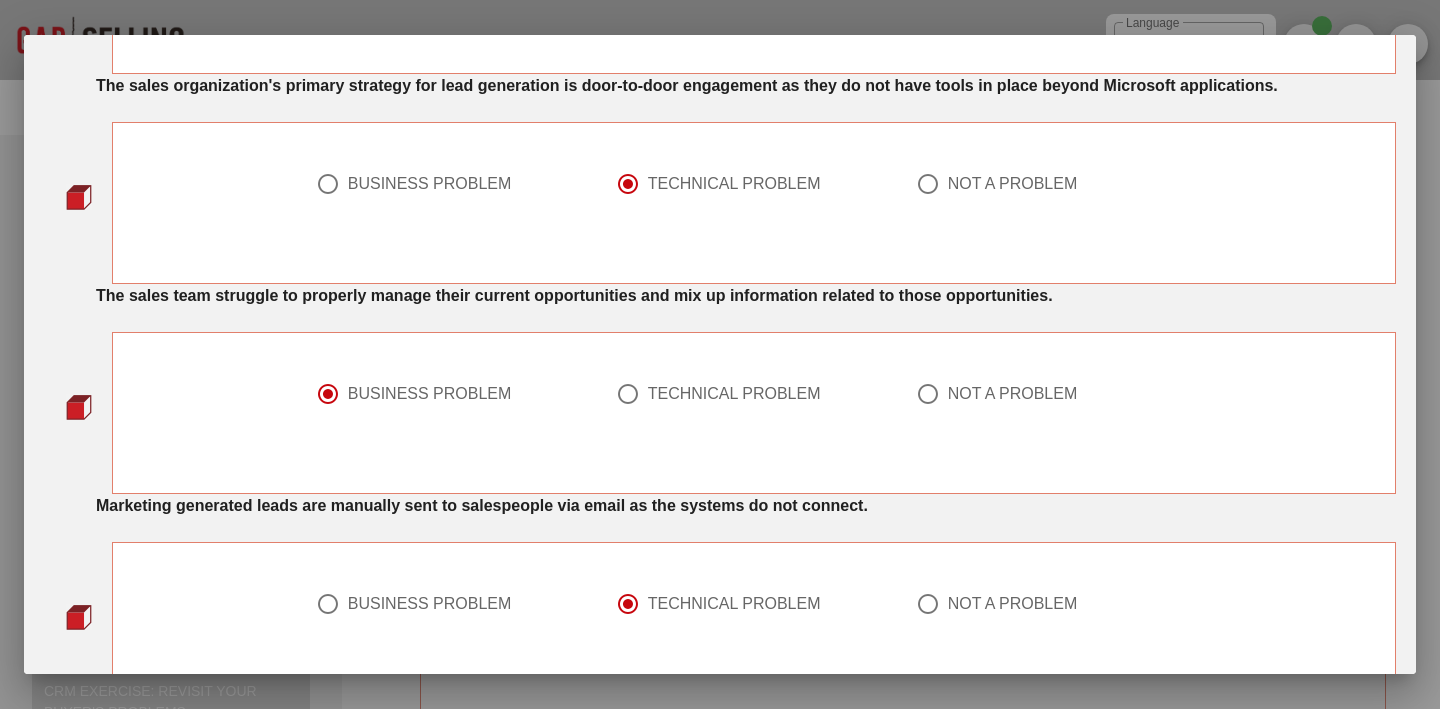 scroll, scrollTop: 1694, scrollLeft: 0, axis: vertical 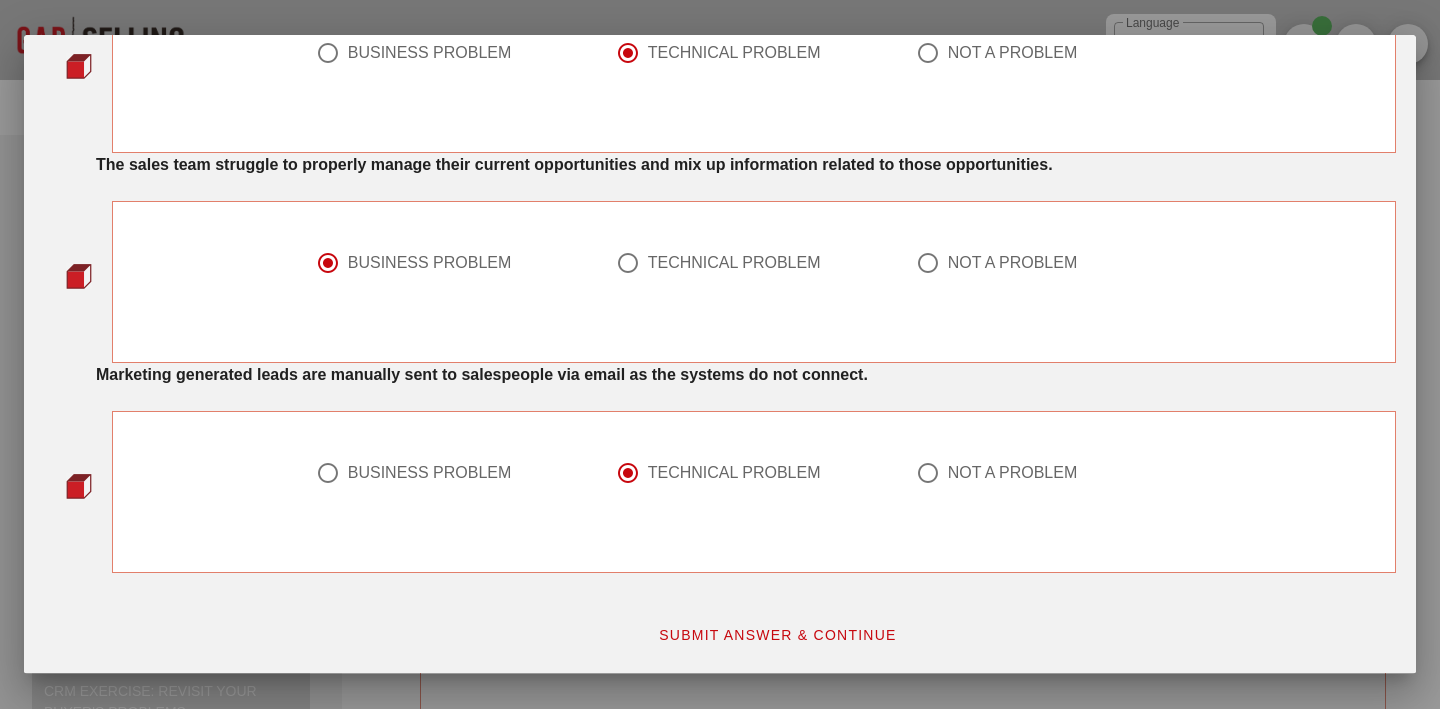 click on "SUBMIT ANSWER & CONTINUE" at bounding box center [777, 635] 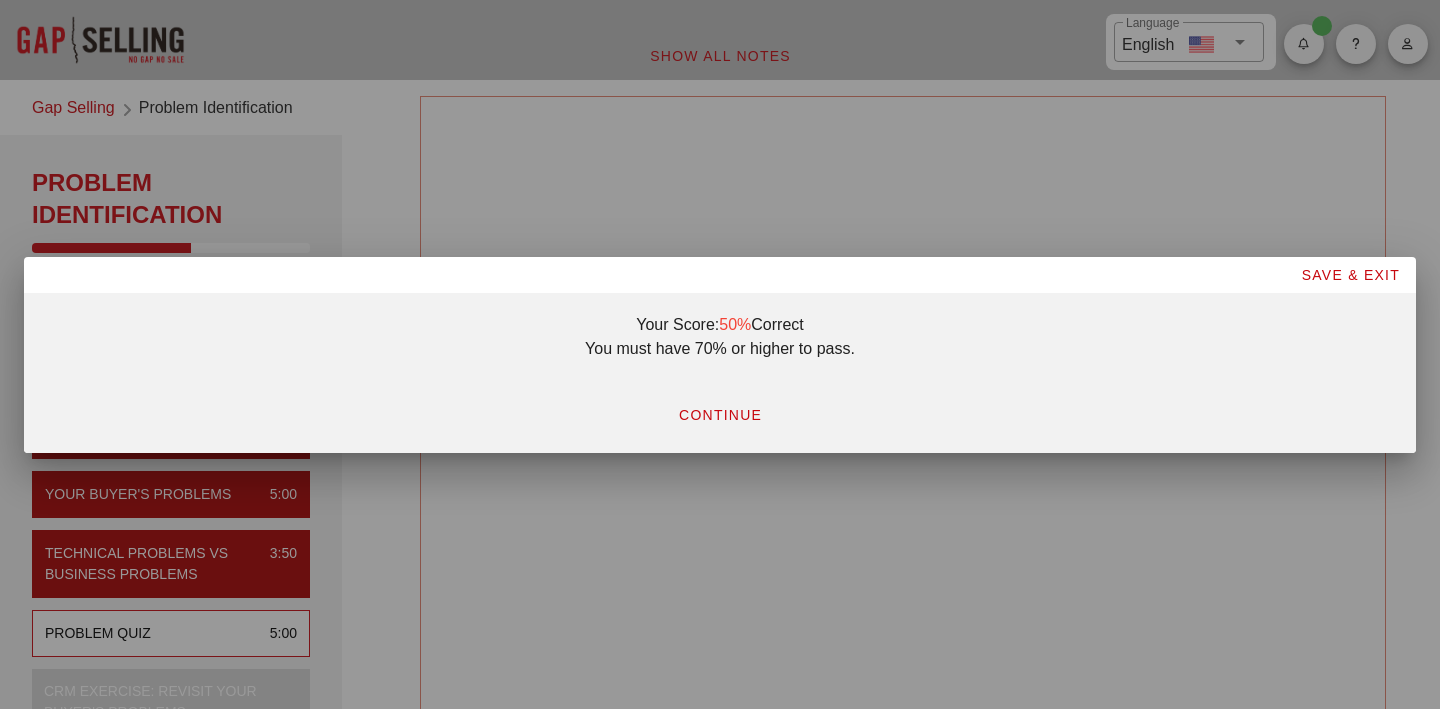 scroll, scrollTop: 0, scrollLeft: 0, axis: both 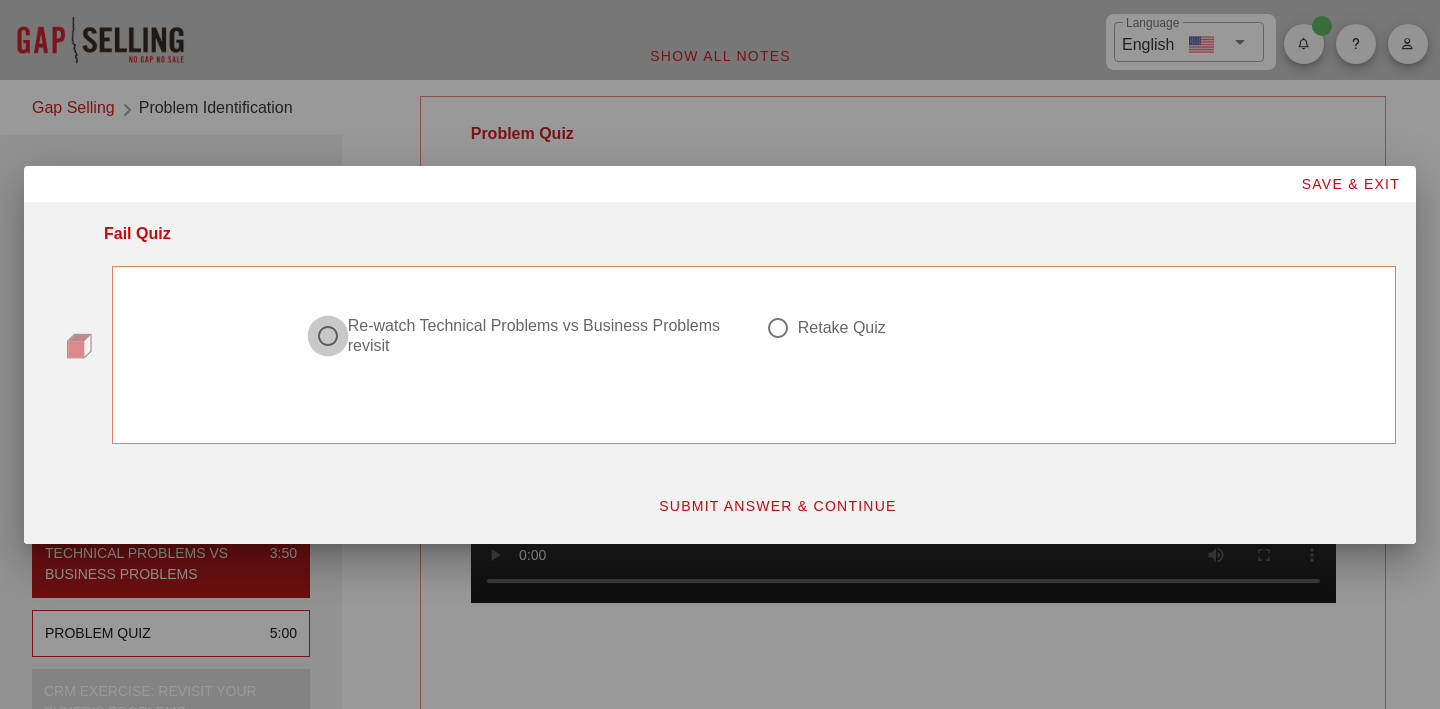 click at bounding box center [328, 336] 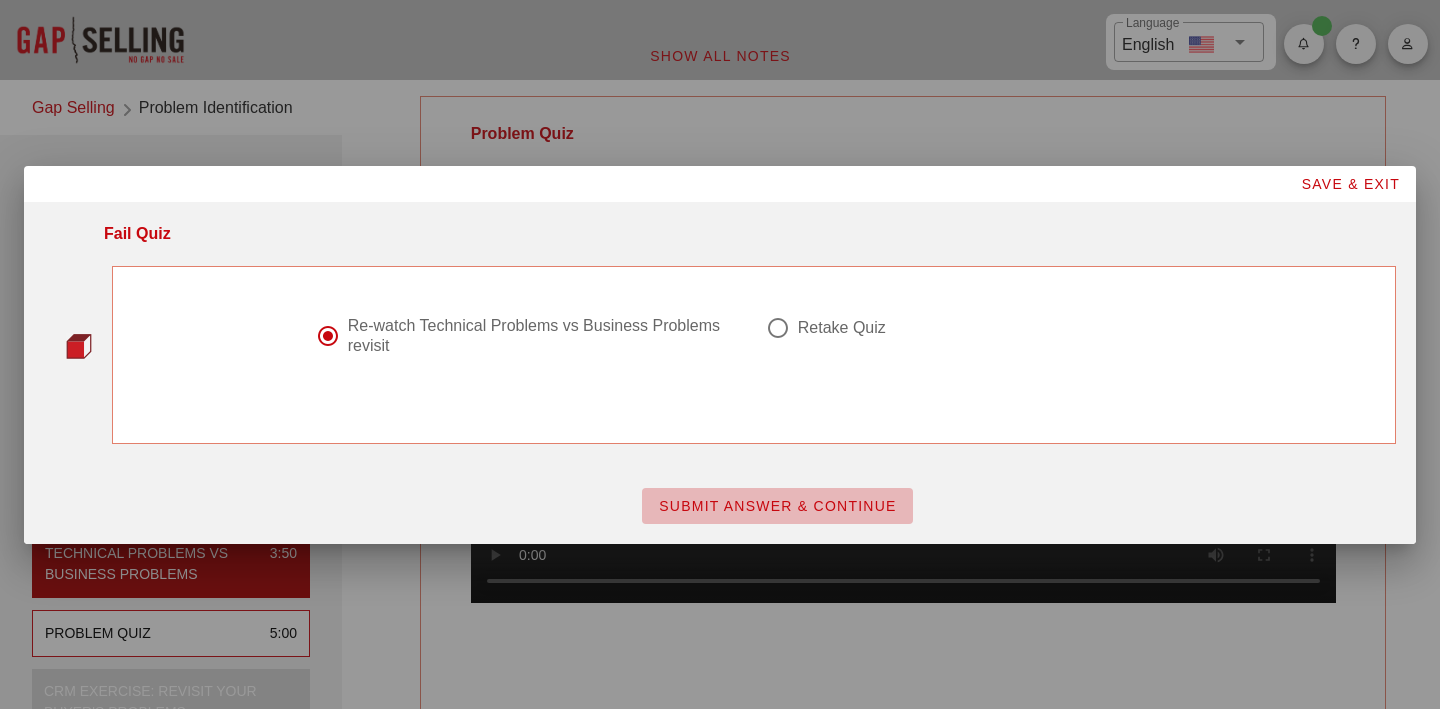 click on "SUBMIT ANSWER & CONTINUE" at bounding box center [777, 506] 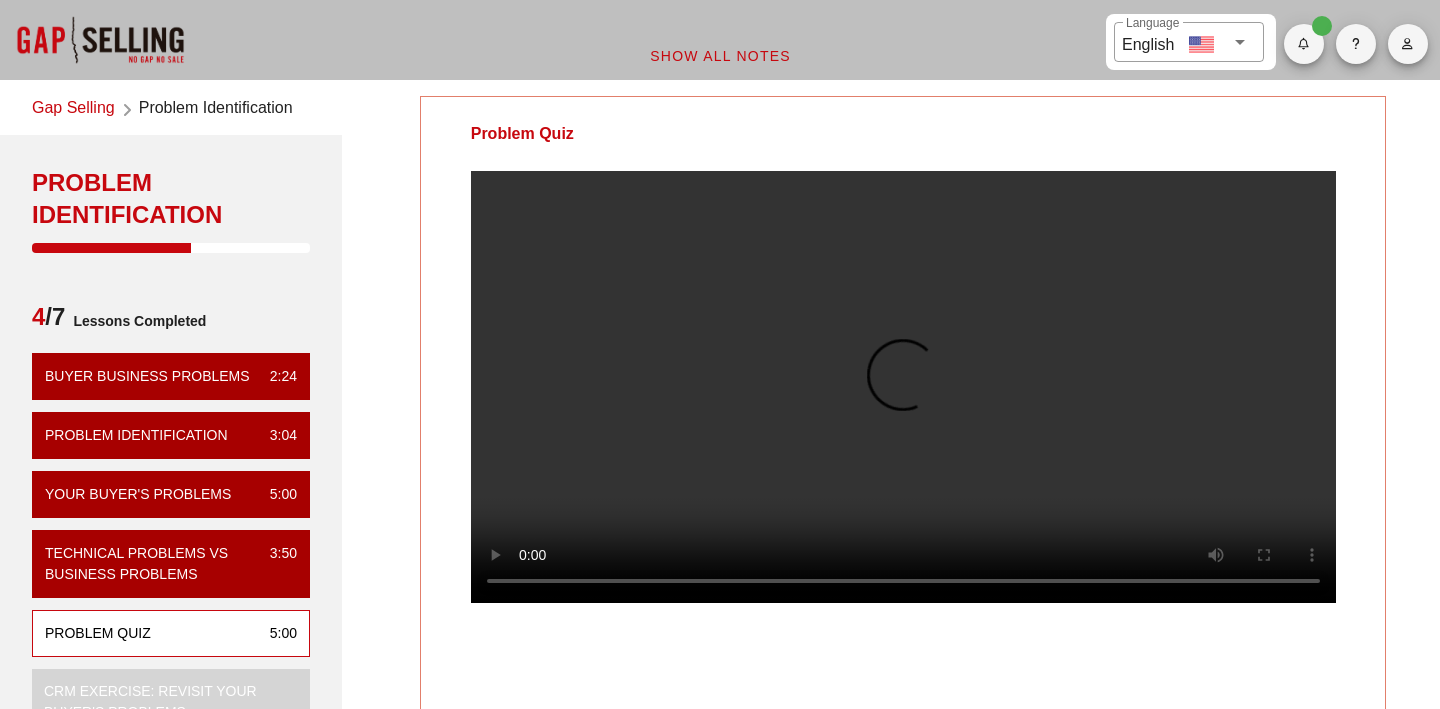 type 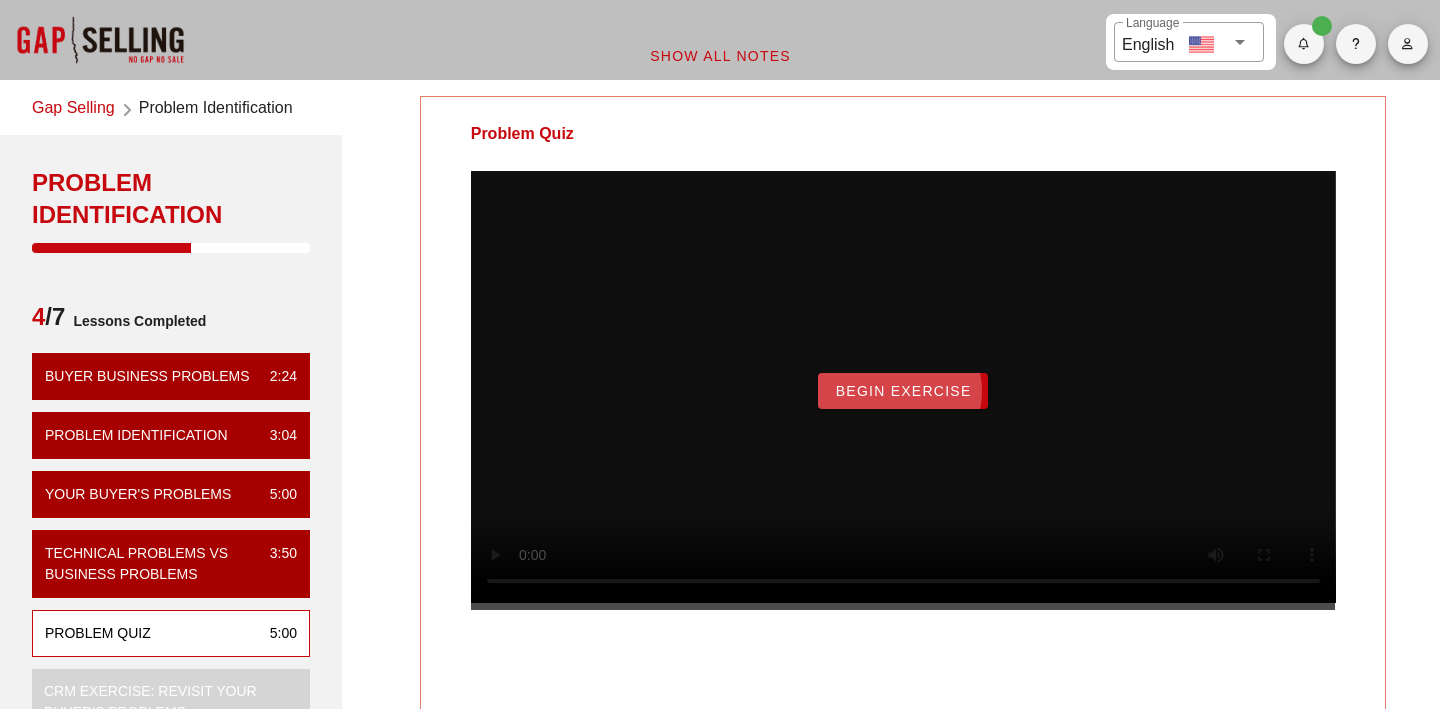 click on "Begin Exercise" at bounding box center [902, 391] 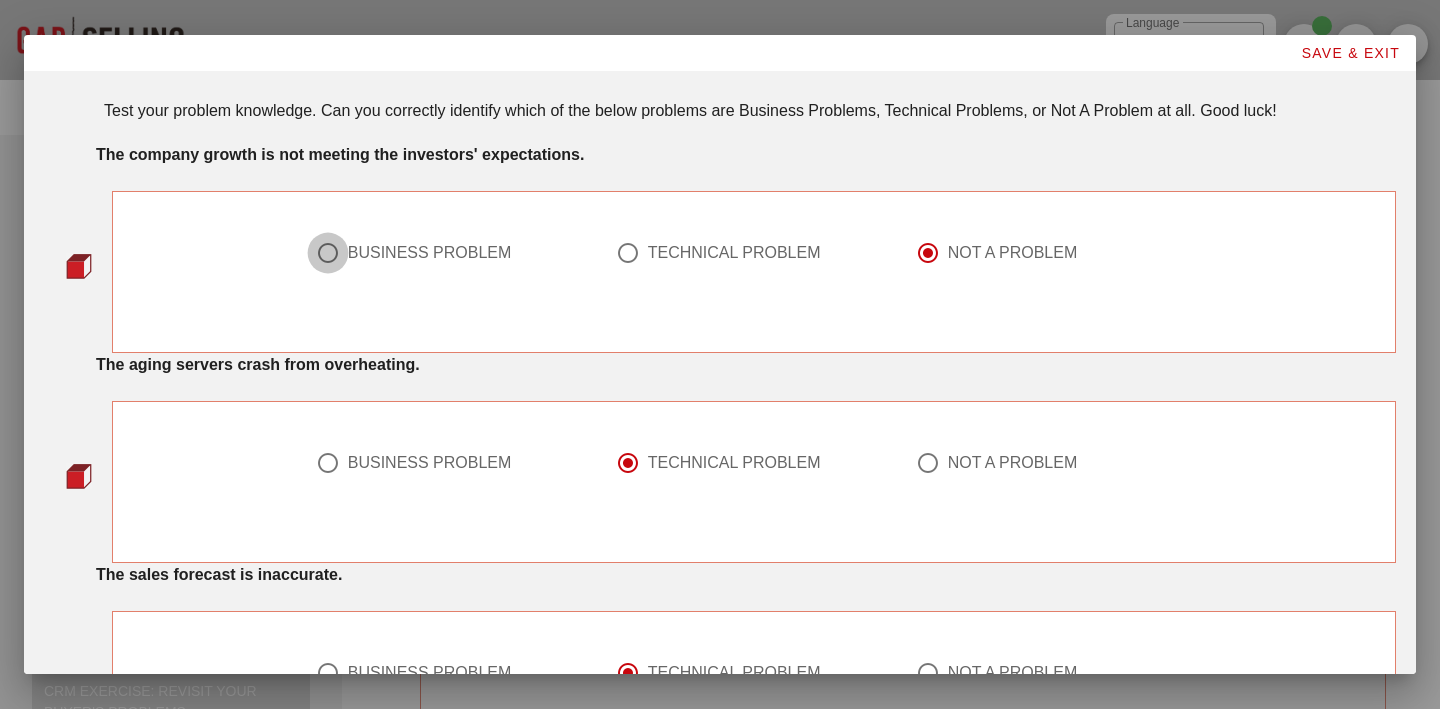 click at bounding box center [328, 253] 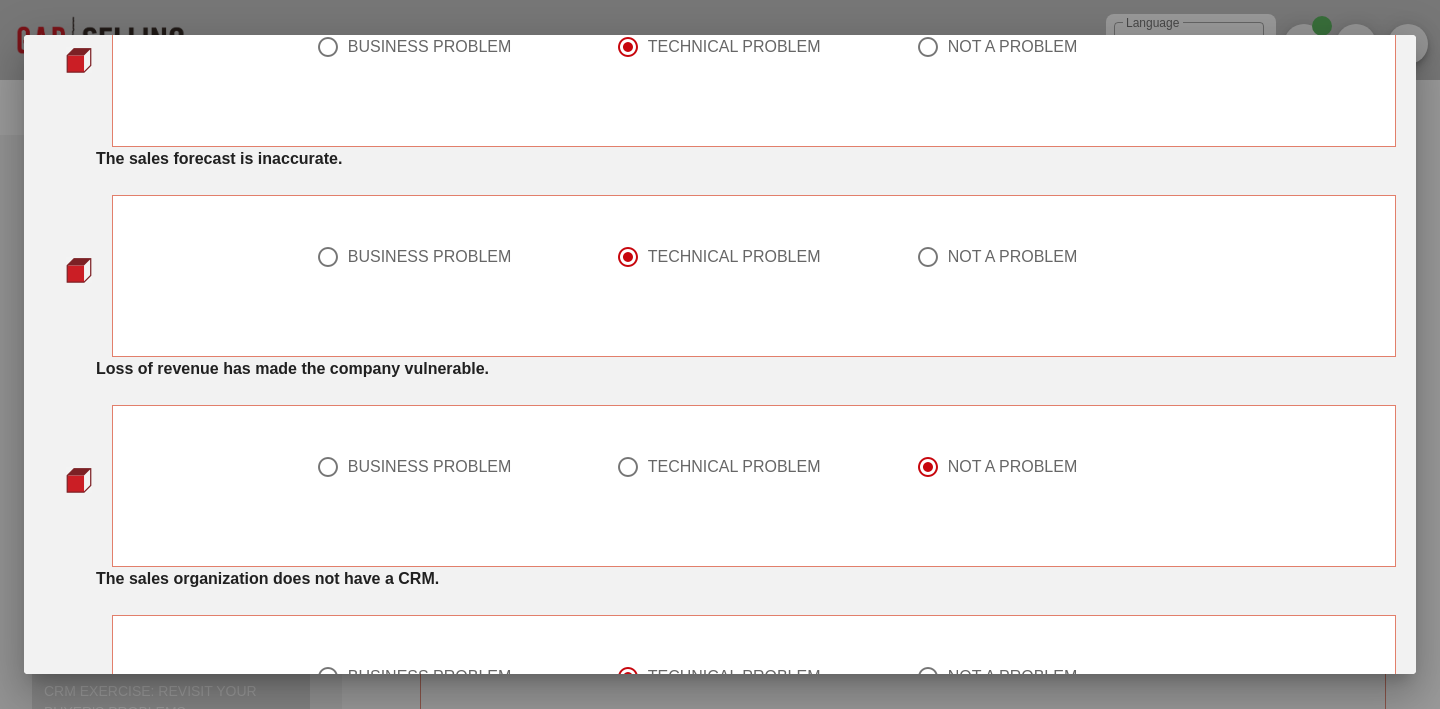 scroll, scrollTop: 456, scrollLeft: 0, axis: vertical 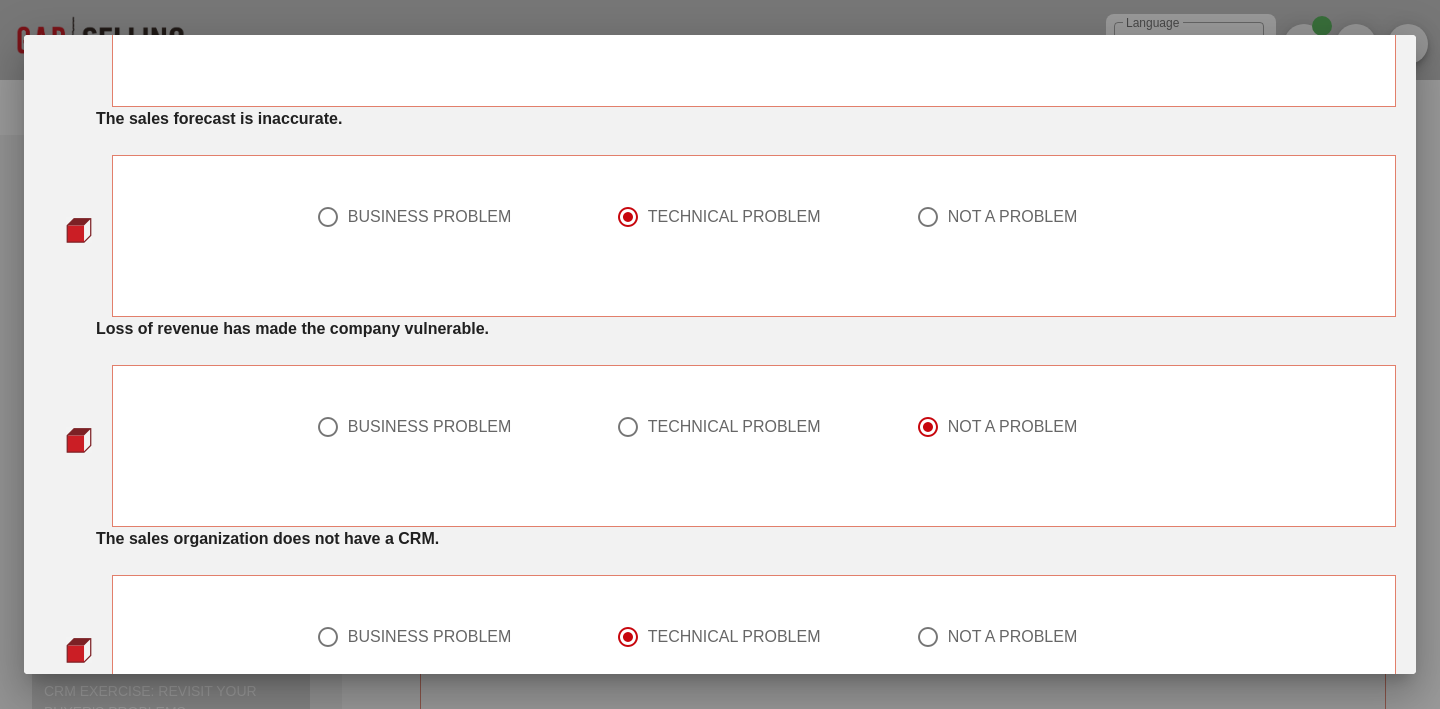 click at bounding box center (328, 427) 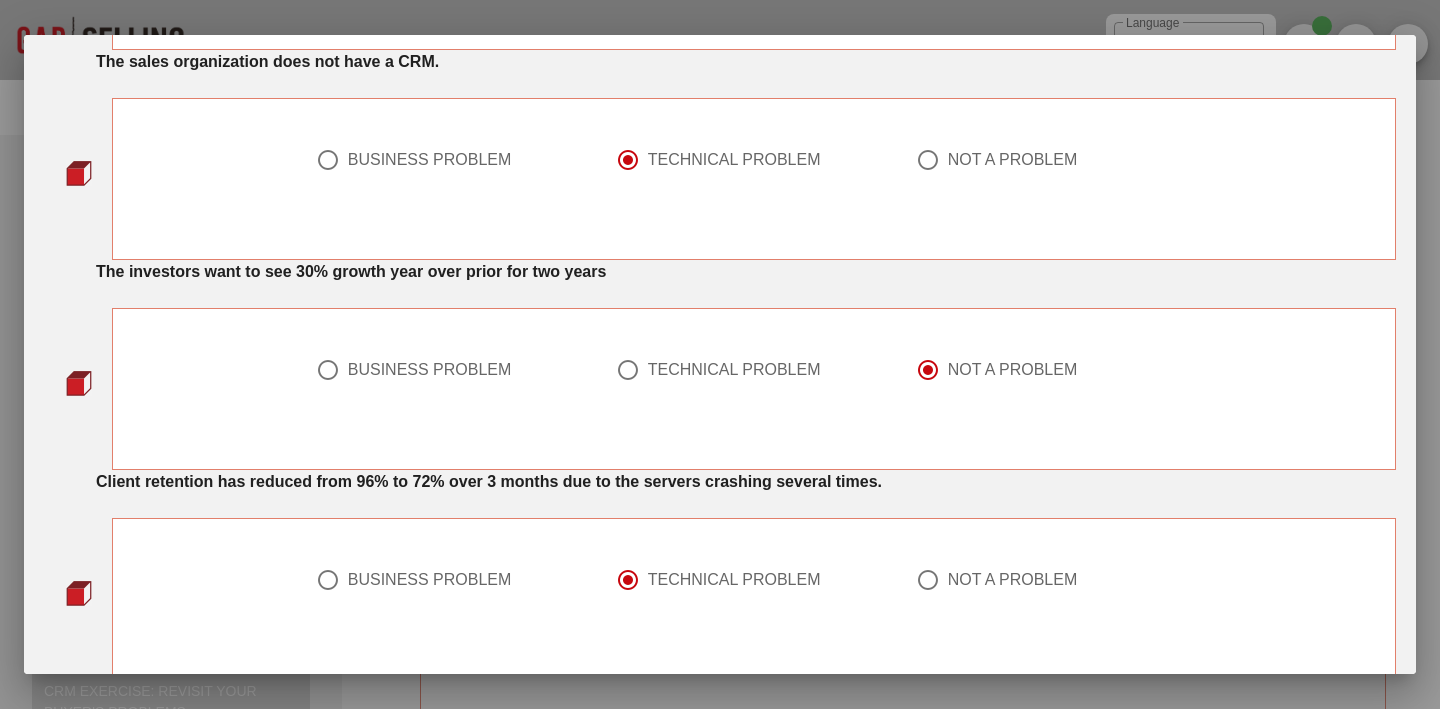 scroll, scrollTop: 963, scrollLeft: 0, axis: vertical 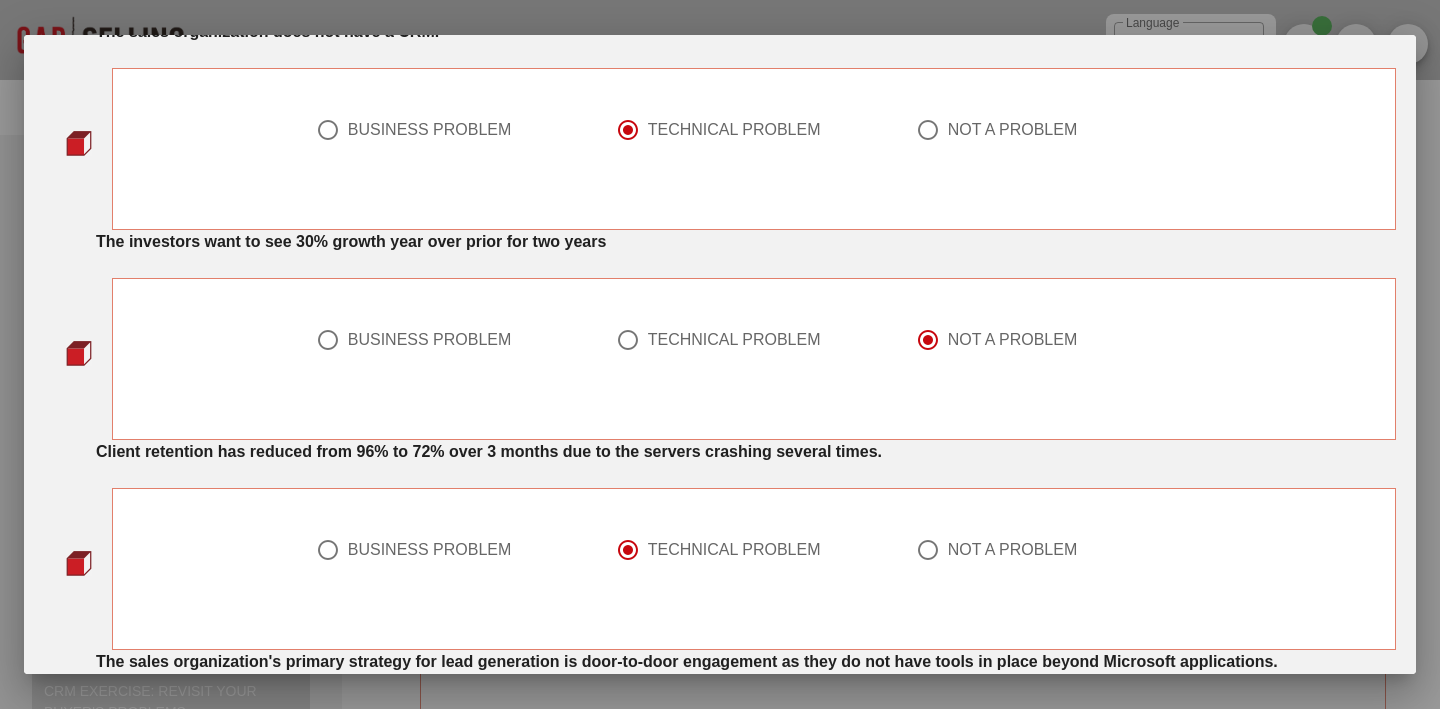 click at bounding box center (328, 550) 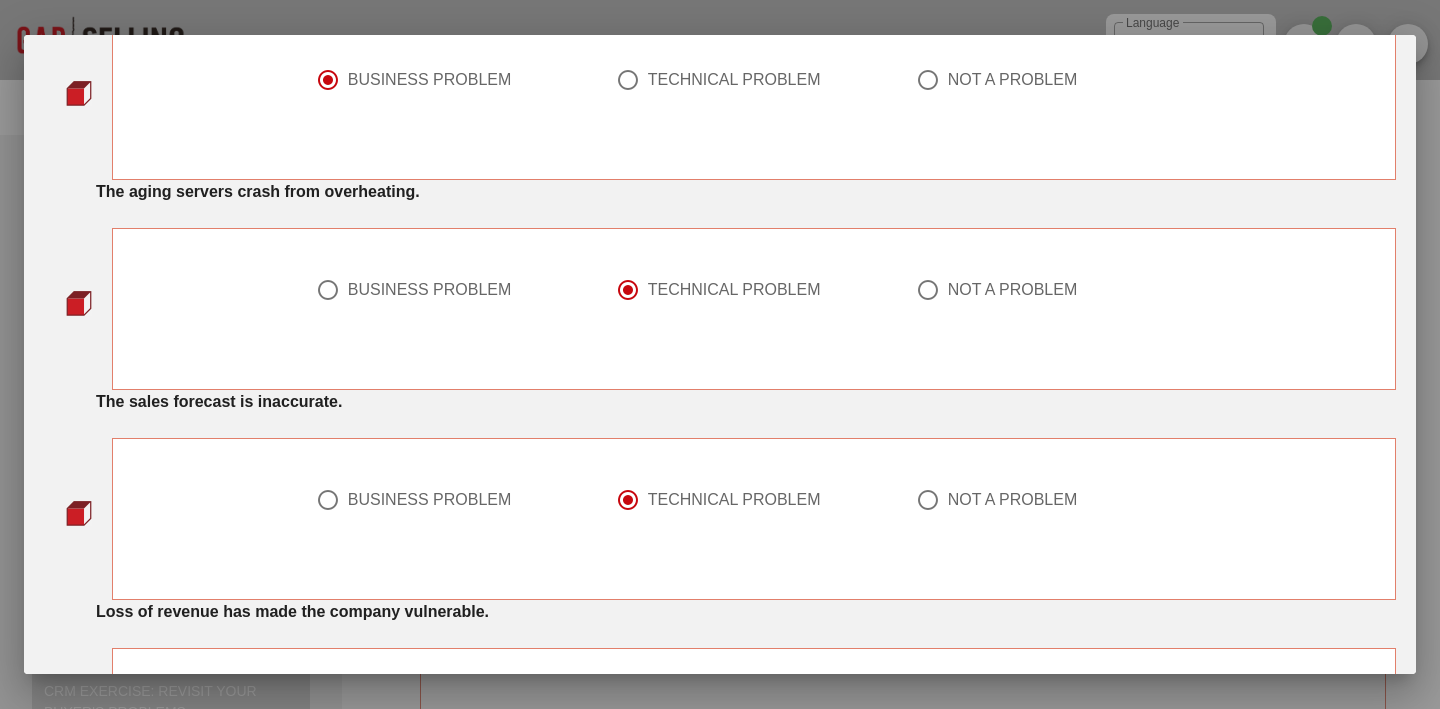 scroll, scrollTop: 1694, scrollLeft: 0, axis: vertical 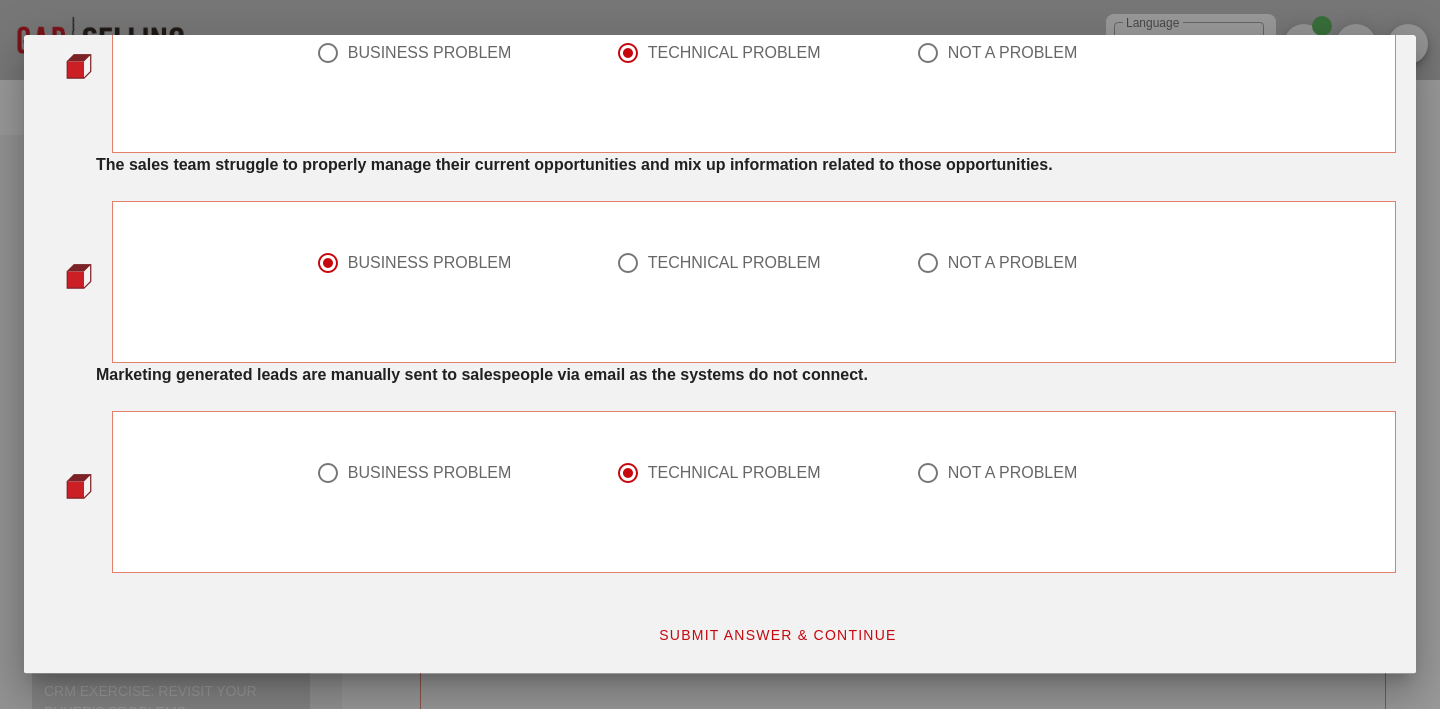click on "SUBMIT ANSWER & CONTINUE" at bounding box center (777, 635) 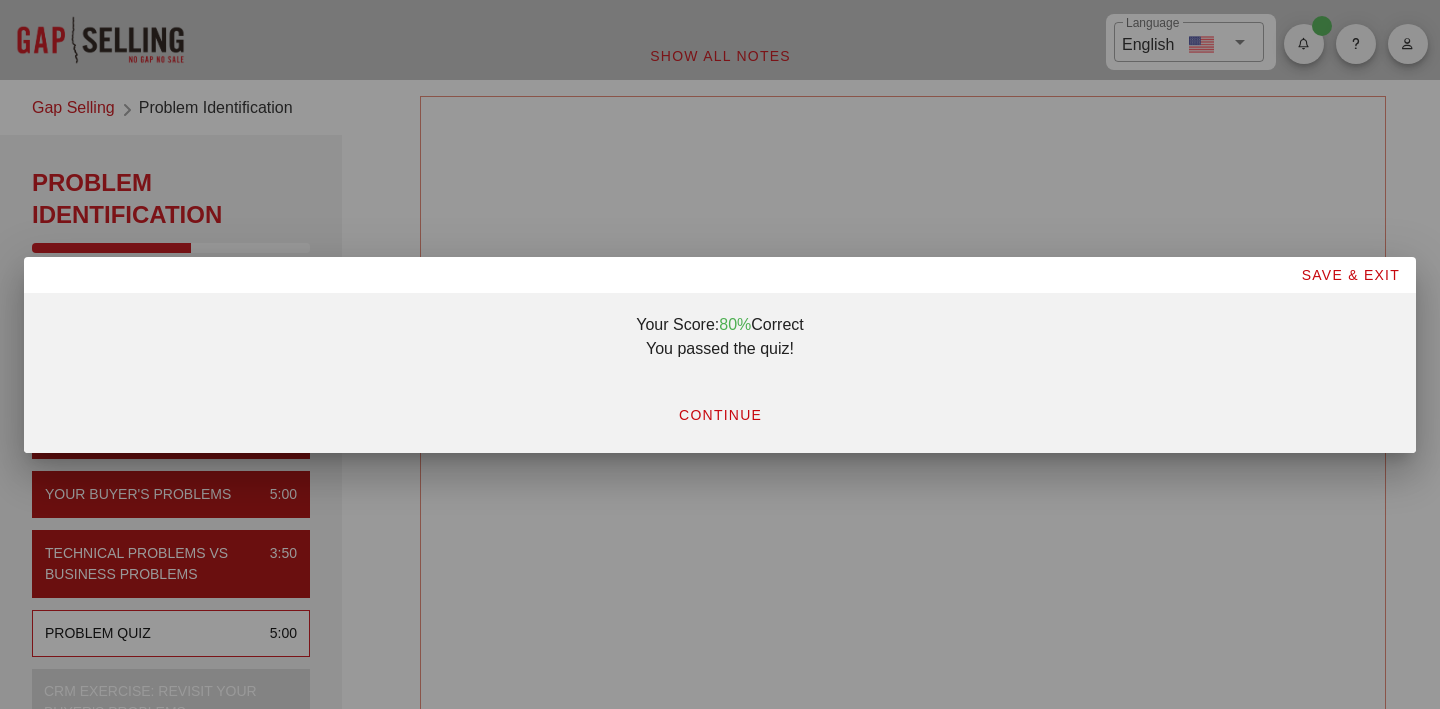 click on "CONTINUE" at bounding box center (720, 415) 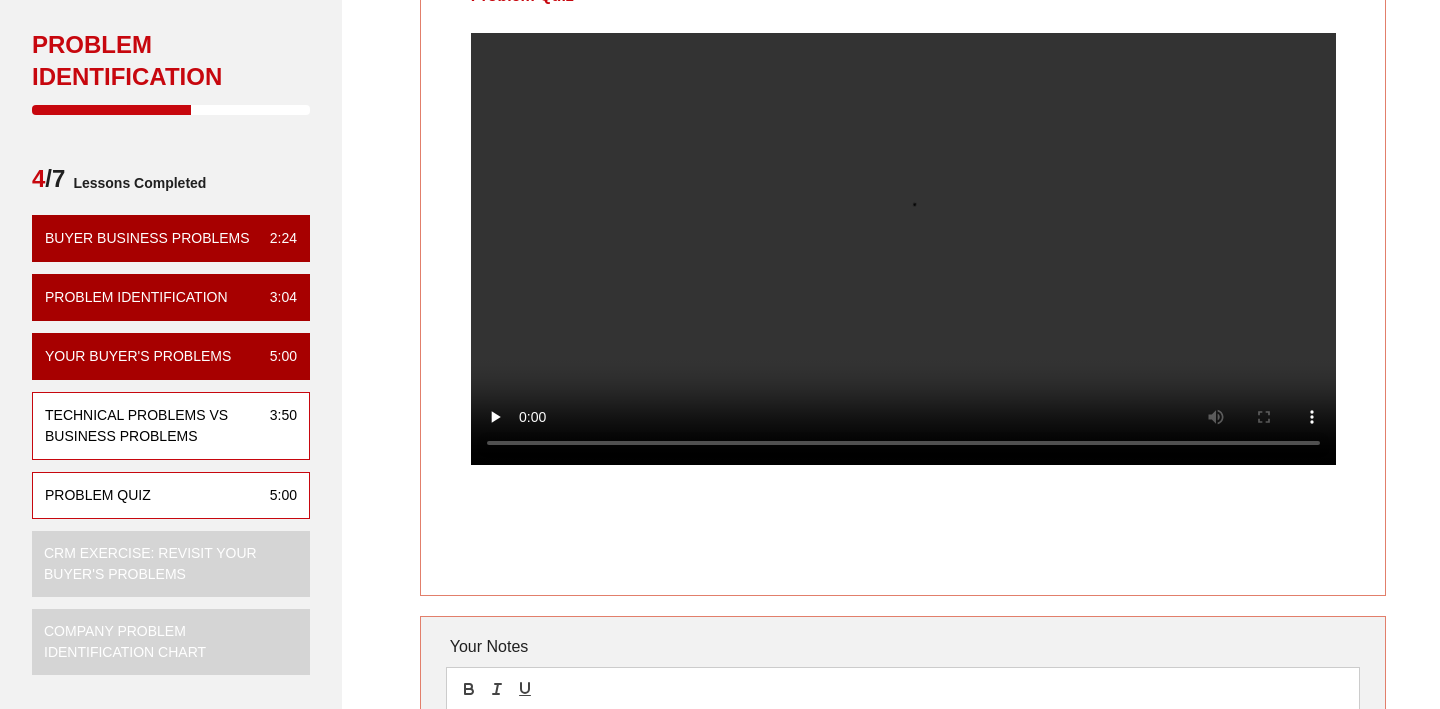 scroll, scrollTop: 131, scrollLeft: 0, axis: vertical 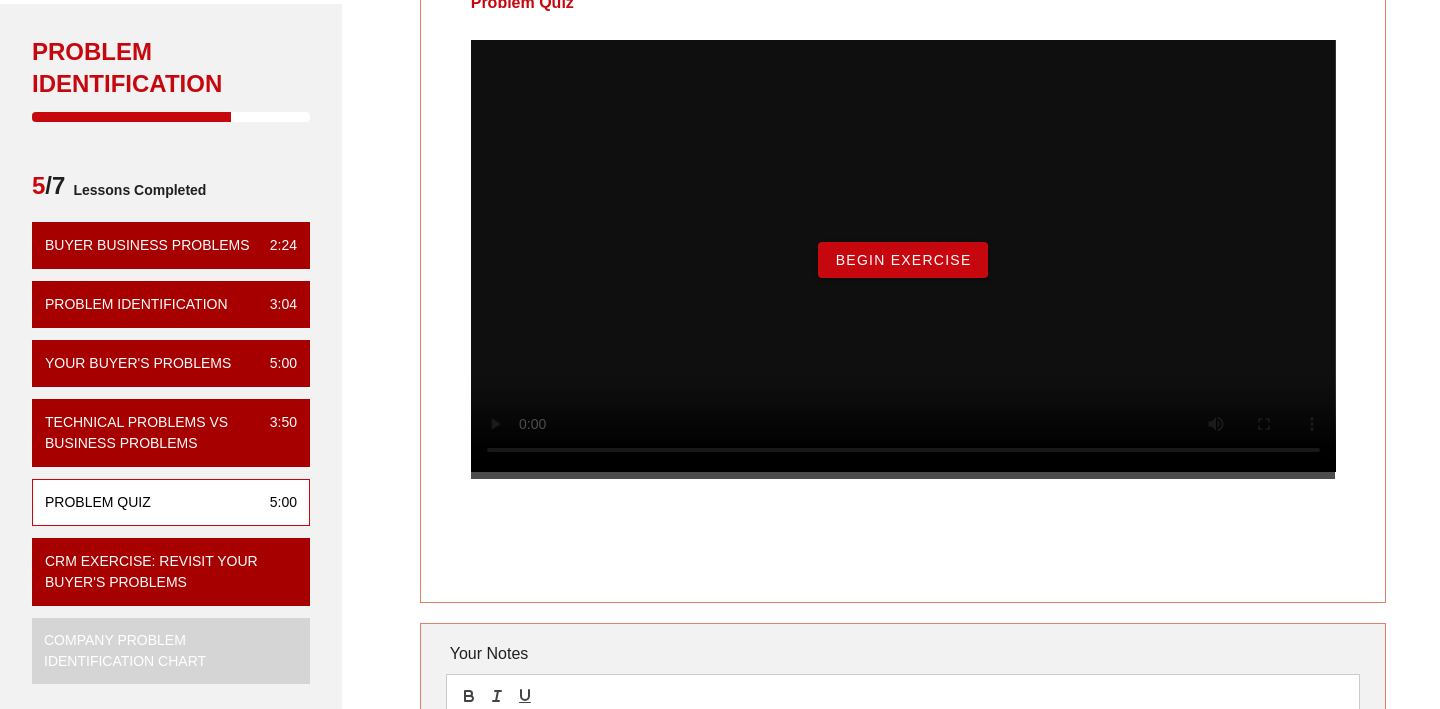 click on "Begin Exercise" at bounding box center [902, 260] 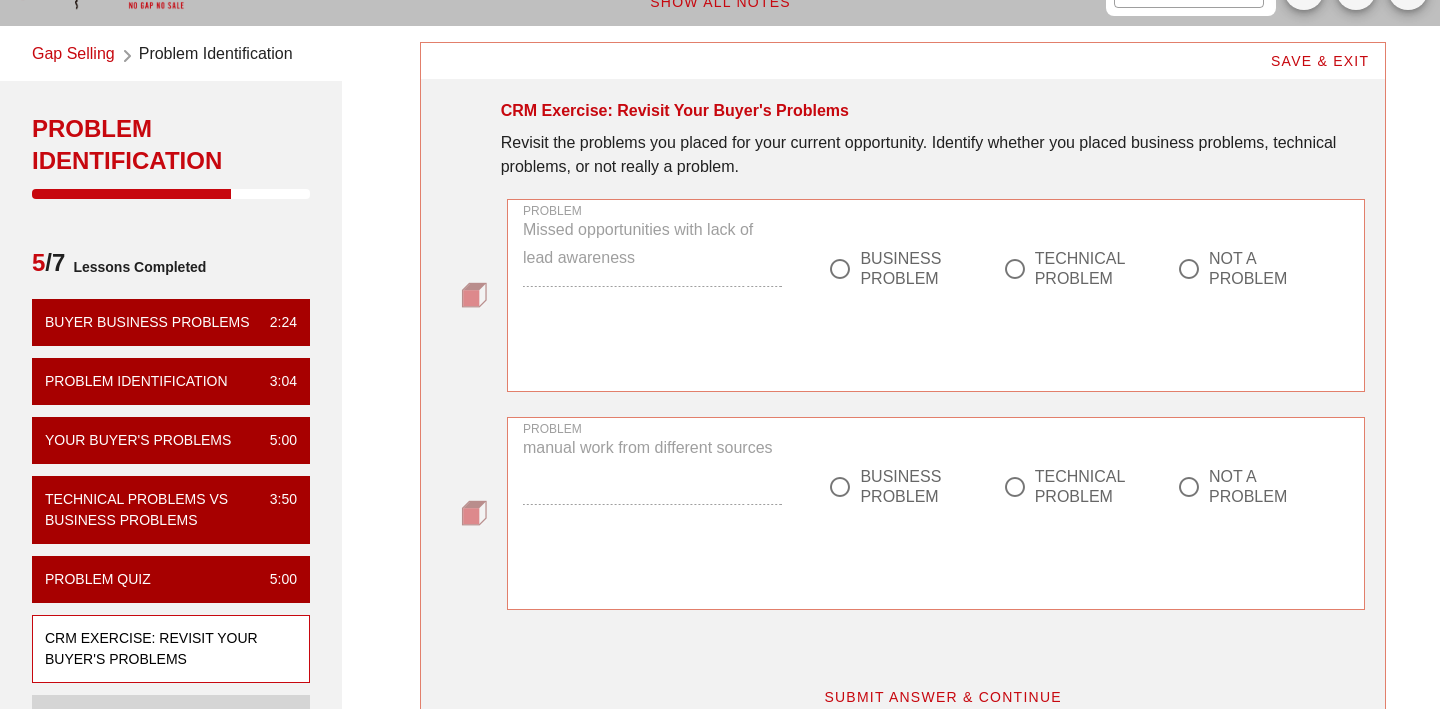 scroll, scrollTop: 55, scrollLeft: 0, axis: vertical 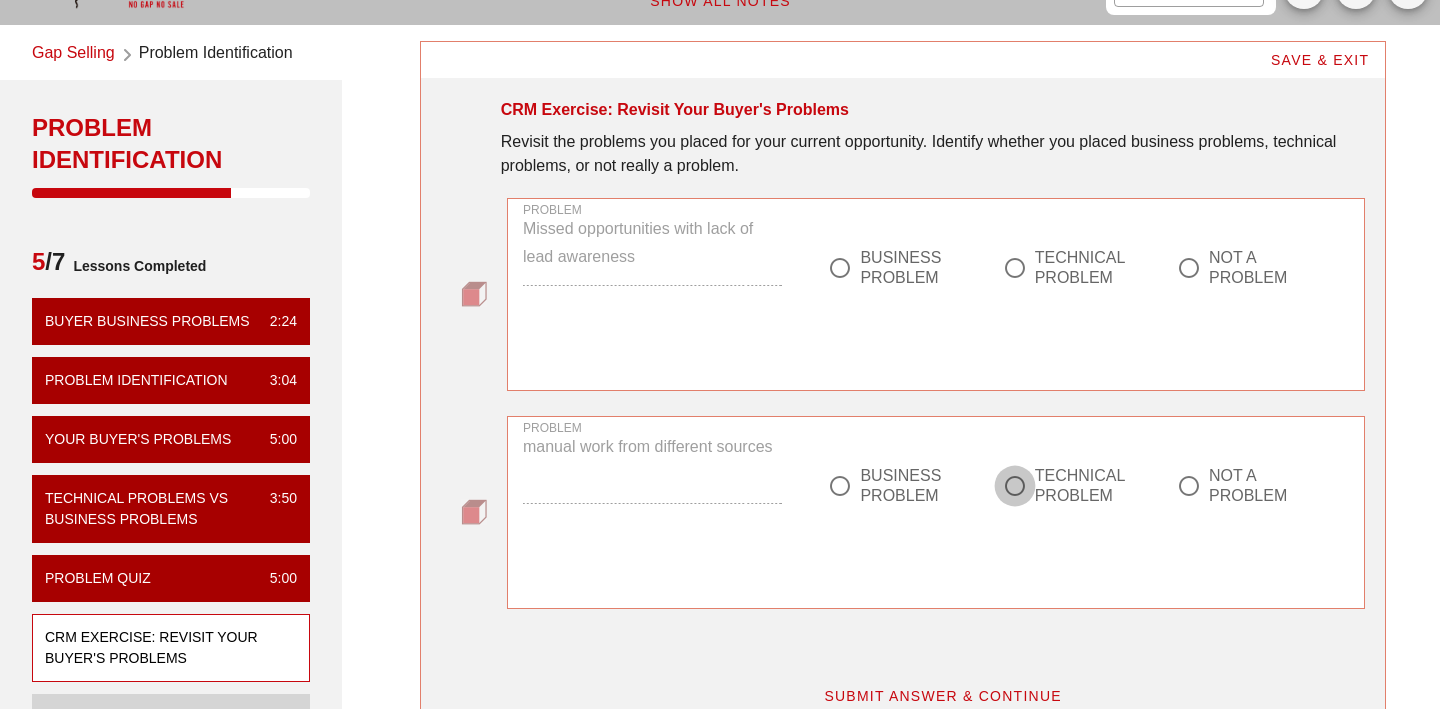 click at bounding box center (1015, 486) 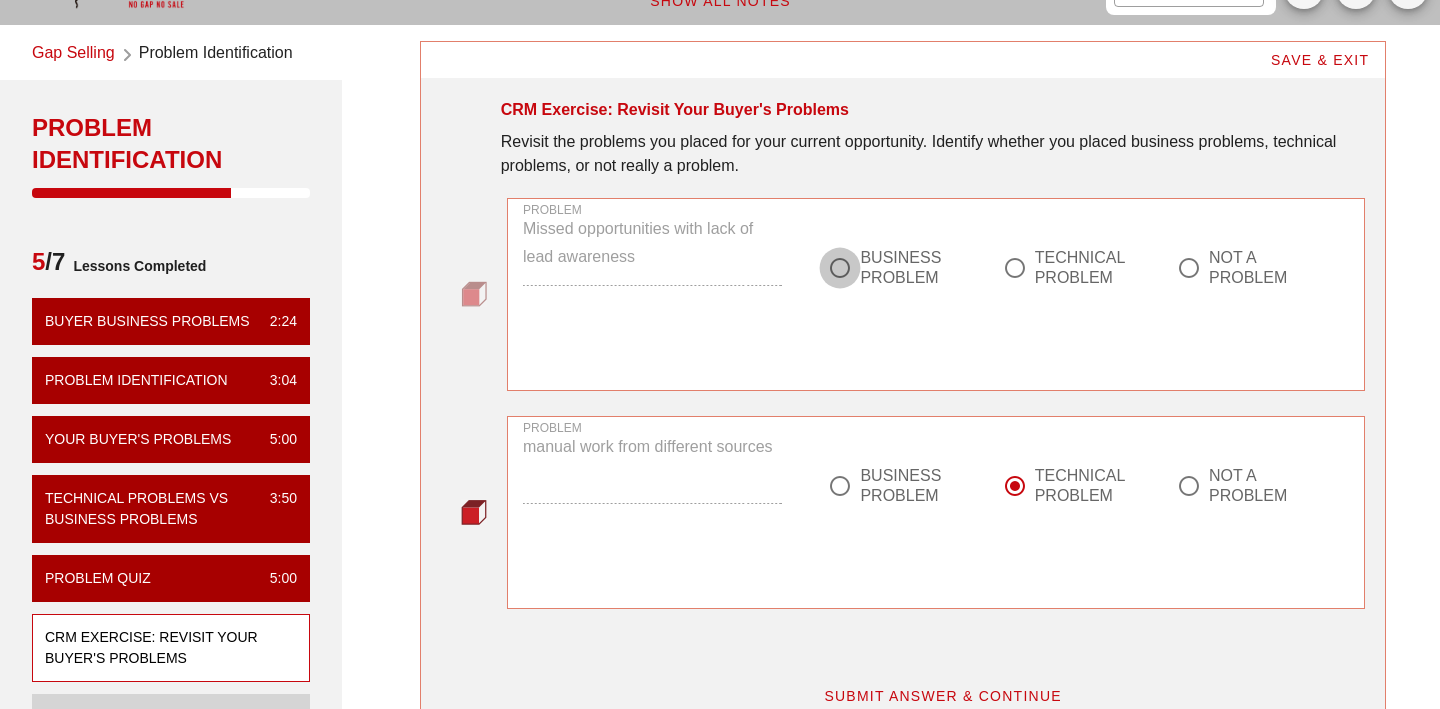 click at bounding box center (840, 268) 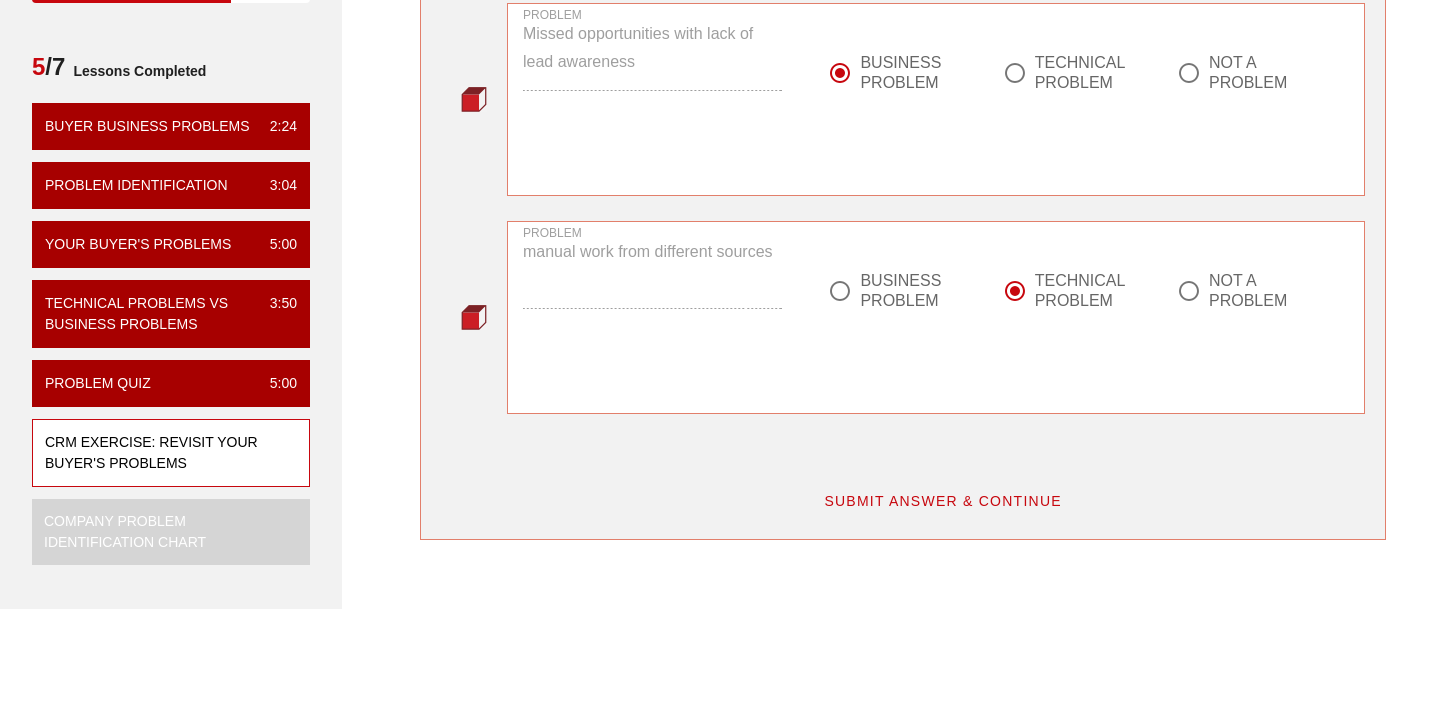 scroll, scrollTop: 254, scrollLeft: 0, axis: vertical 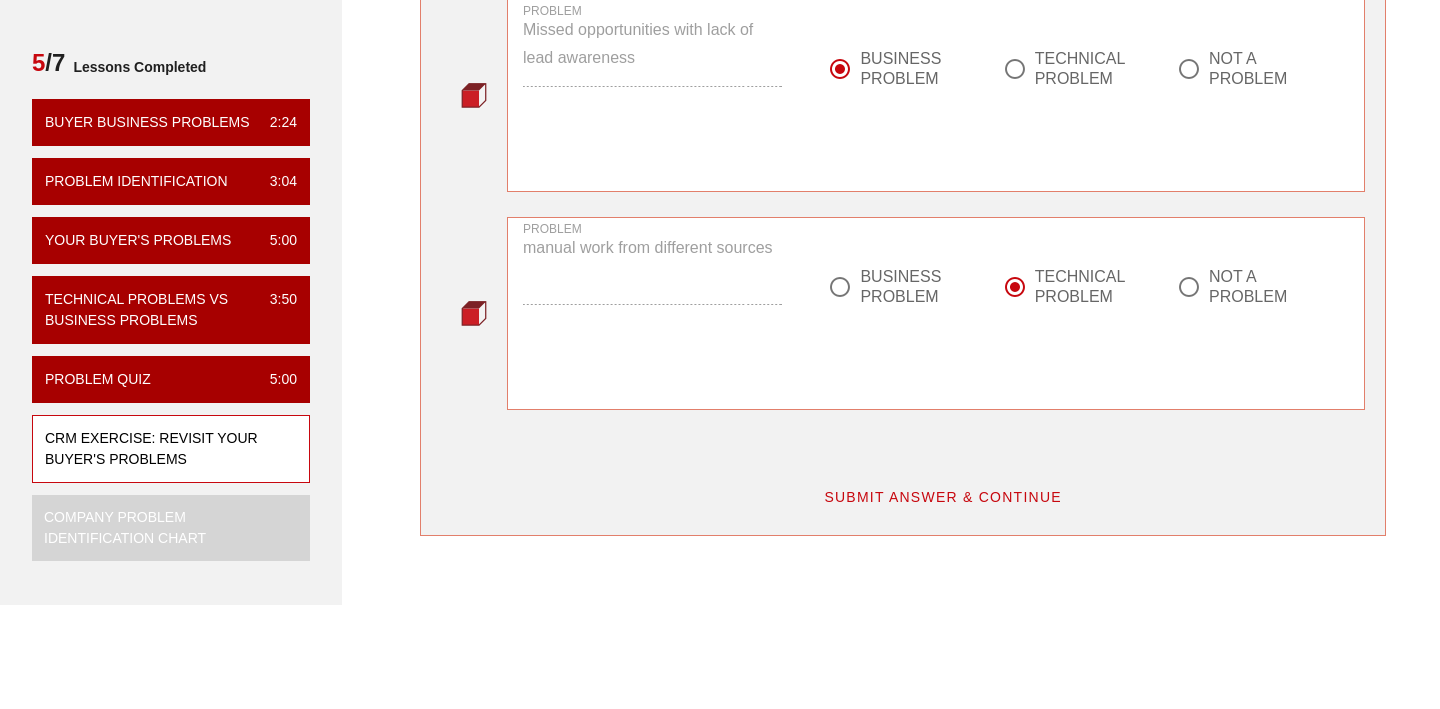 click on "SUBMIT ANSWER & CONTINUE" at bounding box center [942, 497] 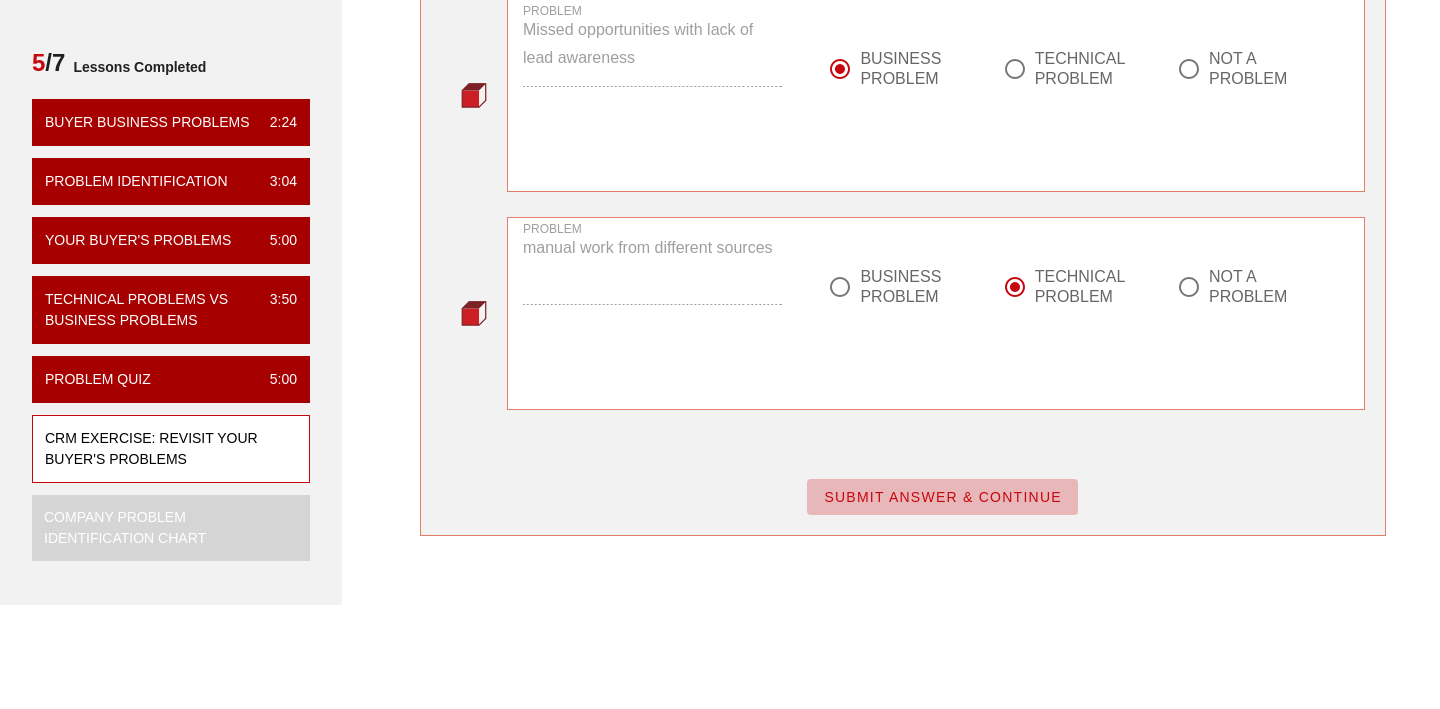 scroll, scrollTop: 0, scrollLeft: 0, axis: both 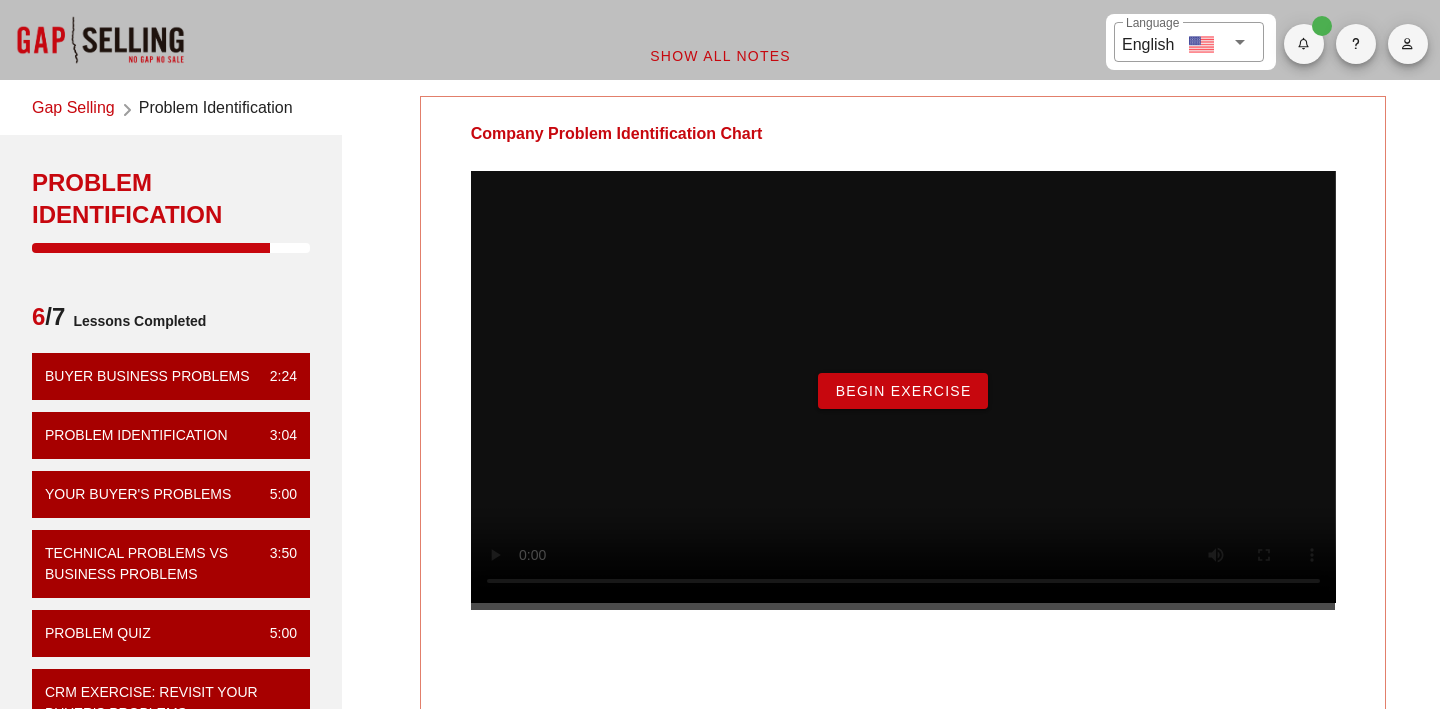 click on "Begin Exercise" at bounding box center (902, 391) 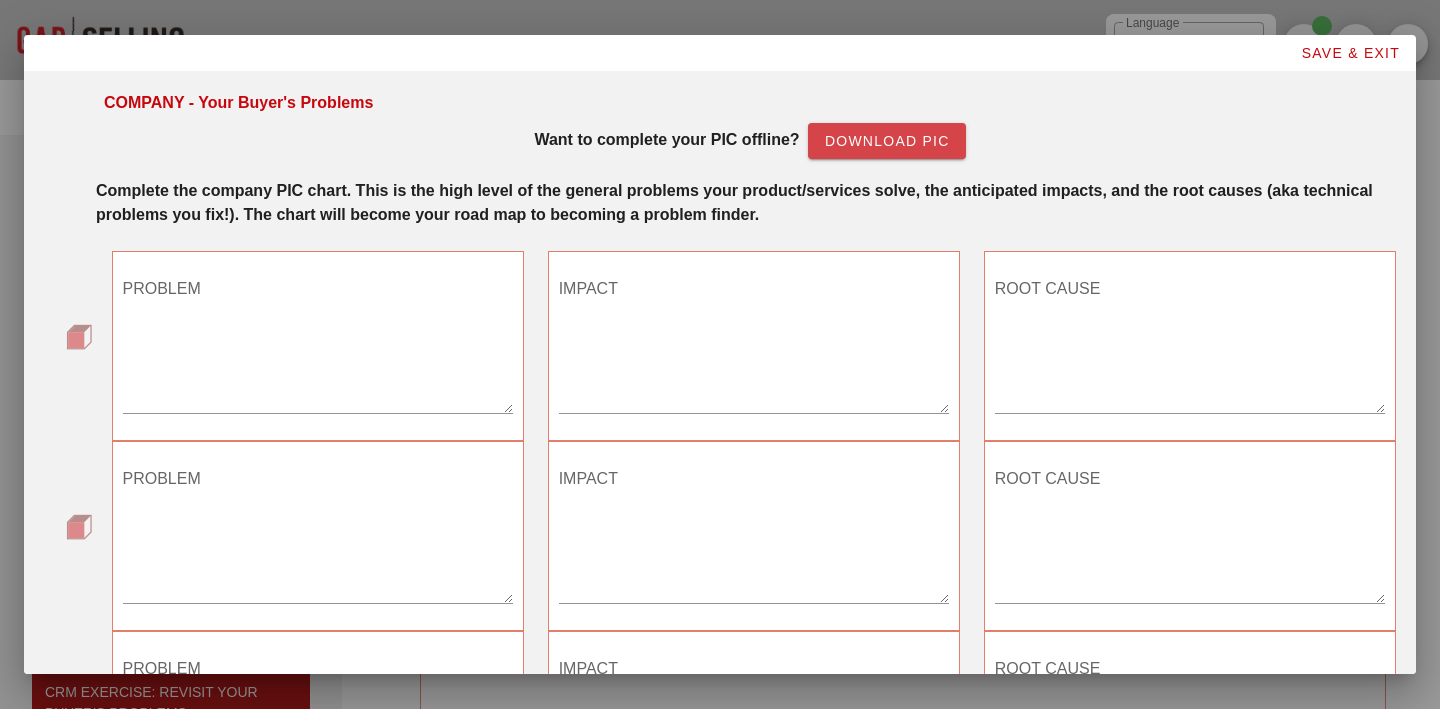 click on "Download PIC" at bounding box center (887, 141) 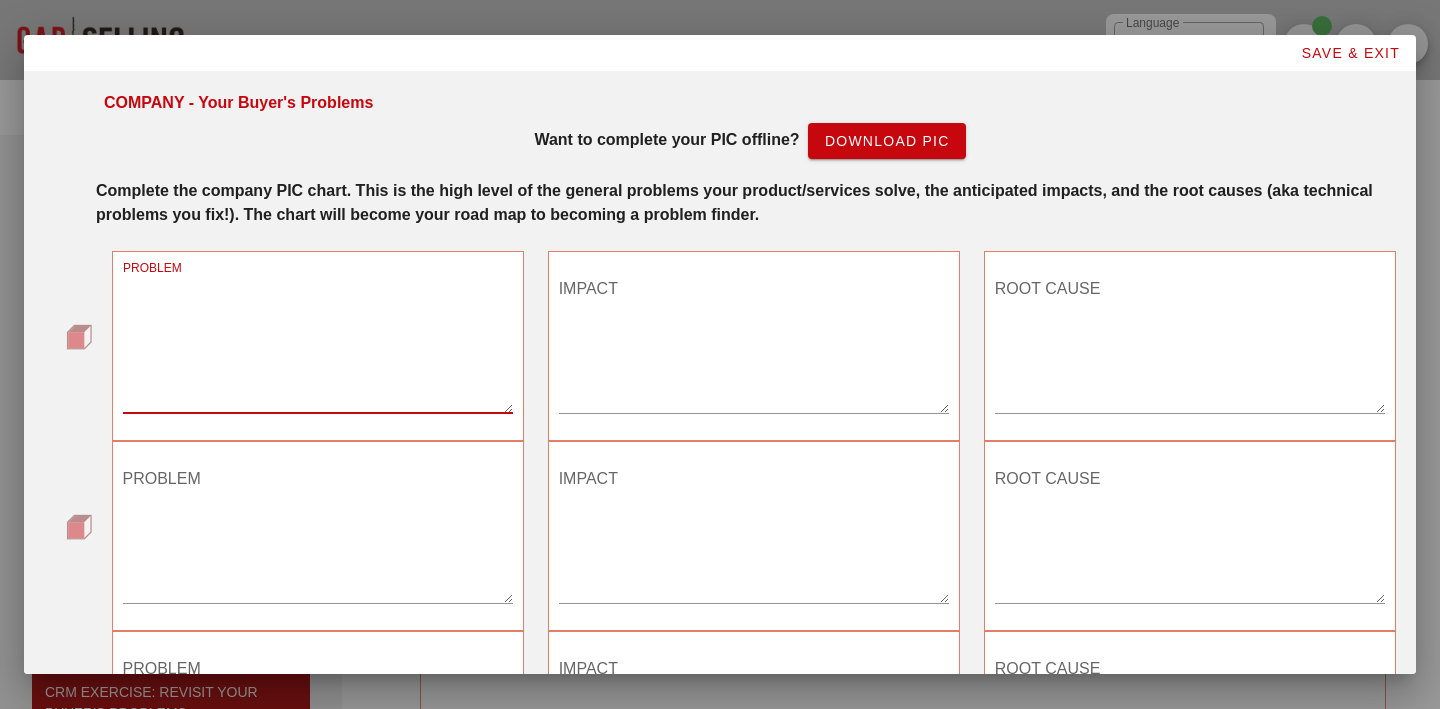 click on "PROBLEM" at bounding box center [318, 343] 